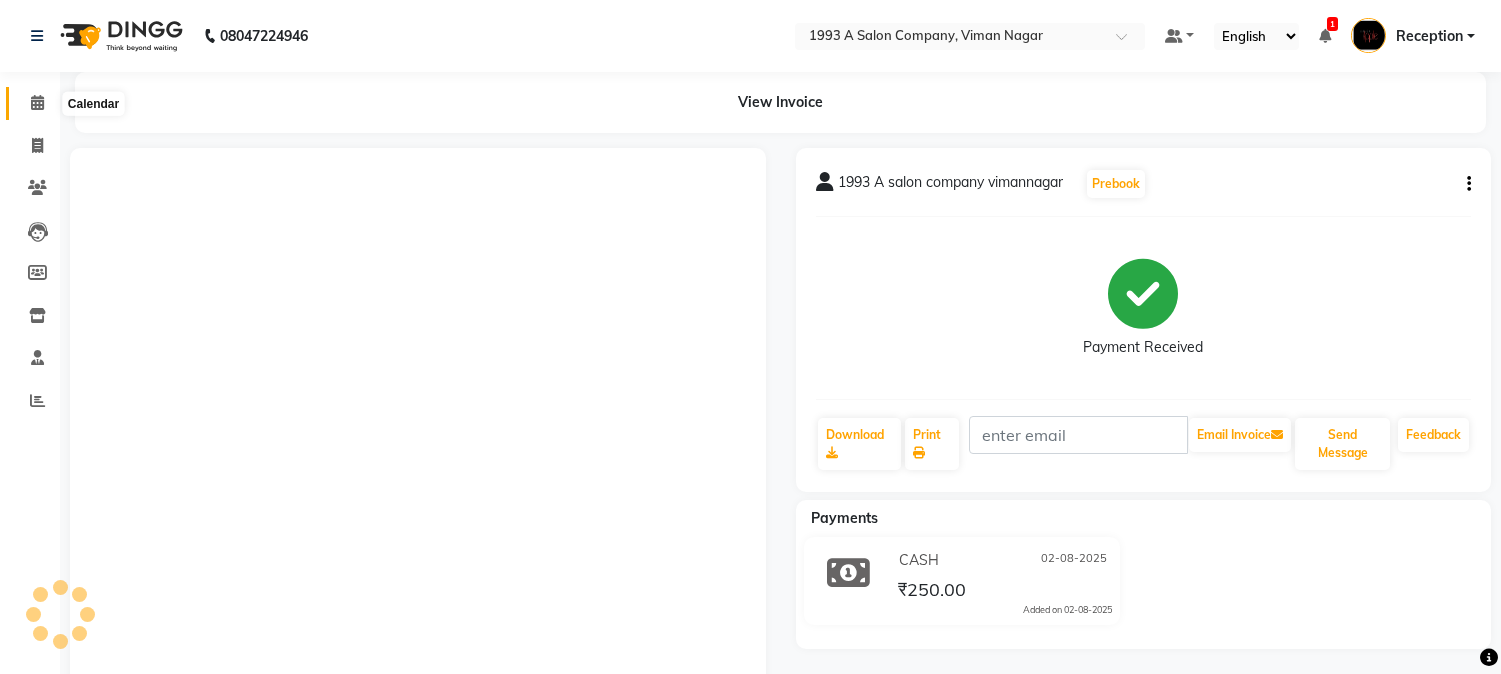 scroll, scrollTop: 0, scrollLeft: 0, axis: both 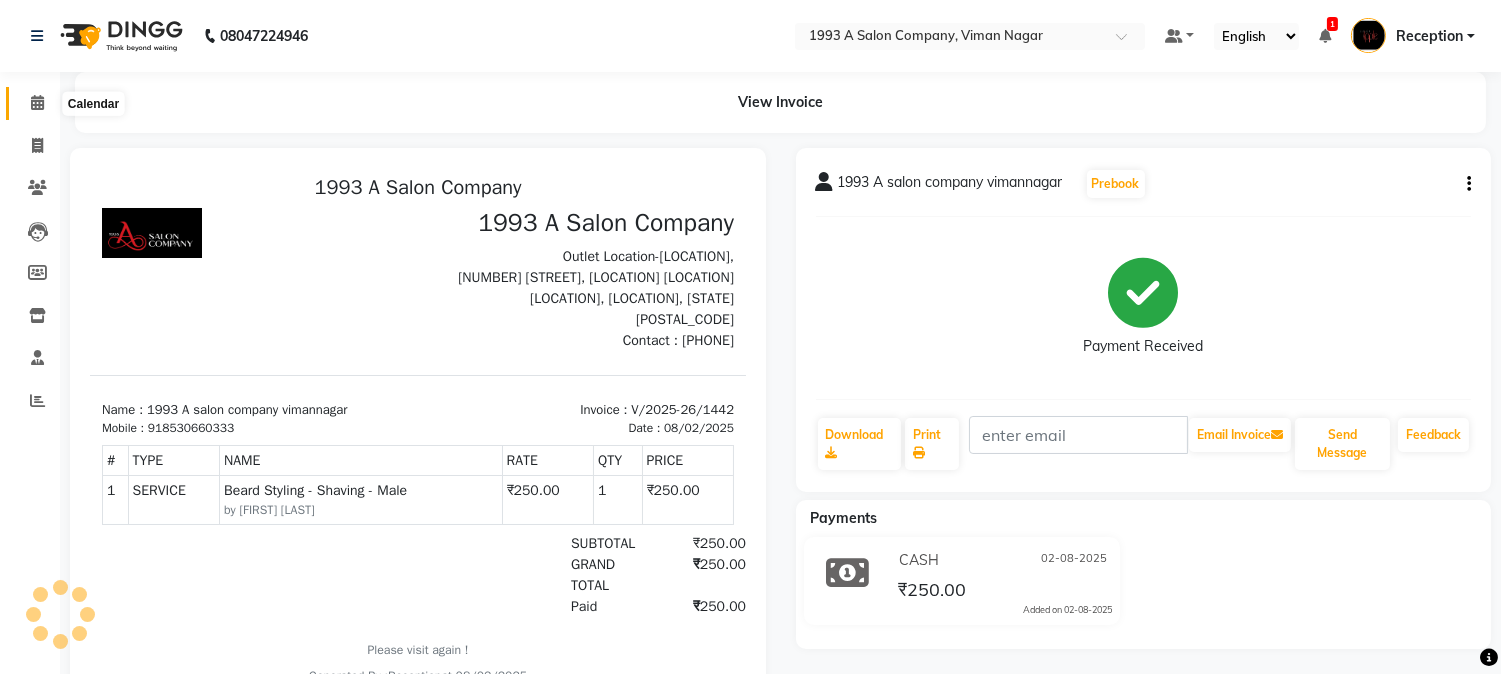 click 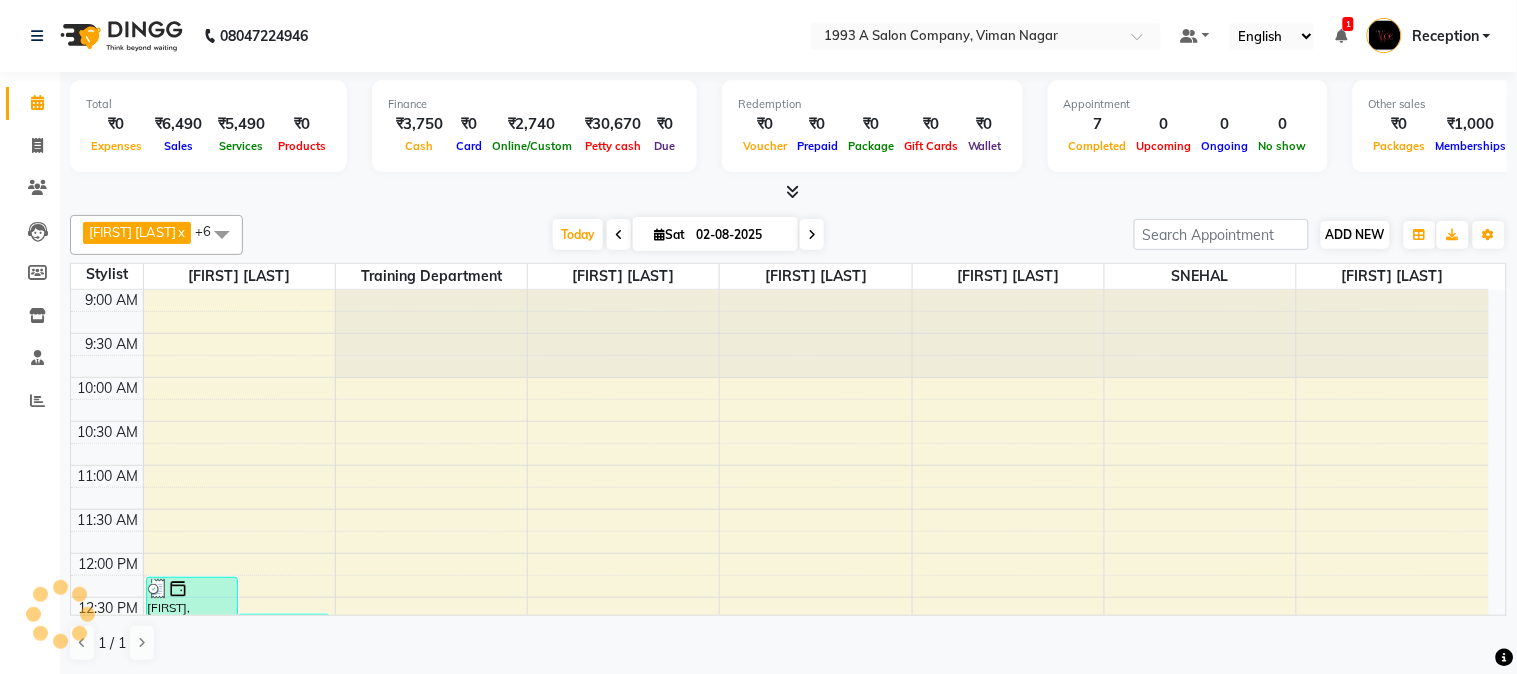 scroll, scrollTop: 620, scrollLeft: 0, axis: vertical 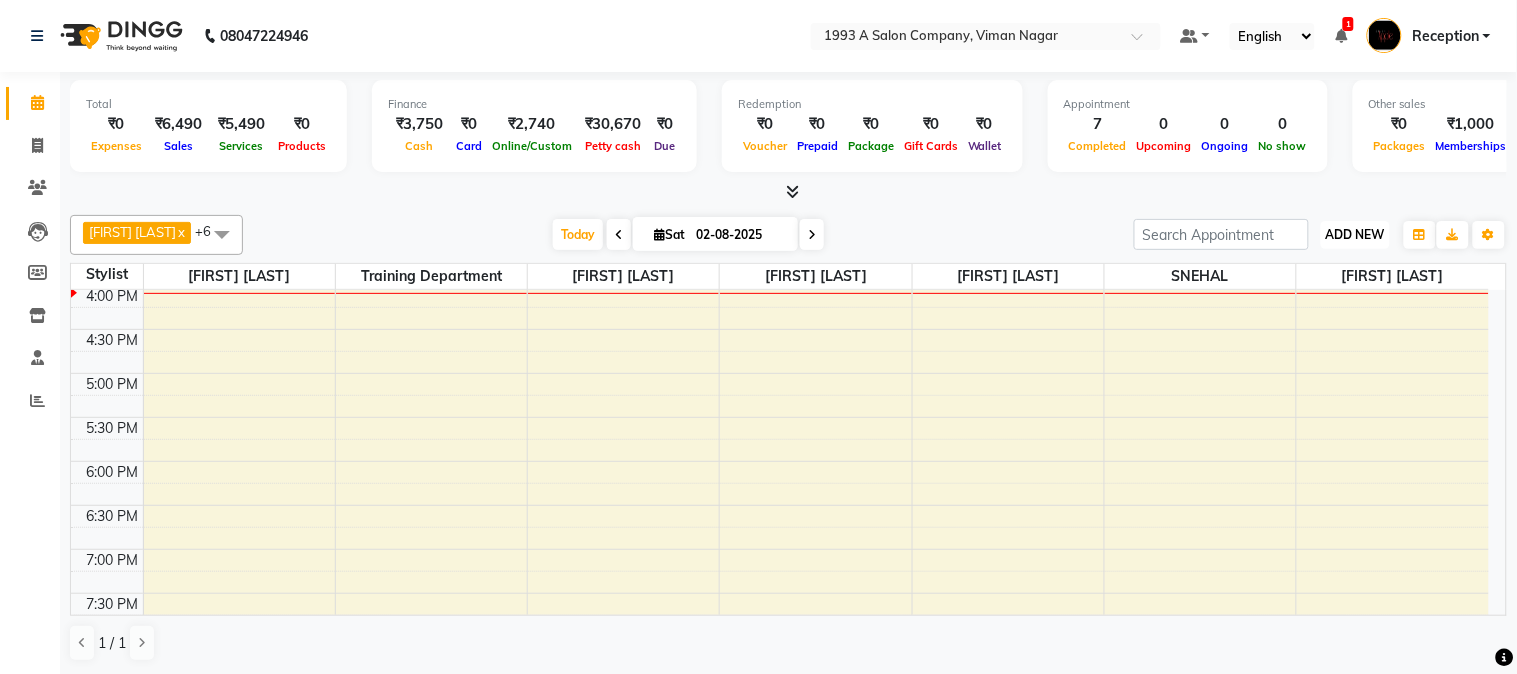 click on "ADD NEW" at bounding box center (1355, 234) 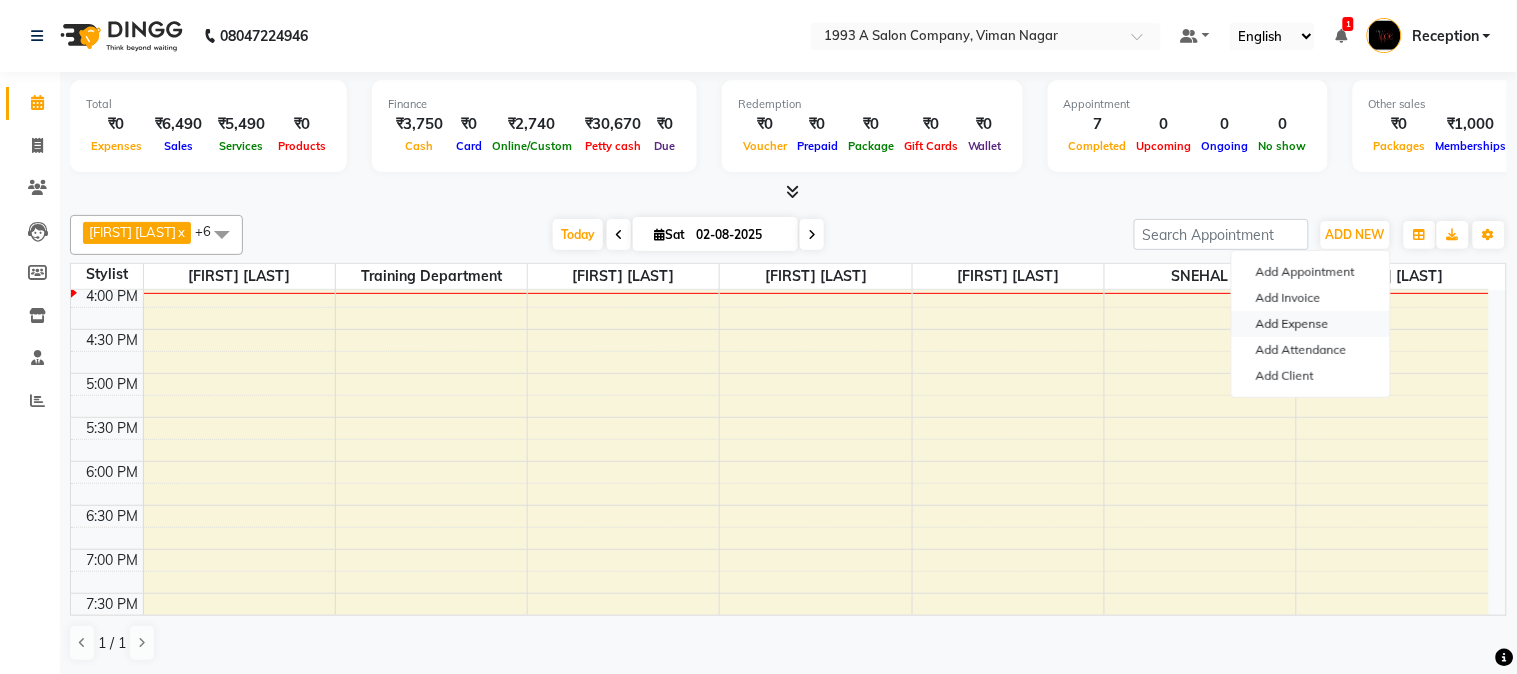 click on "Add Expense" at bounding box center [1311, 324] 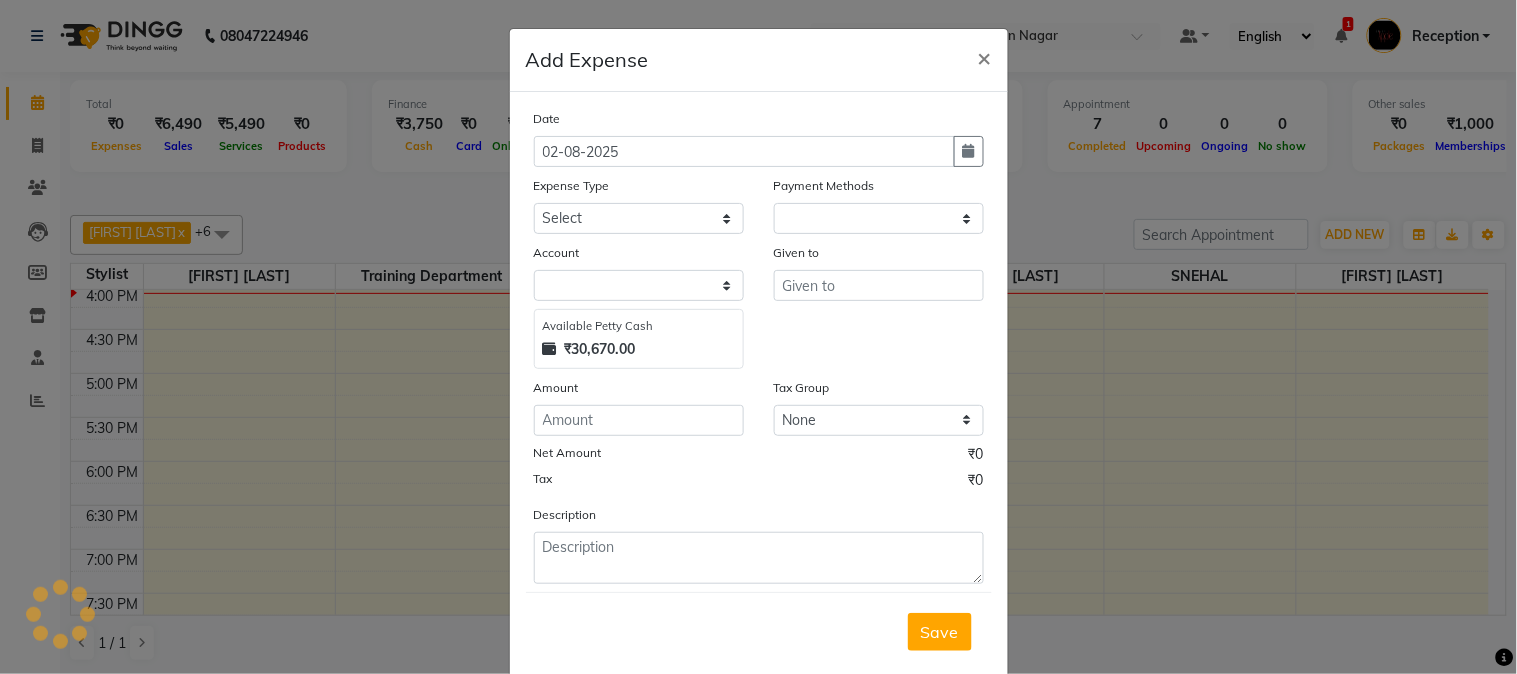 select on "1" 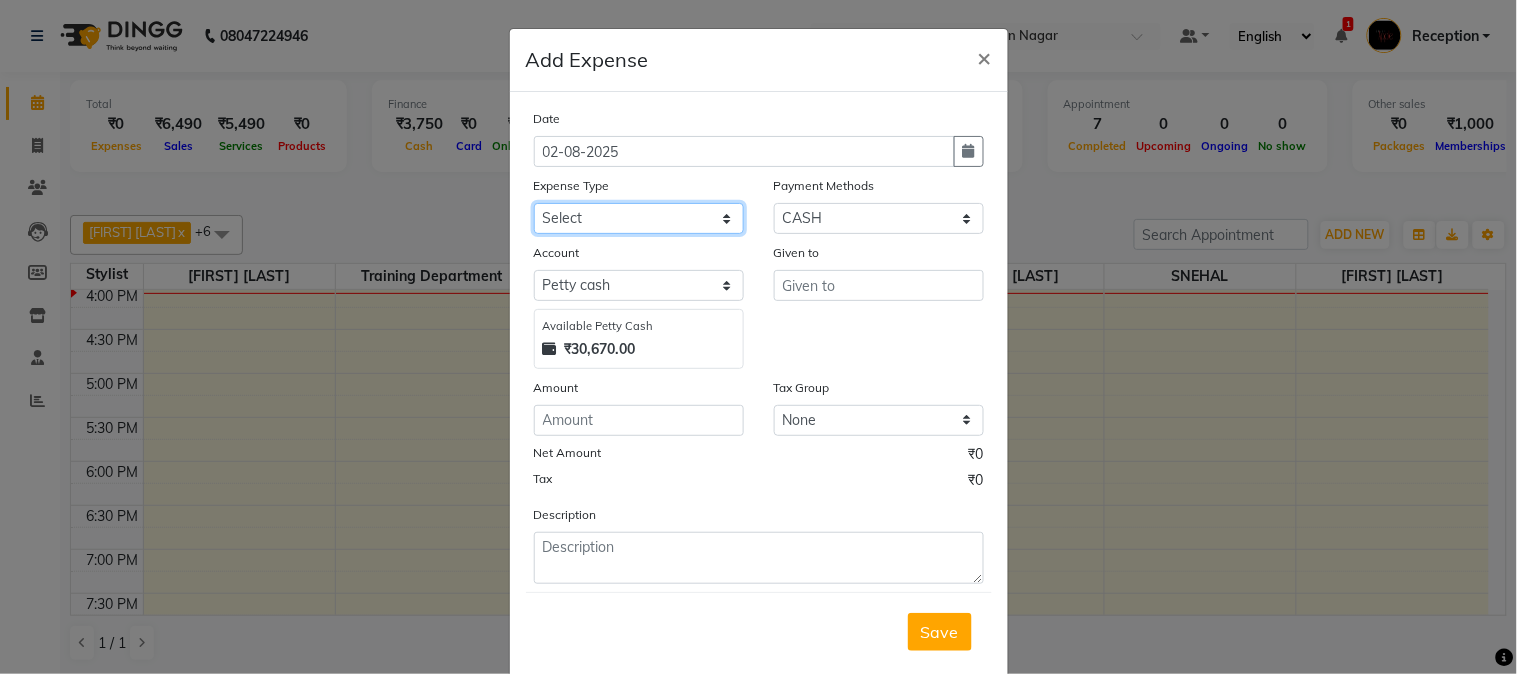click on "Select CASH HANDED OVER TO OWNER client refund Client Snacks Donation Electricity bill Equipment Flower bill Garbage Collection Groceries House keeping material Internet bill Laundry Maintenance Marketing milk Milk Mobile bill Other Pantry Product Rent Royalty Staff advance salary Staff incentive Staff incentive staff salary Staff Snacks Staff Travel Tea & Refreshment Tea & Refreshment Tip water bill" 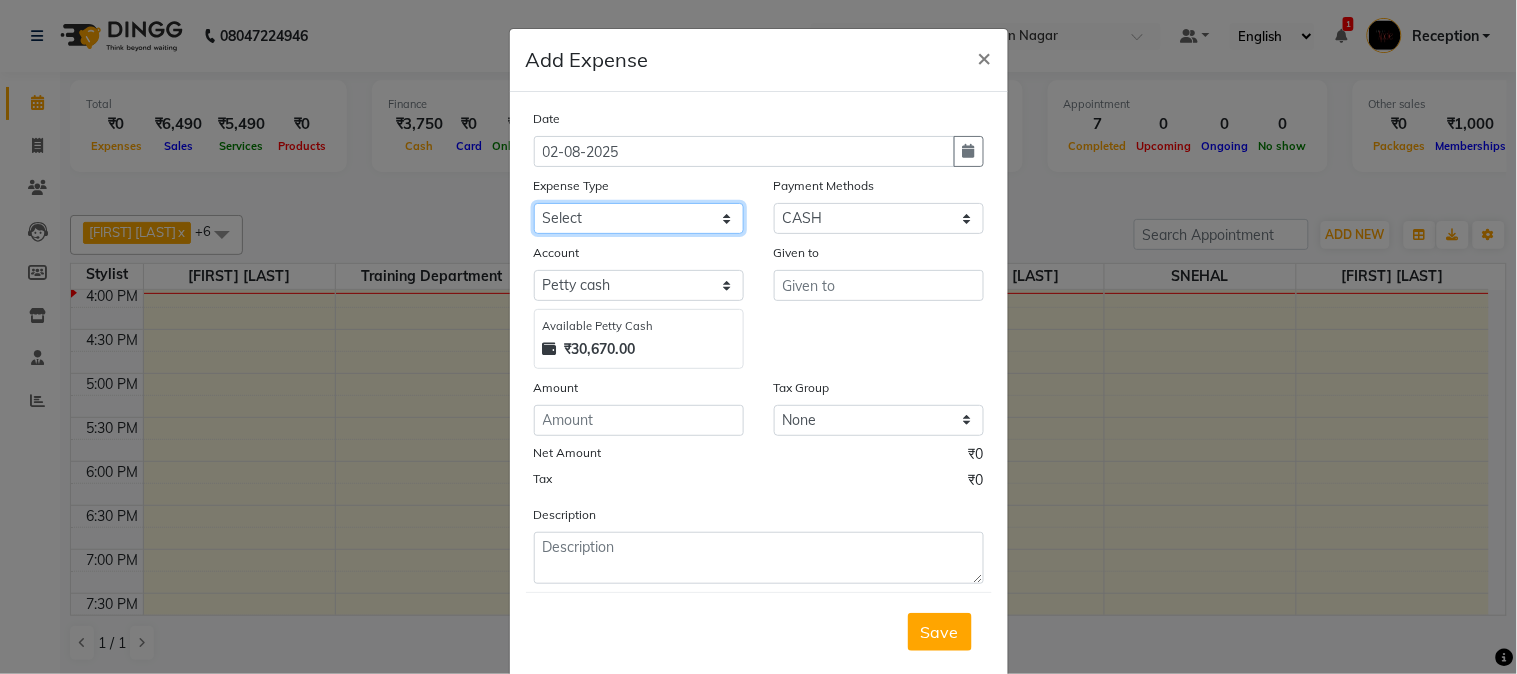 select on "21606" 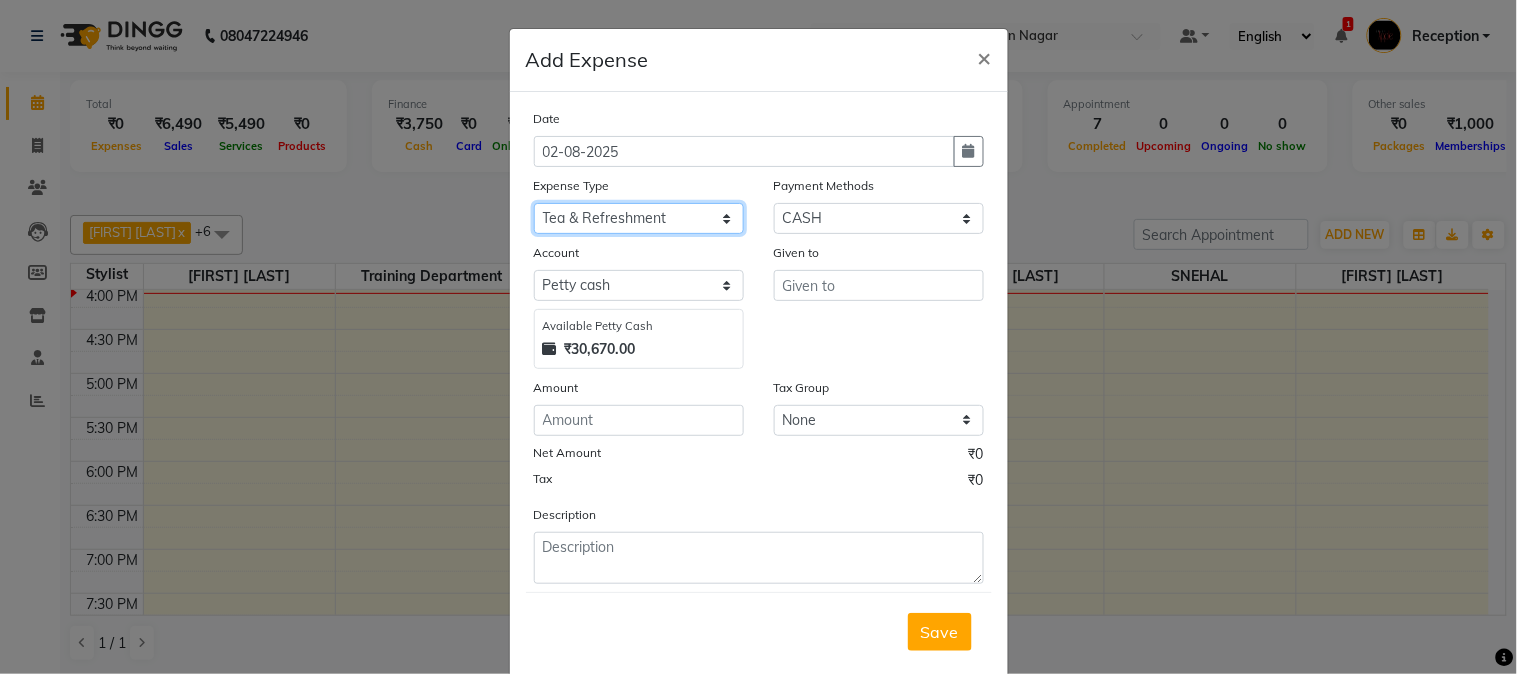 click on "Select CASH HANDED OVER TO OWNER client refund Client Snacks Donation Electricity bill Equipment Flower bill Garbage Collection Groceries House keeping material Internet bill Laundry Maintenance Marketing milk Milk Mobile bill Other Pantry Product Rent Royalty Staff advance salary Staff incentive Staff incentive staff salary Staff Snacks Staff Travel Tea & Refreshment Tea & Refreshment Tip water bill" 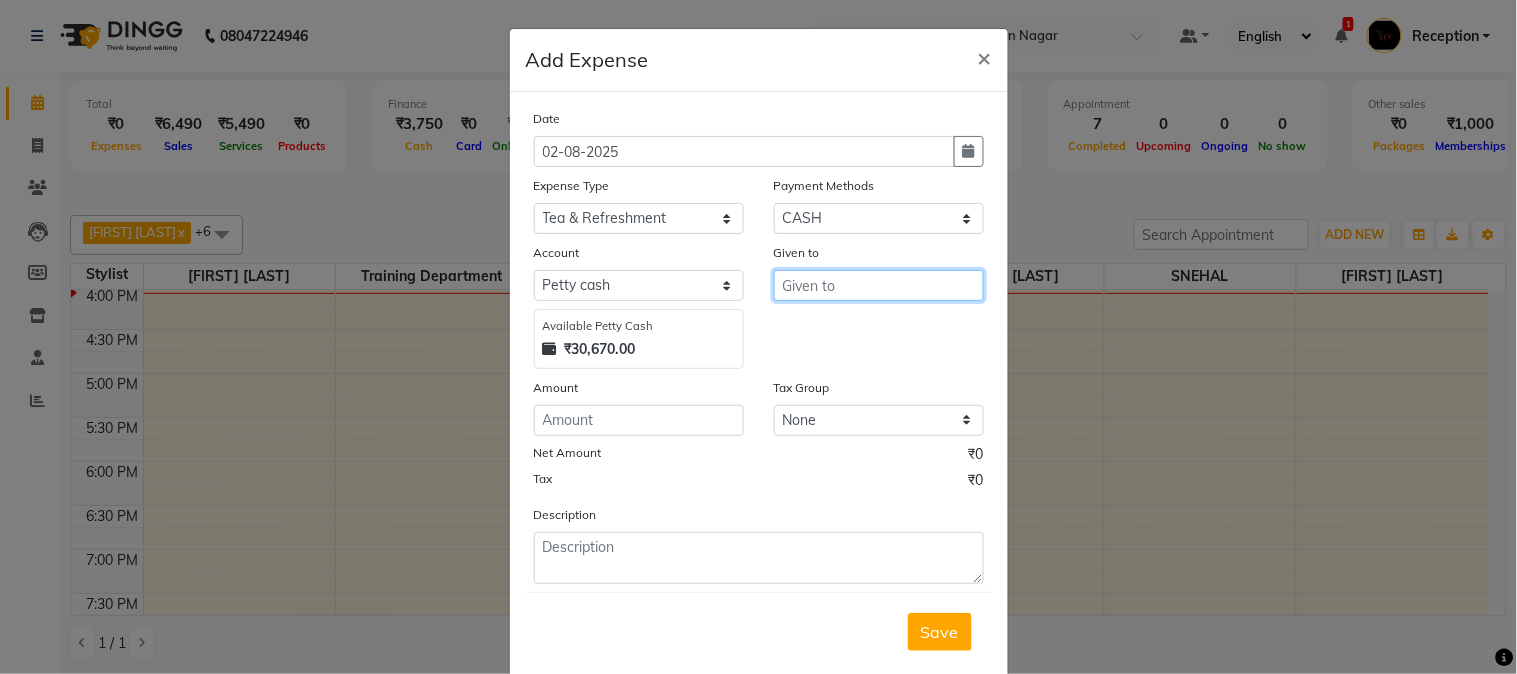 click at bounding box center [879, 285] 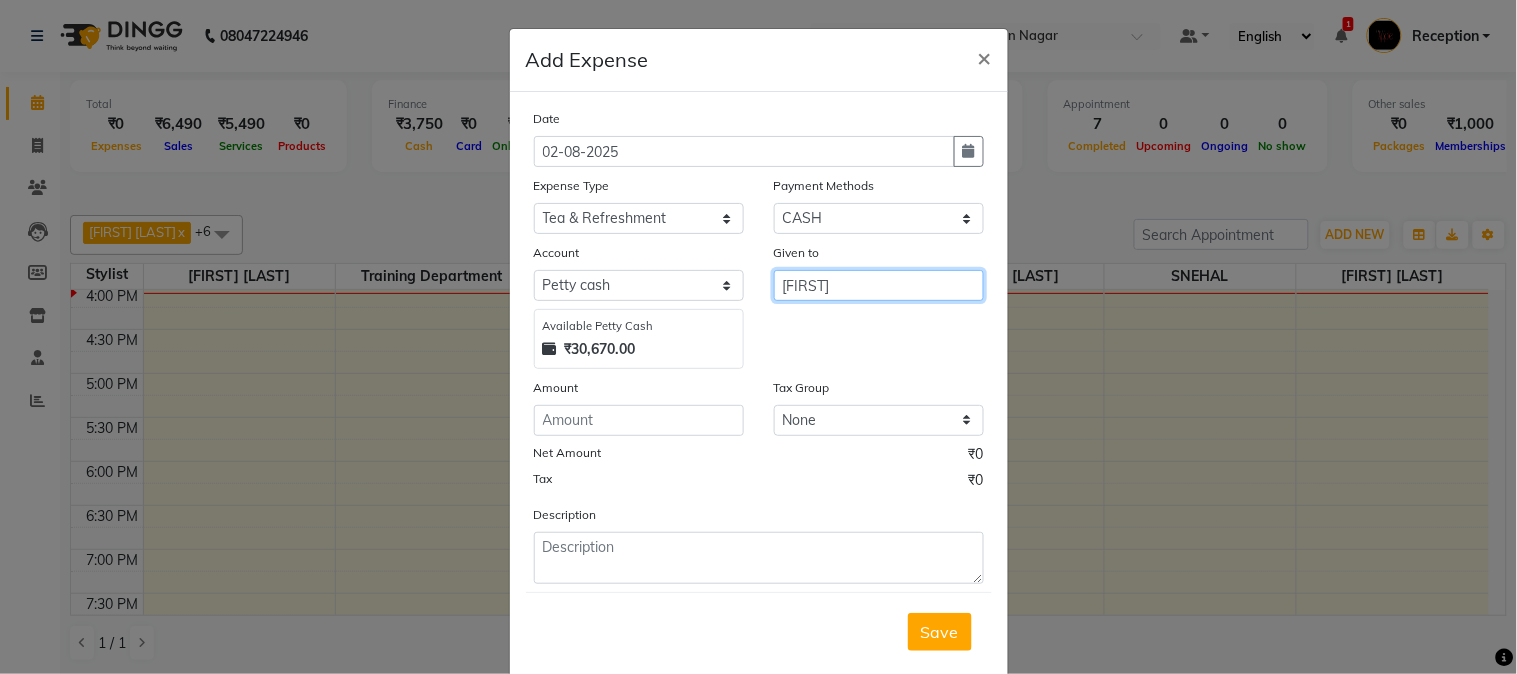 type on "ranjana" 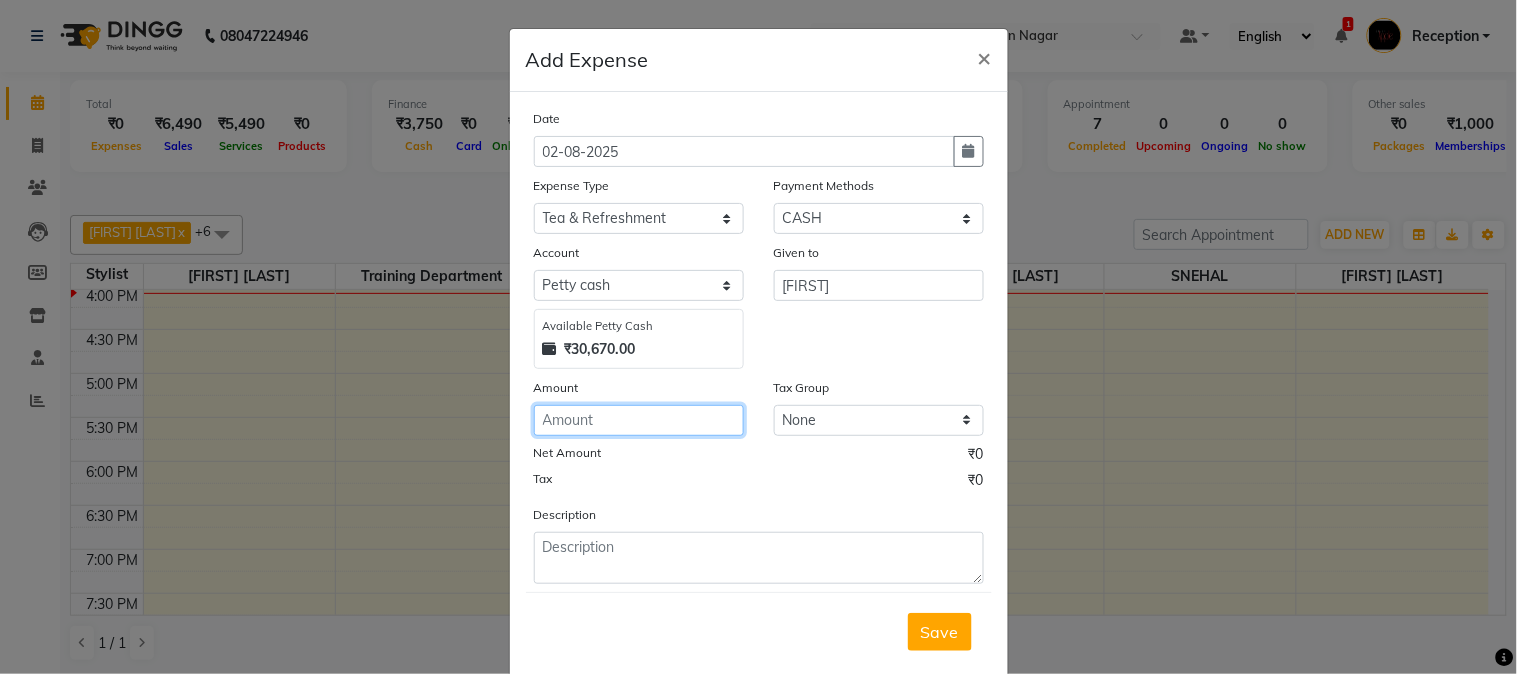 click 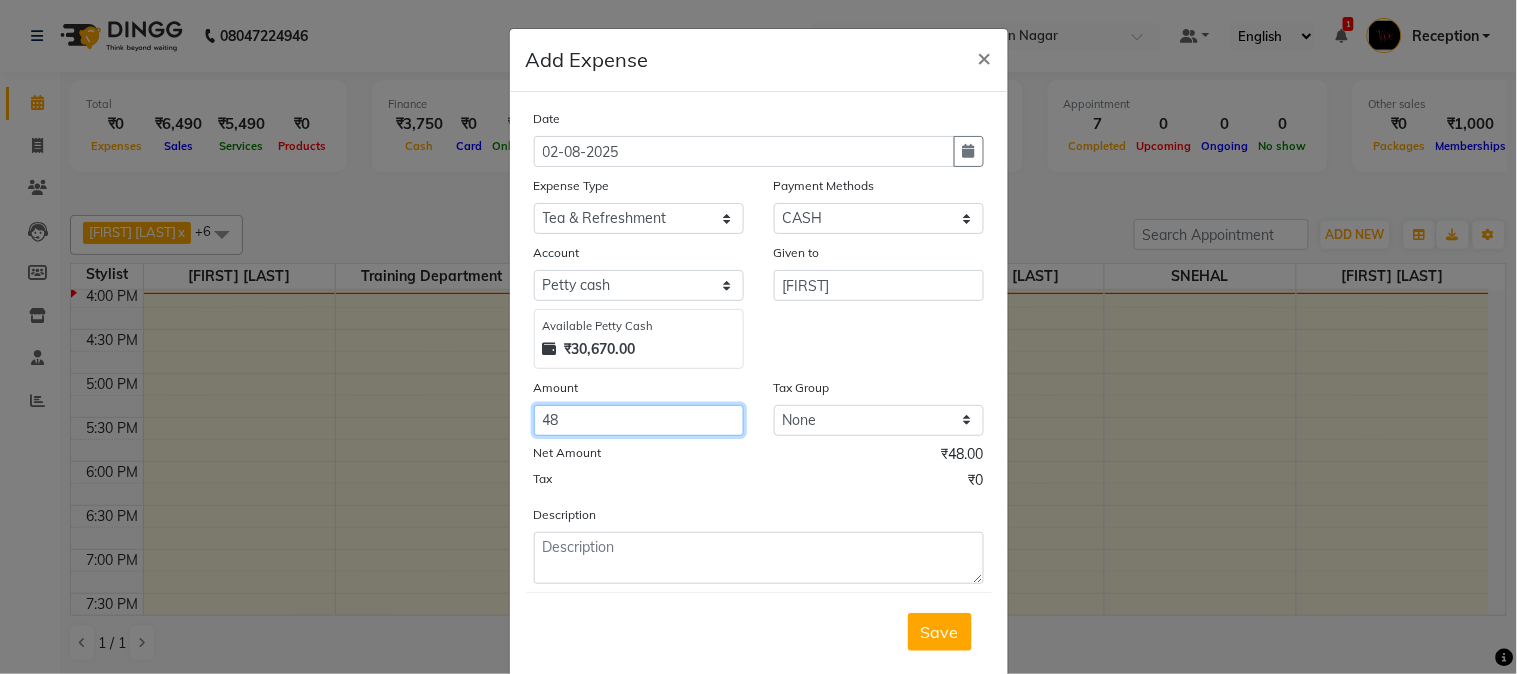 type on "48" 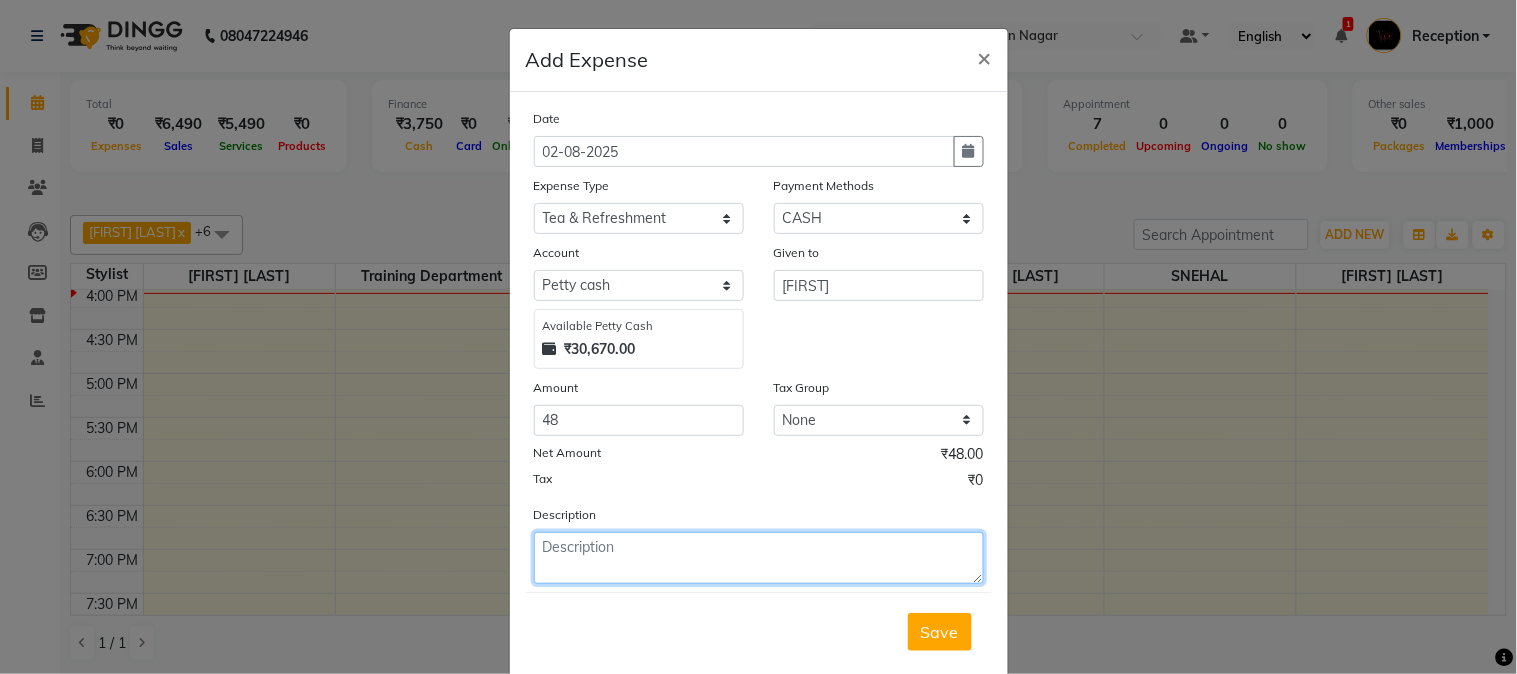 click 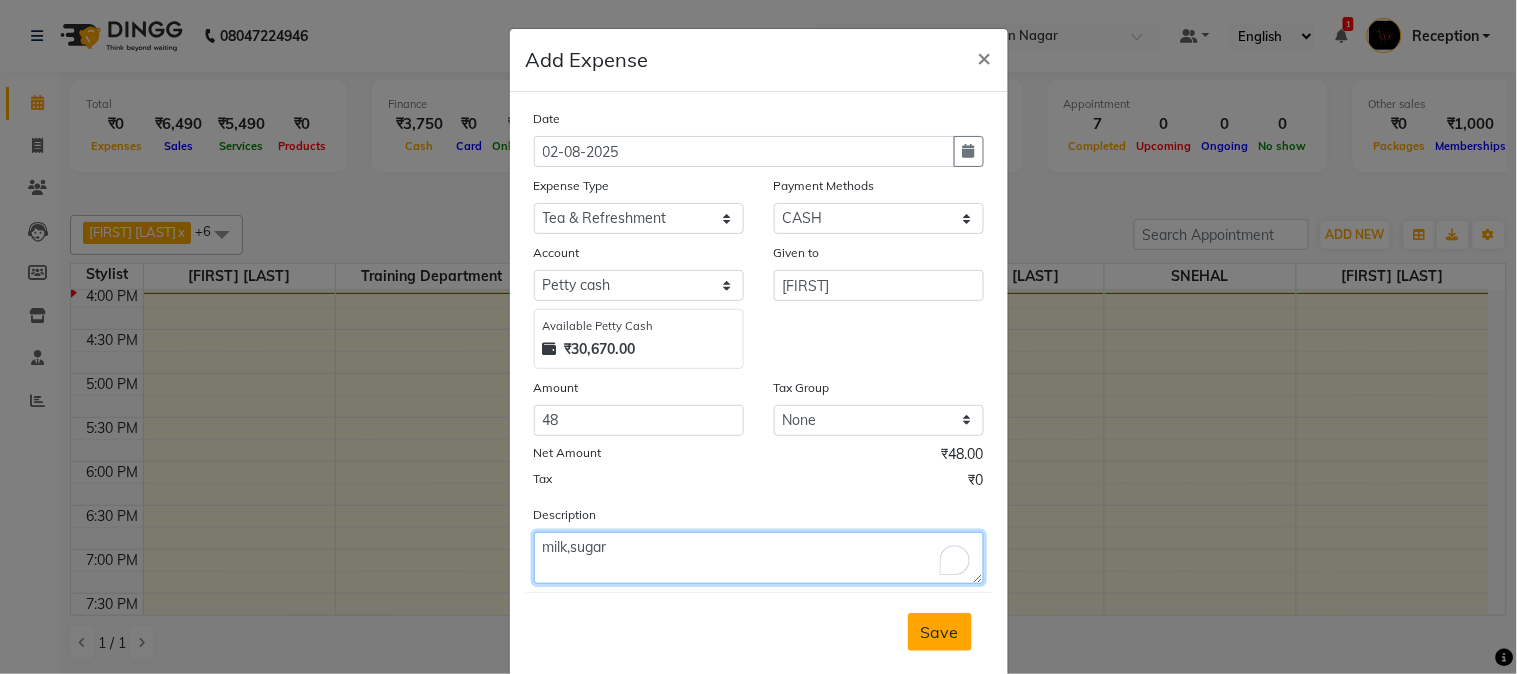 type on "milk,sugar" 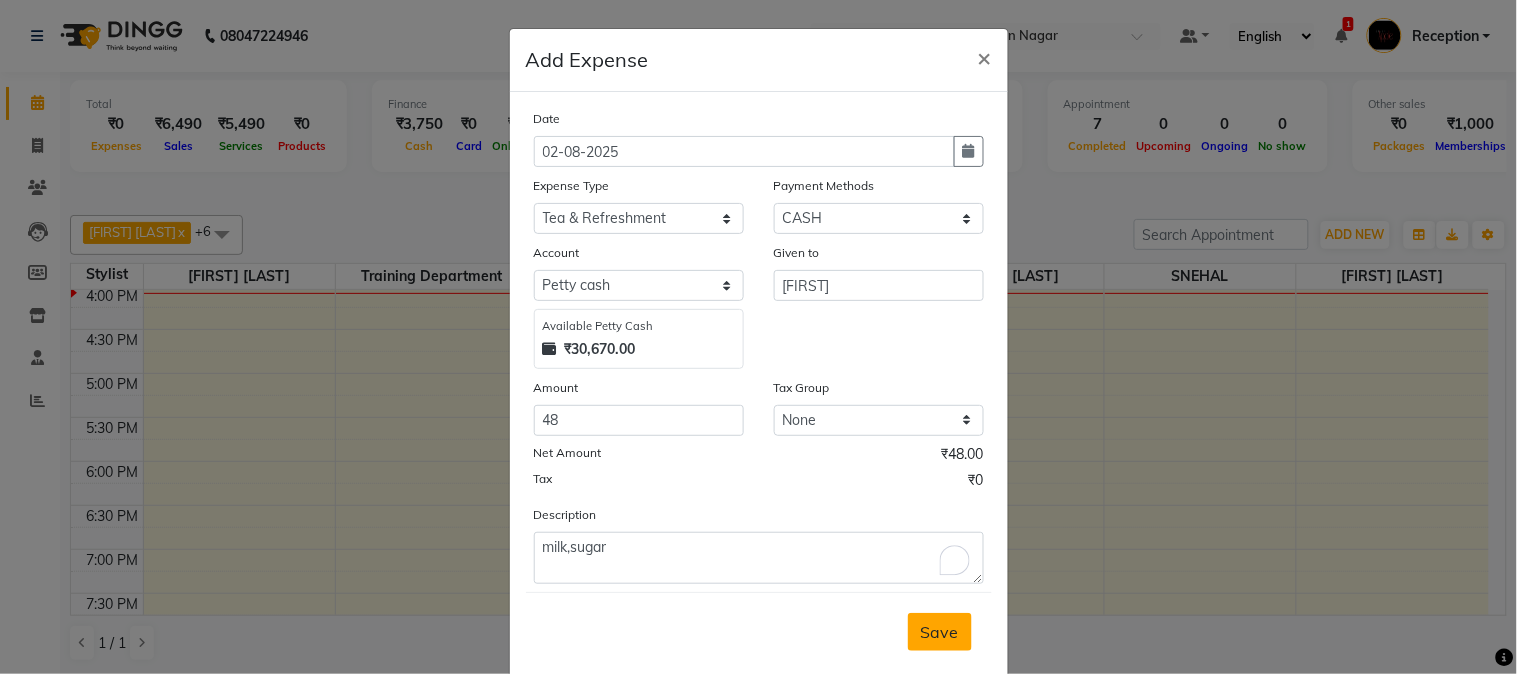 click on "Save" at bounding box center (940, 632) 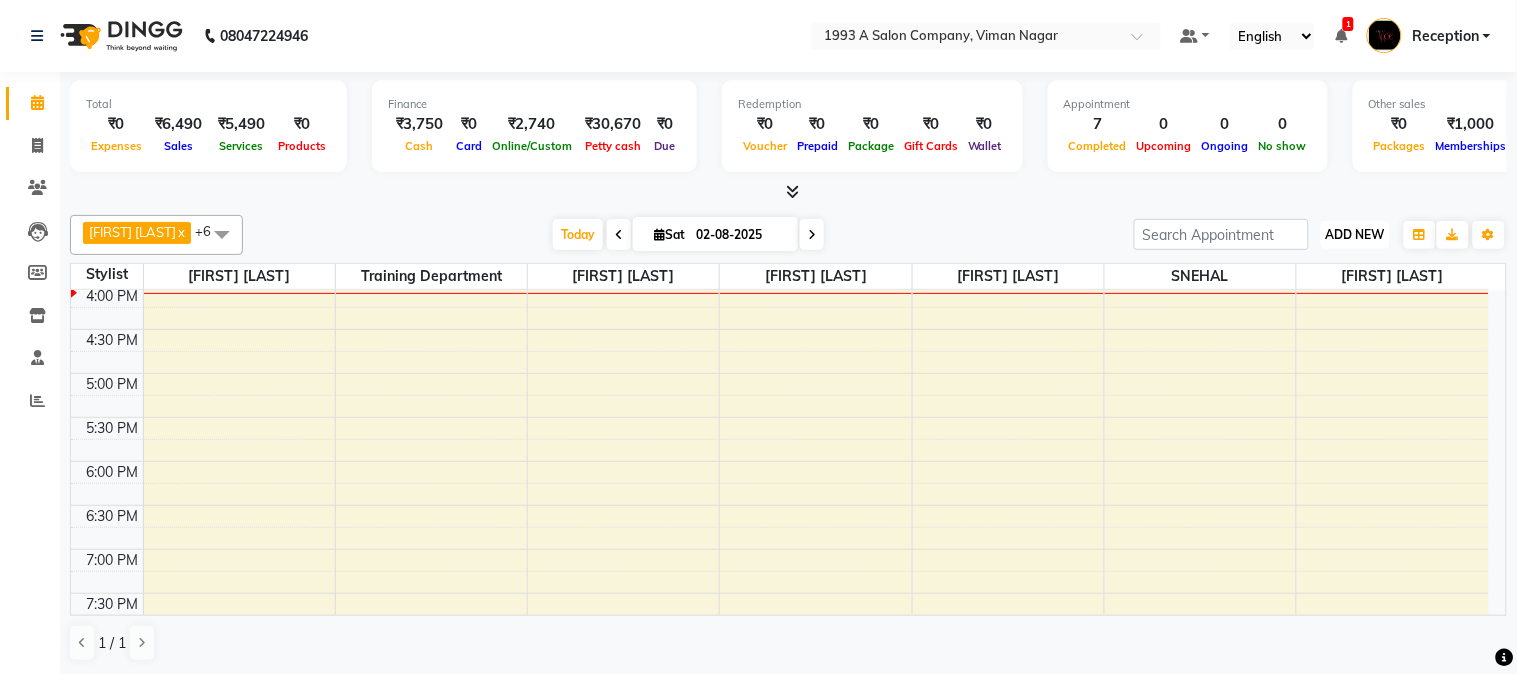 click on "ADD NEW" at bounding box center [1355, 234] 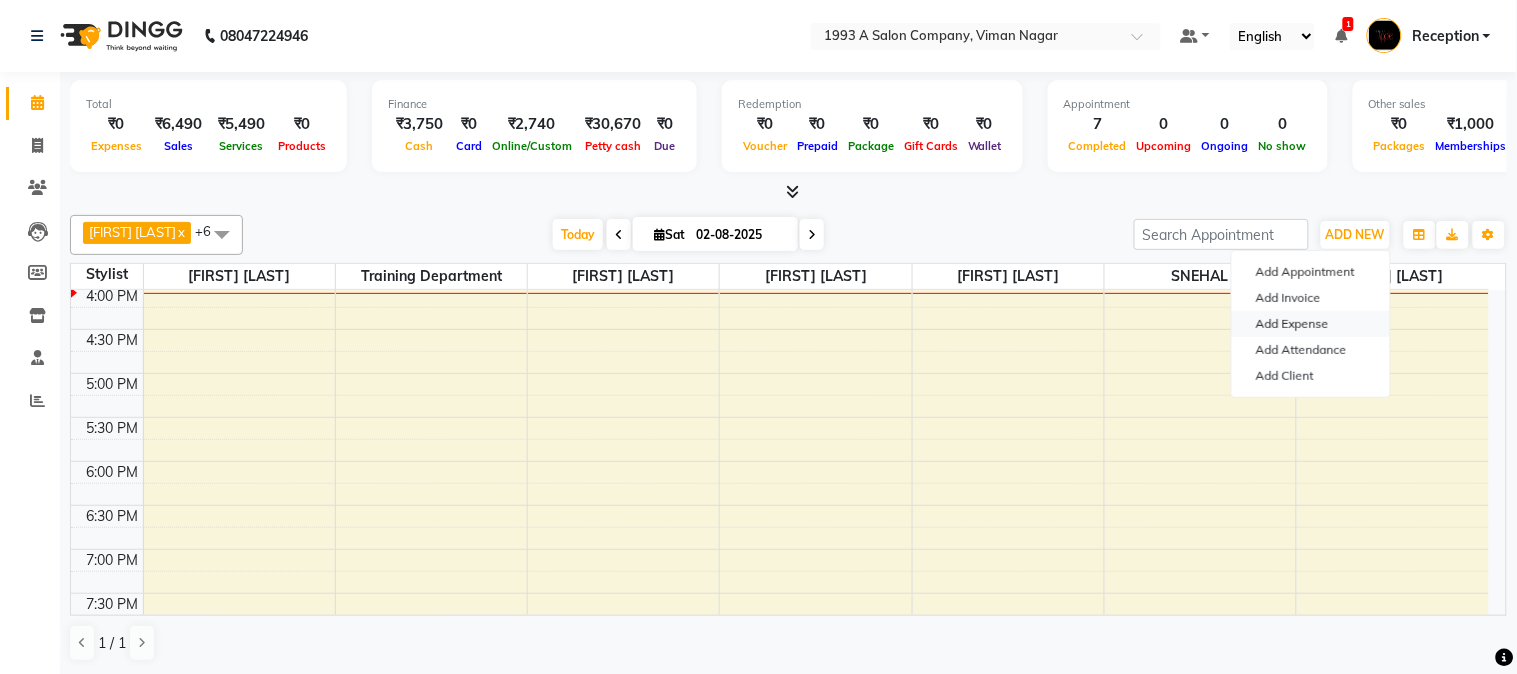 click on "Add Expense" at bounding box center (1311, 324) 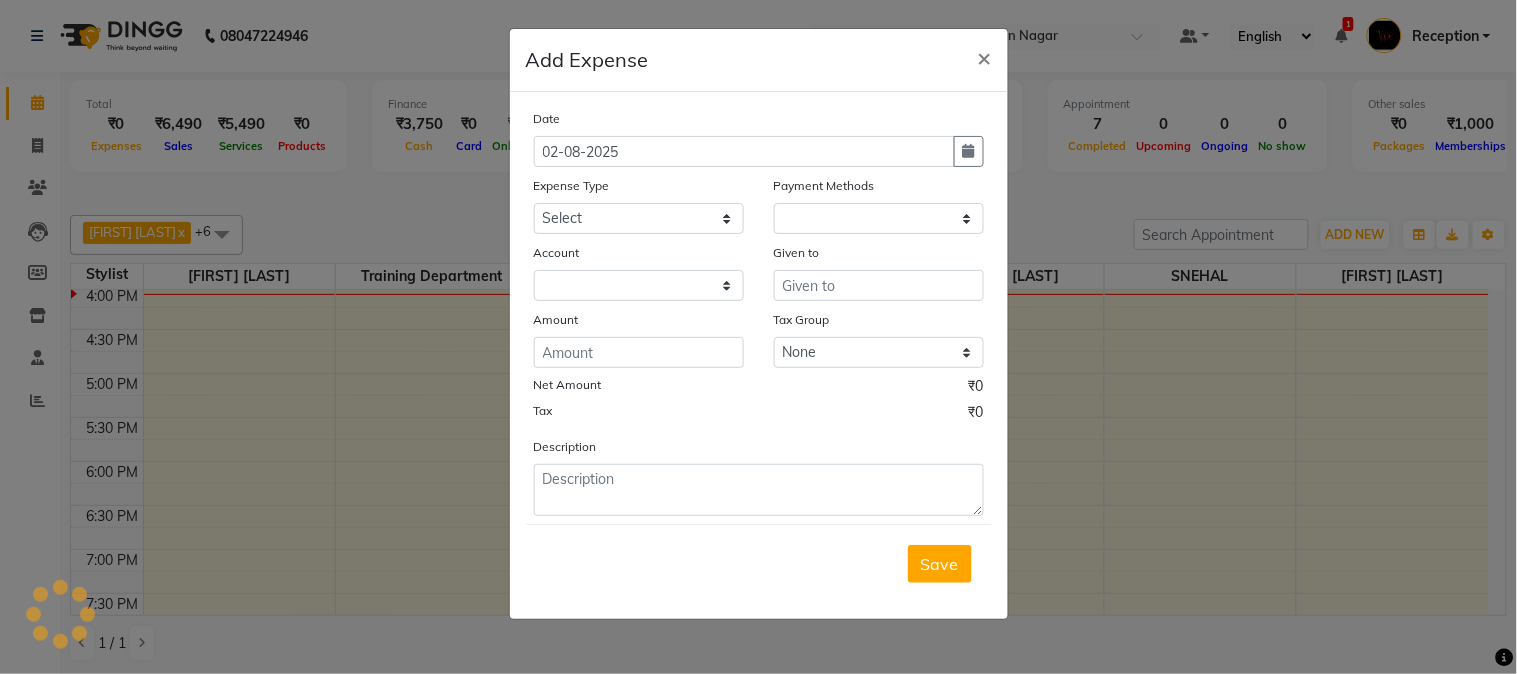 select on "1" 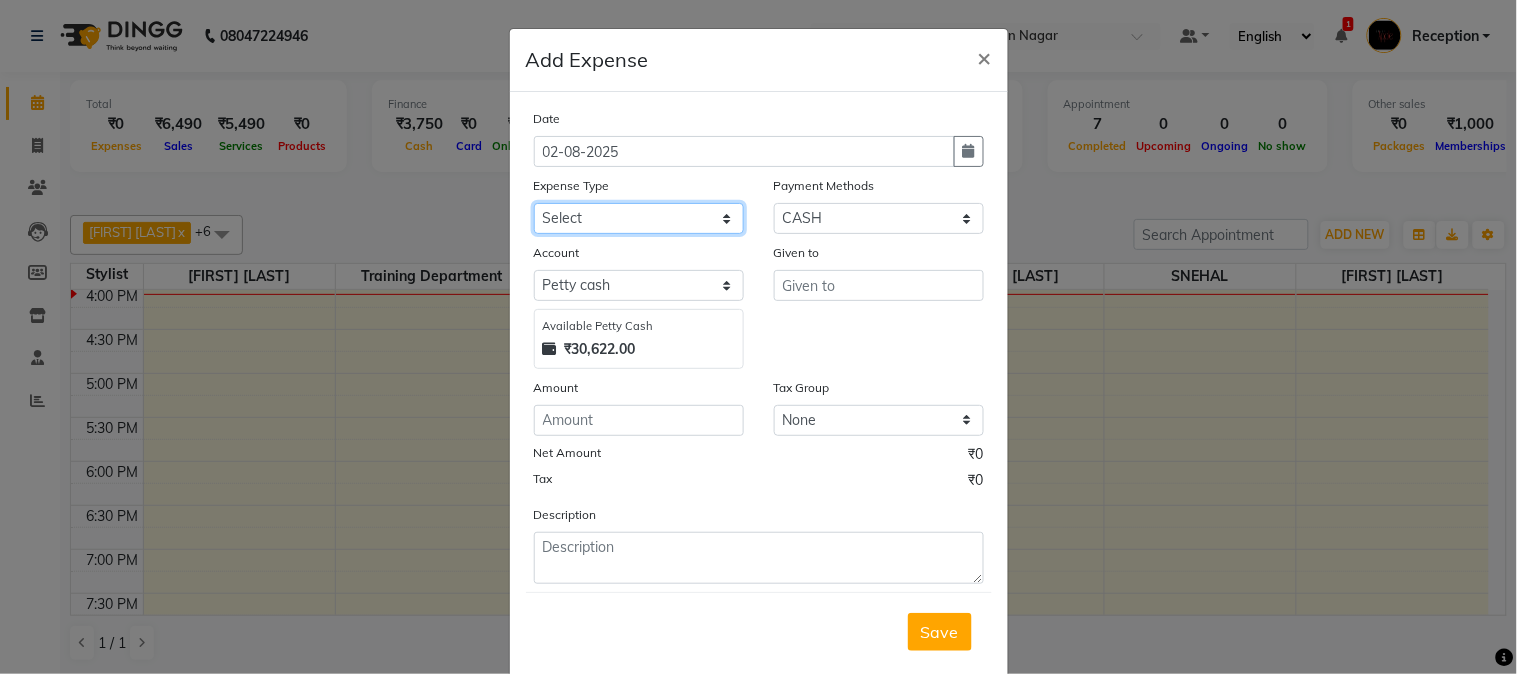 click on "Select CASH HANDED OVER TO OWNER client refund Client Snacks Donation Electricity bill Equipment Flower bill Garbage Collection Groceries House keeping material Internet bill Laundry Maintenance Marketing milk Milk Mobile bill Other Pantry Product Rent Royalty Staff advance salary Staff incentive Staff incentive staff salary Staff Snacks Staff Travel Tea & Refreshment Tea & Refreshment Tip water bill" 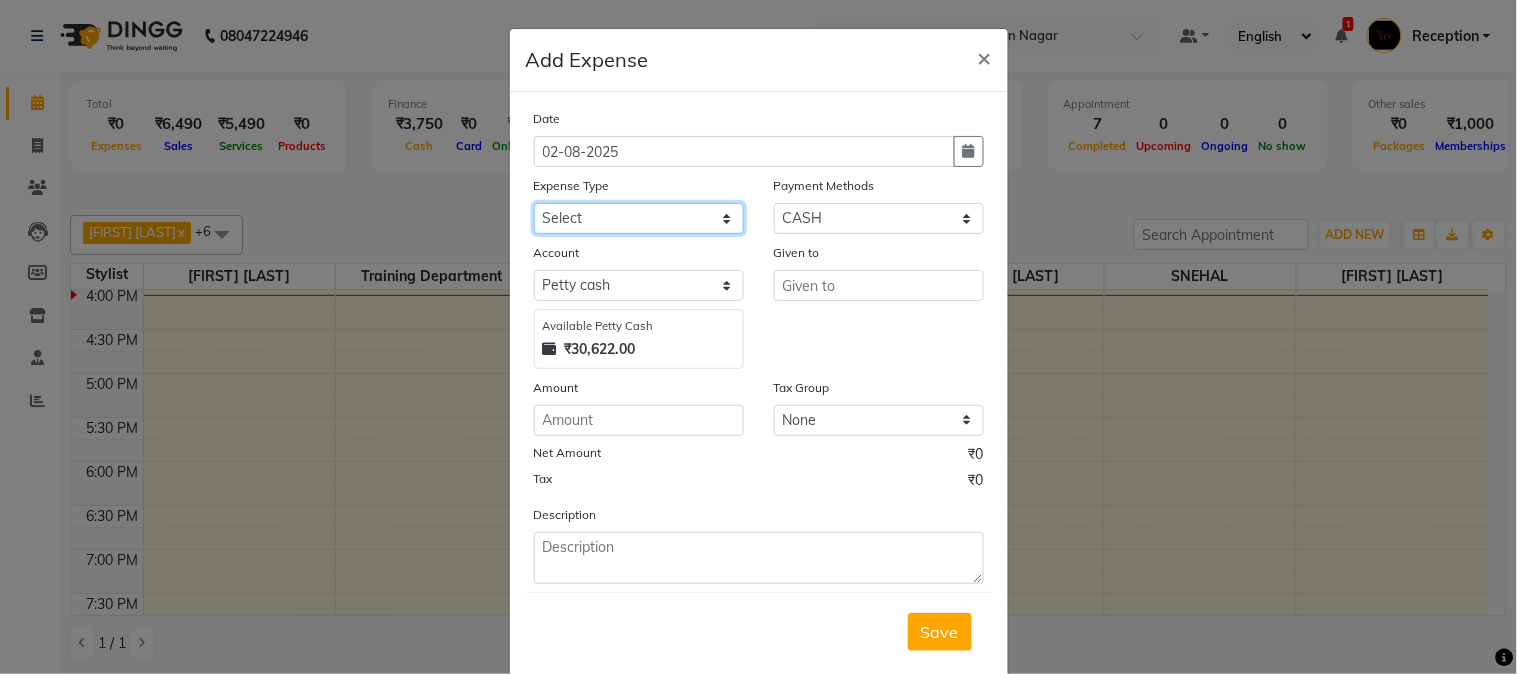 select on "1927" 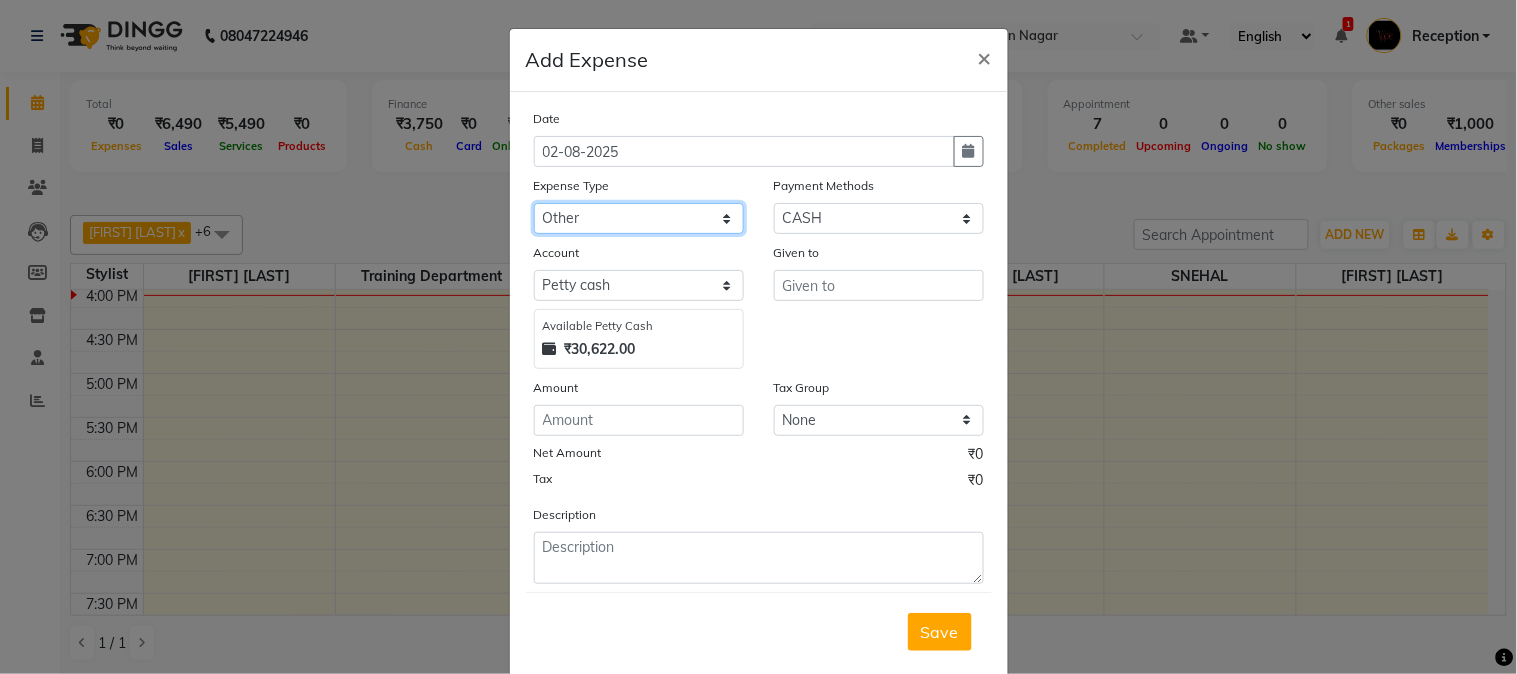 click on "Select CASH HANDED OVER TO OWNER client refund Client Snacks Donation Electricity bill Equipment Flower bill Garbage Collection Groceries House keeping material Internet bill Laundry Maintenance Marketing milk Milk Mobile bill Other Pantry Product Rent Royalty Staff advance salary Staff incentive Staff incentive staff salary Staff Snacks Staff Travel Tea & Refreshment Tea & Refreshment Tip water bill" 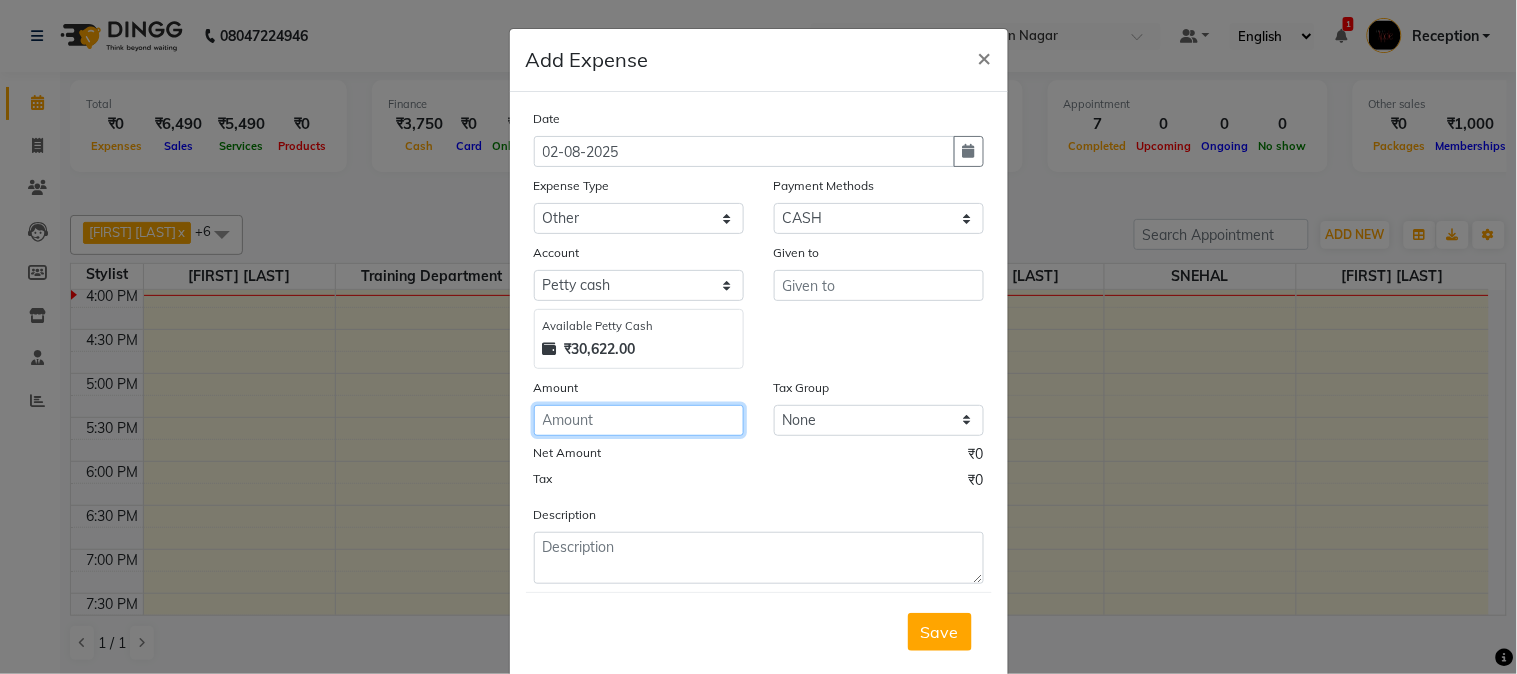 click 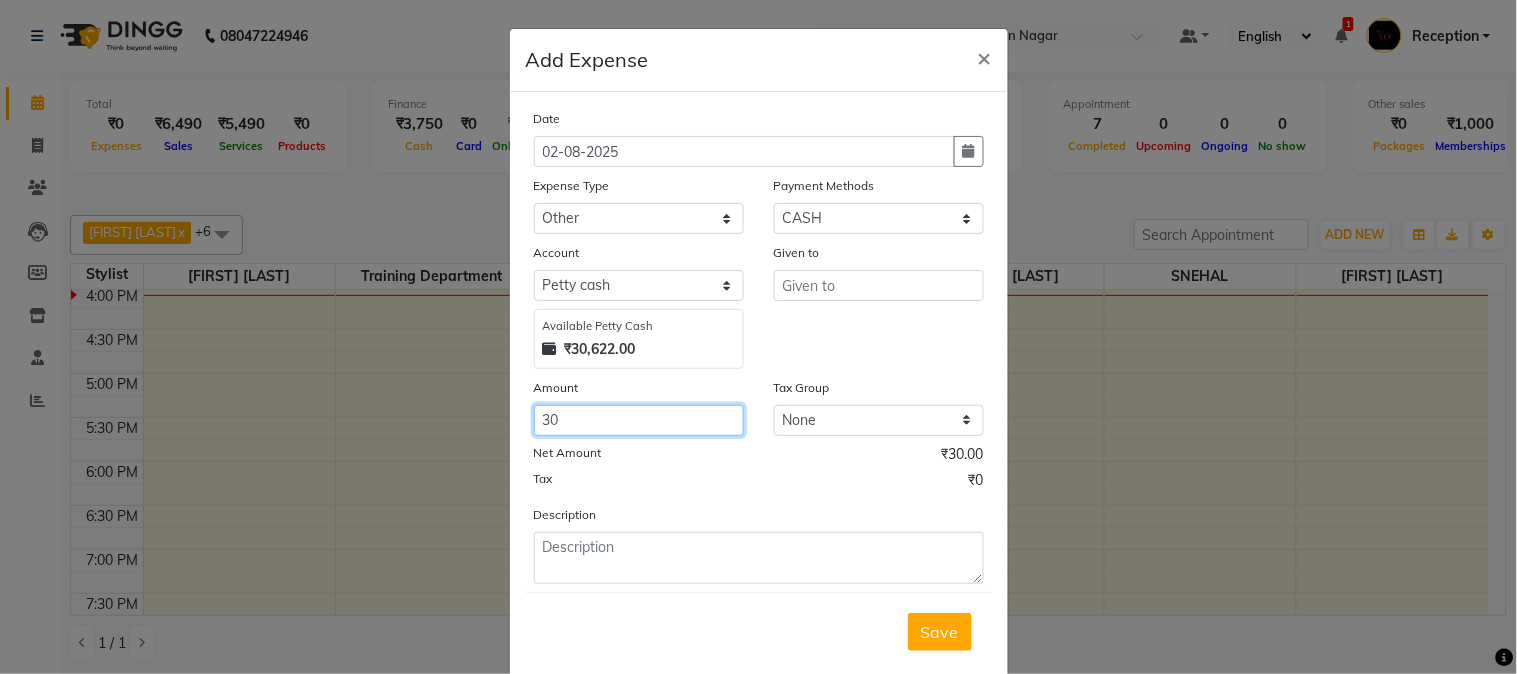 type on "30" 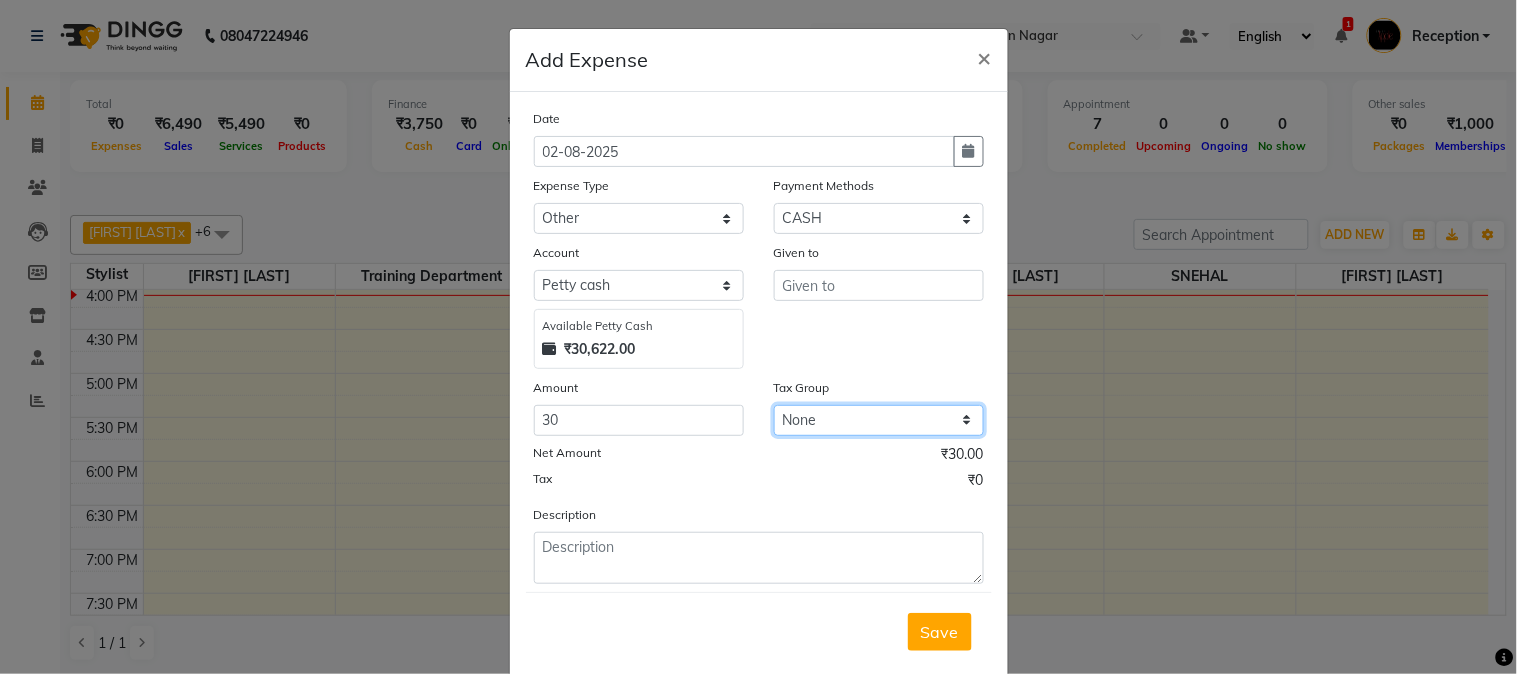 click on "None" 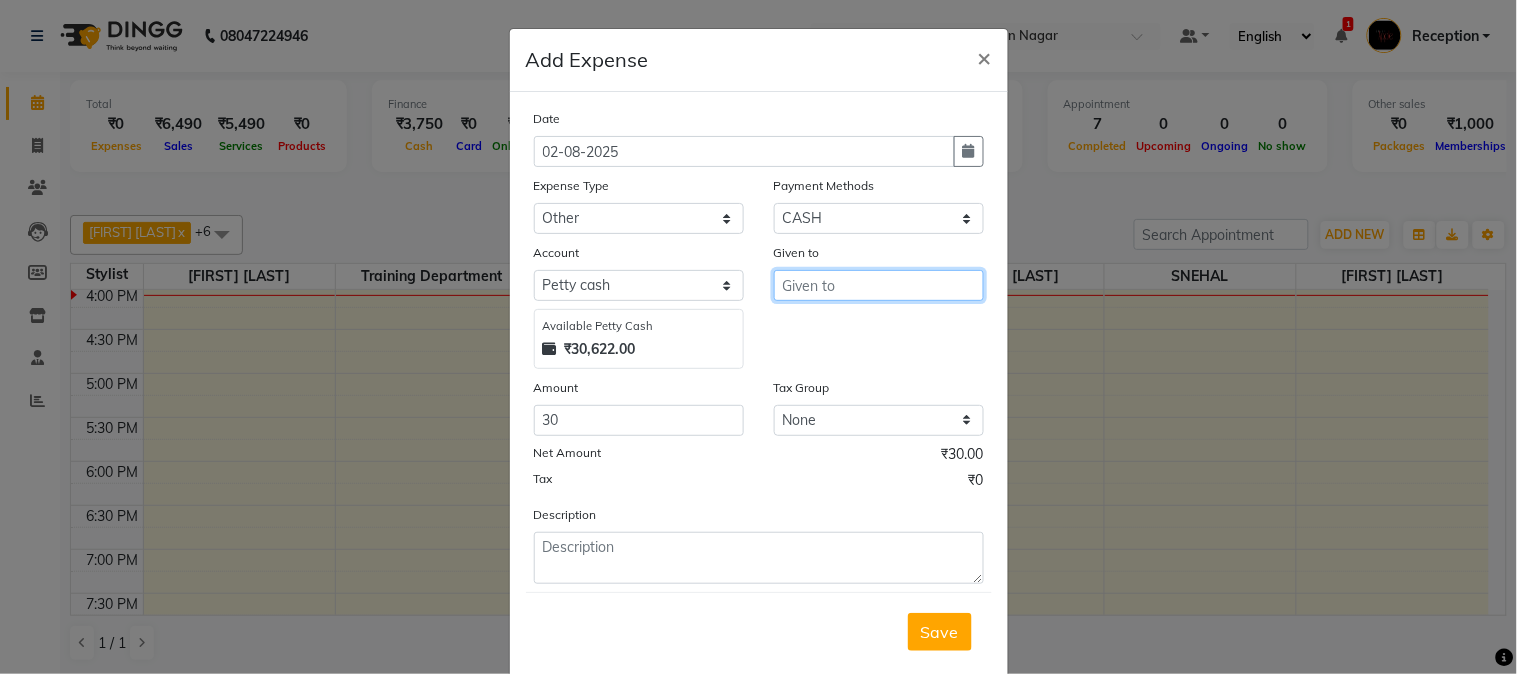 click at bounding box center (879, 285) 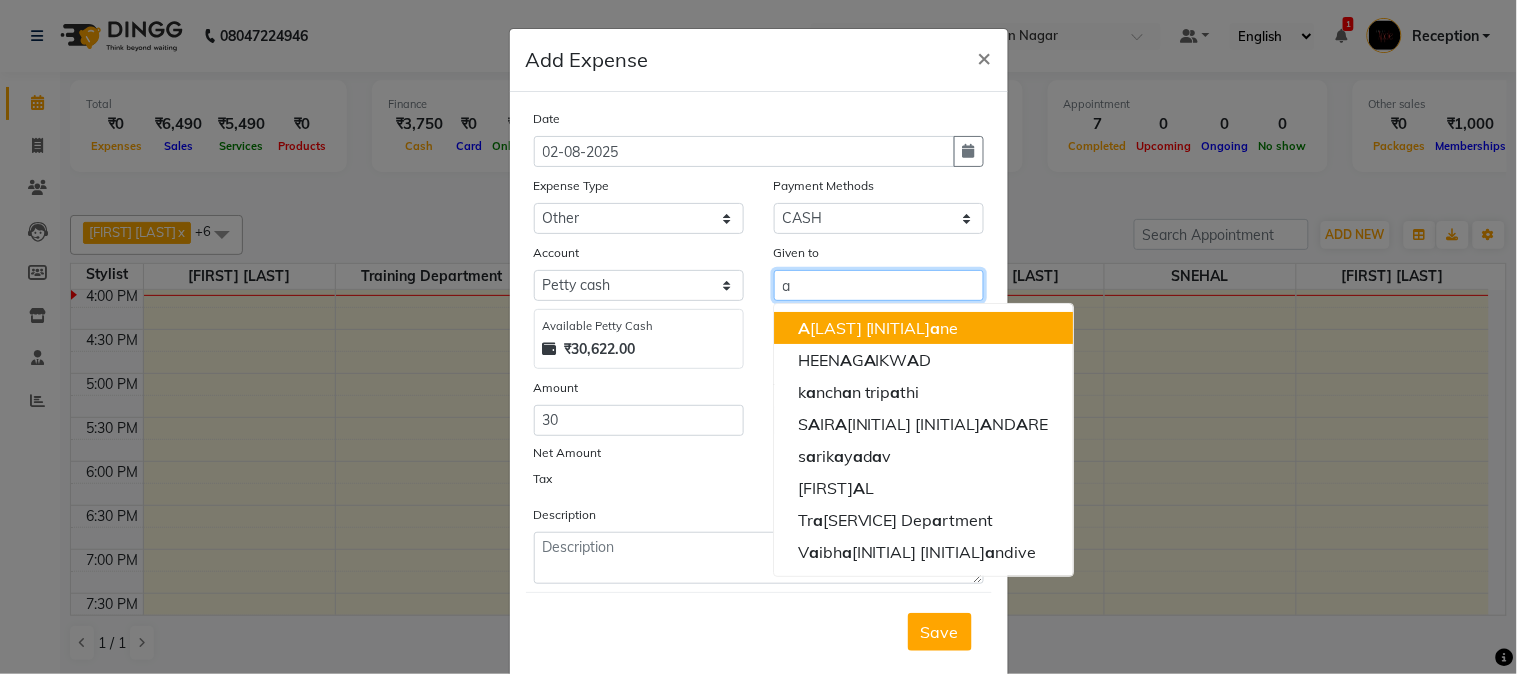 click on "A niket M a ne" at bounding box center [878, 328] 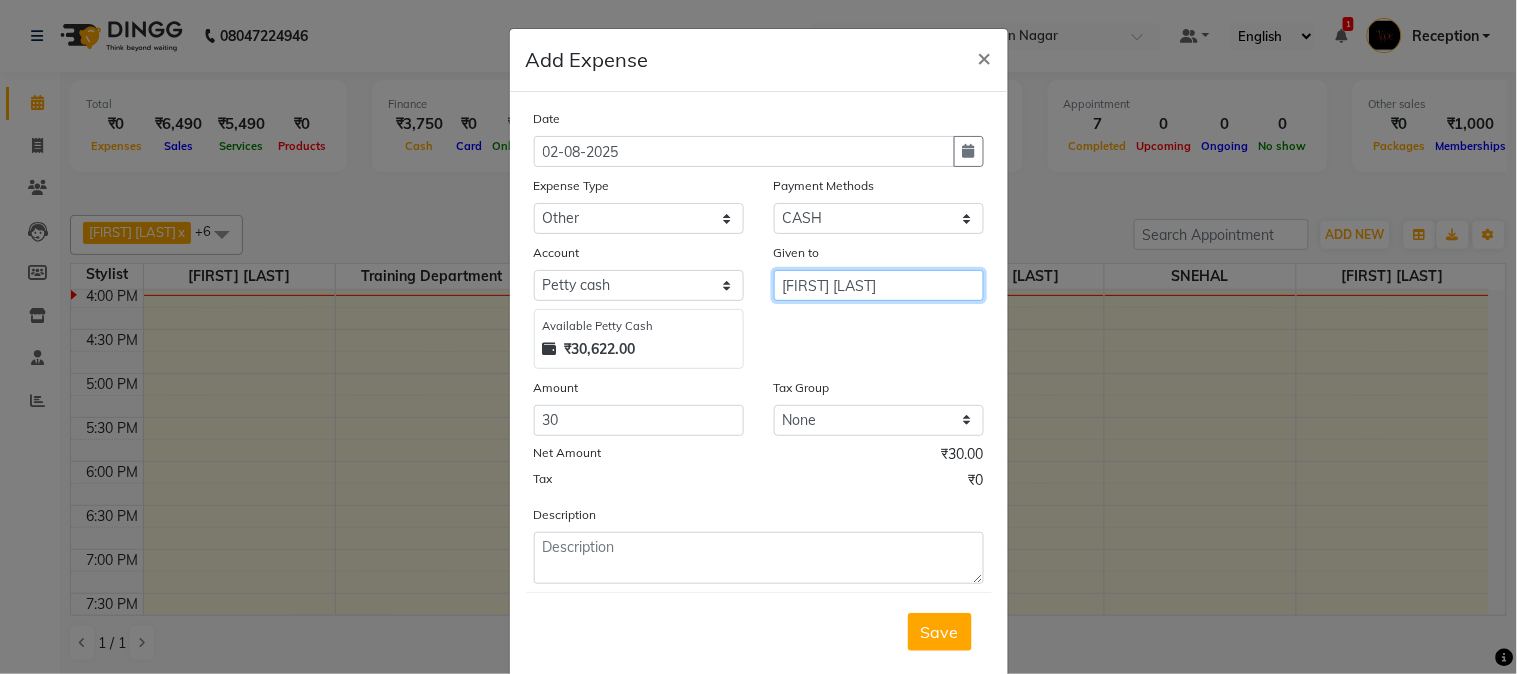 type on "Aniket Mane" 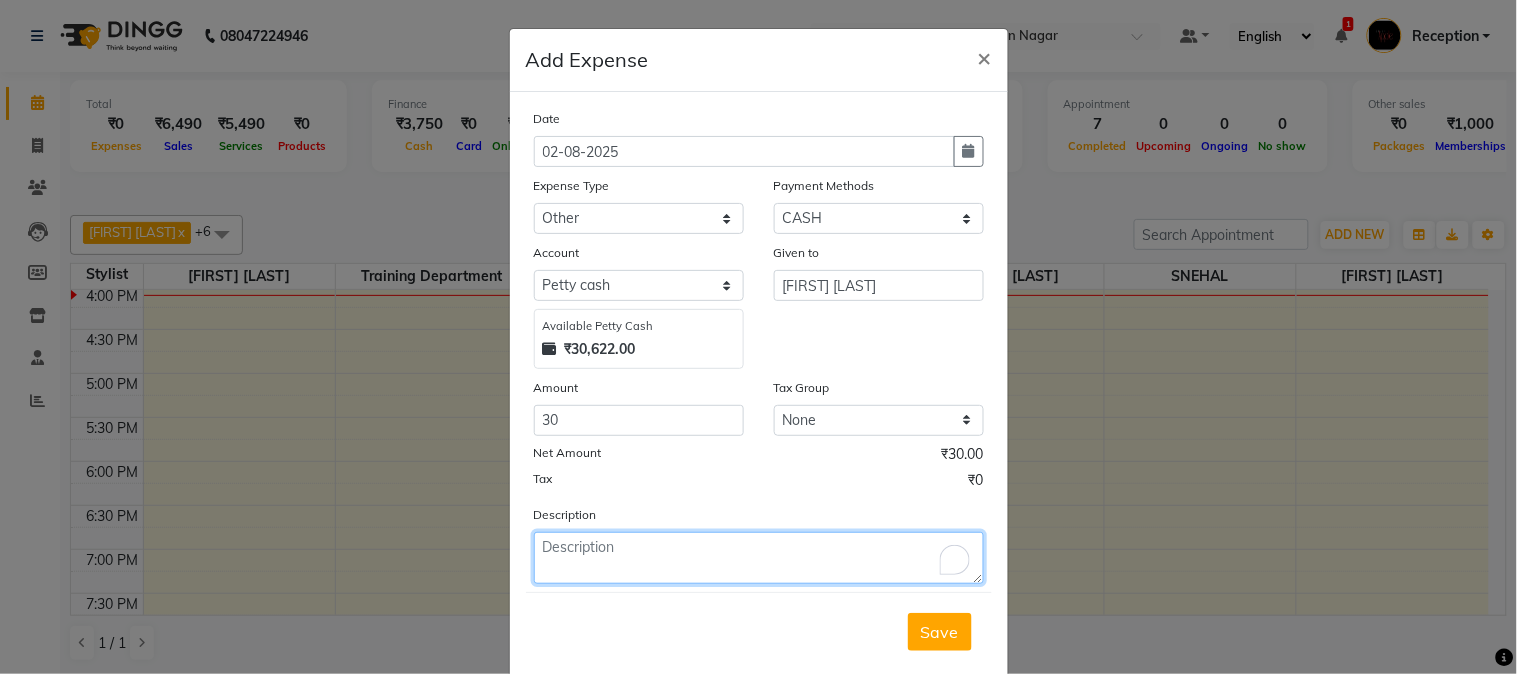 click 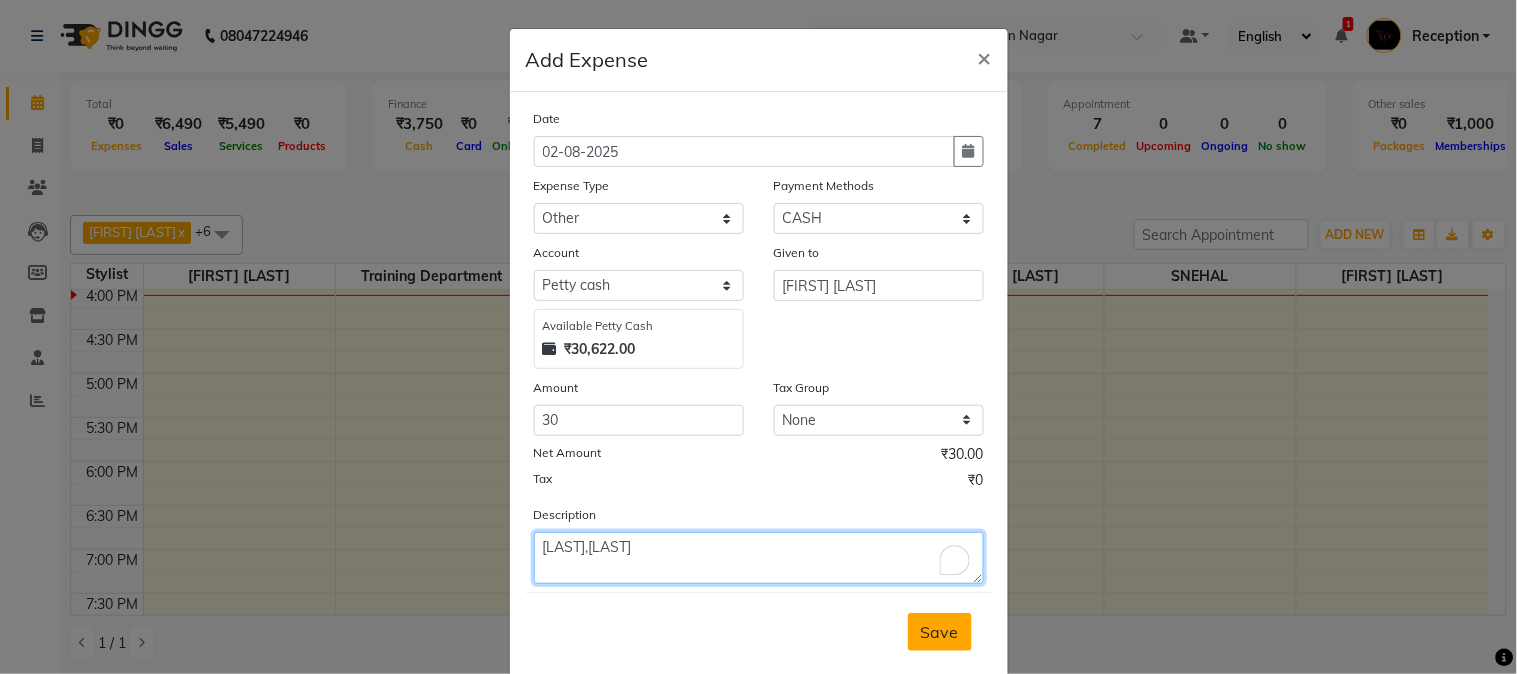 type on "leman,mirachi" 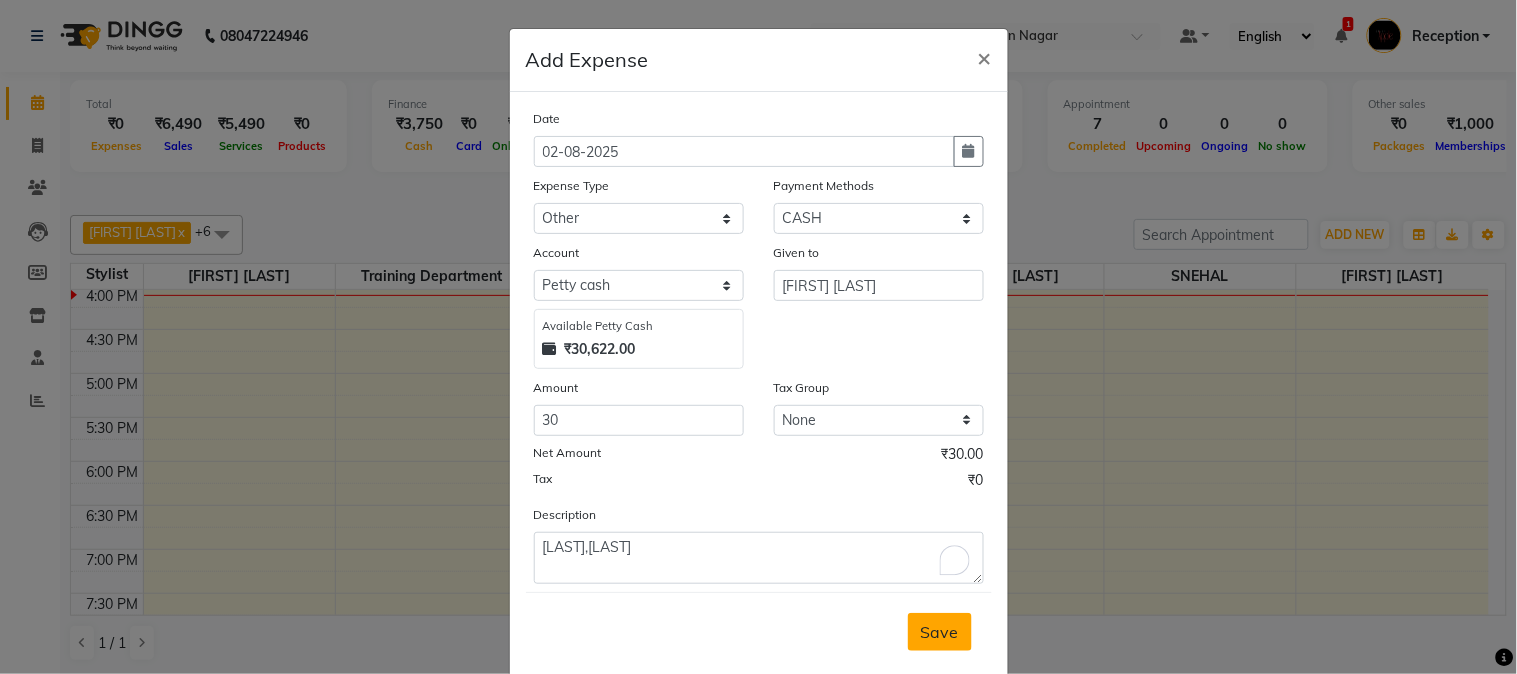 click on "Save" at bounding box center [940, 632] 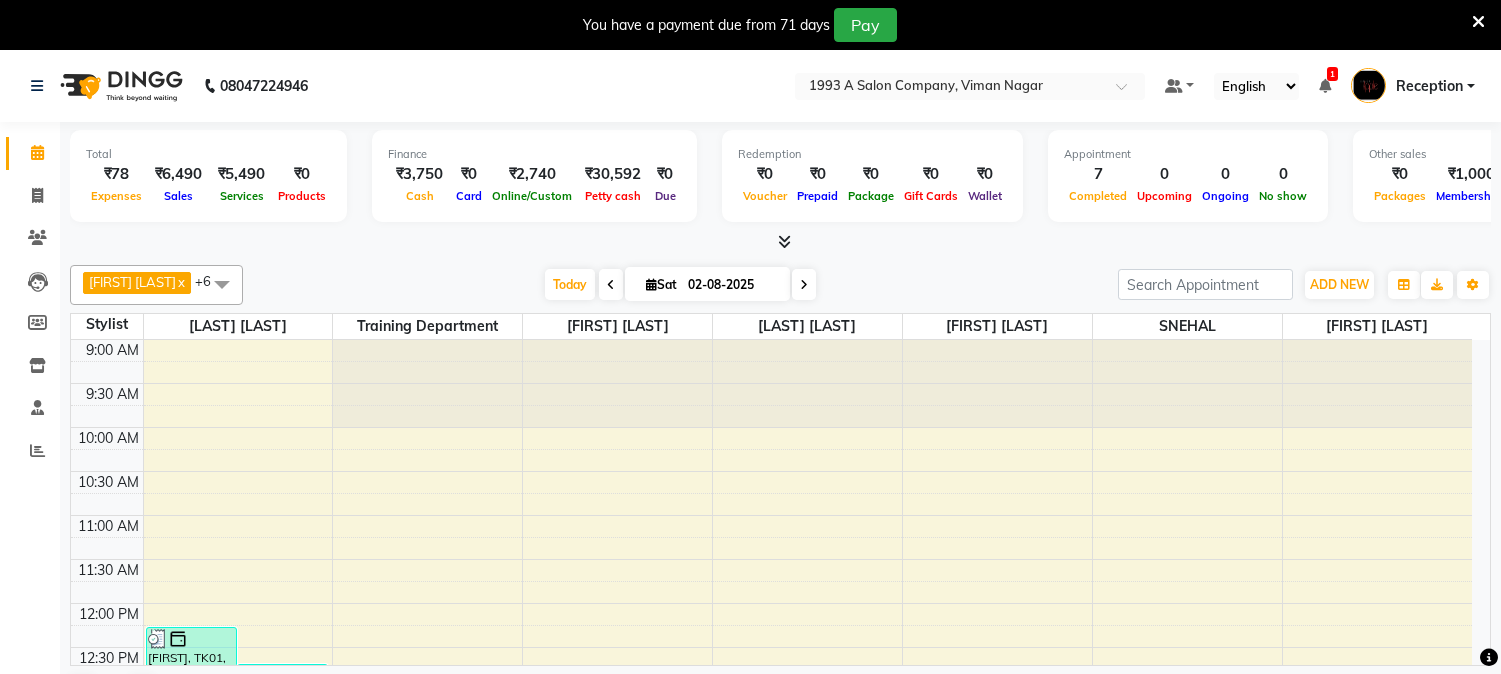 scroll, scrollTop: 0, scrollLeft: 0, axis: both 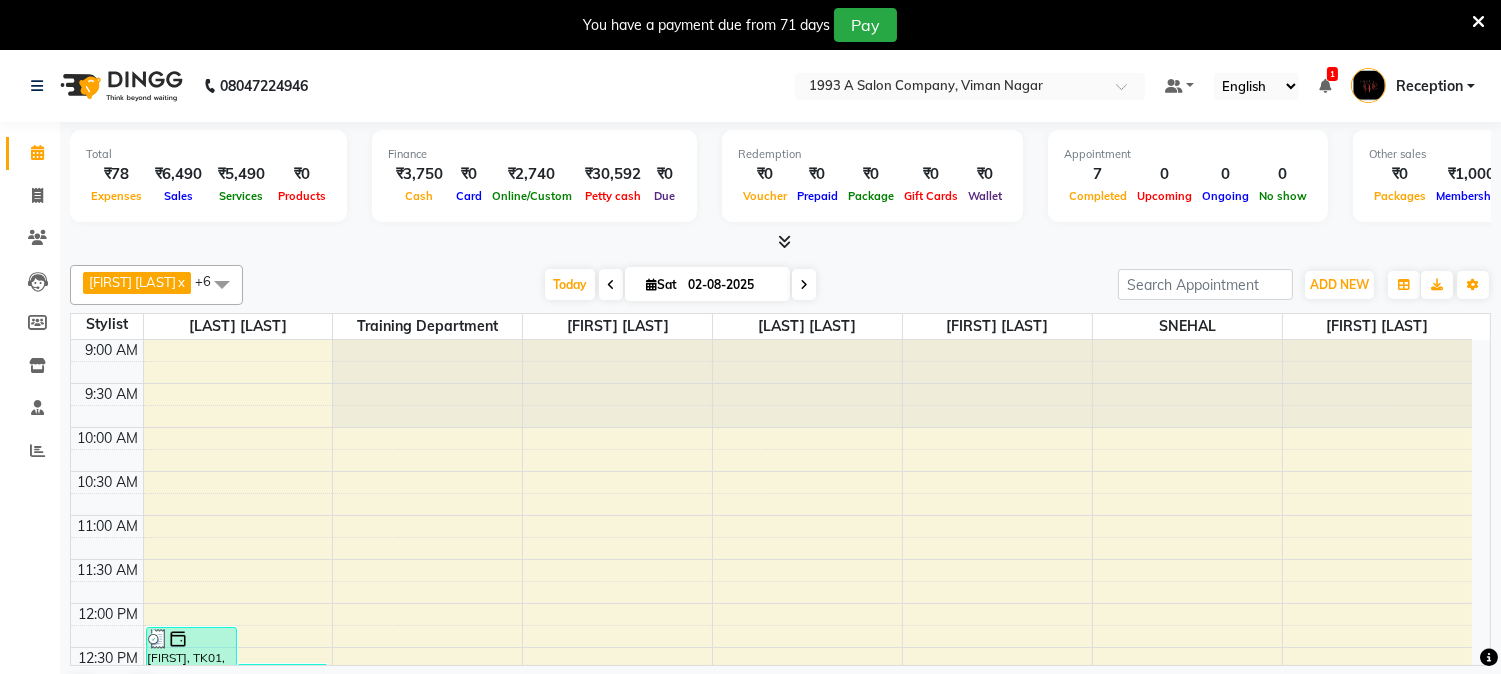 click on "Sat" at bounding box center (661, 284) 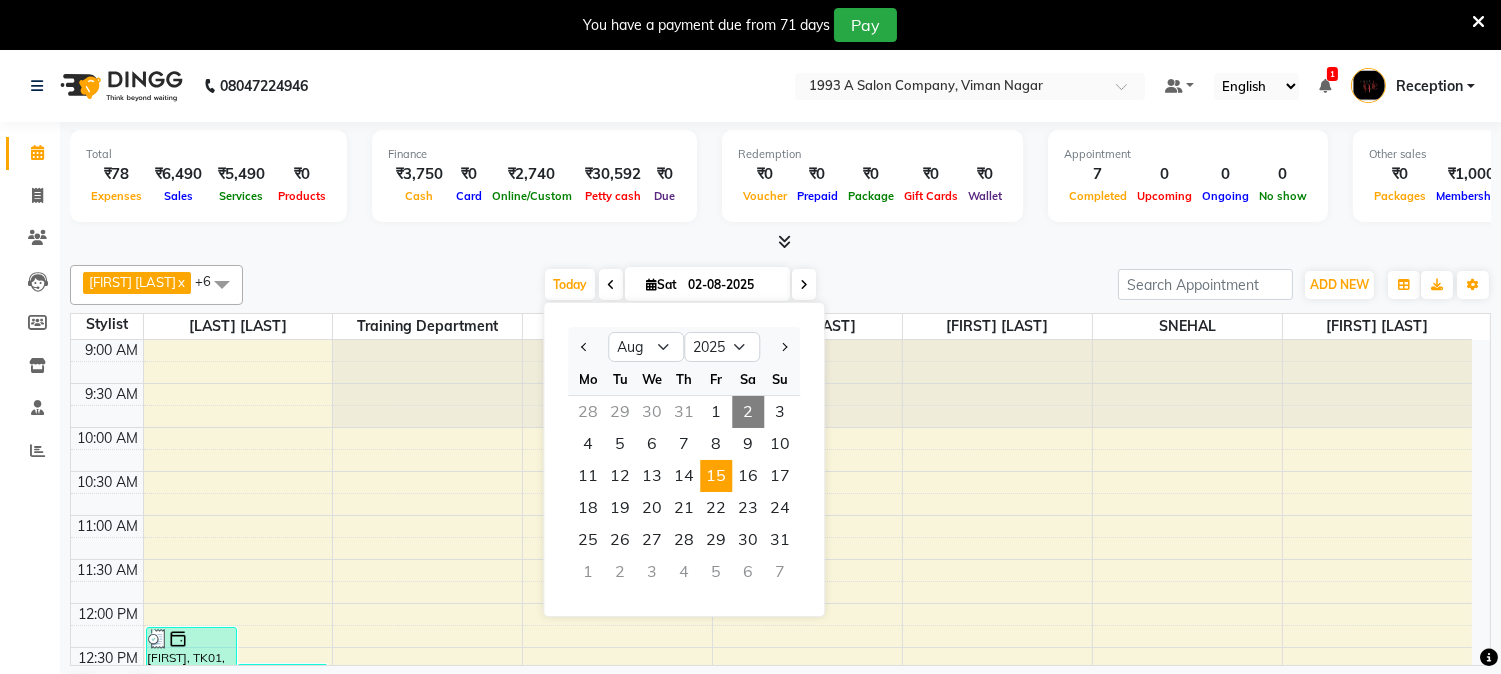 click on "15" at bounding box center [716, 476] 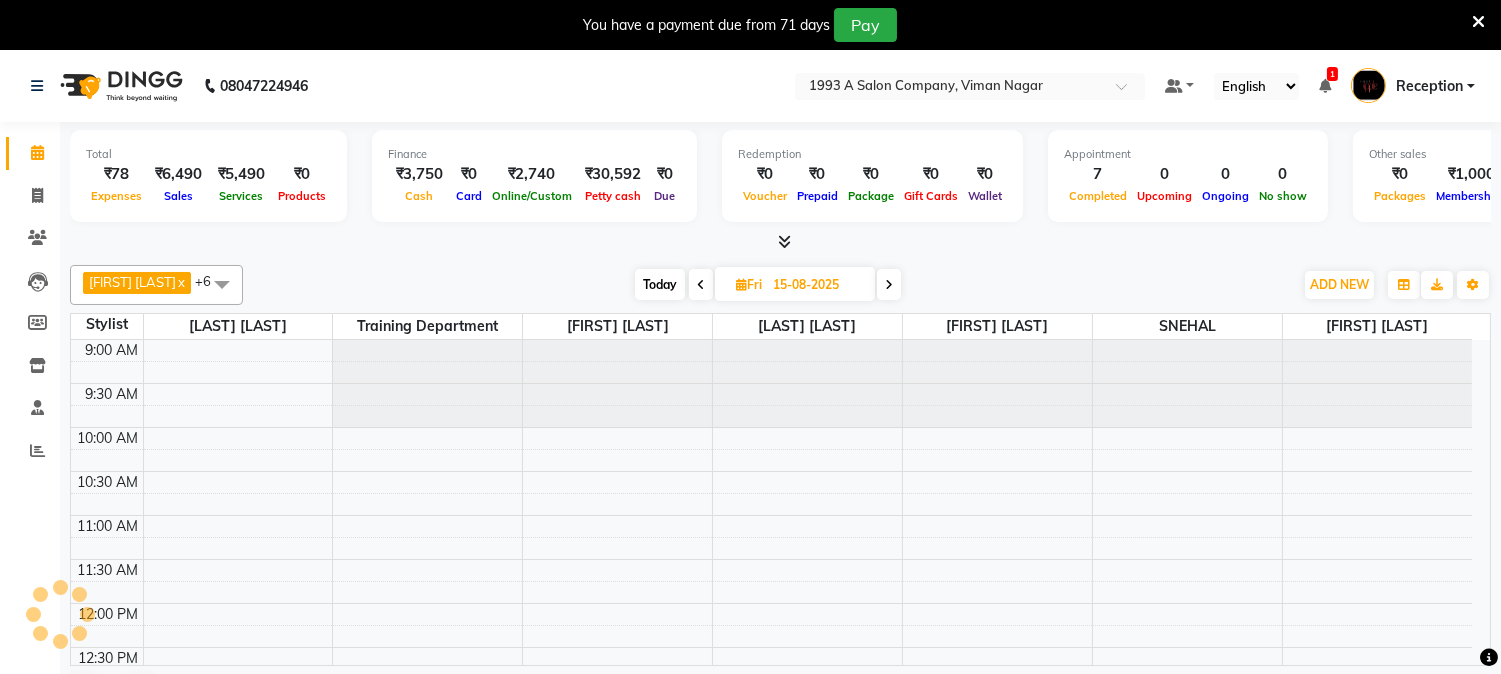 scroll, scrollTop: 620, scrollLeft: 0, axis: vertical 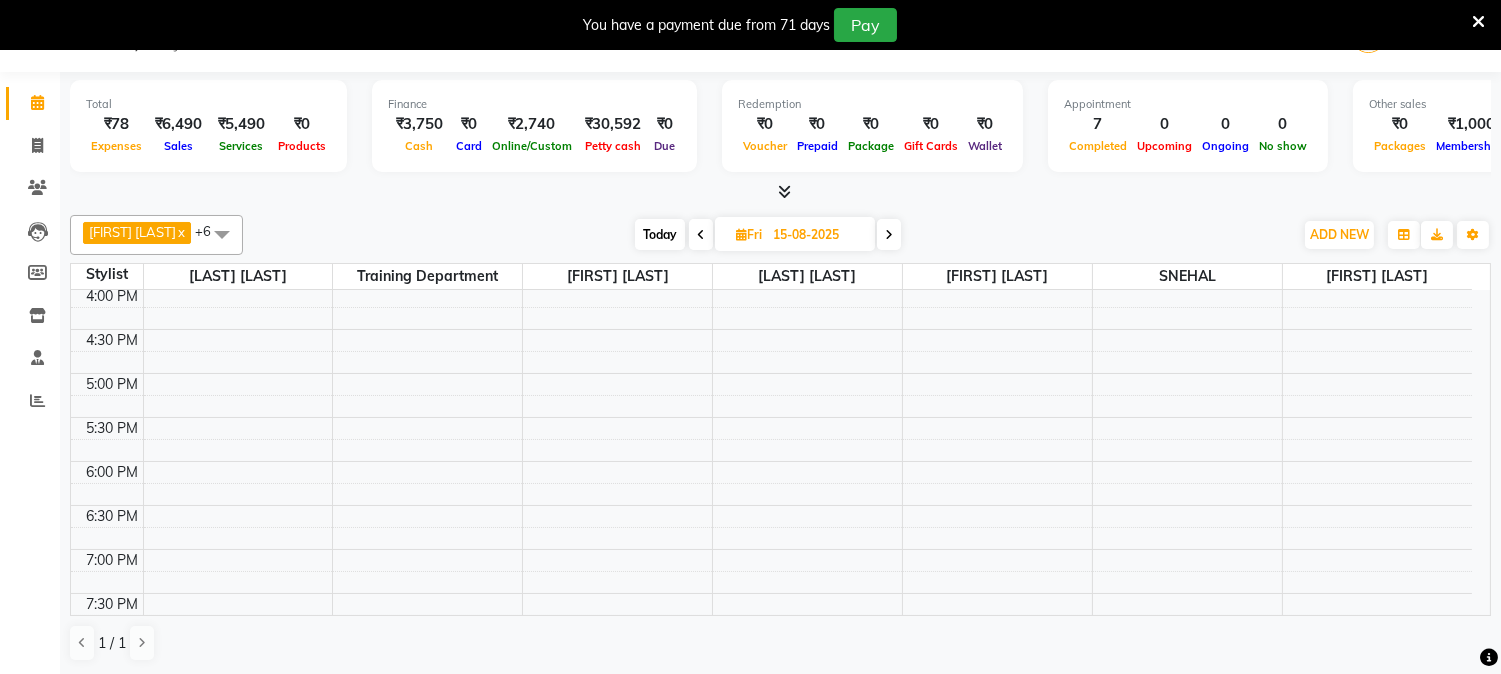 click at bounding box center [741, 234] 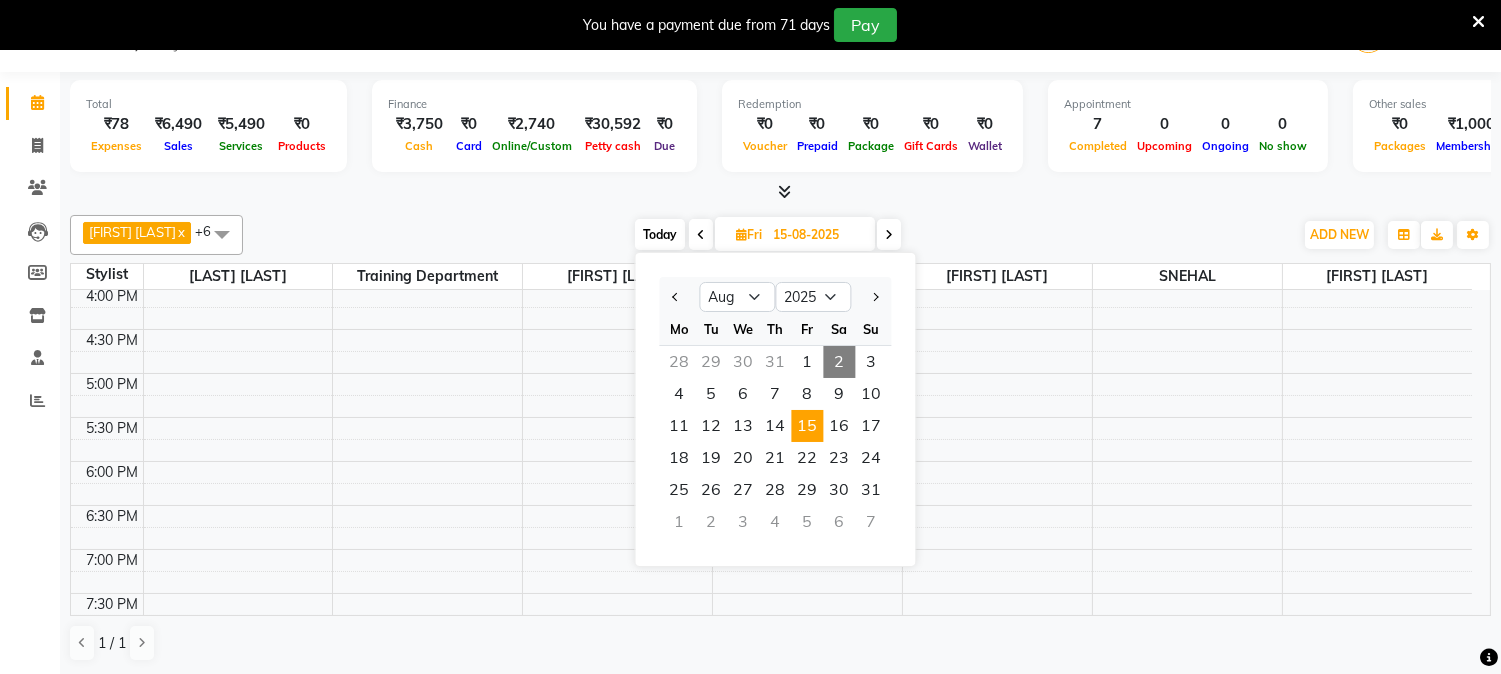click on "Today" at bounding box center (660, 234) 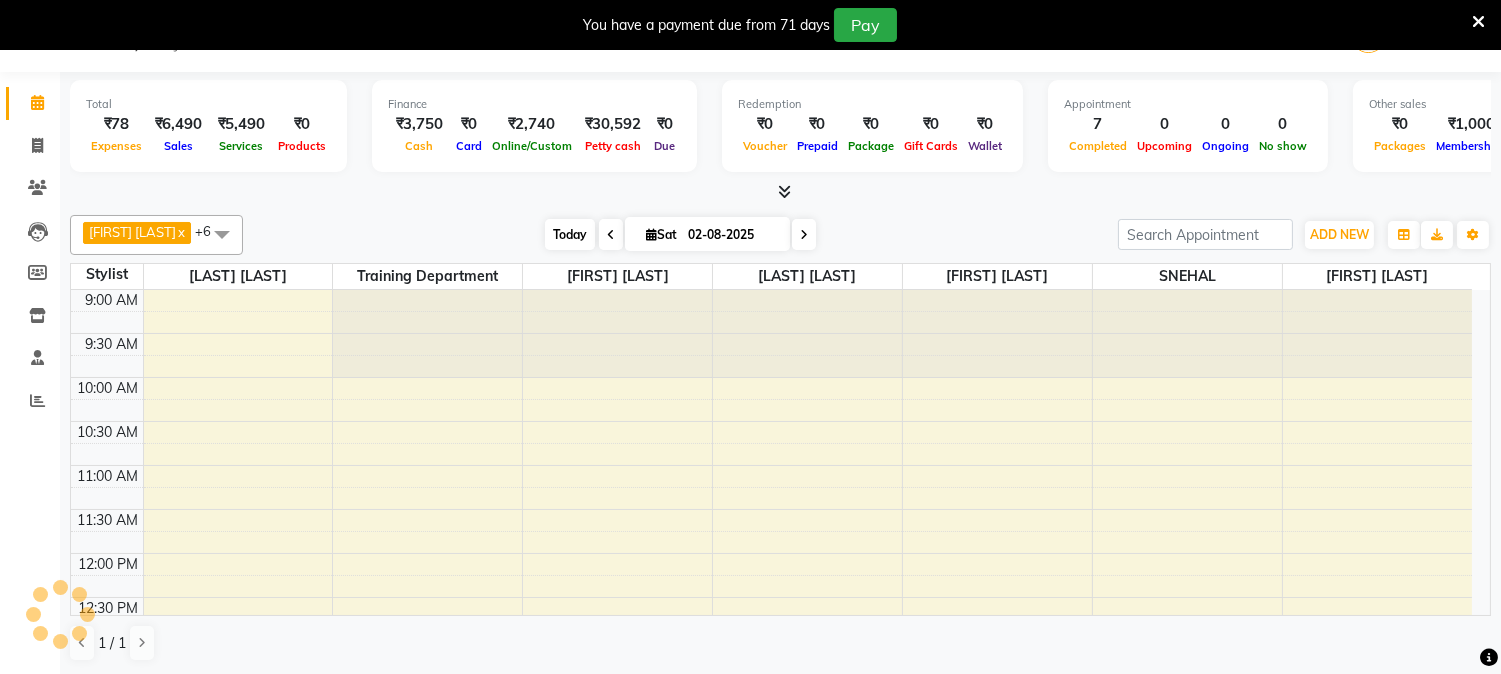 scroll, scrollTop: 620, scrollLeft: 0, axis: vertical 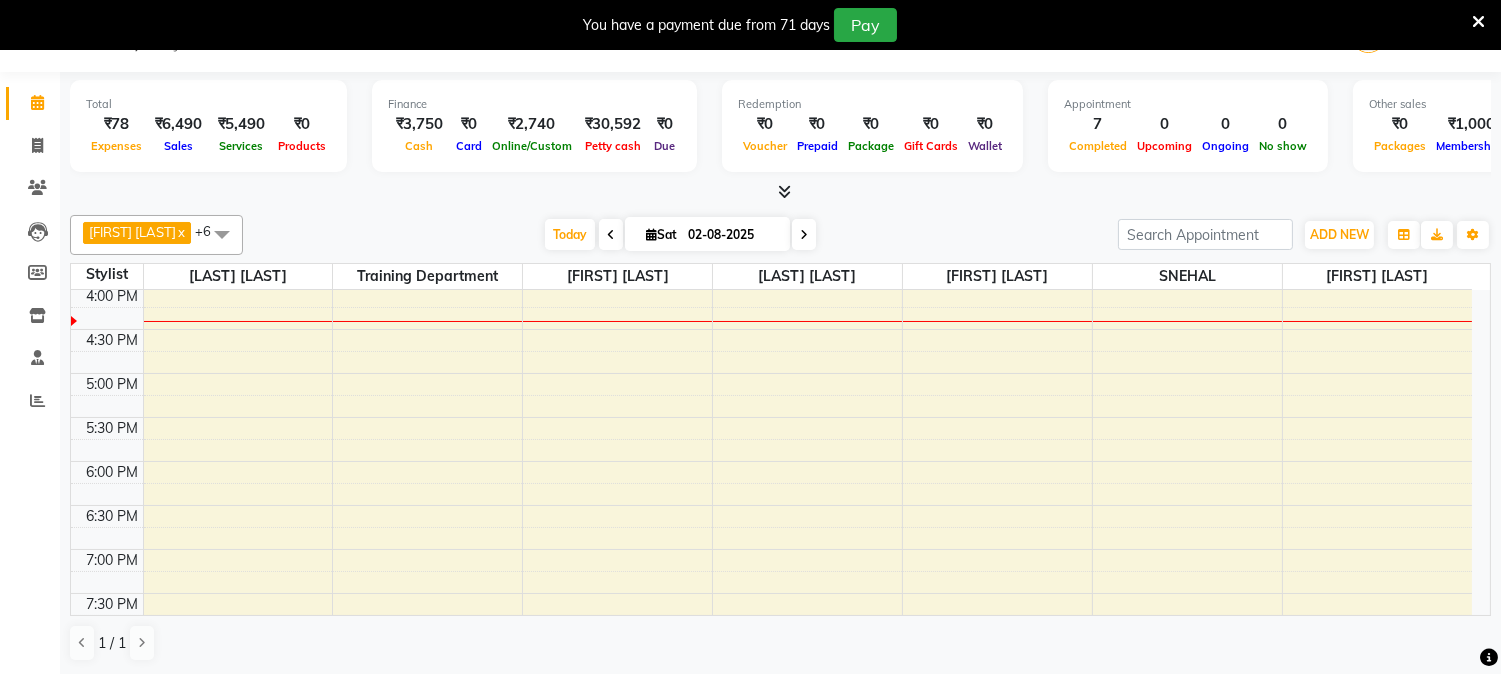 click at bounding box center (651, 234) 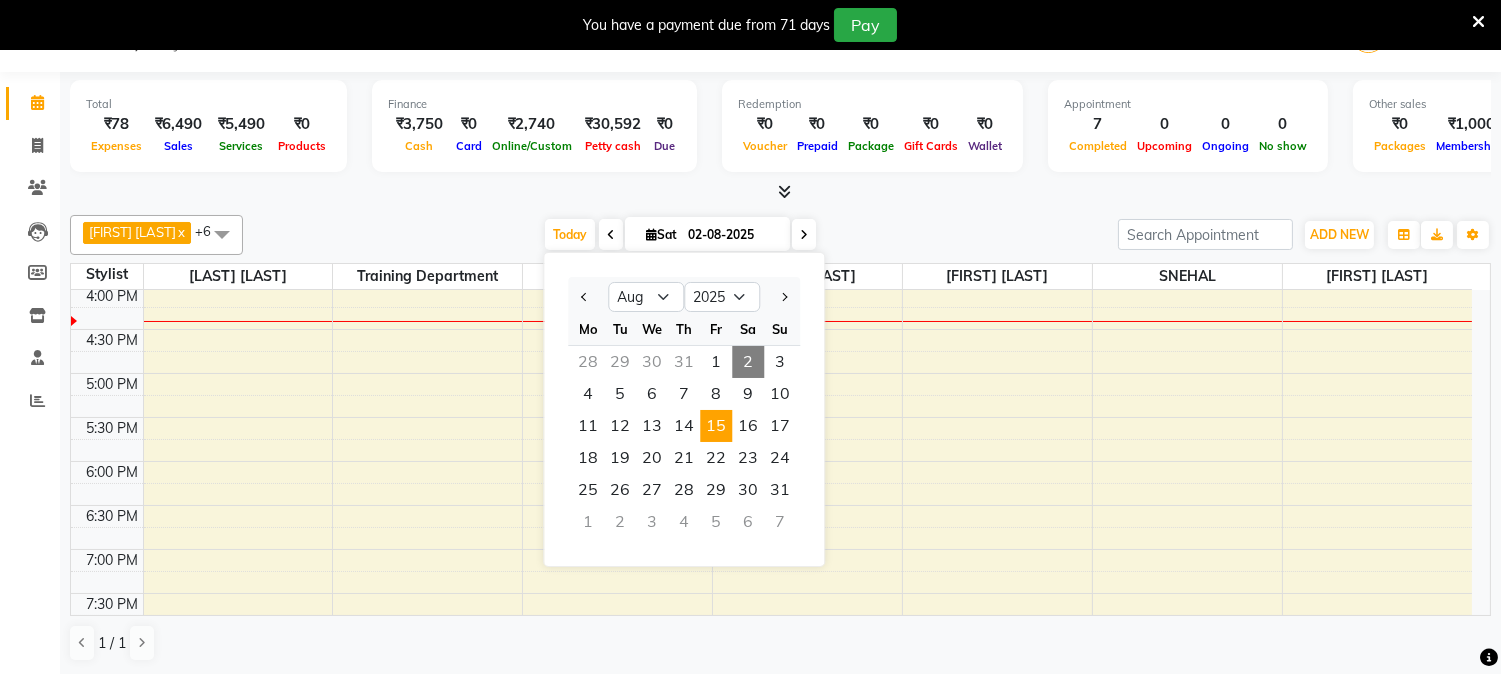 click on "15" at bounding box center [716, 426] 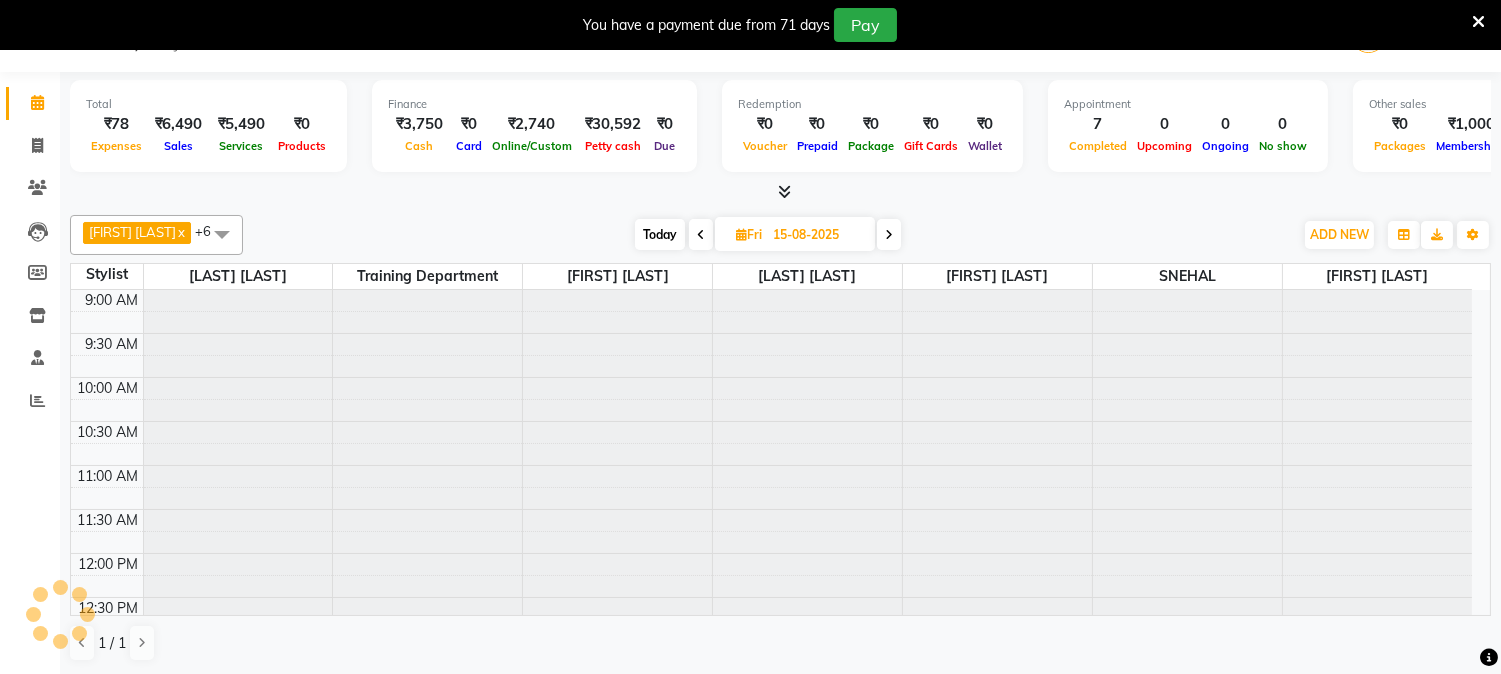 scroll, scrollTop: 620, scrollLeft: 0, axis: vertical 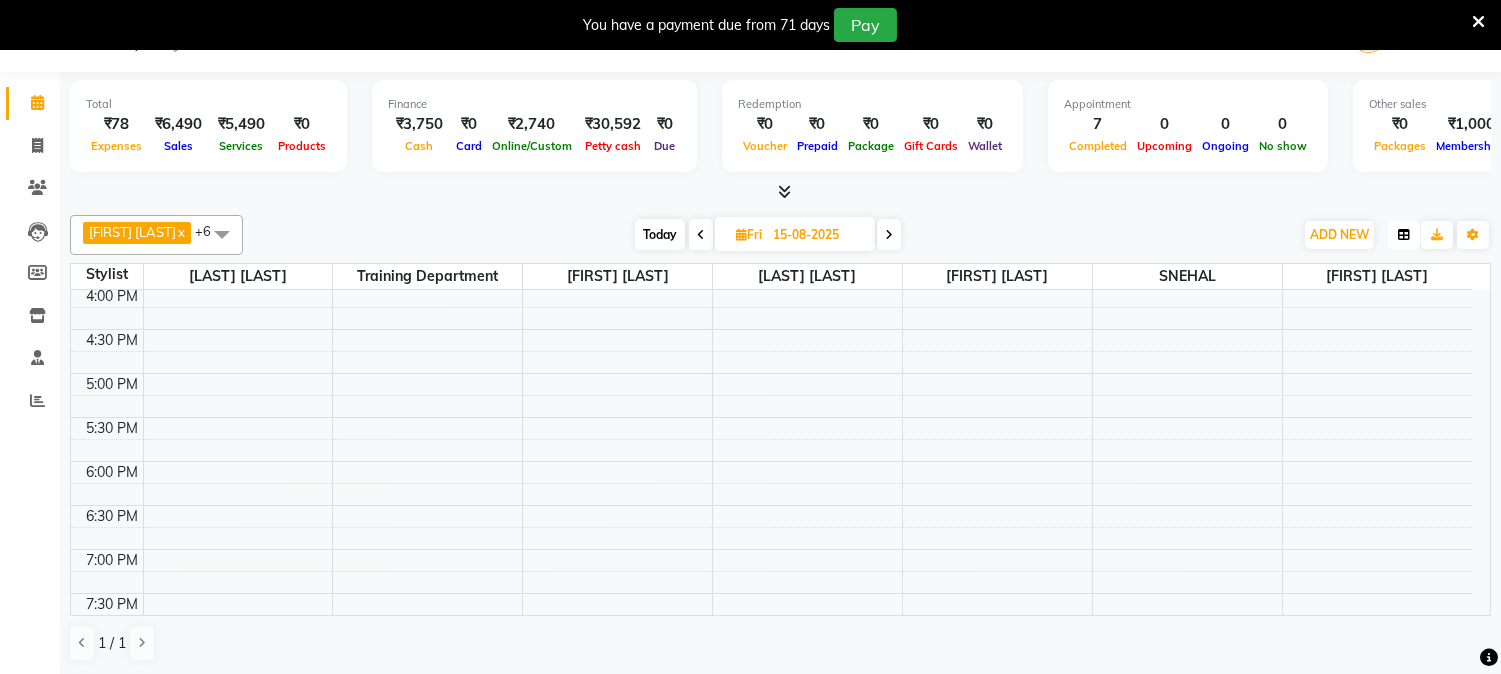 click at bounding box center [1404, 235] 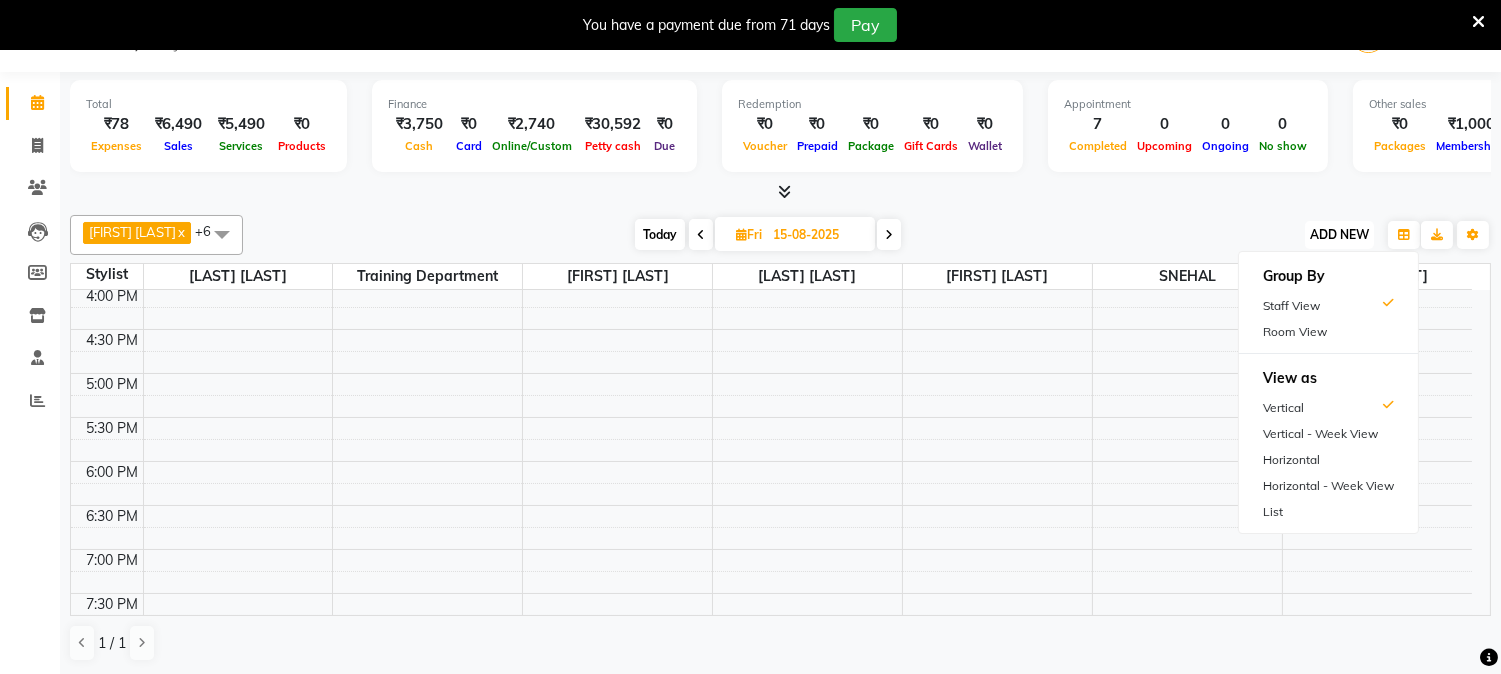 click on "ADD NEW" at bounding box center (1339, 234) 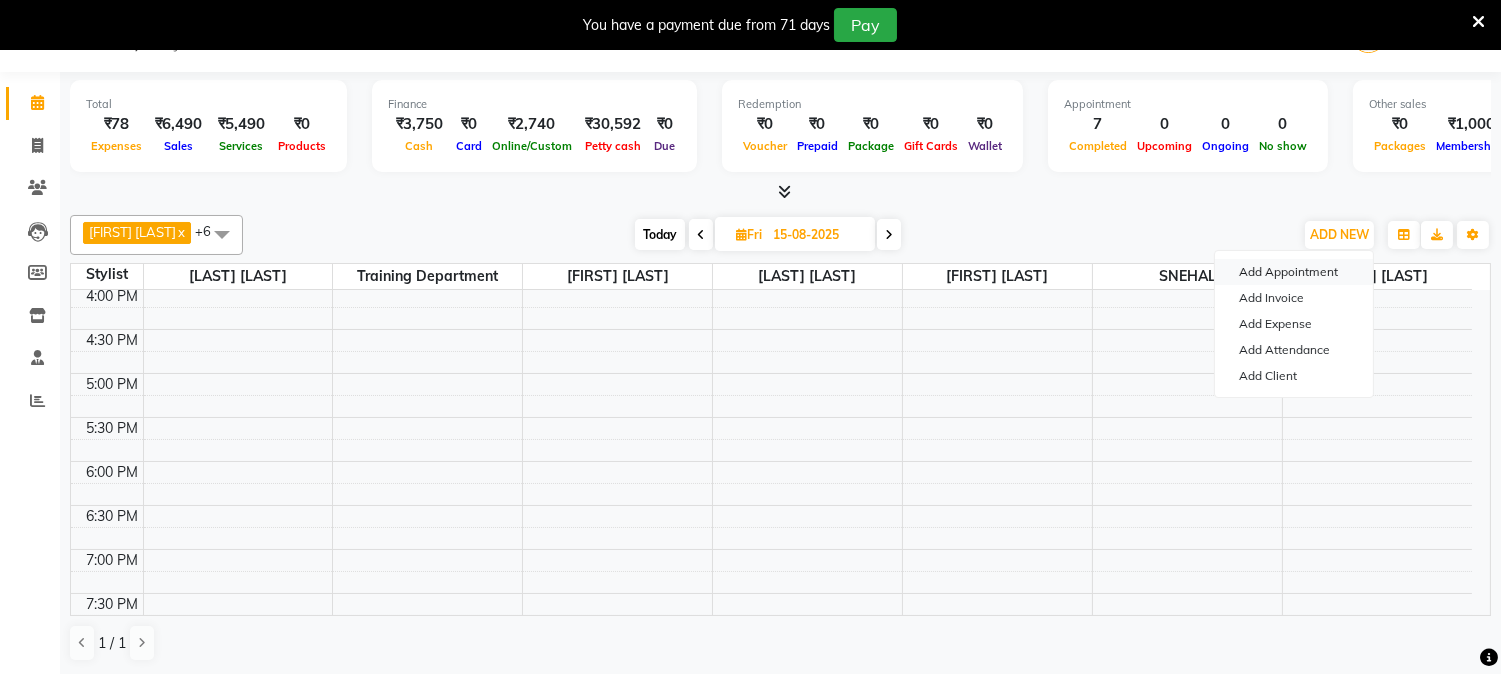 click on "Add Appointment" at bounding box center [1294, 272] 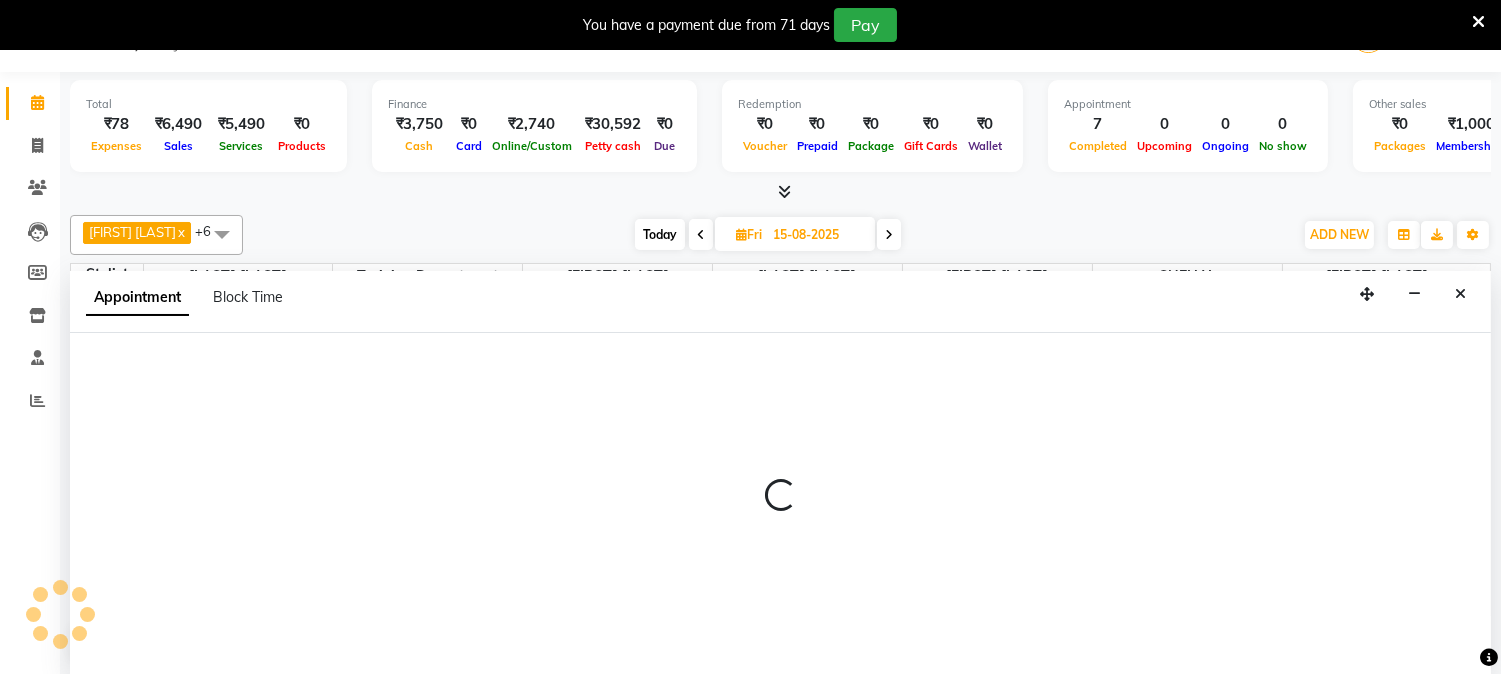 select on "tentative" 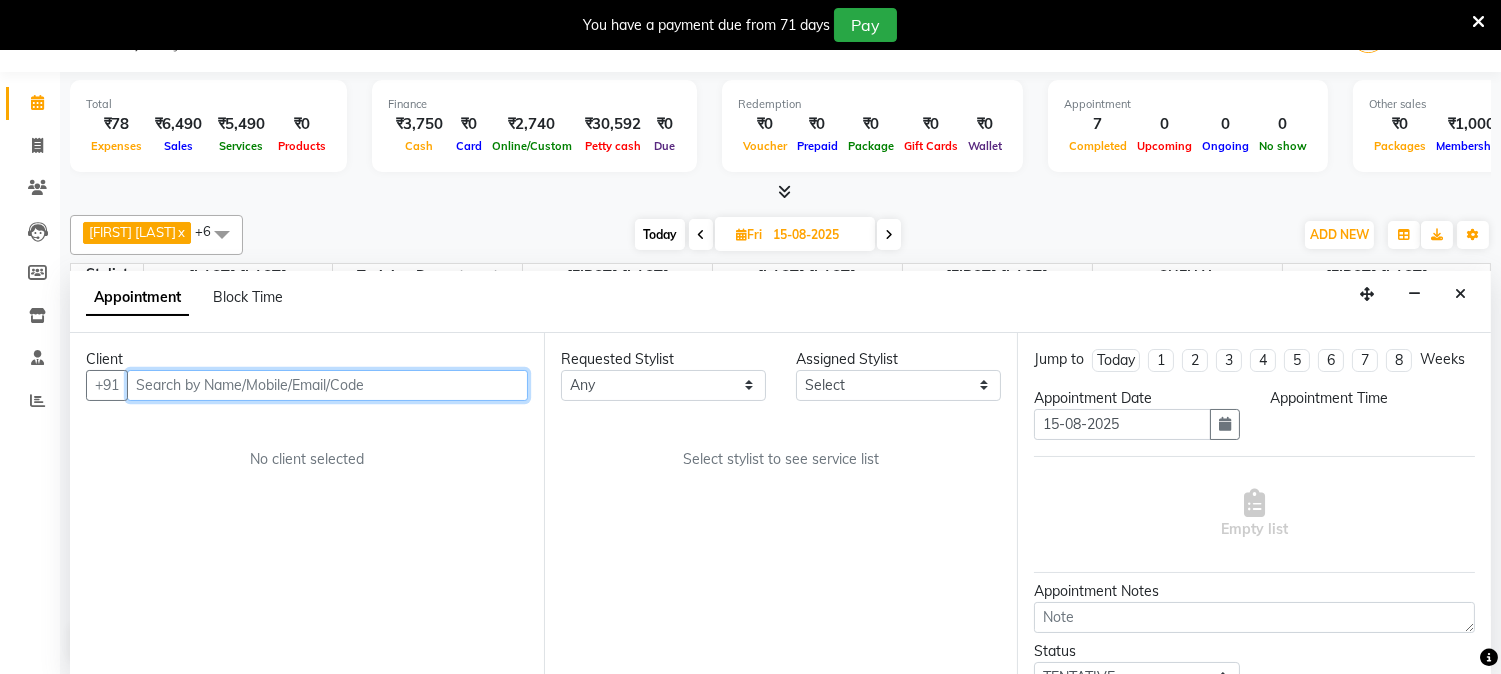 select on "600" 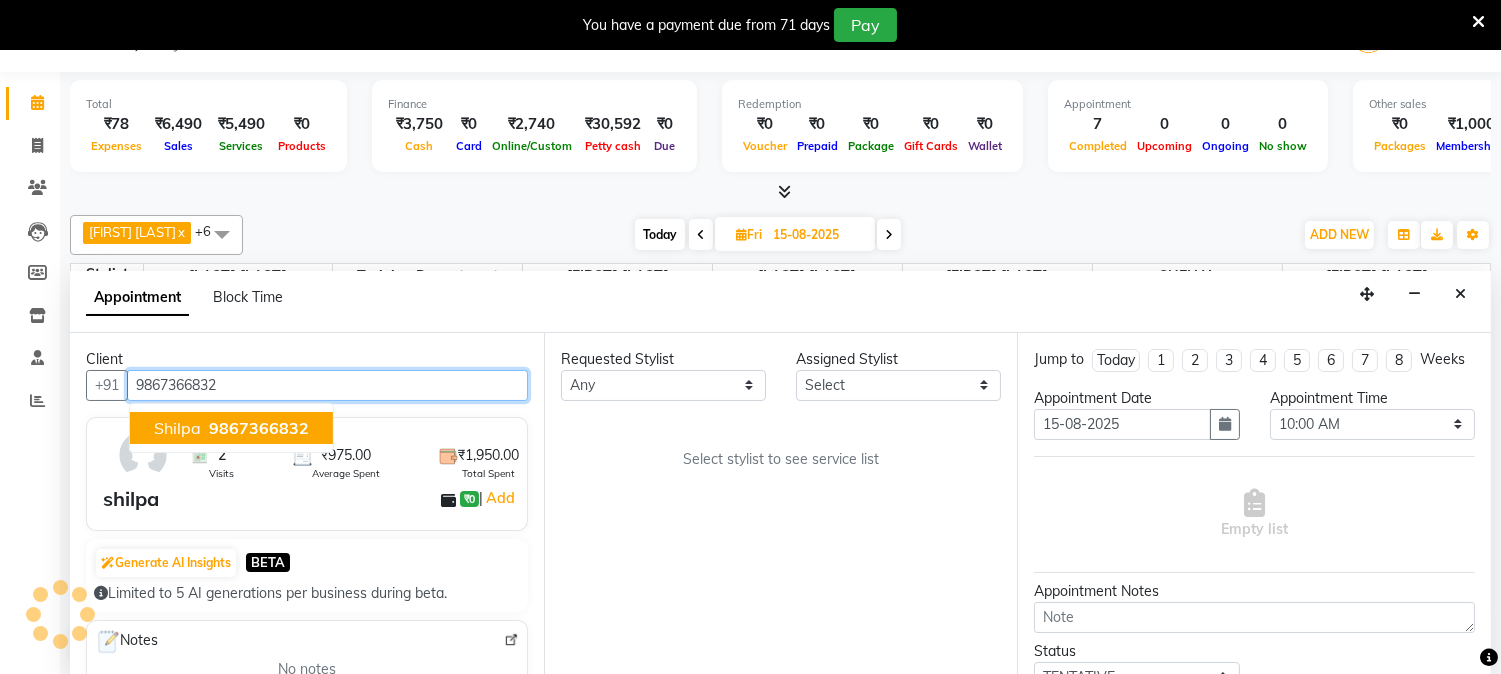 click on "9867366832" at bounding box center (259, 428) 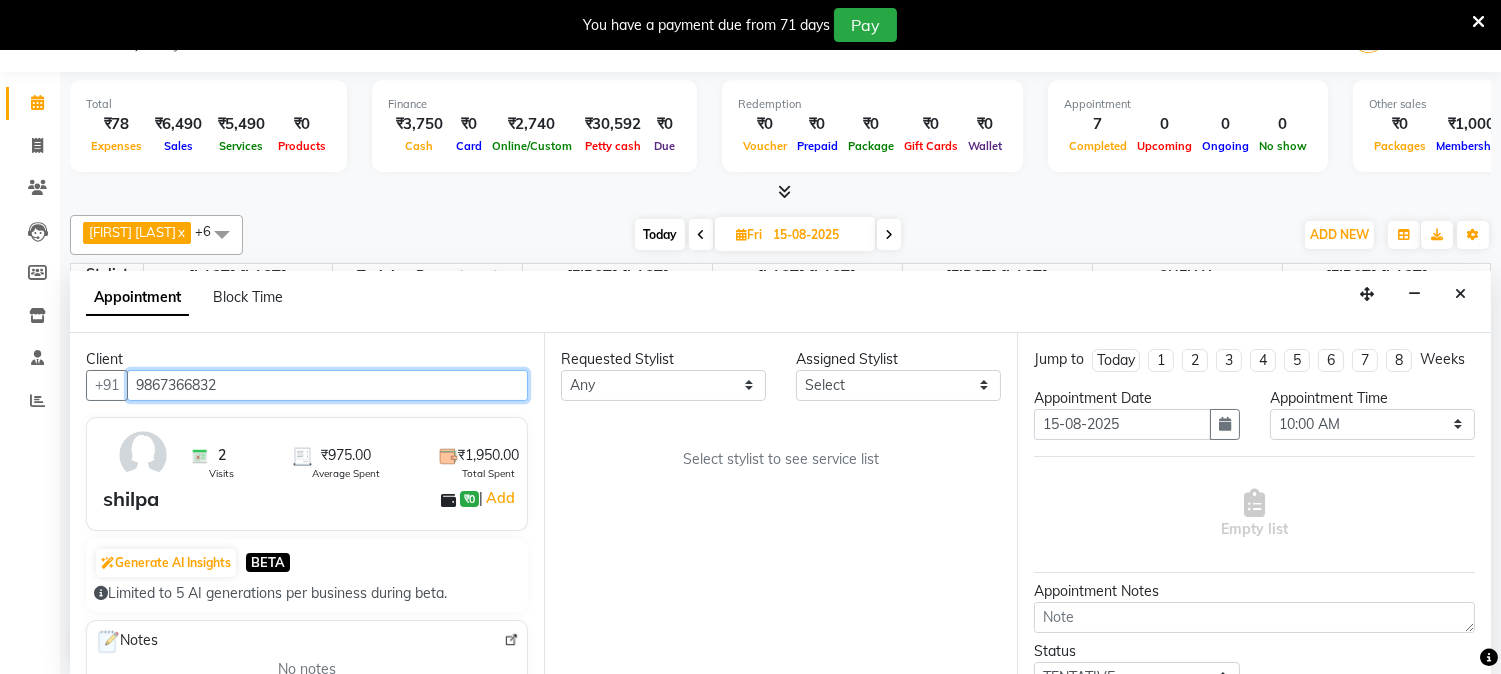 type on "9867366832" 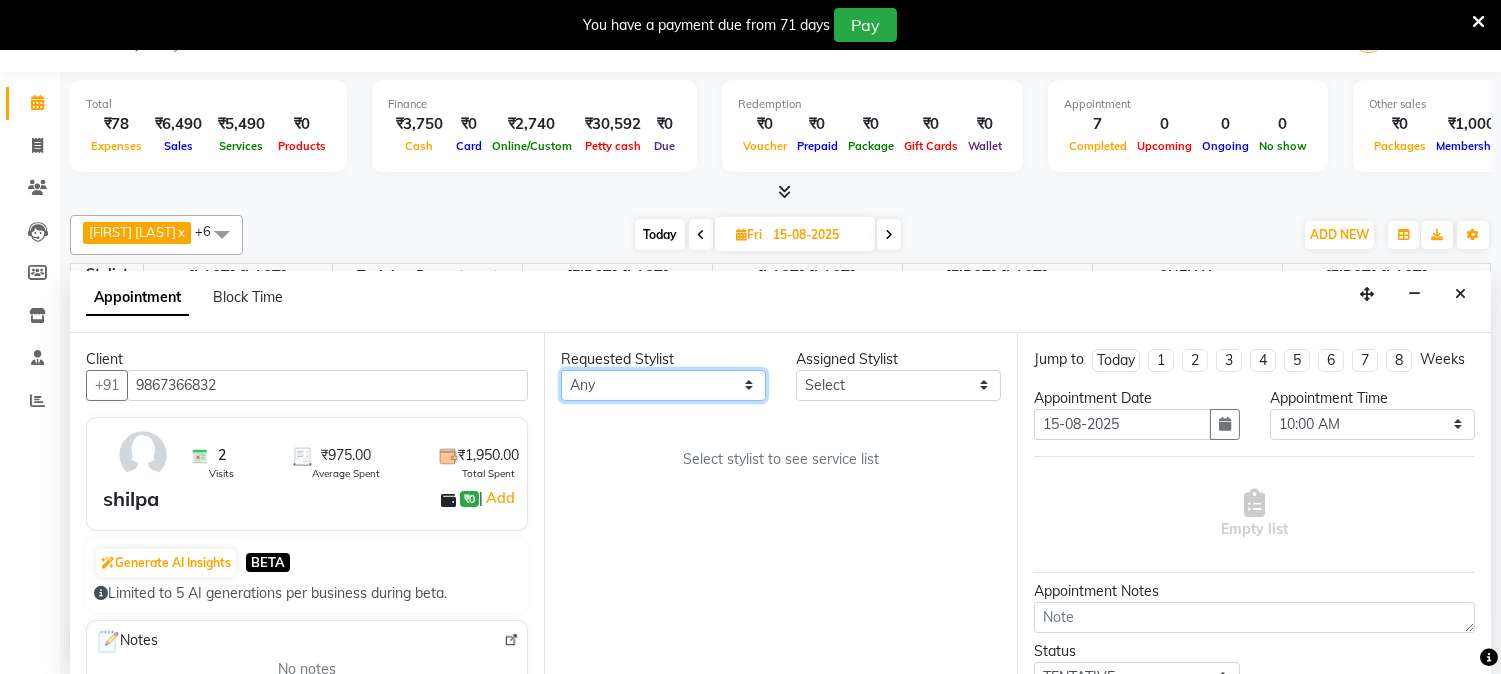 click on "Any Aniket Mane HEENA GAIKWAD kanchan tripathi  SAIRAJ BHANDARE sarika yadav SNEHAL Training Department Vaibhav Randive" at bounding box center (663, 385) 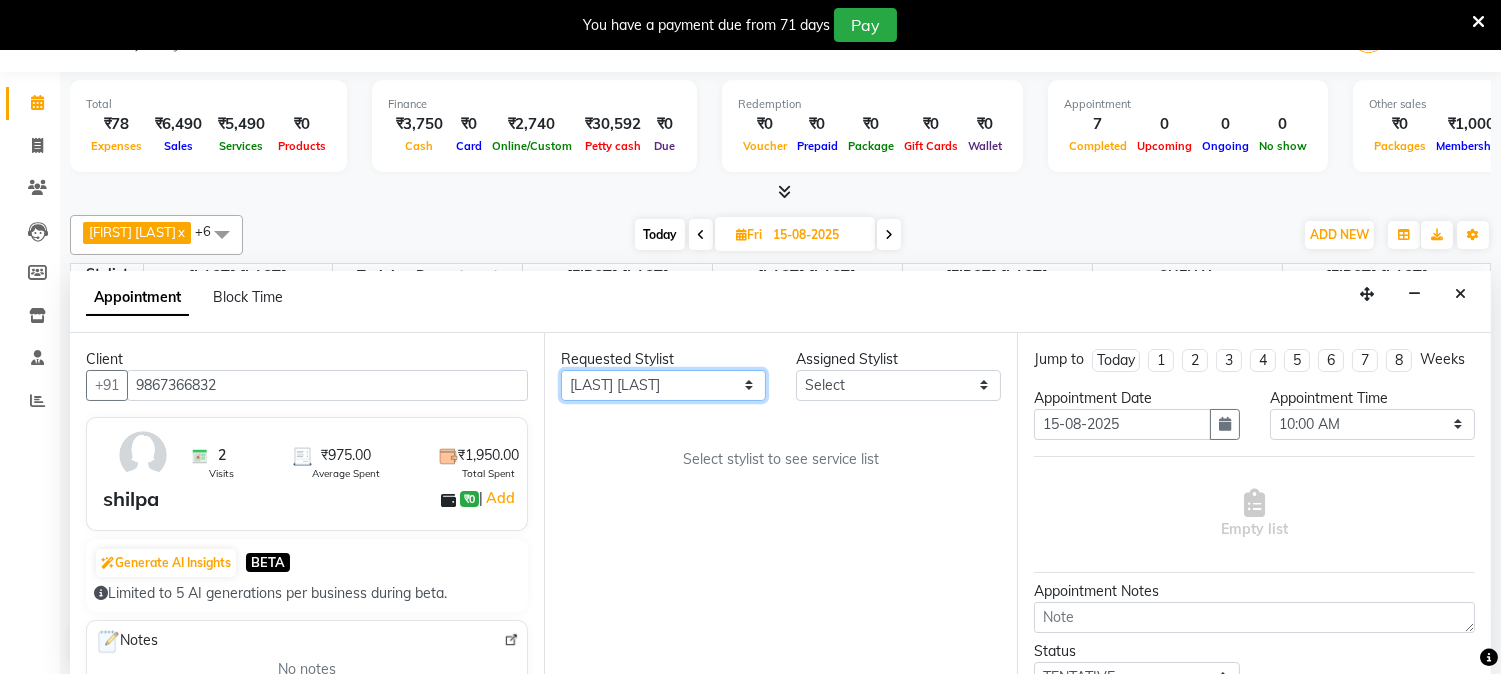 click on "Any Aniket Mane HEENA GAIKWAD kanchan tripathi  SAIRAJ BHANDARE sarika yadav SNEHAL Training Department Vaibhav Randive" at bounding box center [663, 385] 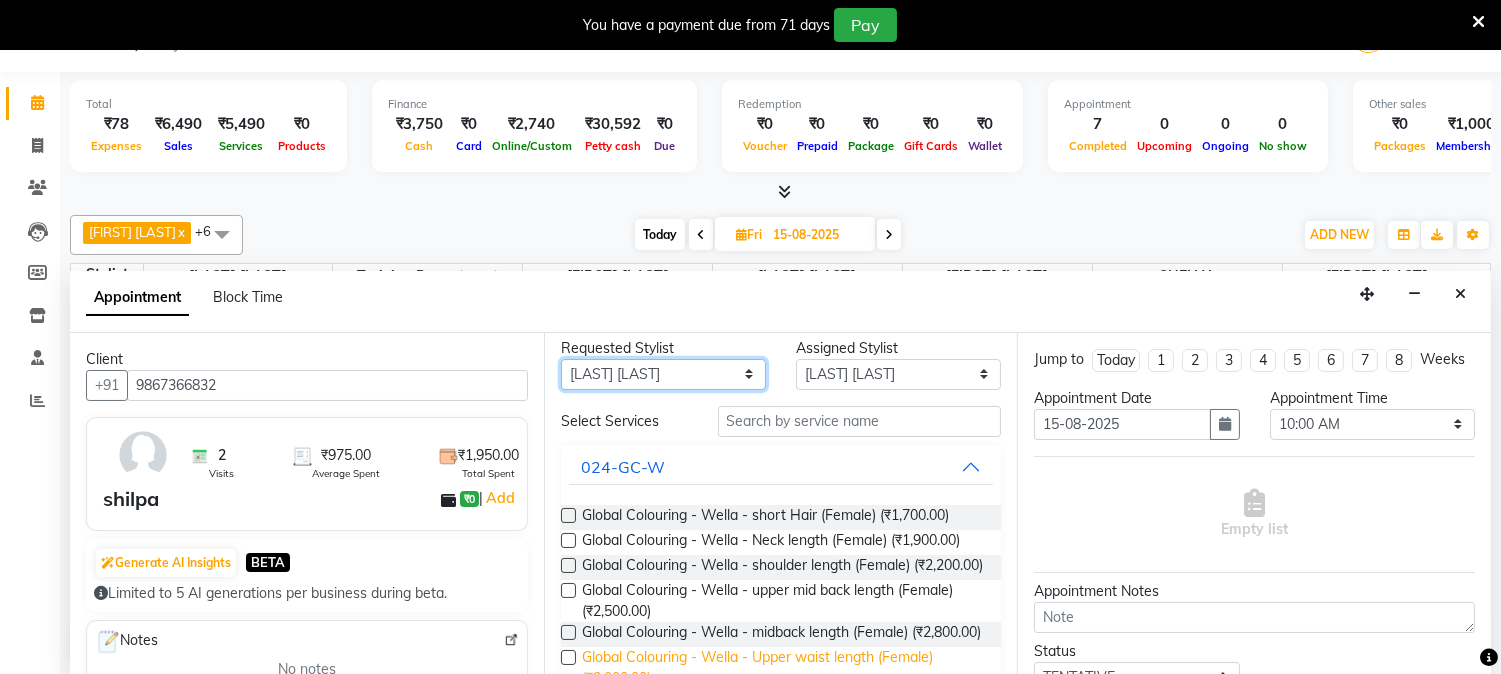 scroll, scrollTop: 0, scrollLeft: 0, axis: both 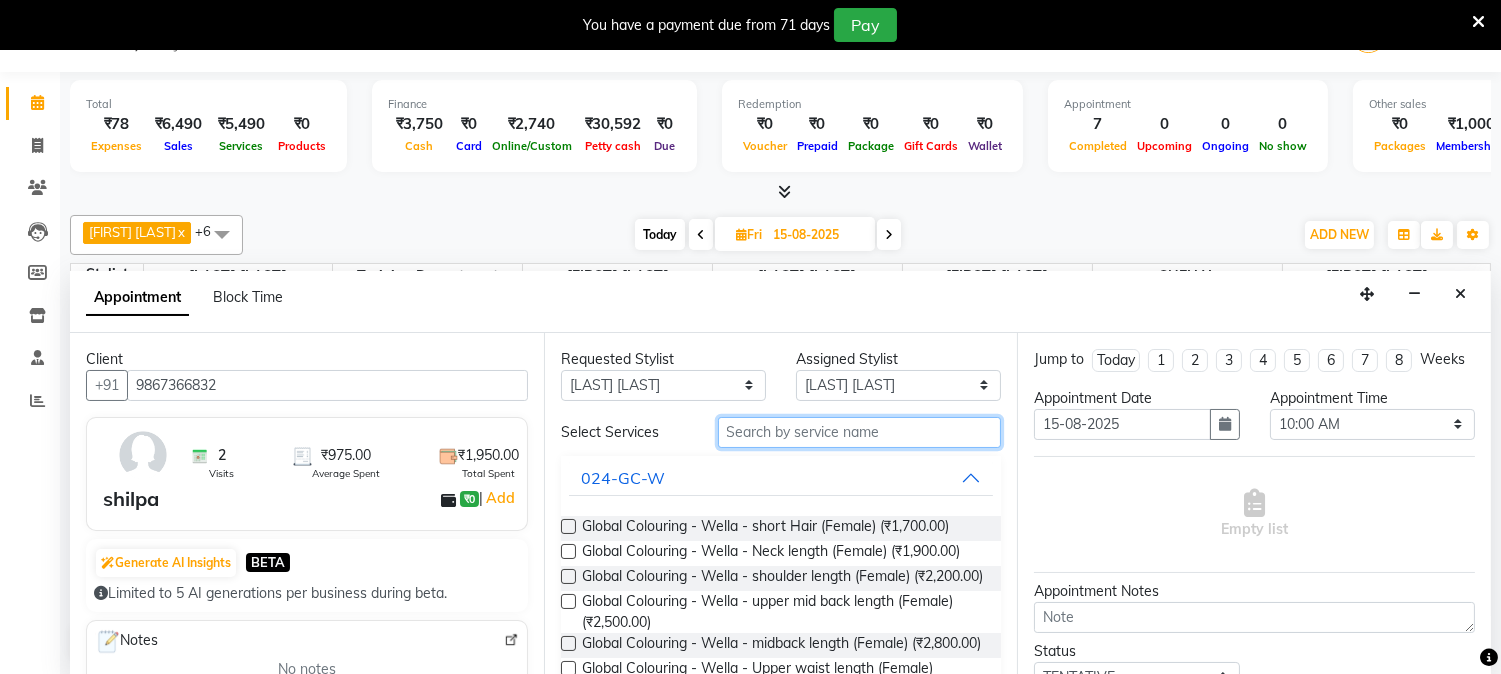 click at bounding box center [860, 432] 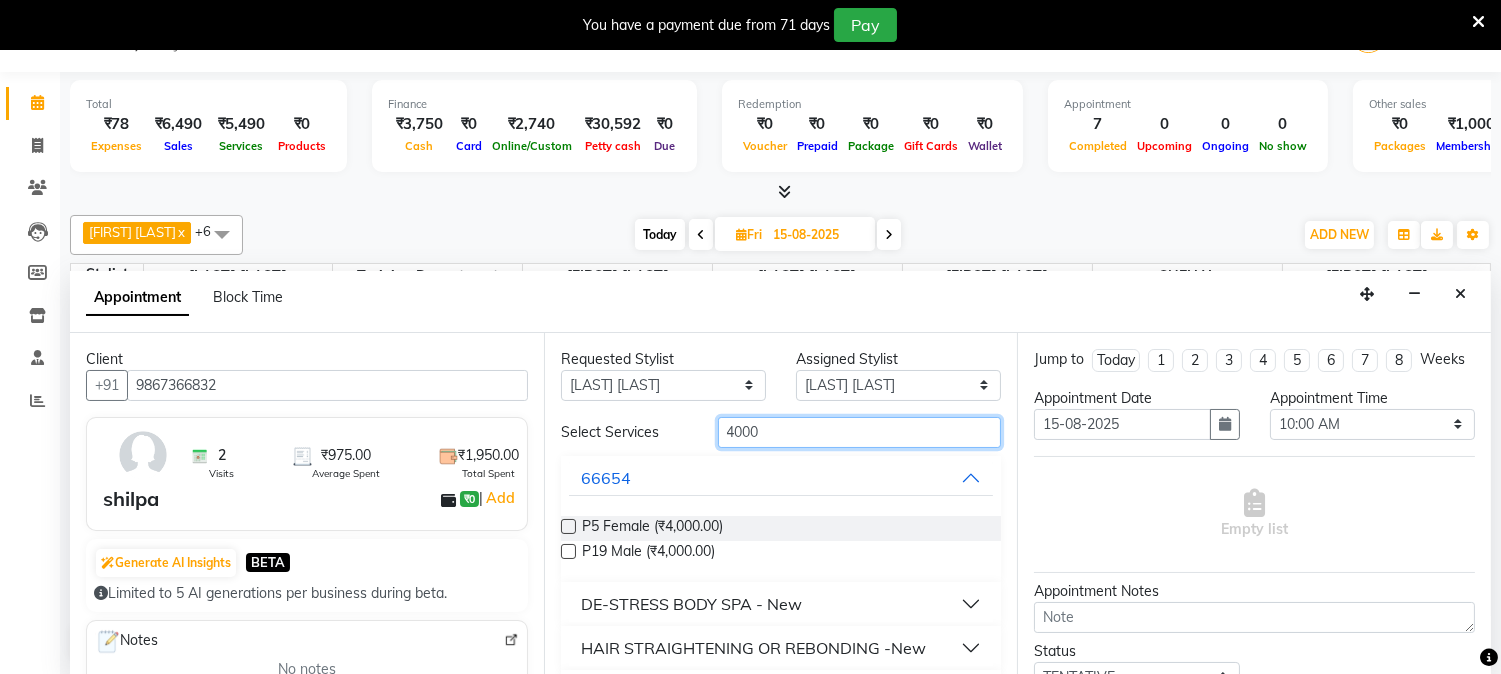 scroll, scrollTop: 111, scrollLeft: 0, axis: vertical 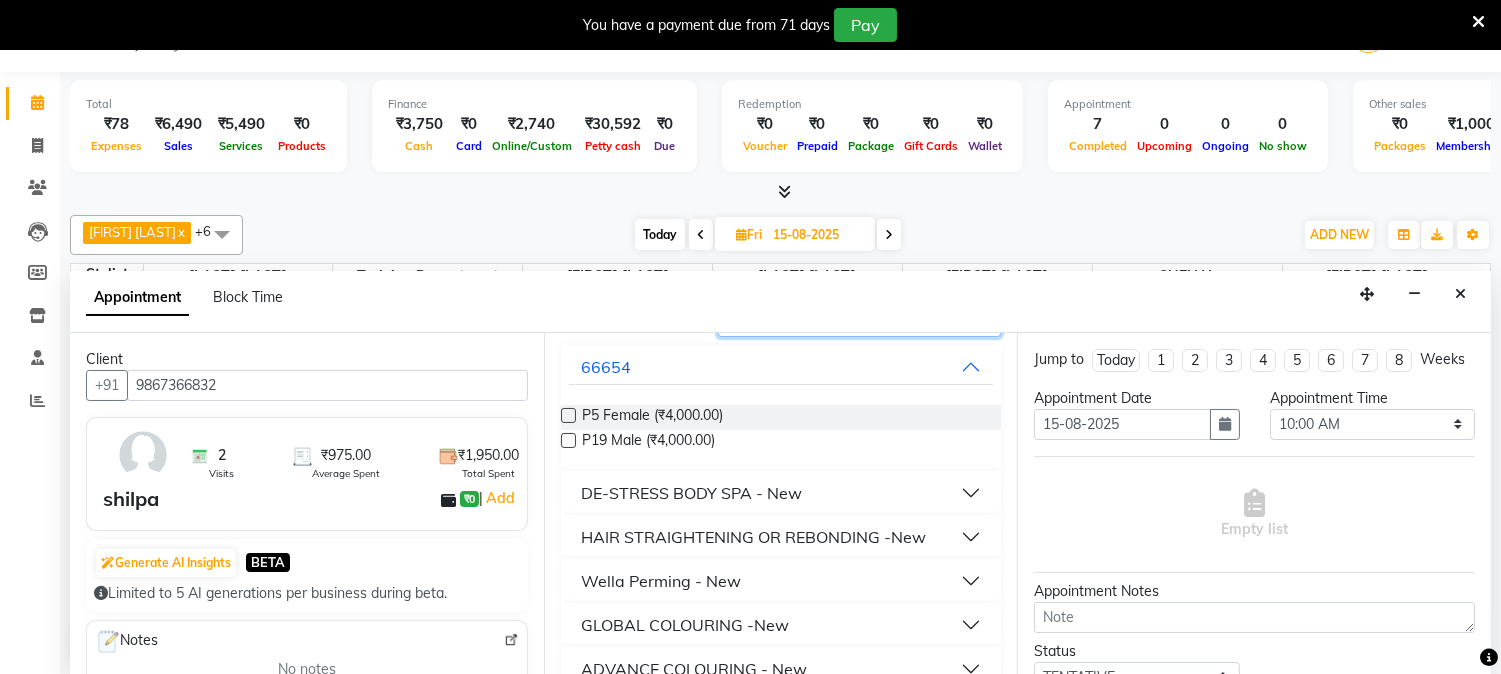 type on "4000" 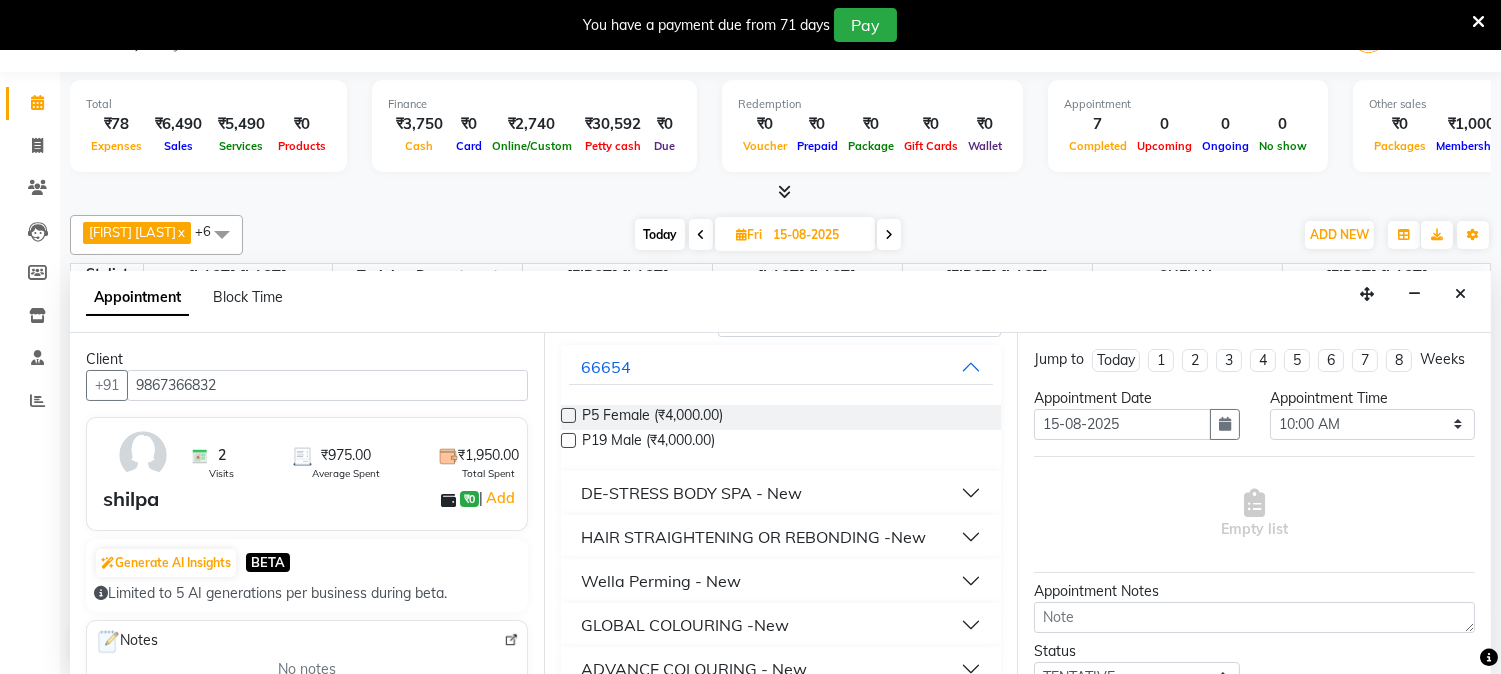 click on "DE-STRESS BODY SPA - New" at bounding box center [781, 493] 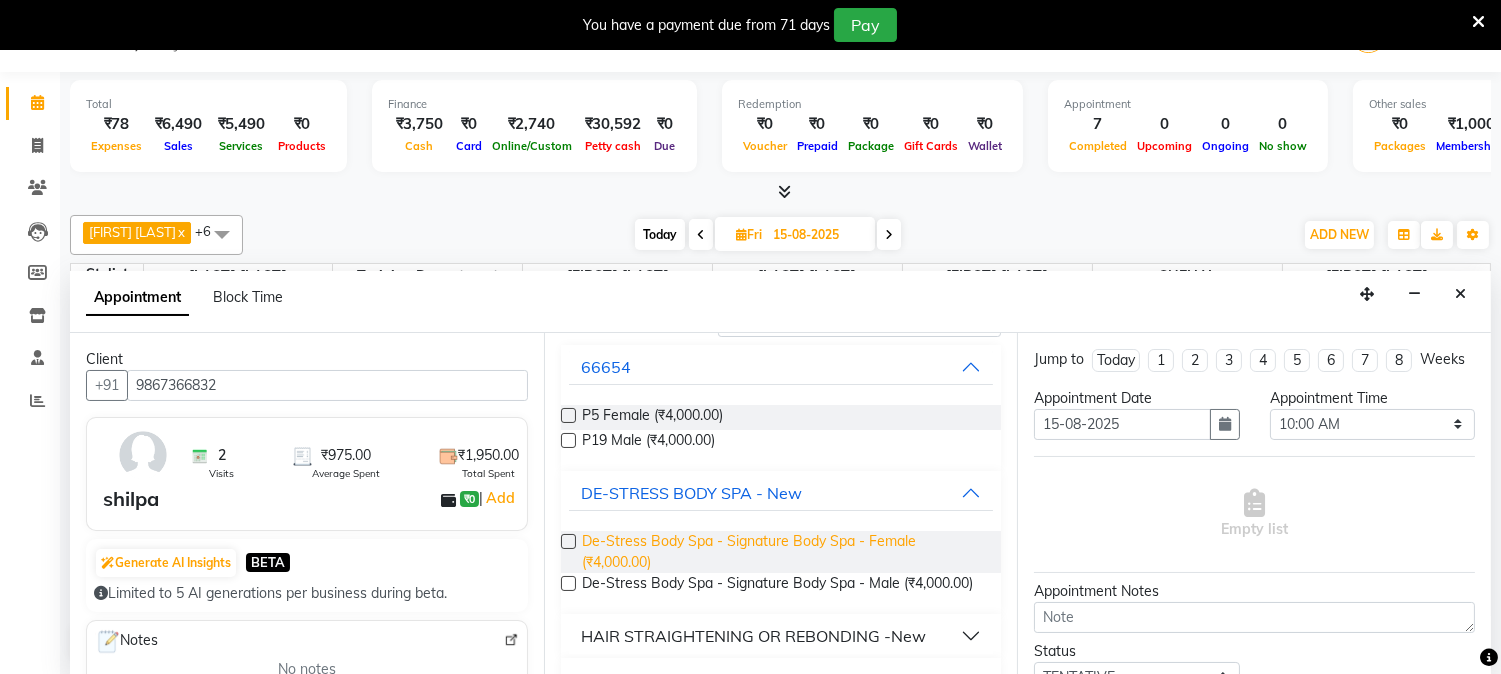 click on "De-Stress Body Spa - Signature Body Spa - Female (₹4,000.00)" at bounding box center [784, 552] 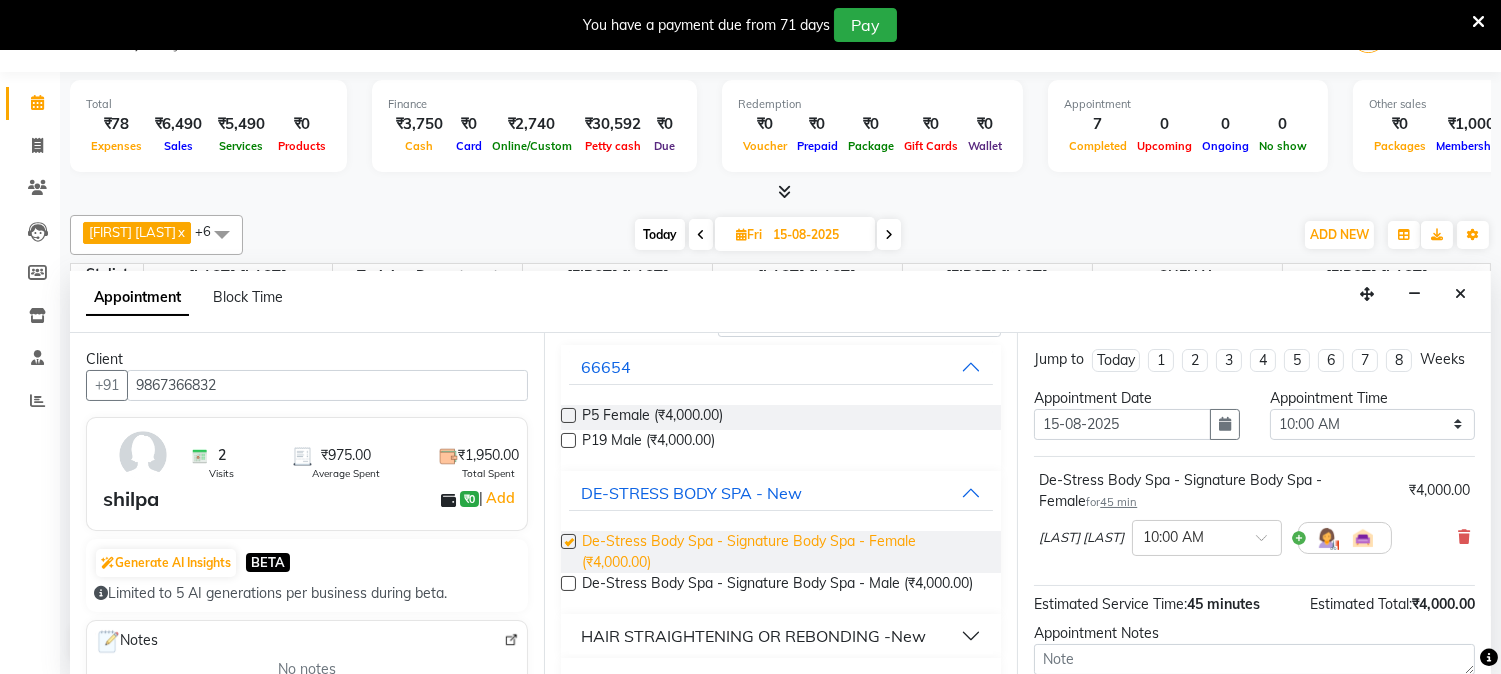 checkbox on "false" 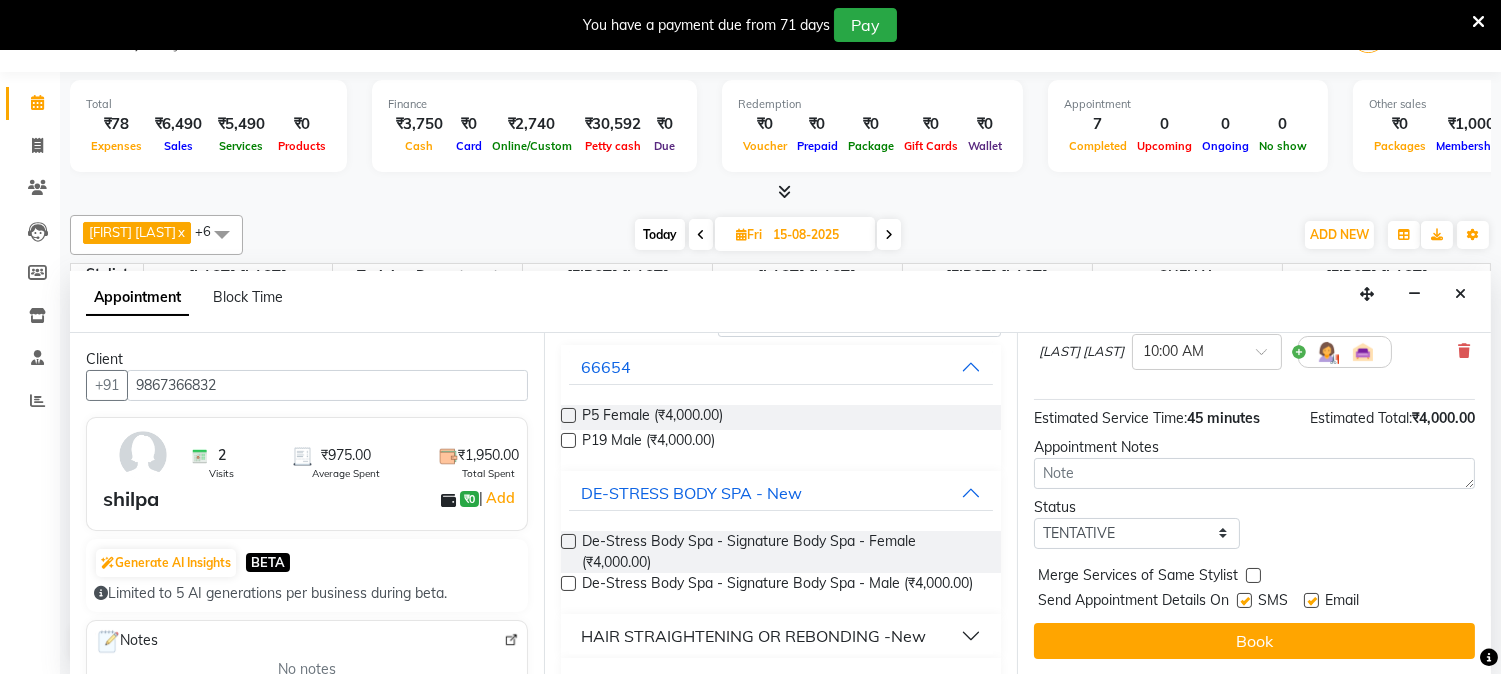 scroll, scrollTop: 94, scrollLeft: 0, axis: vertical 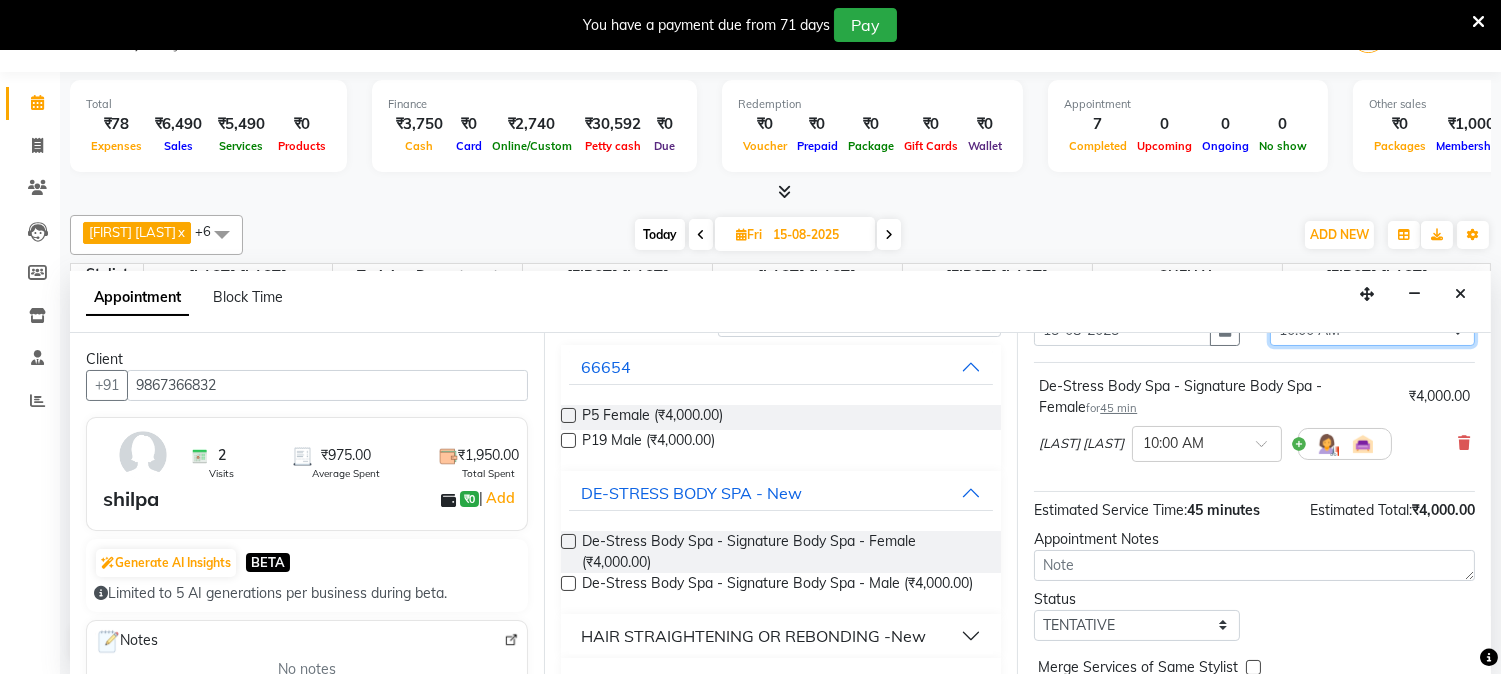 click on "Select 10:00 AM 10:15 AM 10:30 AM 10:45 AM 11:00 AM 11:15 AM 11:30 AM 11:45 AM 12:00 PM 12:15 PM 12:30 PM 12:45 PM 01:00 PM 01:15 PM 01:30 PM 01:45 PM 02:00 PM 02:15 PM 02:30 PM 02:45 PM 03:00 PM 03:15 PM 03:30 PM 03:45 PM 04:00 PM 04:15 PM 04:30 PM 04:45 PM 05:00 PM 05:15 PM 05:30 PM 05:45 PM 06:00 PM 06:15 PM 06:30 PM 06:45 PM 07:00 PM 07:15 PM 07:30 PM 07:45 PM 08:00 PM 08:15 PM 08:30 PM 08:45 PM 09:00 PM" at bounding box center (1372, 330) 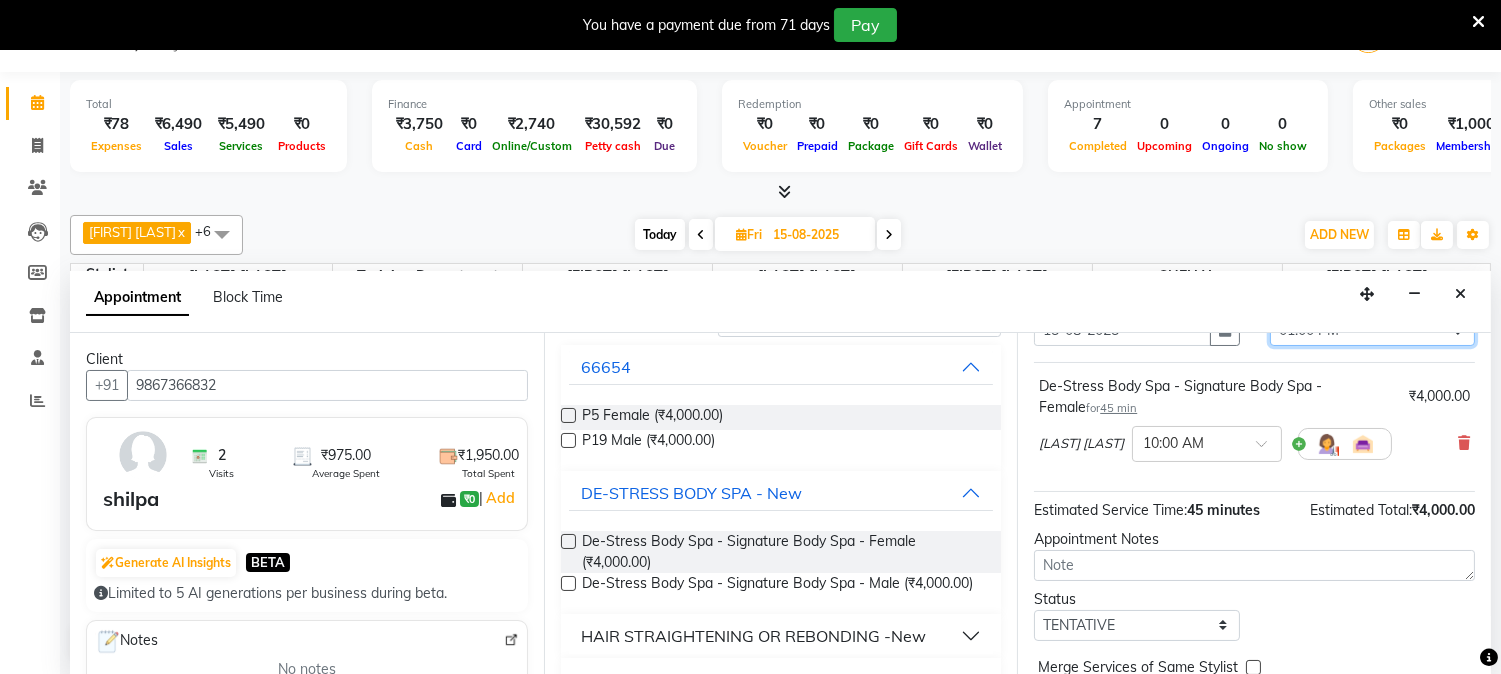 click on "Select 10:00 AM 10:15 AM 10:30 AM 10:45 AM 11:00 AM 11:15 AM 11:30 AM 11:45 AM 12:00 PM 12:15 PM 12:30 PM 12:45 PM 01:00 PM 01:15 PM 01:30 PM 01:45 PM 02:00 PM 02:15 PM 02:30 PM 02:45 PM 03:00 PM 03:15 PM 03:30 PM 03:45 PM 04:00 PM 04:15 PM 04:30 PM 04:45 PM 05:00 PM 05:15 PM 05:30 PM 05:45 PM 06:00 PM 06:15 PM 06:30 PM 06:45 PM 07:00 PM 07:15 PM 07:30 PM 07:45 PM 08:00 PM 08:15 PM 08:30 PM 08:45 PM 09:00 PM" at bounding box center (1372, 330) 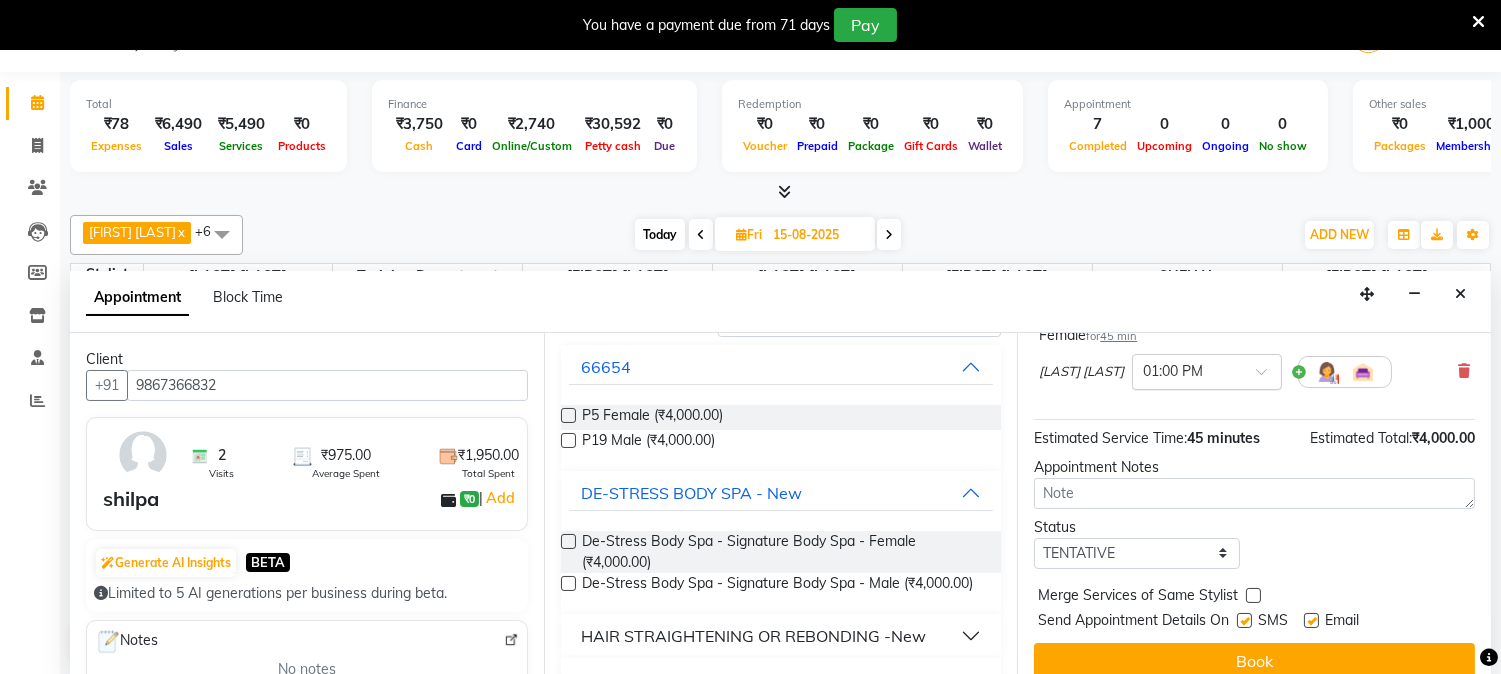 scroll, scrollTop: 205, scrollLeft: 0, axis: vertical 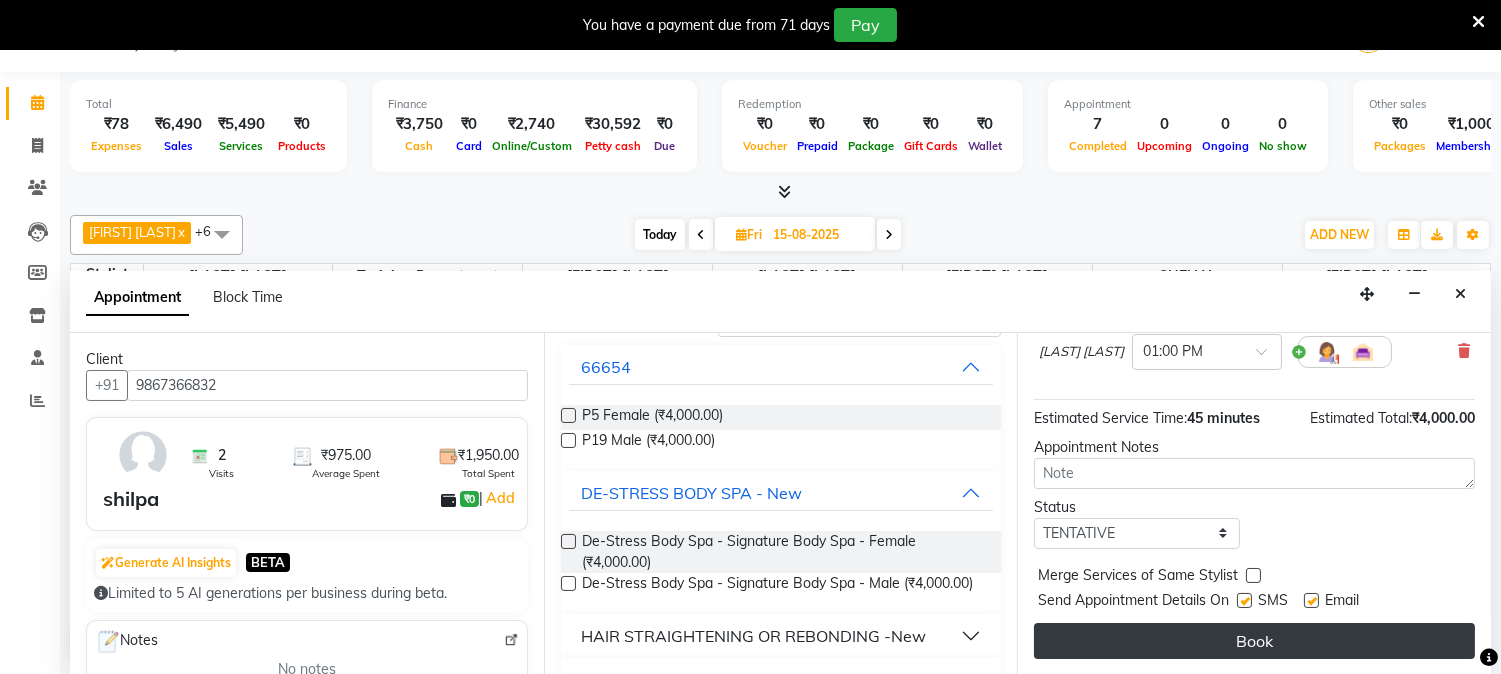 click on "Book" at bounding box center [1254, 641] 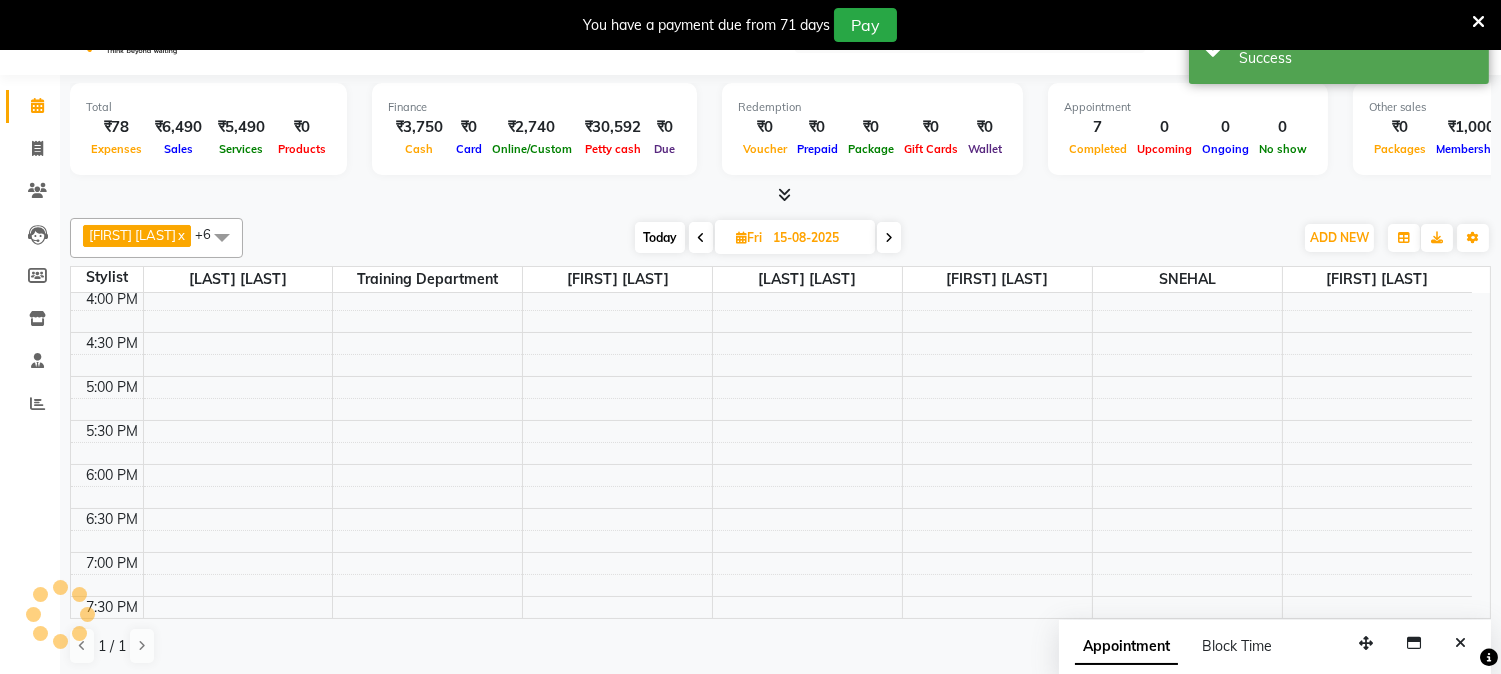 scroll, scrollTop: 0, scrollLeft: 0, axis: both 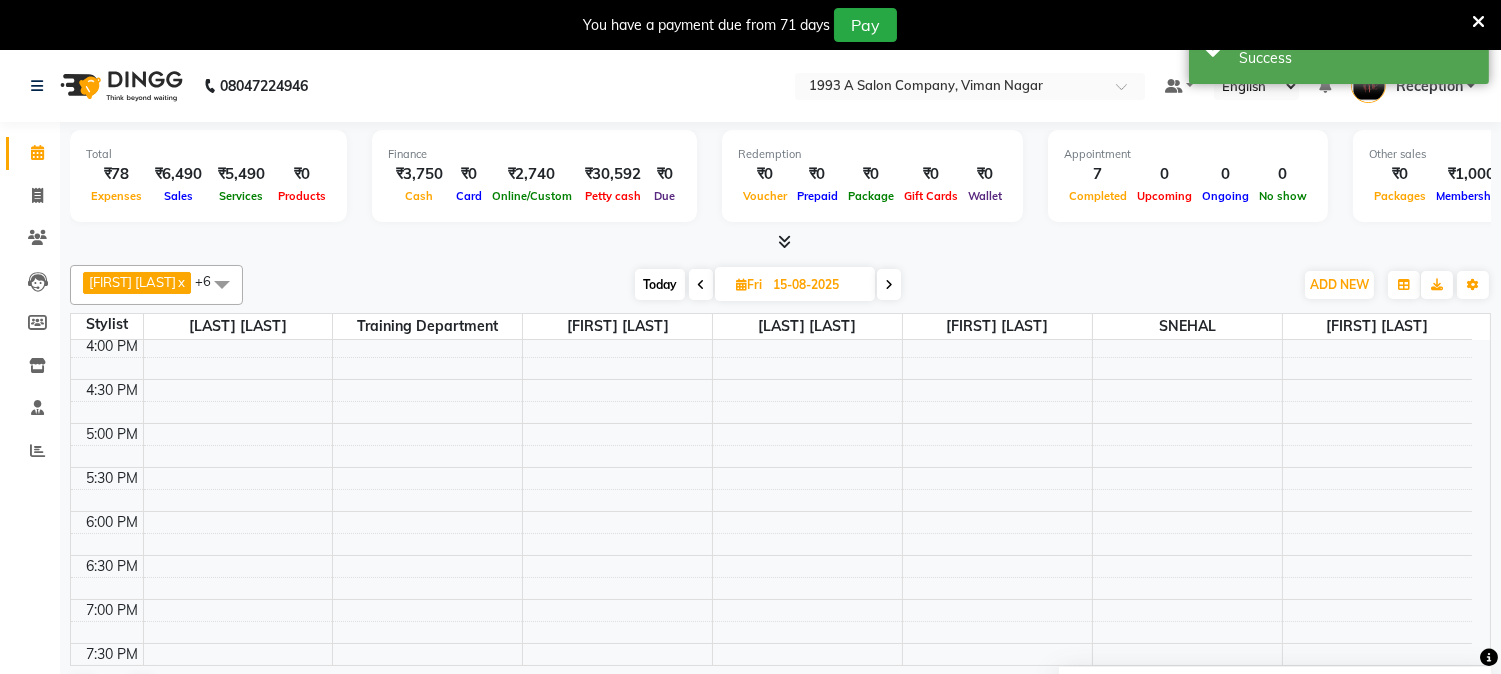 click at bounding box center [741, 284] 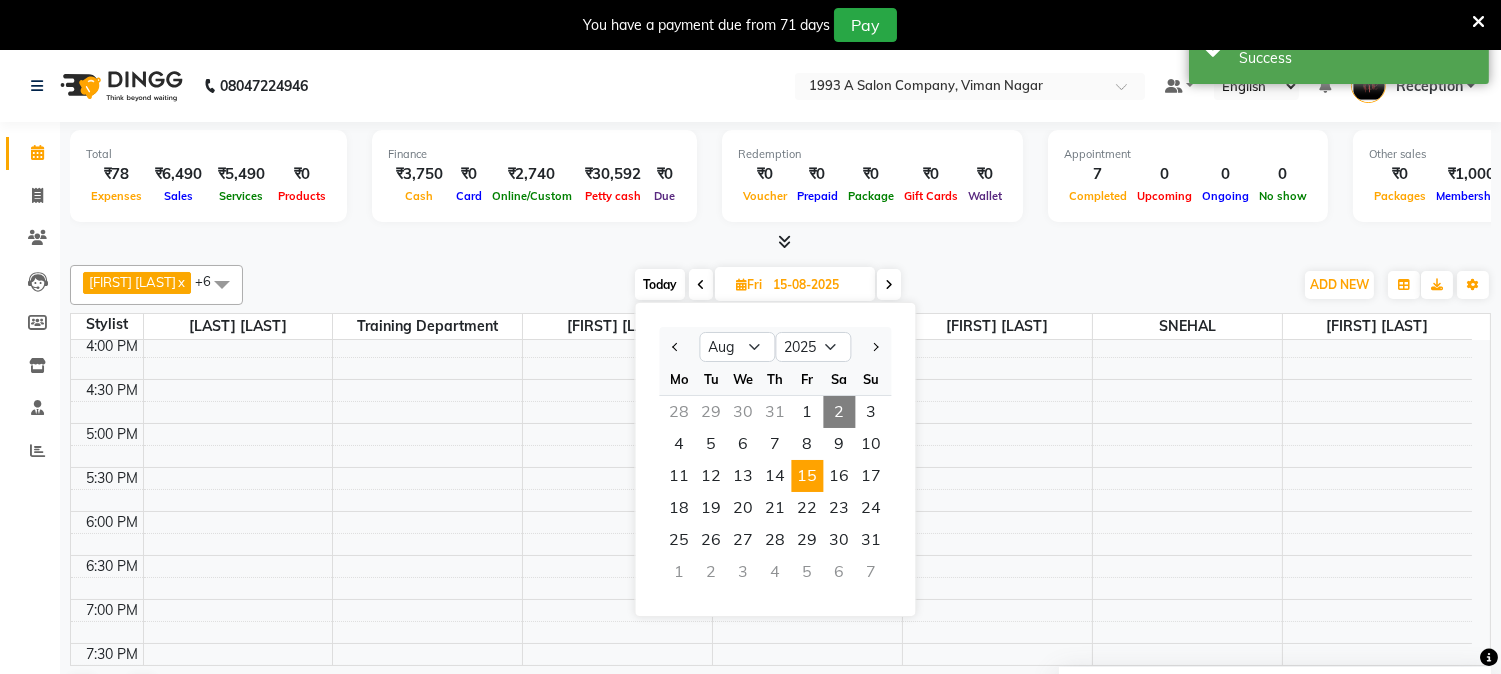 click on "2" at bounding box center [839, 412] 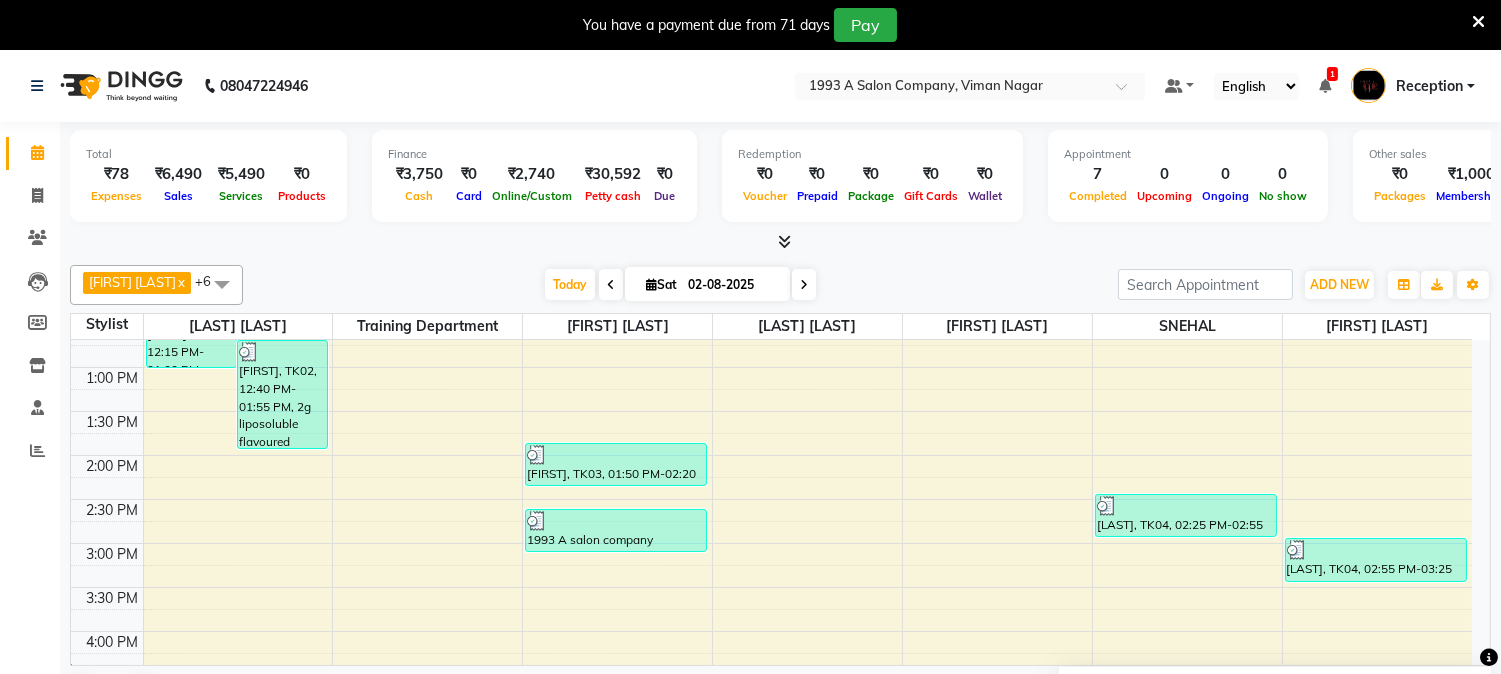 scroll, scrollTop: 333, scrollLeft: 0, axis: vertical 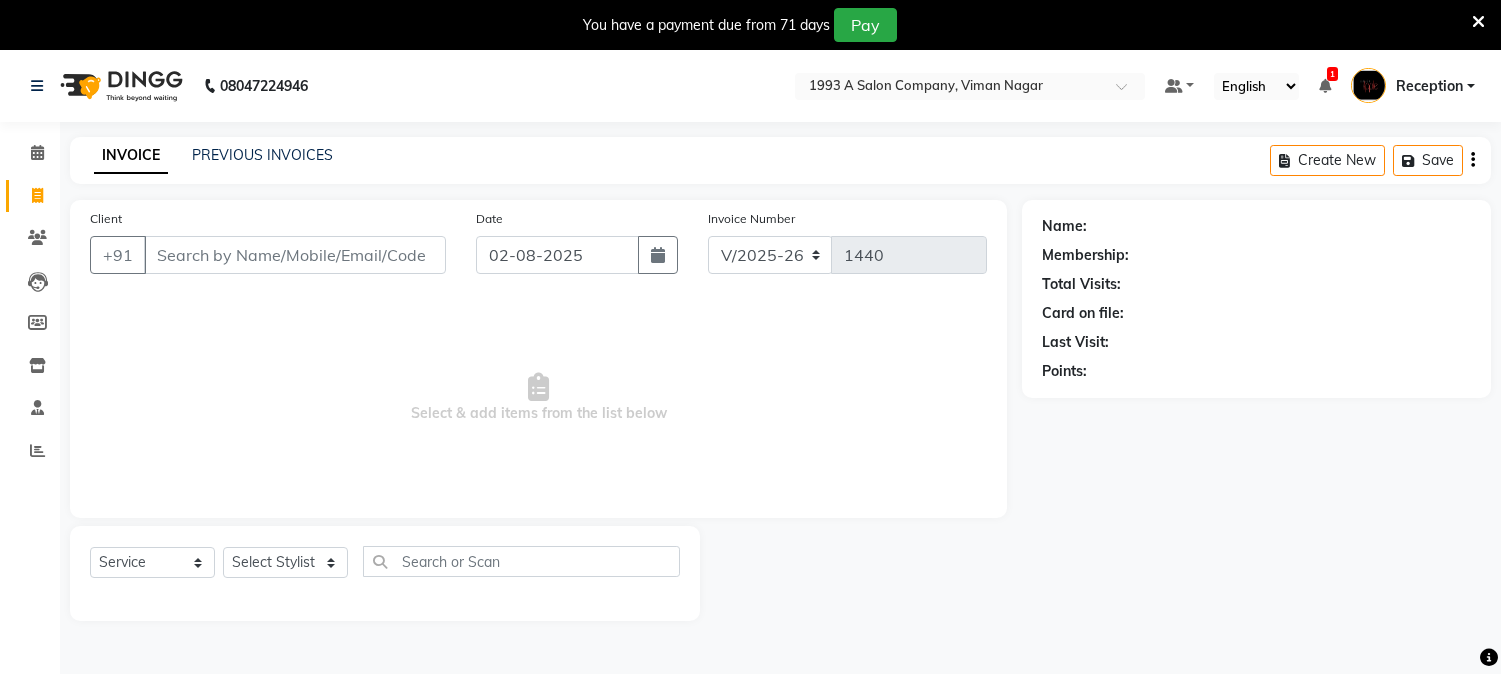 select on "144" 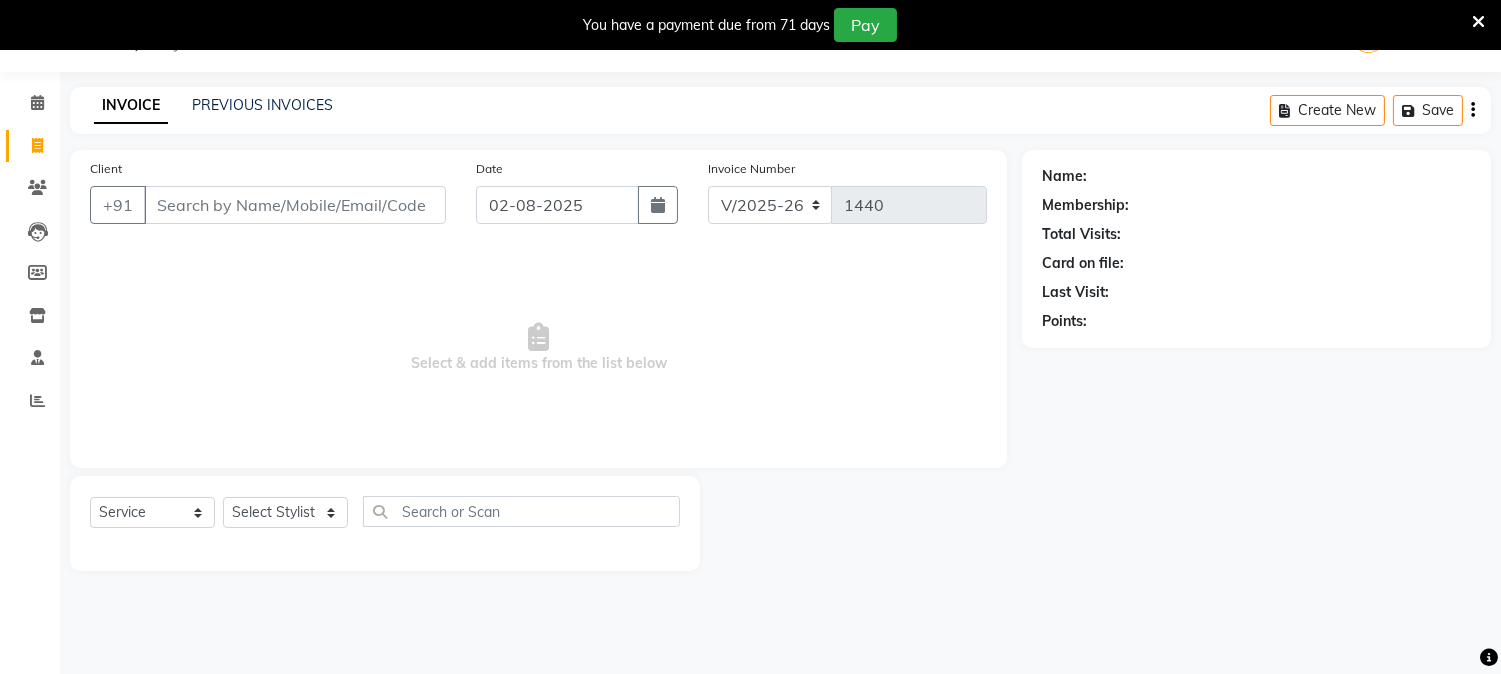 scroll, scrollTop: 0, scrollLeft: 0, axis: both 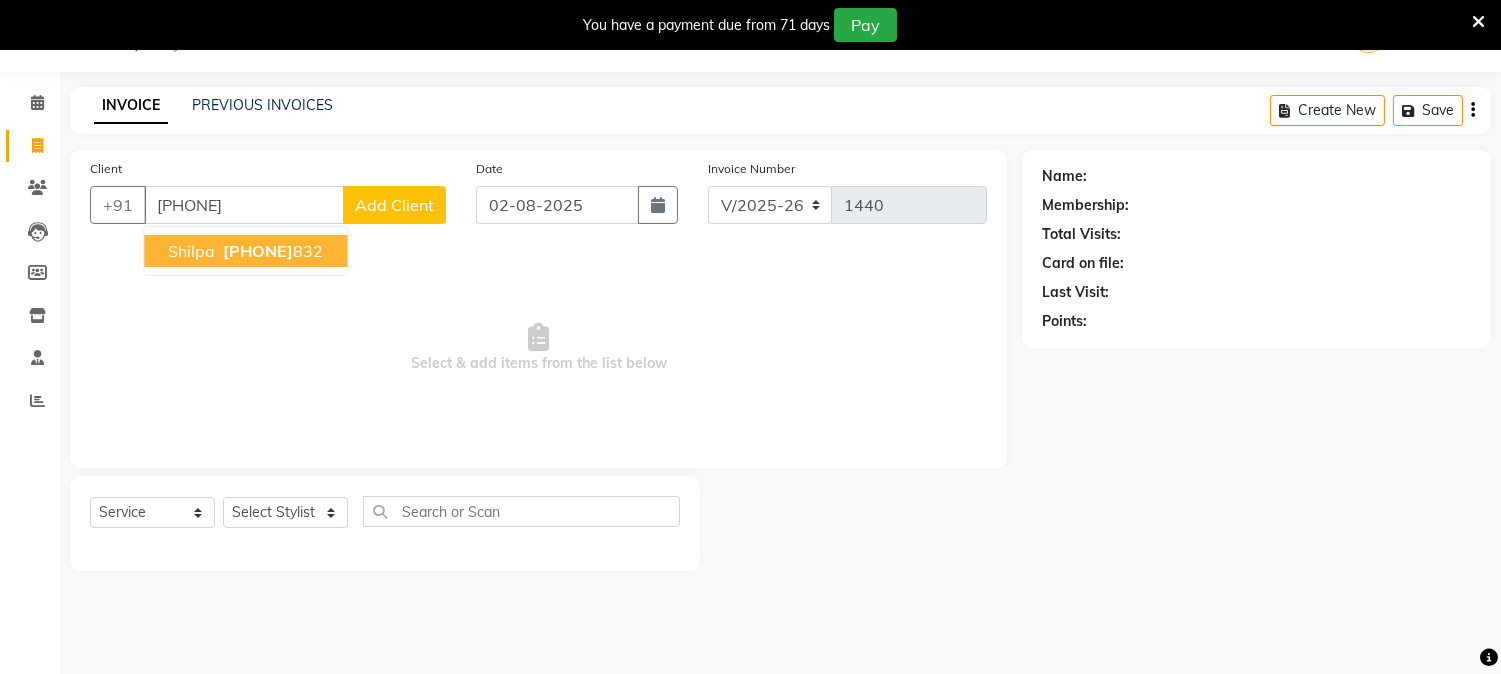 click on "shilpa" at bounding box center (191, 251) 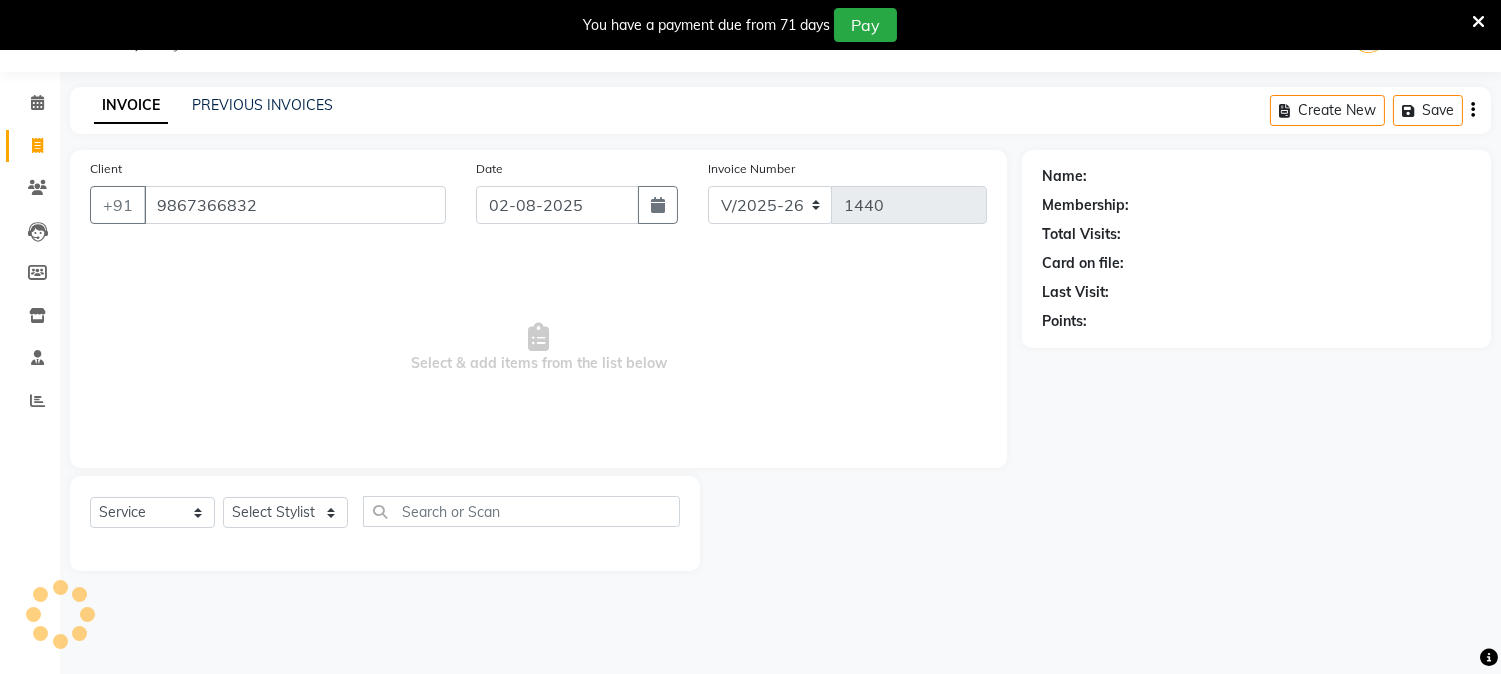 type on "9867366832" 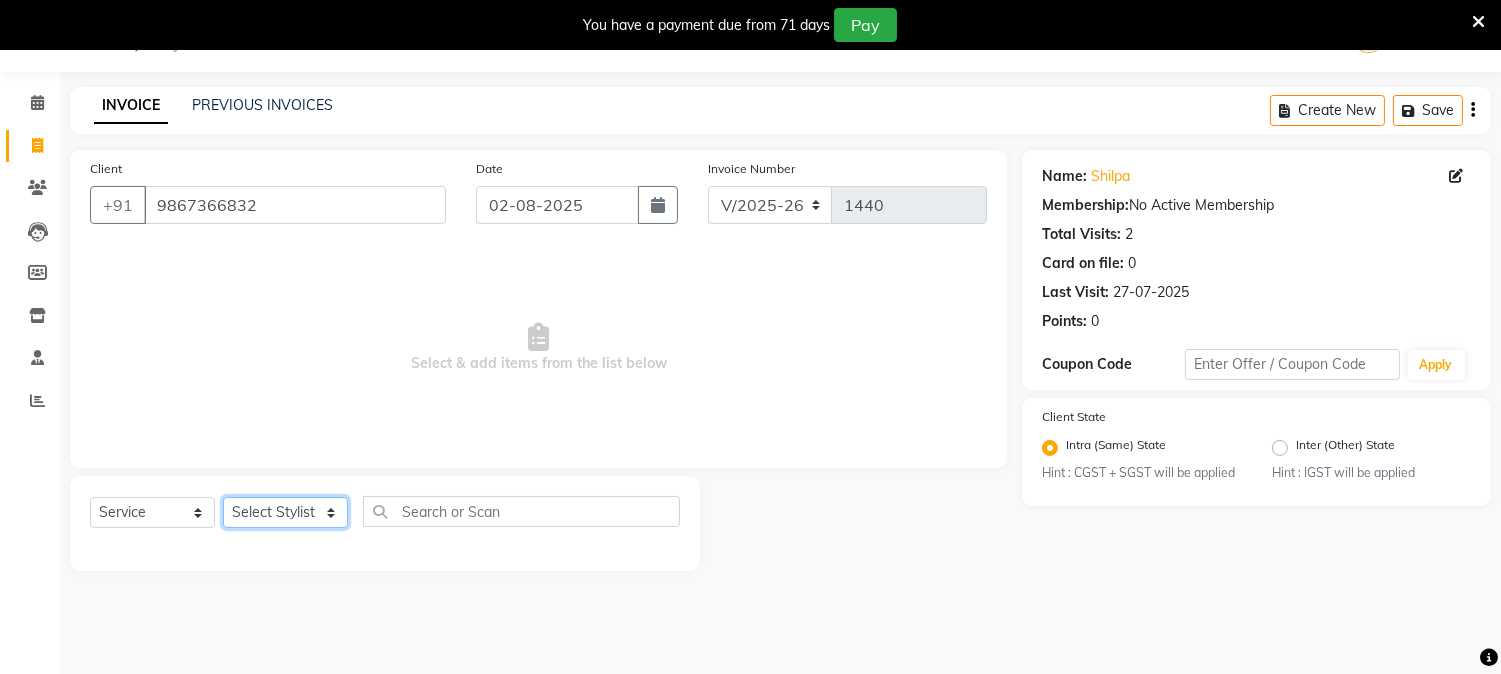 click on "Select Stylist Aniket Mane HEENA GAIKWAD kanchan tripathi Reception SAIRAJ BHANDARE sarika yadav SNEHAL Training Department Vaibhav Randive Vinit Sir" 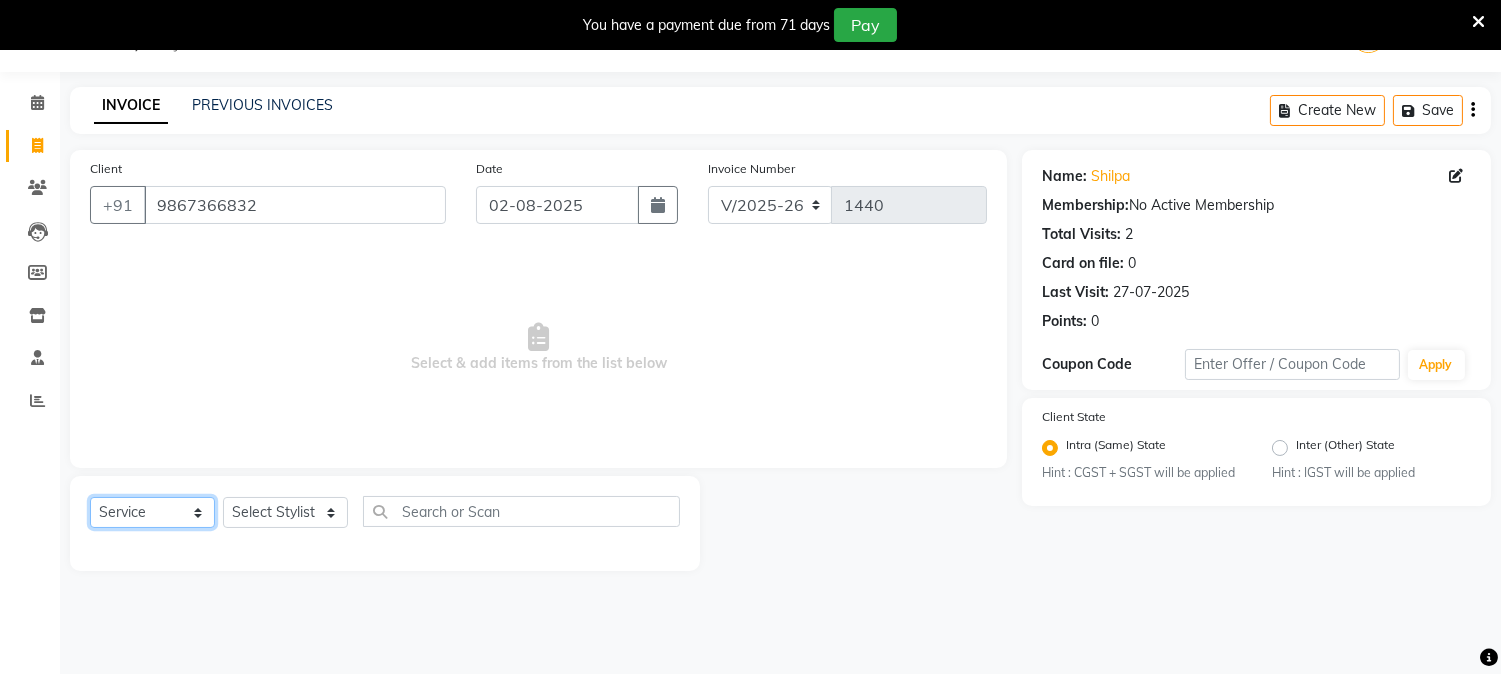 click on "Select  Service  Product  Membership  Package Voucher Prepaid Gift Card" 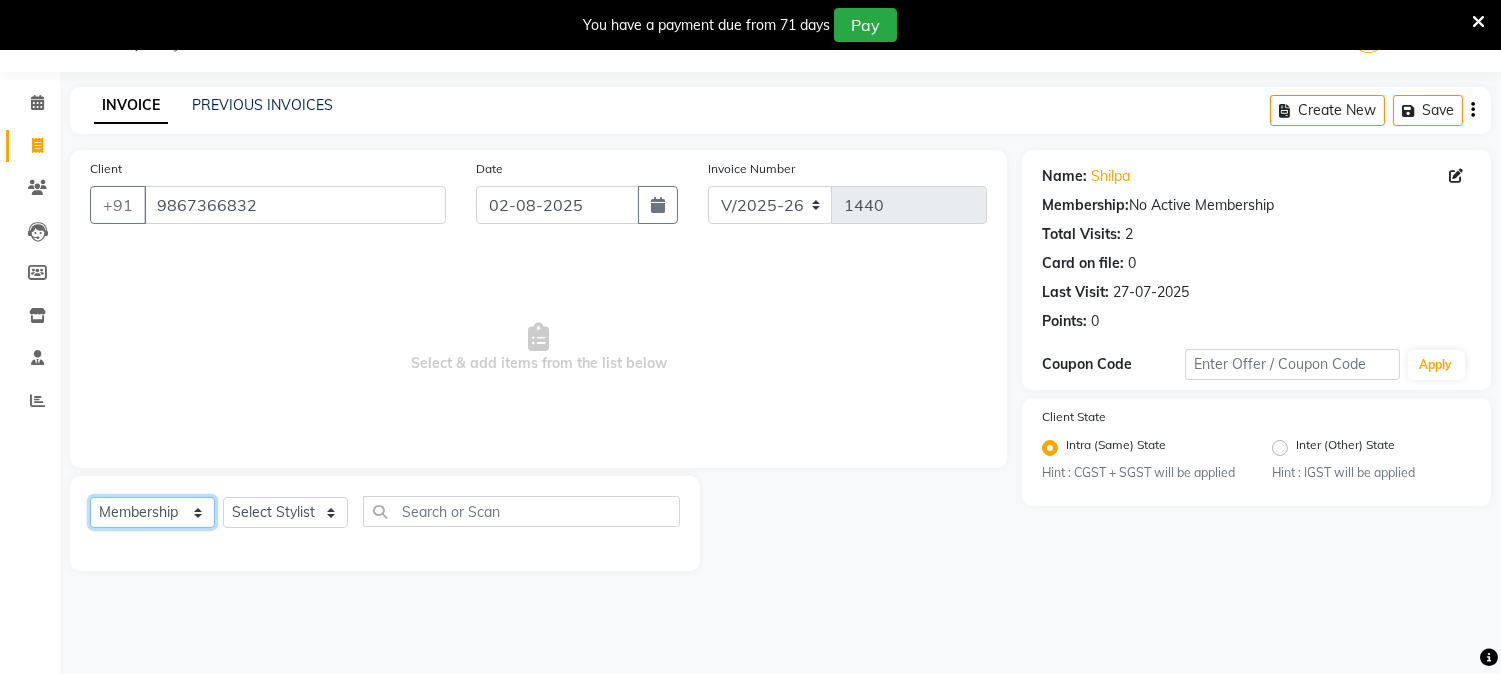 click on "Select  Service  Product  Membership  Package Voucher Prepaid Gift Card" 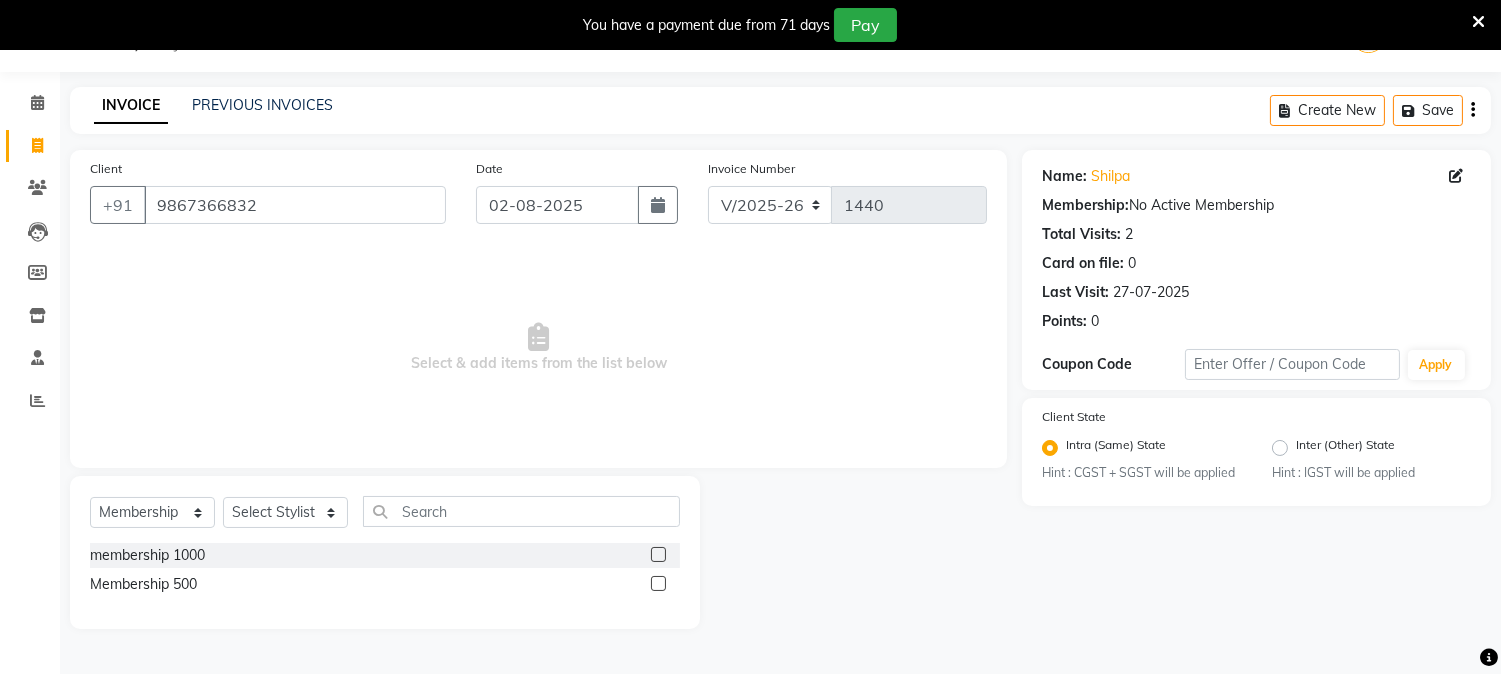 click 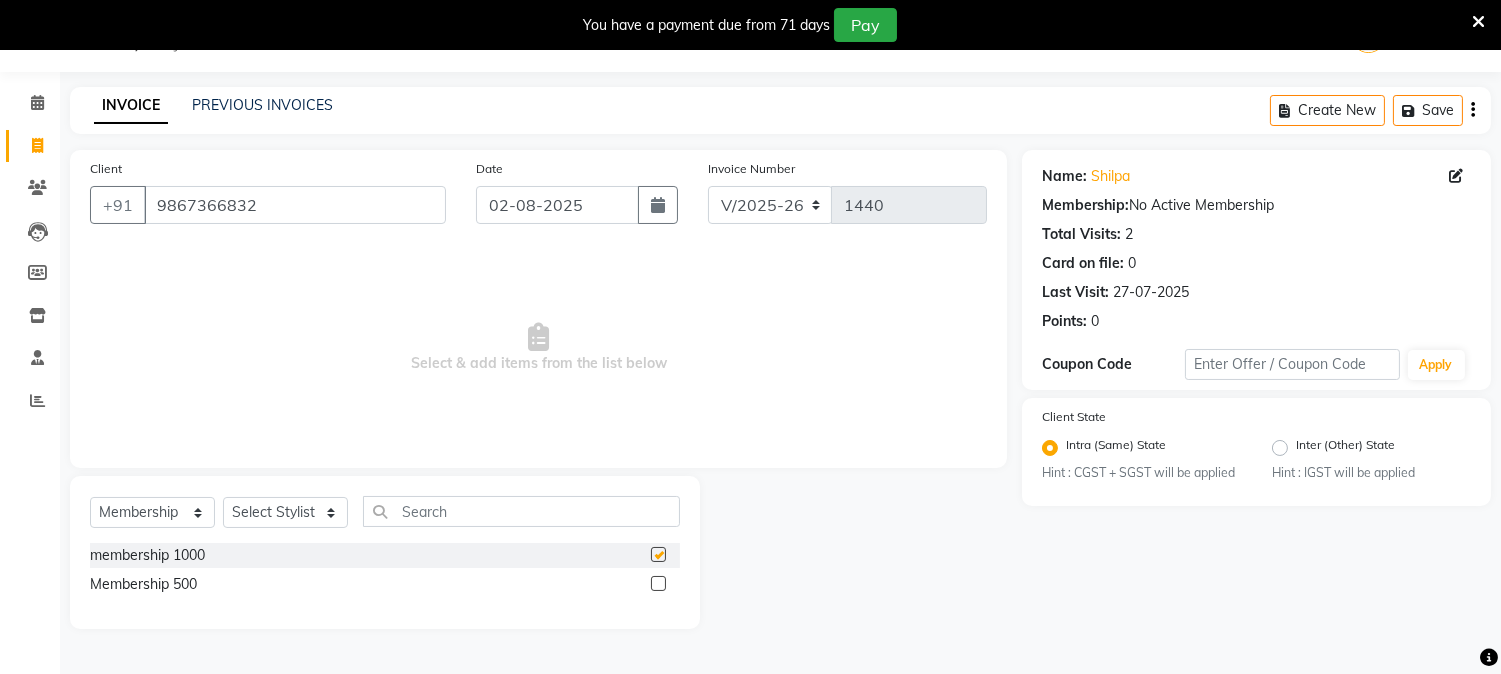 checkbox on "false" 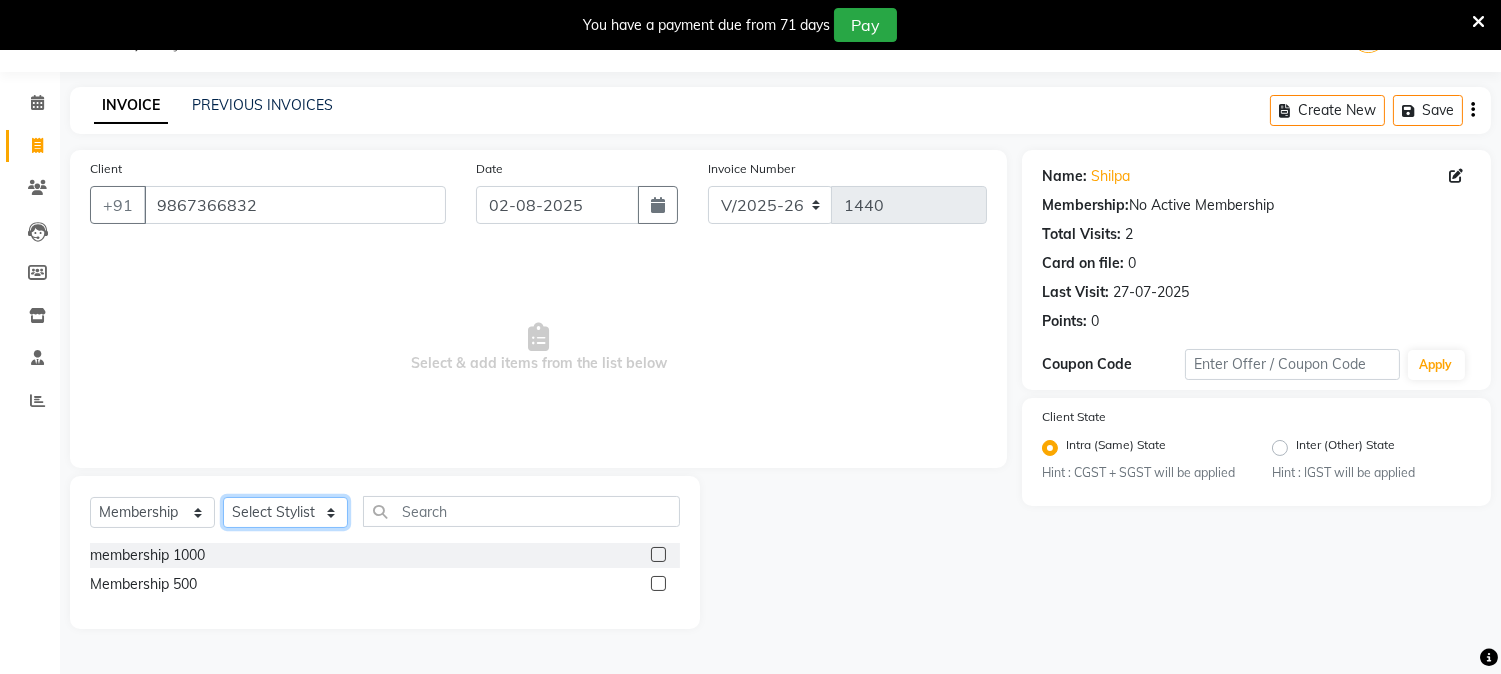 click on "Select Stylist Aniket Mane HEENA GAIKWAD kanchan tripathi Reception SAIRAJ BHANDARE sarika yadav SNEHAL Training Department Vaibhav Randive Vinit Sir" 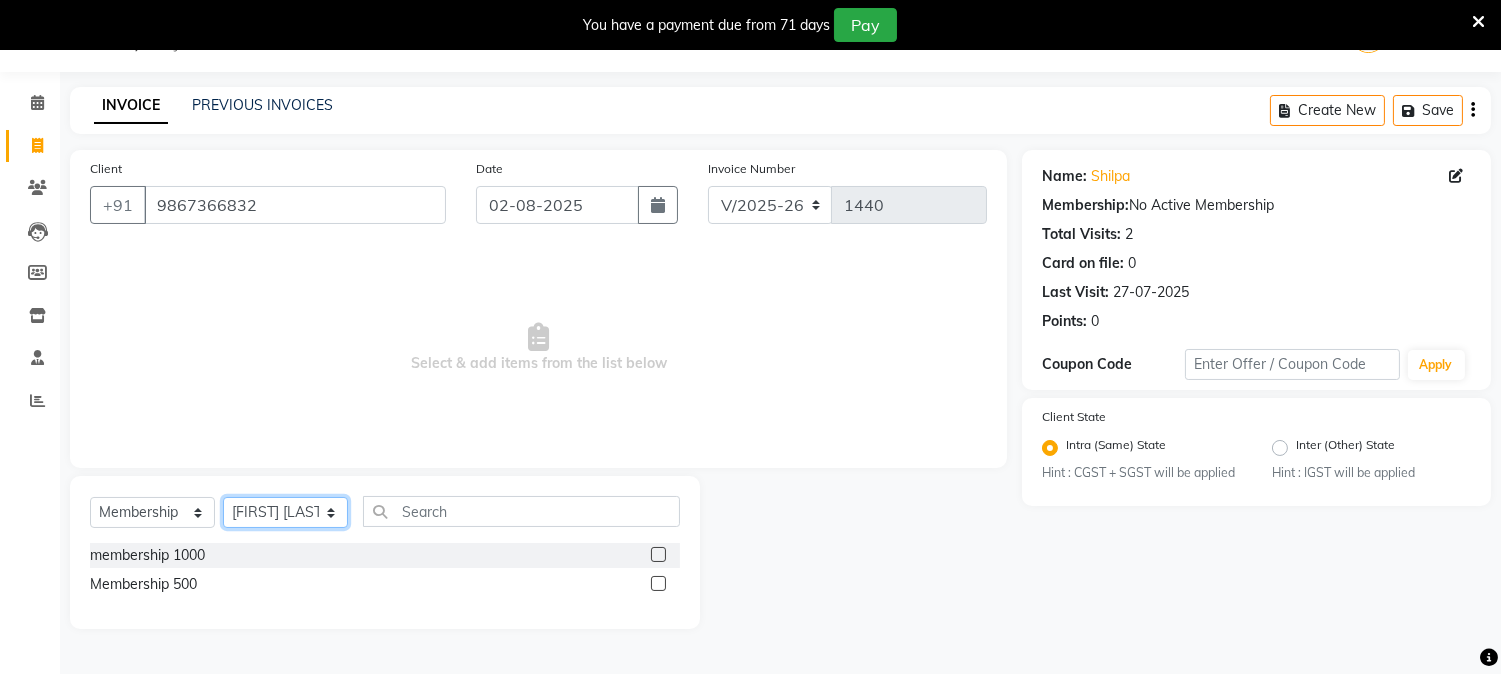 click on "Select Stylist Aniket Mane HEENA GAIKWAD kanchan tripathi Reception SAIRAJ BHANDARE sarika yadav SNEHAL Training Department Vaibhav Randive Vinit Sir" 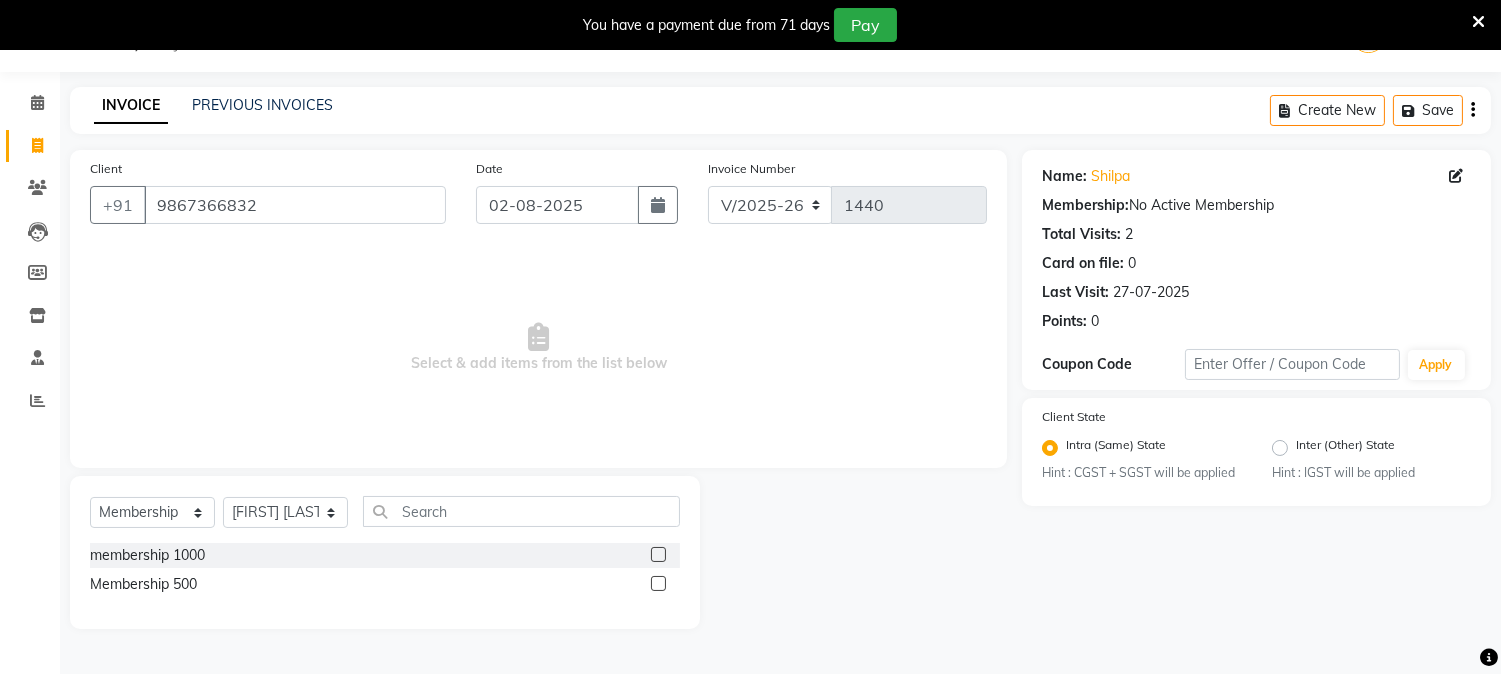click 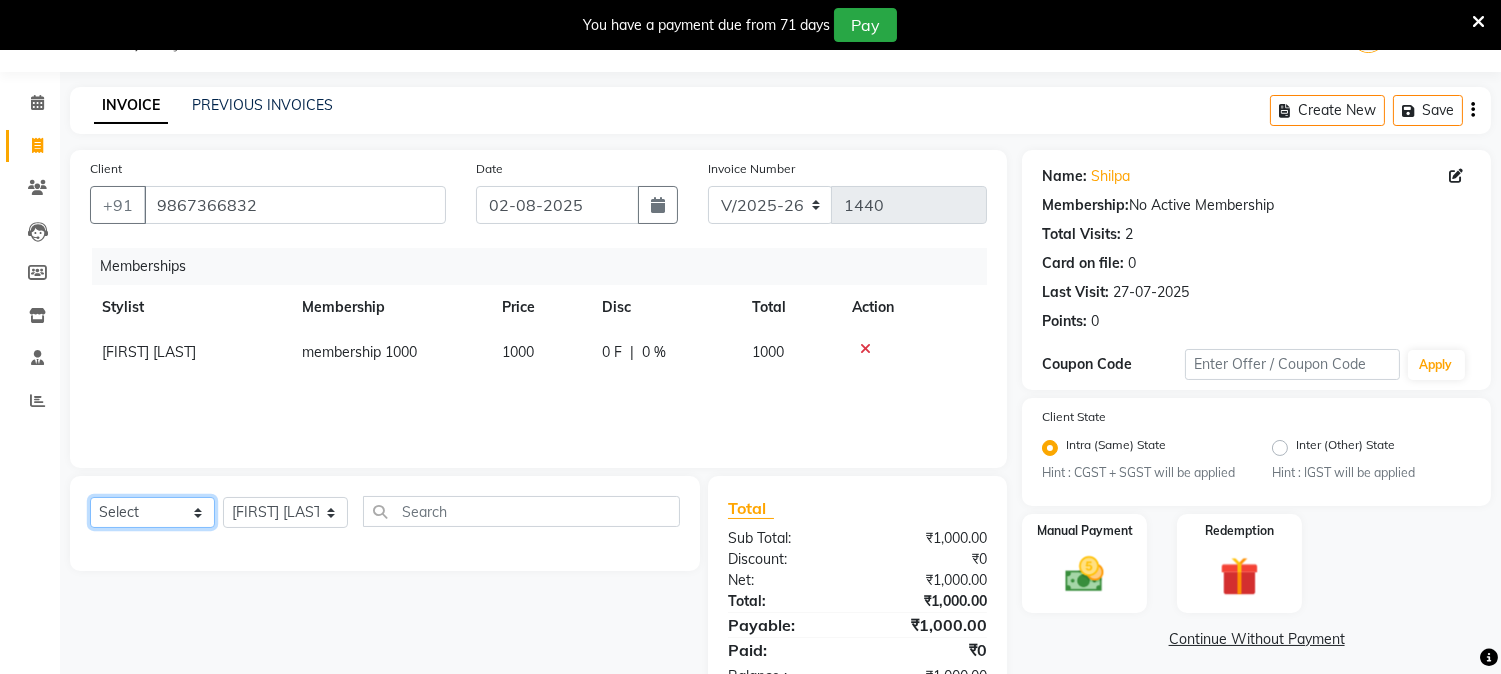 click on "Select  Service  Product  Package Voucher Prepaid Gift Card" 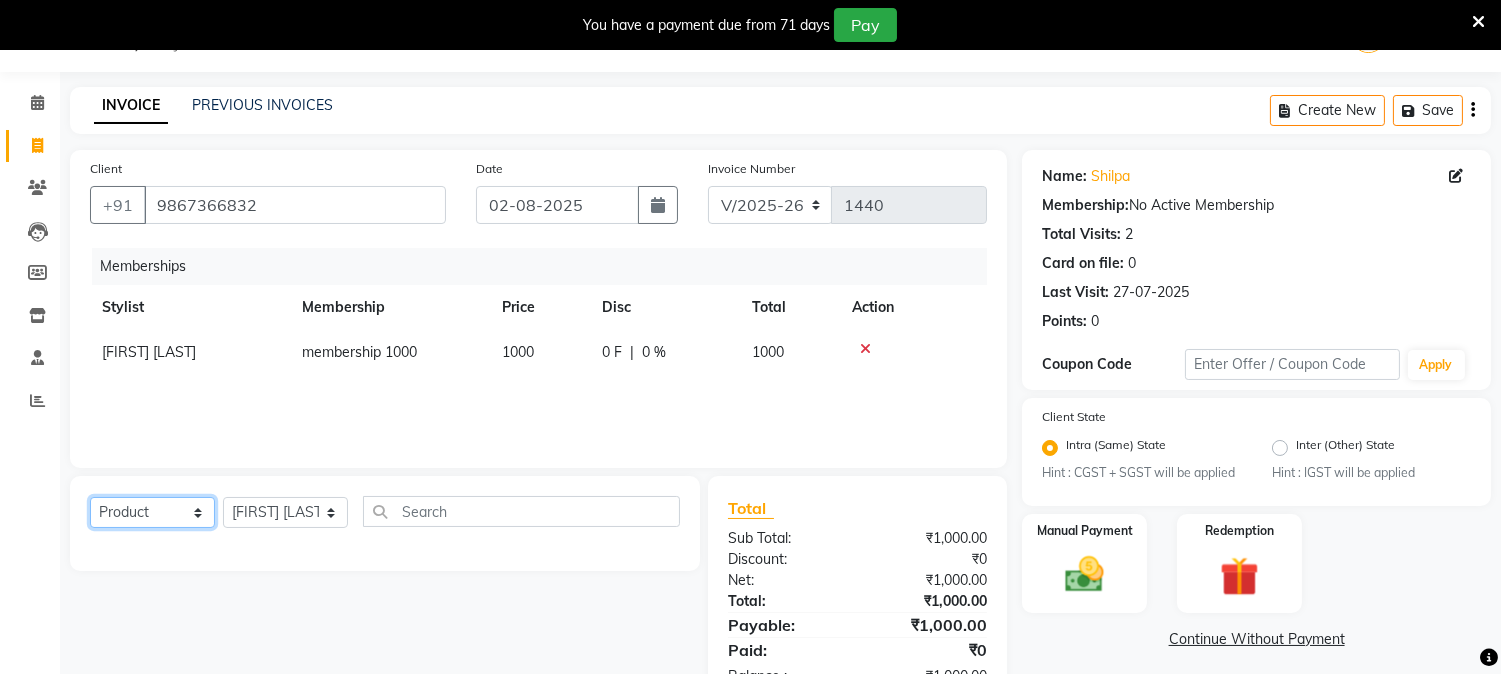 click on "Select  Service  Product  Package Voucher Prepaid Gift Card" 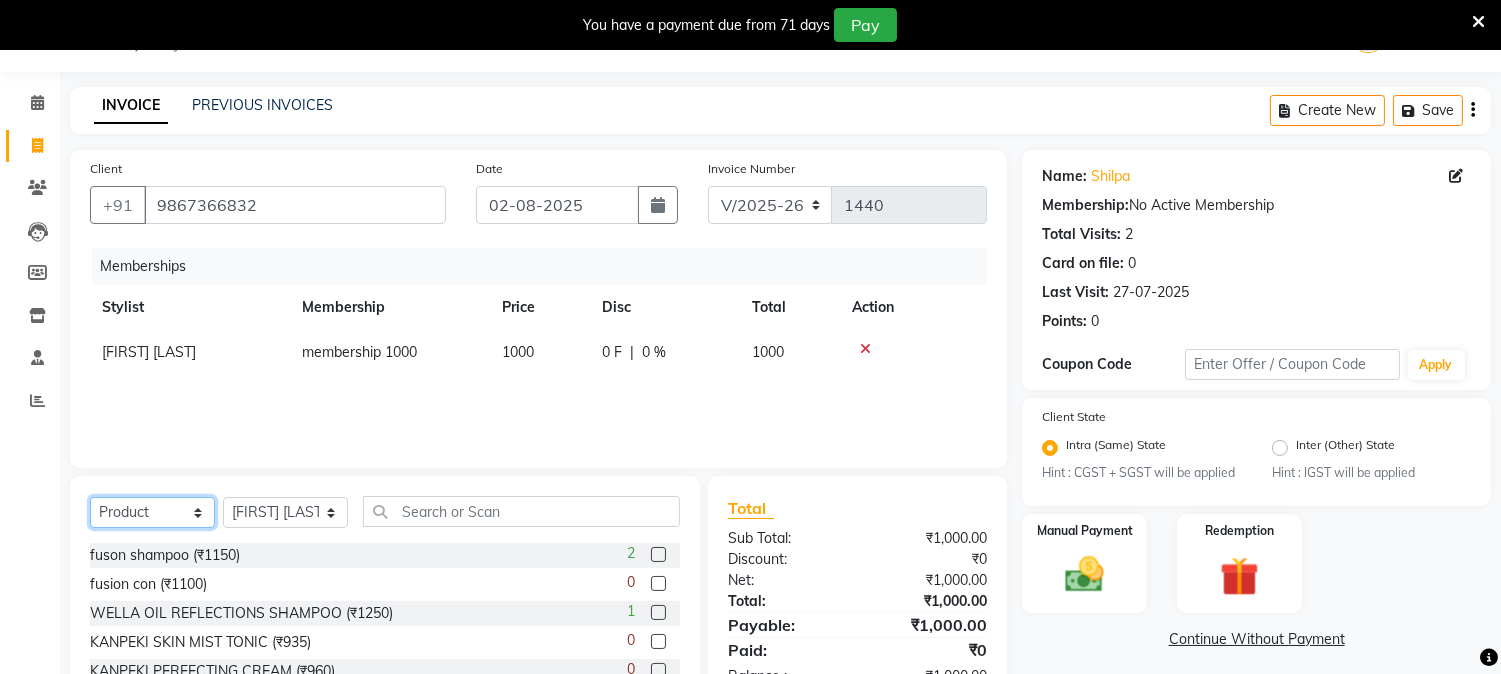 scroll, scrollTop: 111, scrollLeft: 0, axis: vertical 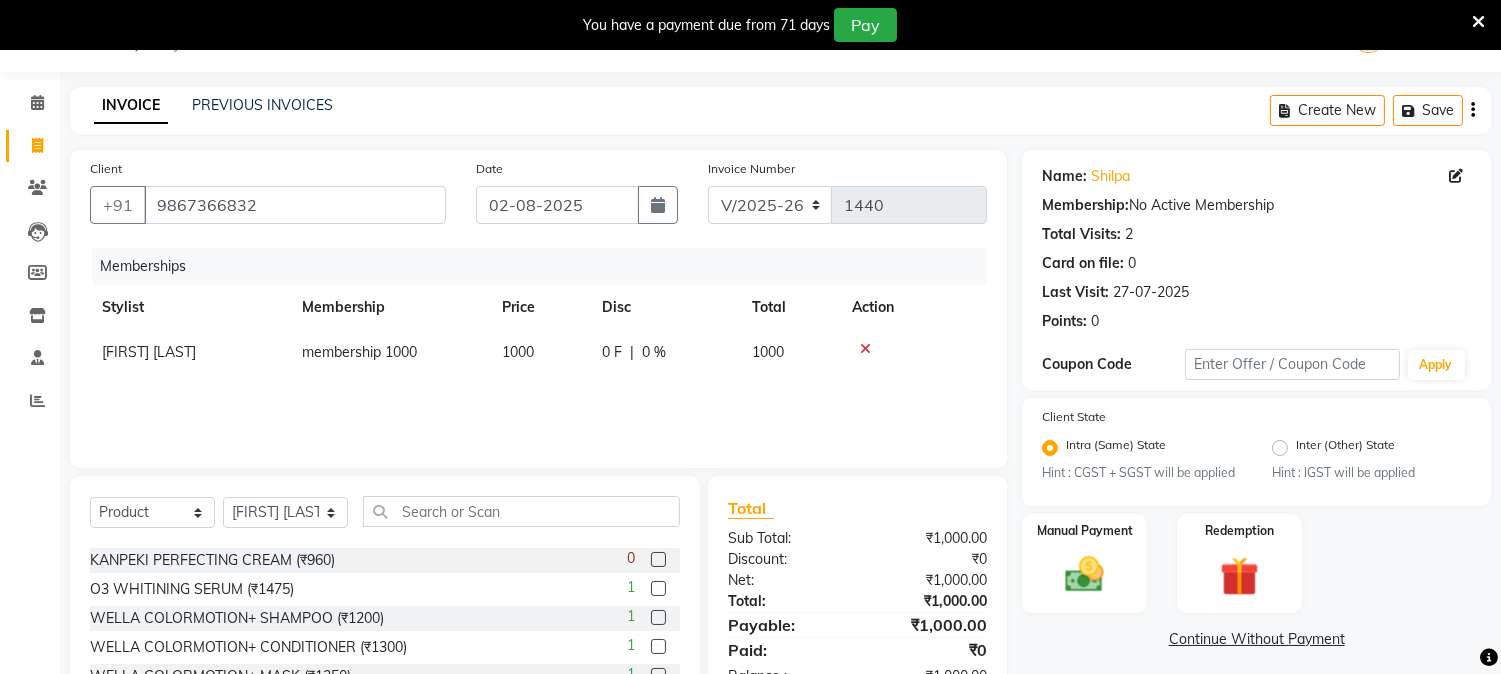 click 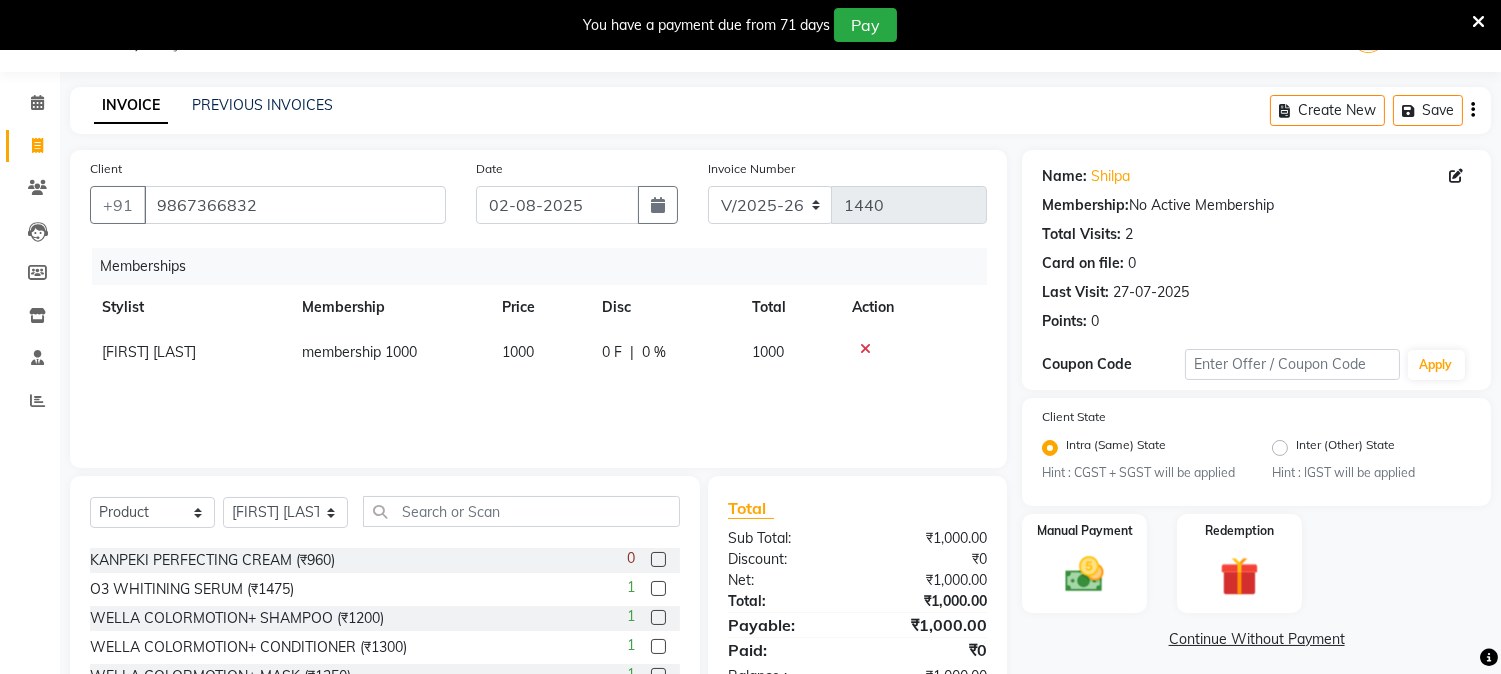 click at bounding box center [657, 589] 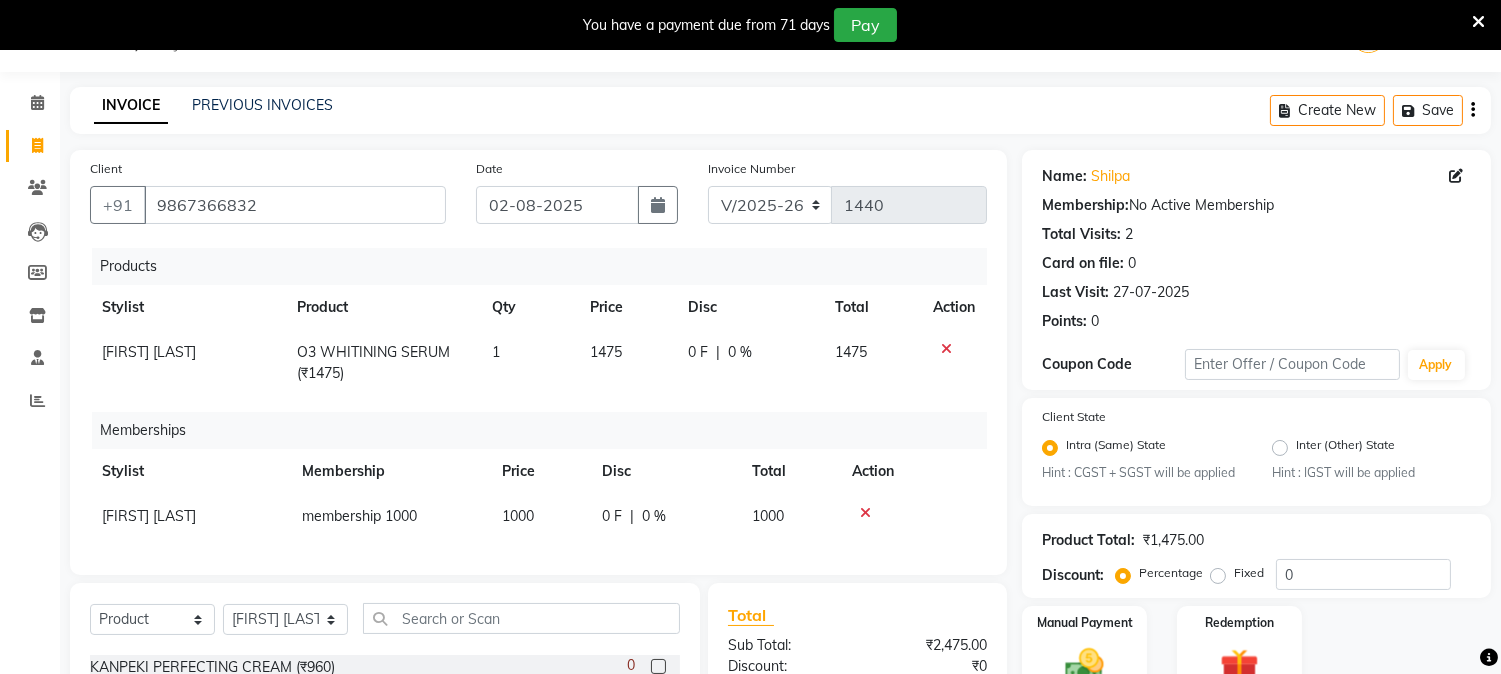 checkbox on "false" 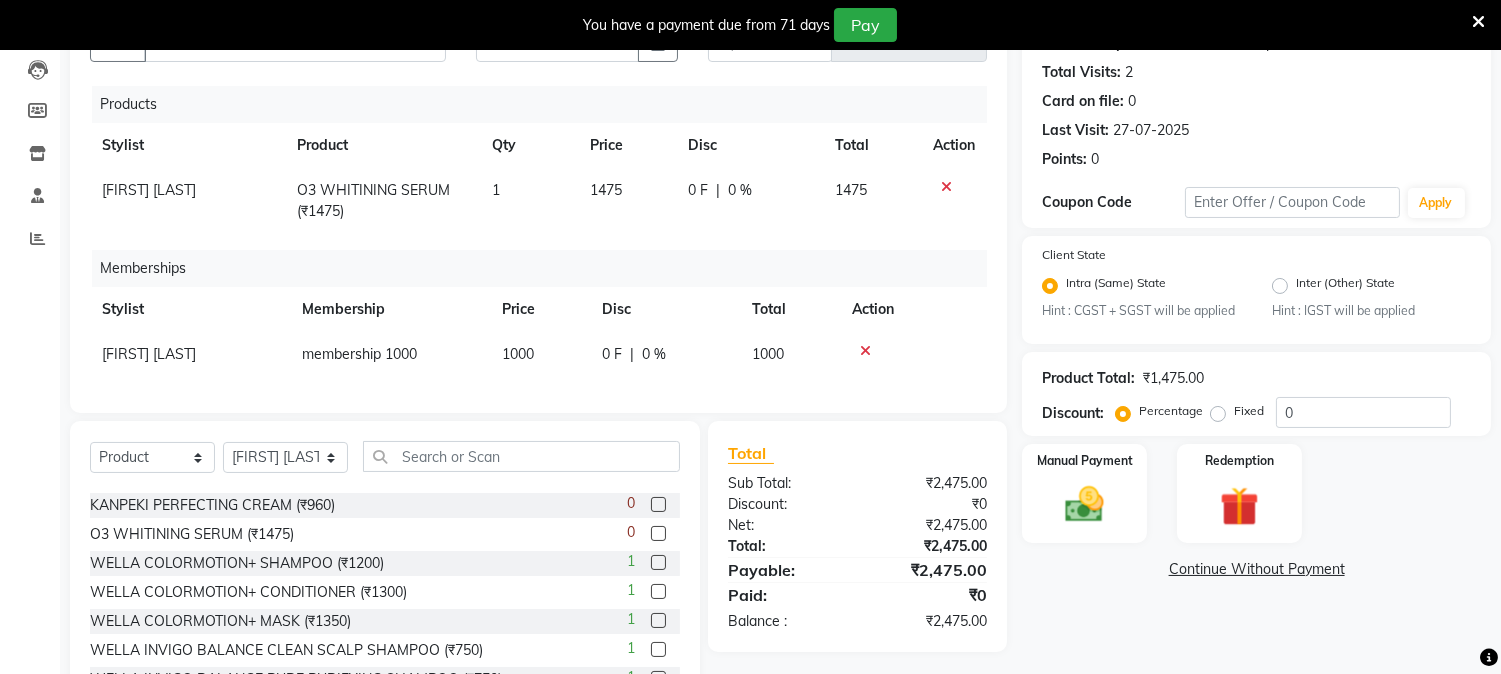 scroll, scrollTop: 272, scrollLeft: 0, axis: vertical 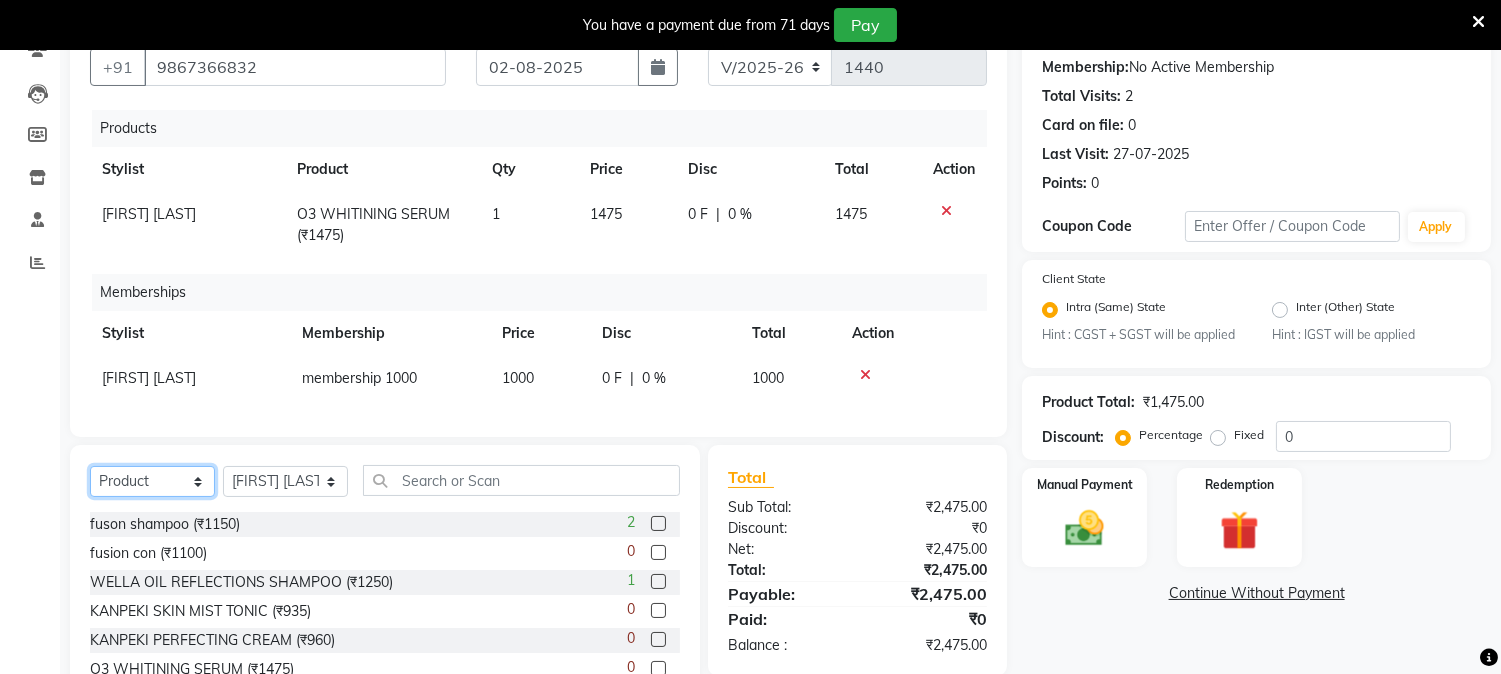 click on "Select  Service  Product  Package Voucher Prepaid Gift Card" 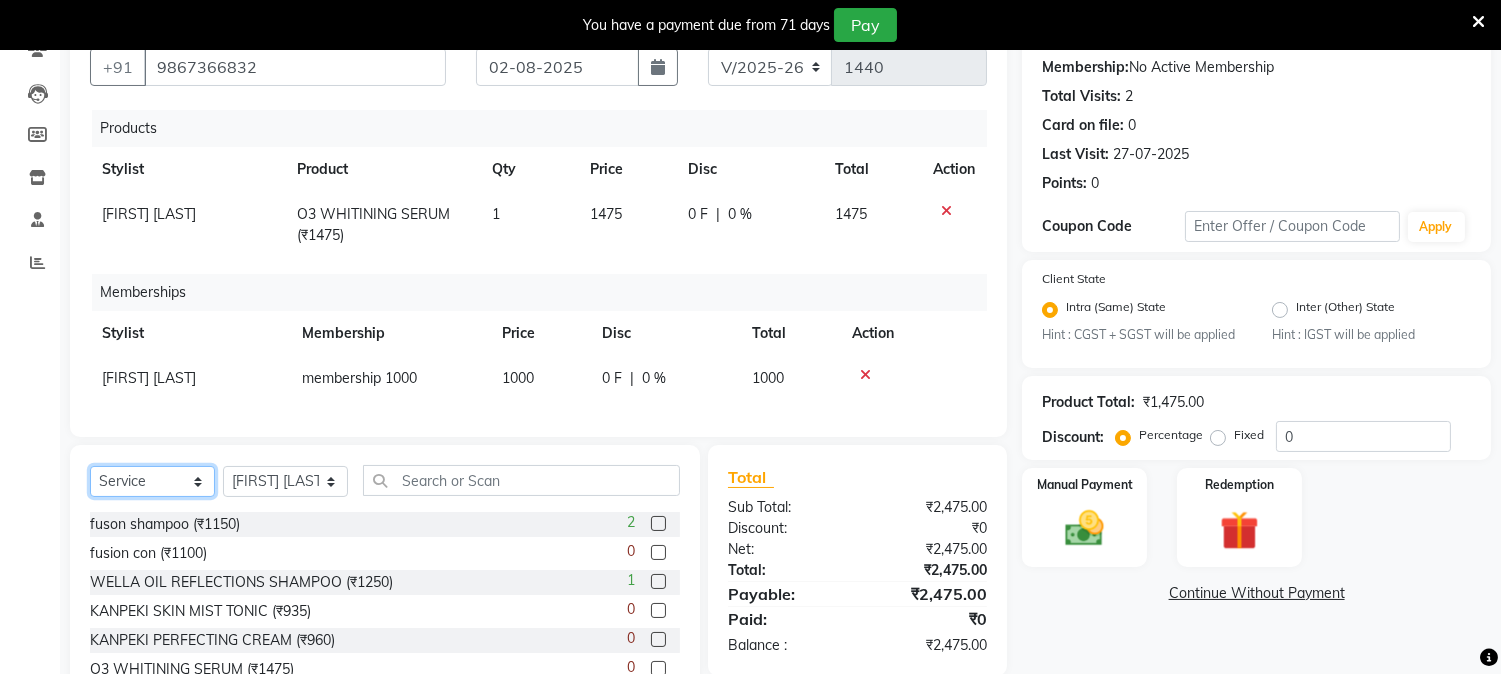 click on "Select  Service  Product  Package Voucher Prepaid Gift Card" 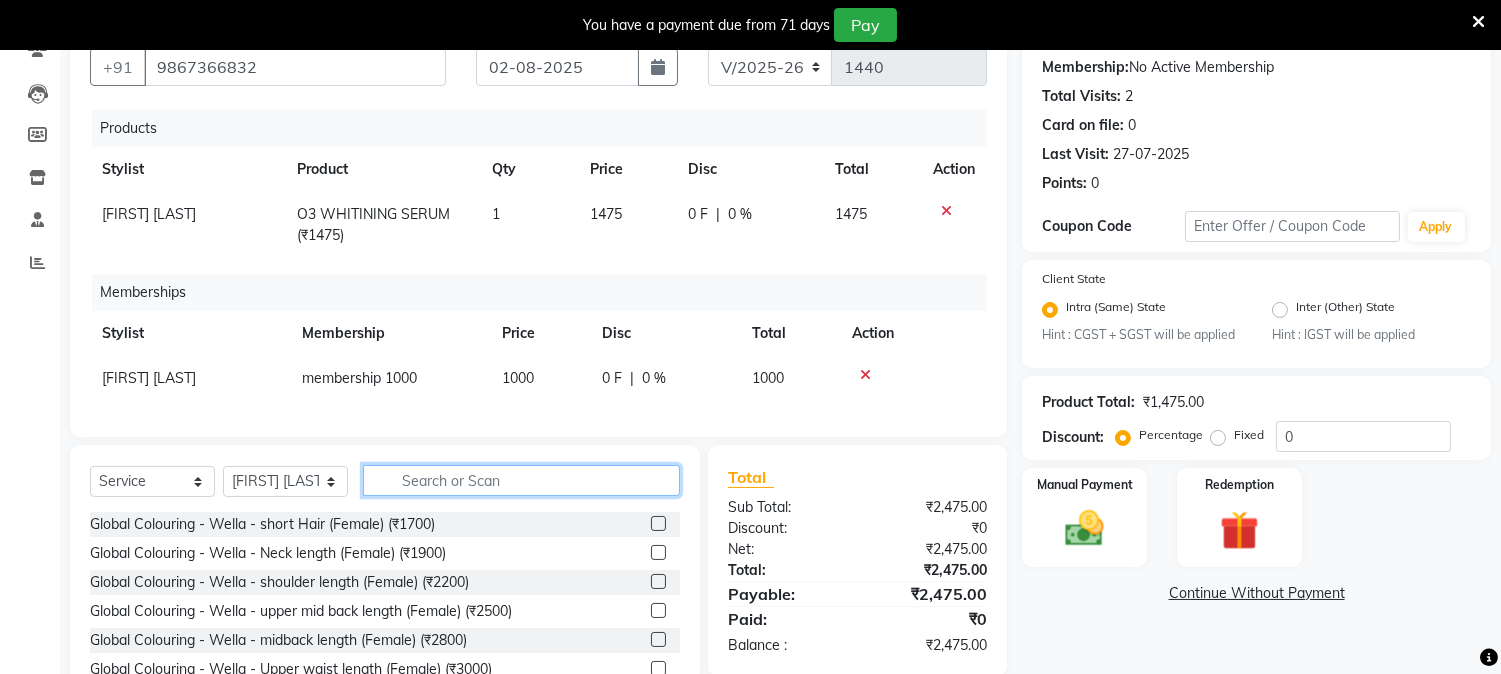 click 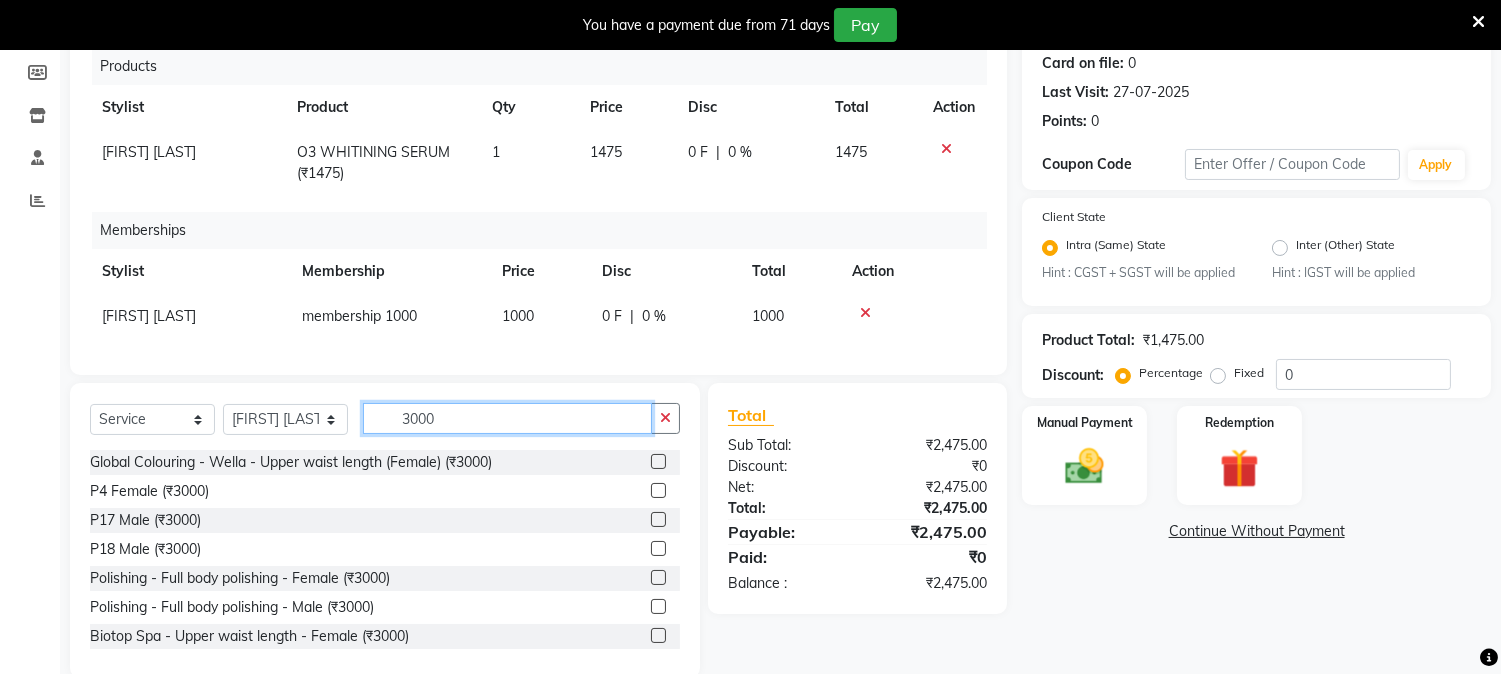 scroll, scrollTop: 300, scrollLeft: 0, axis: vertical 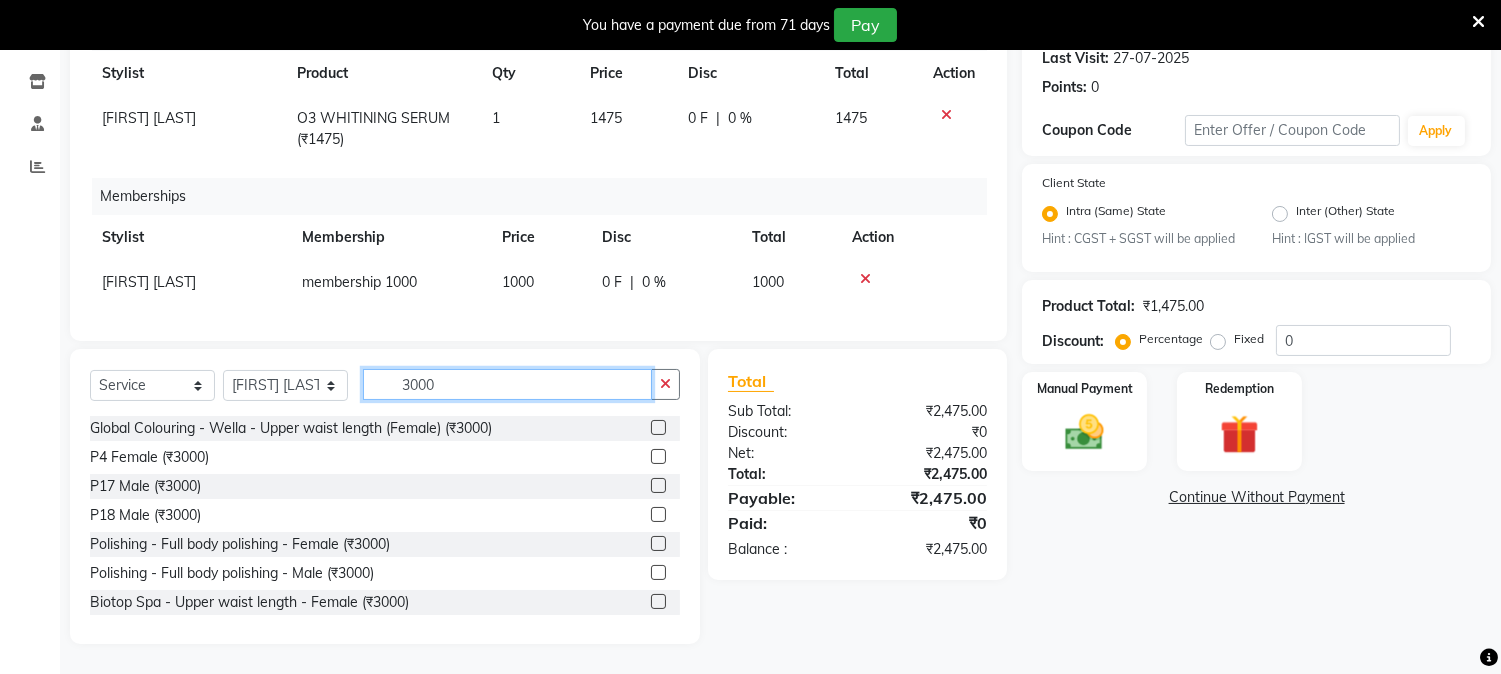 type on "3000" 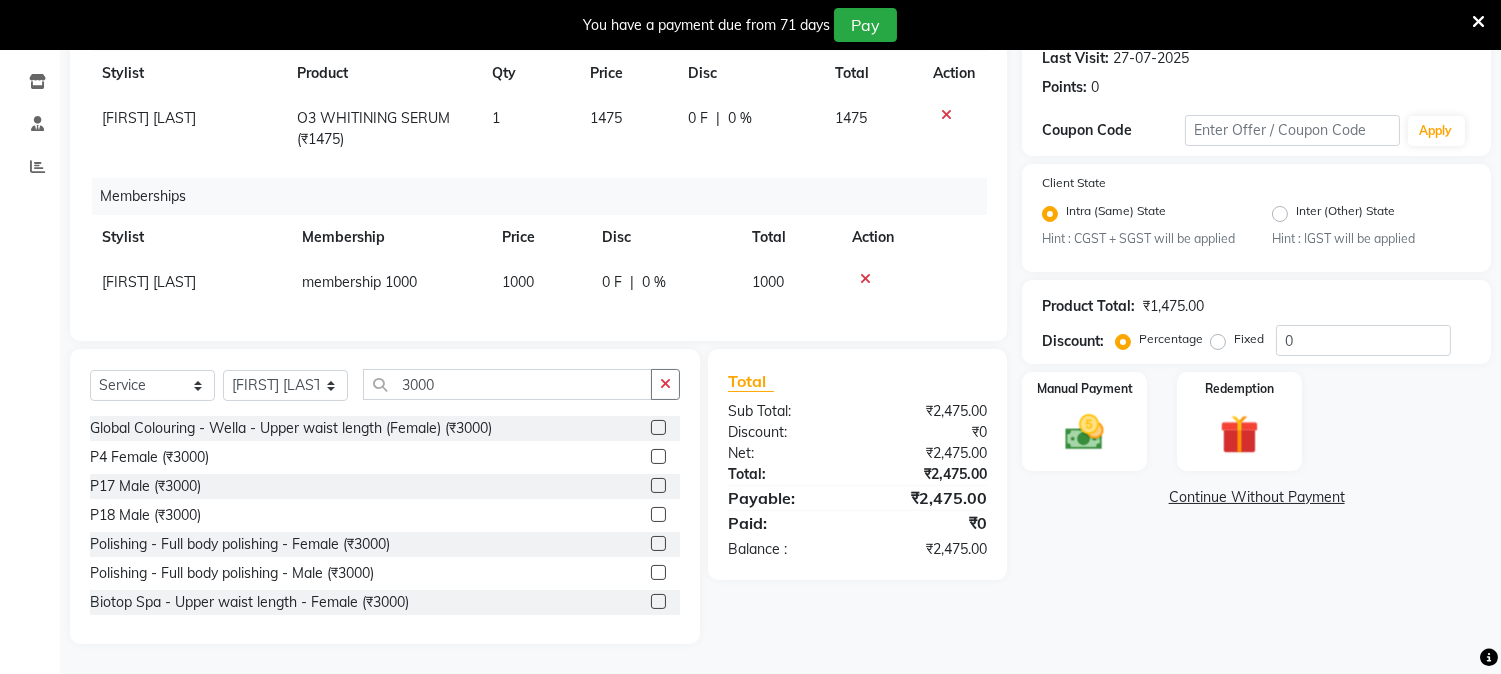 click 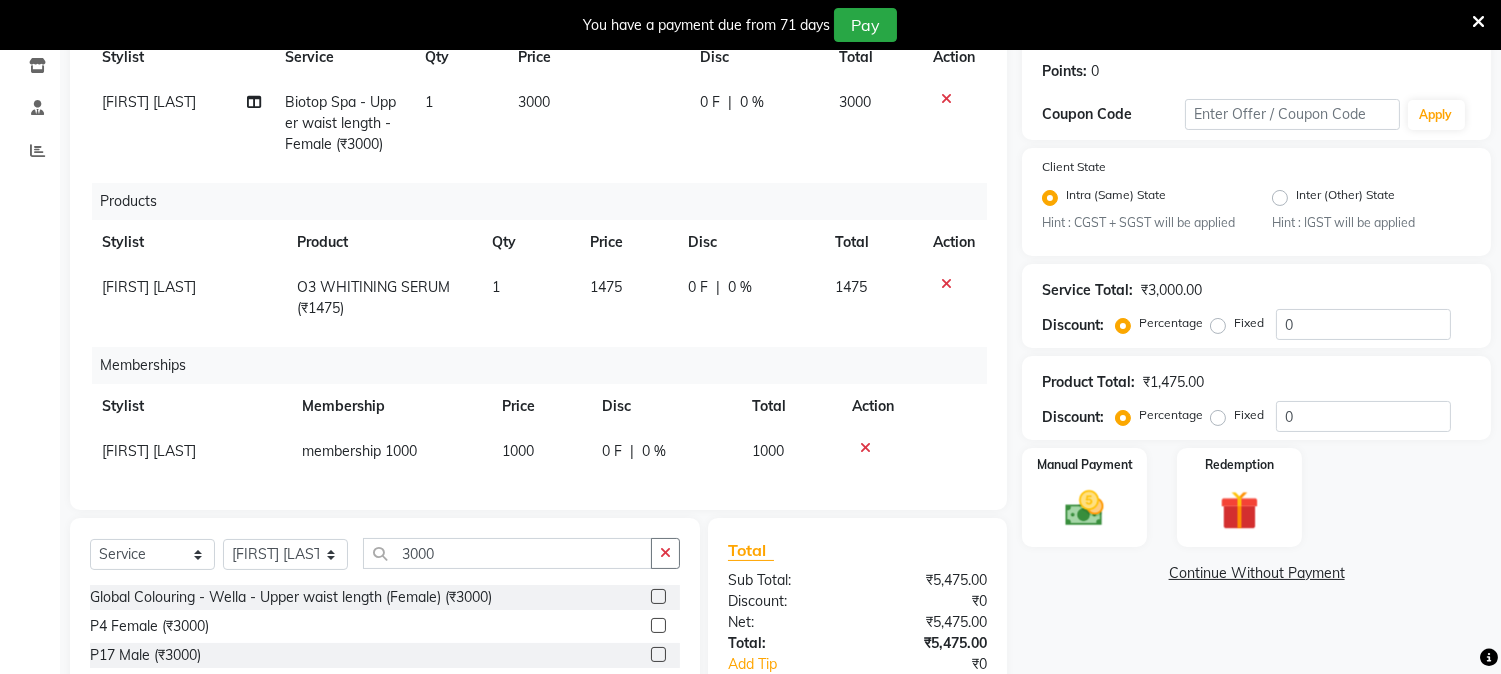 checkbox on "false" 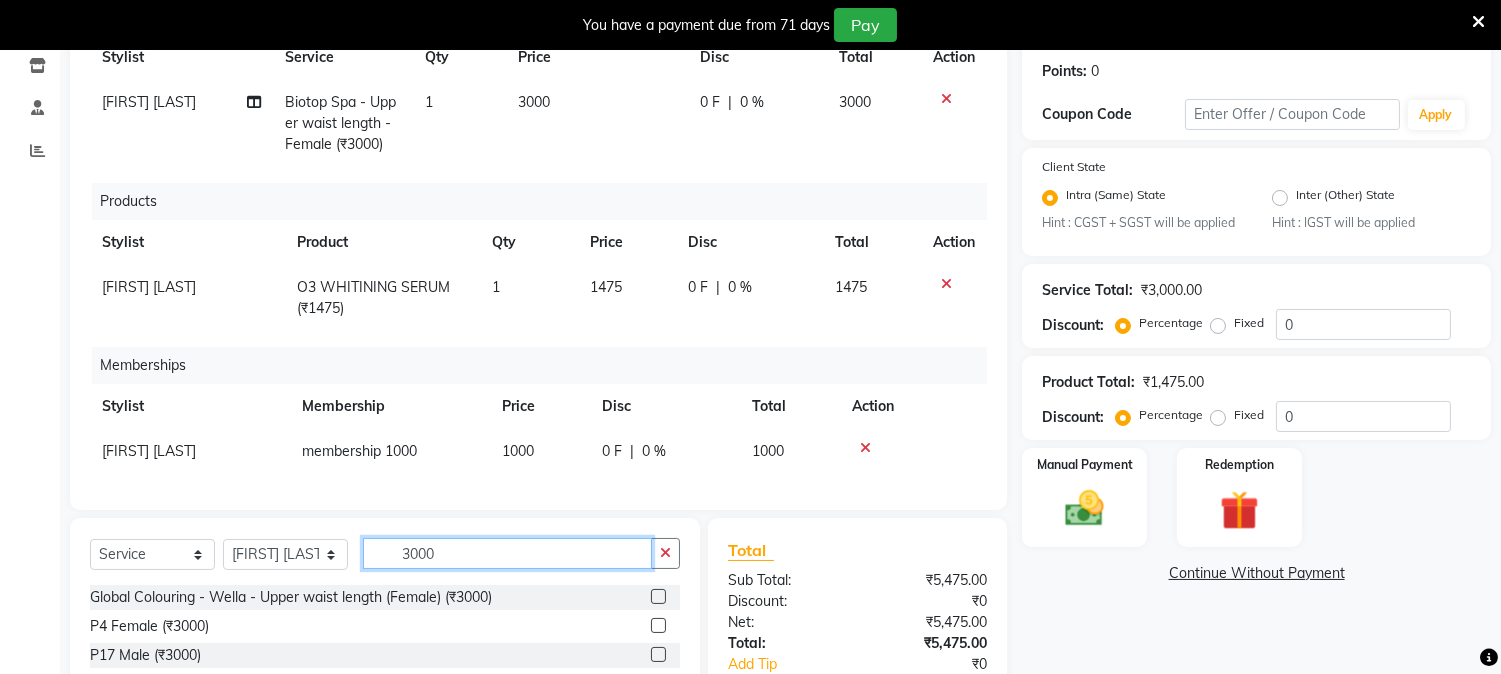 click on "3000" 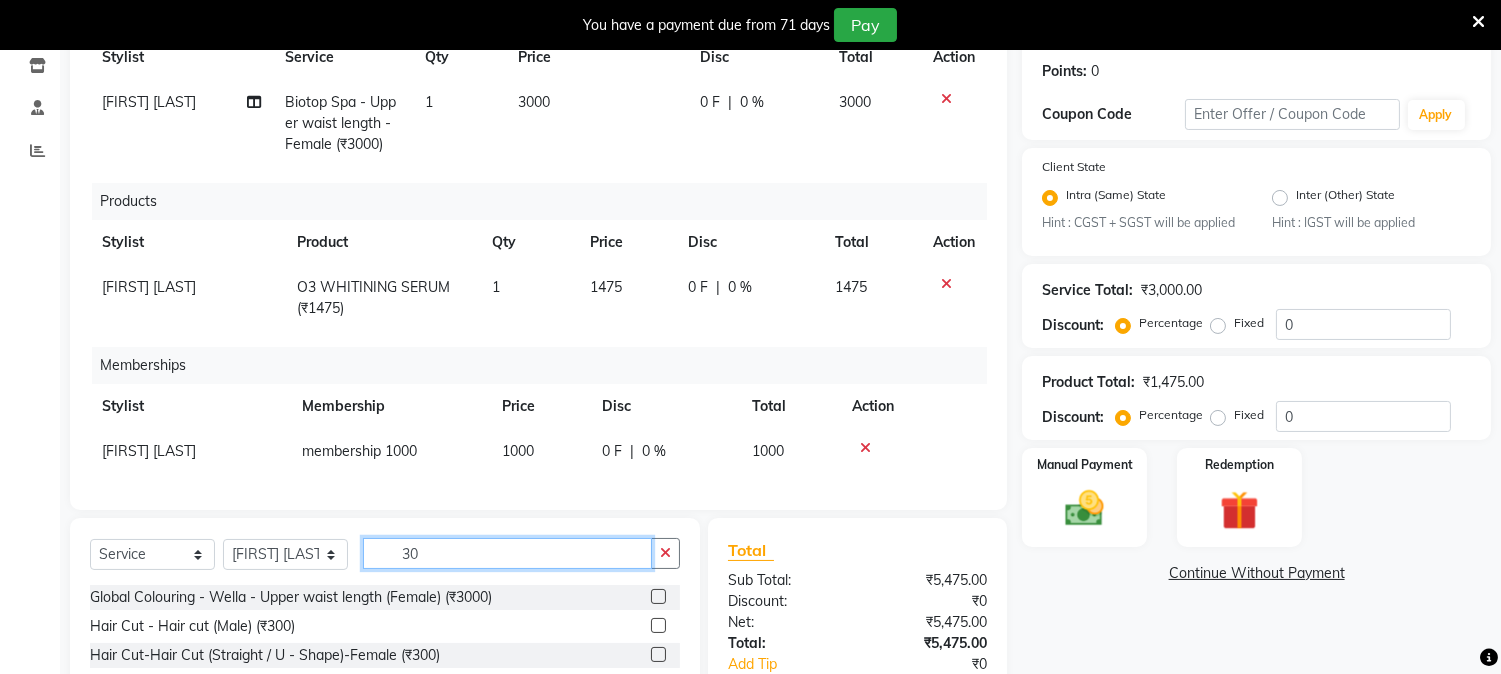 type on "3" 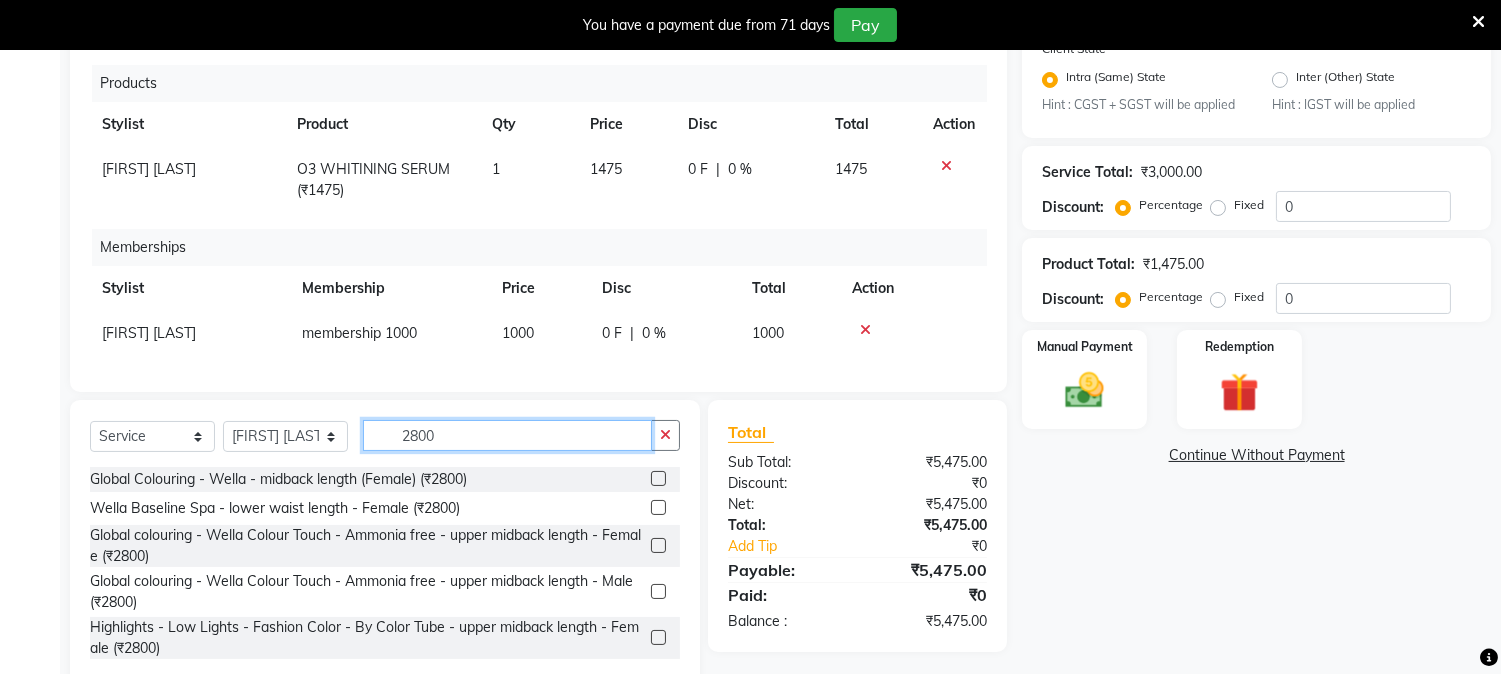 scroll, scrollTop: 476, scrollLeft: 0, axis: vertical 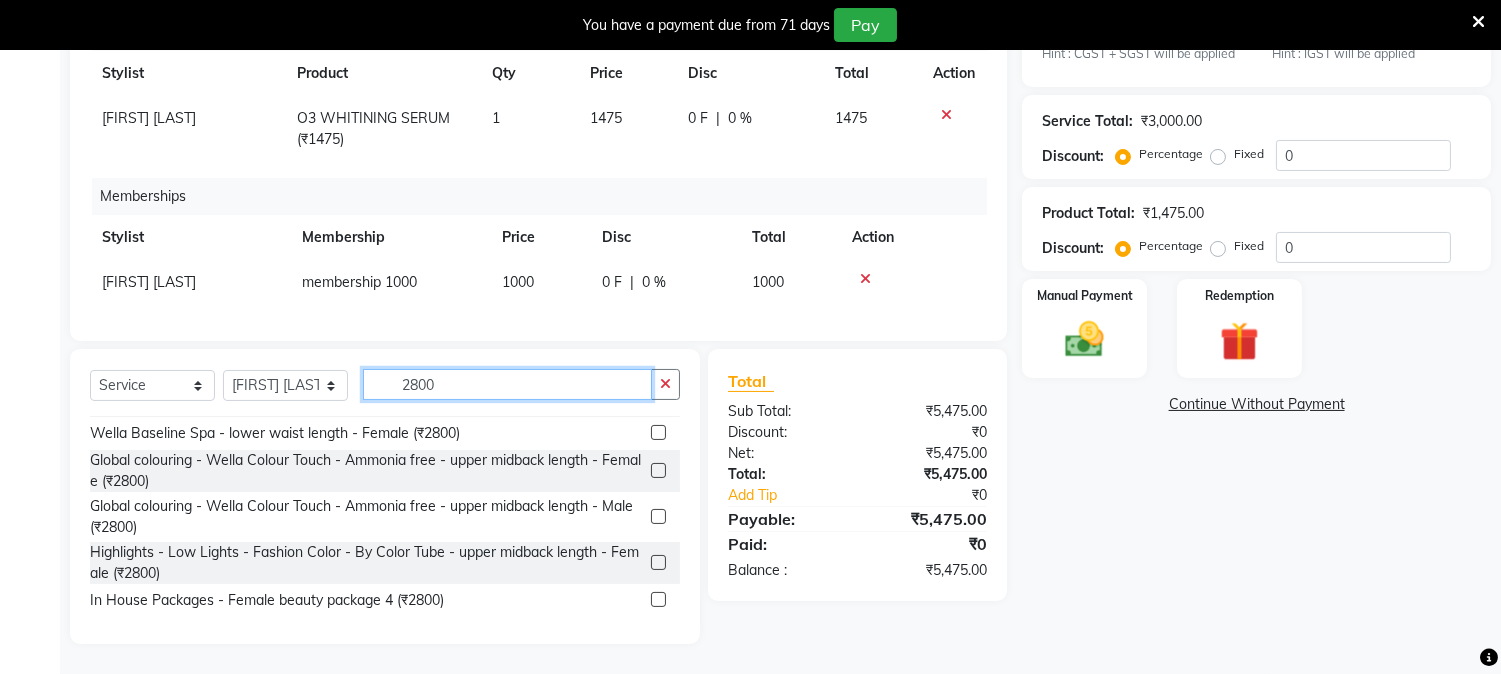 type on "2800" 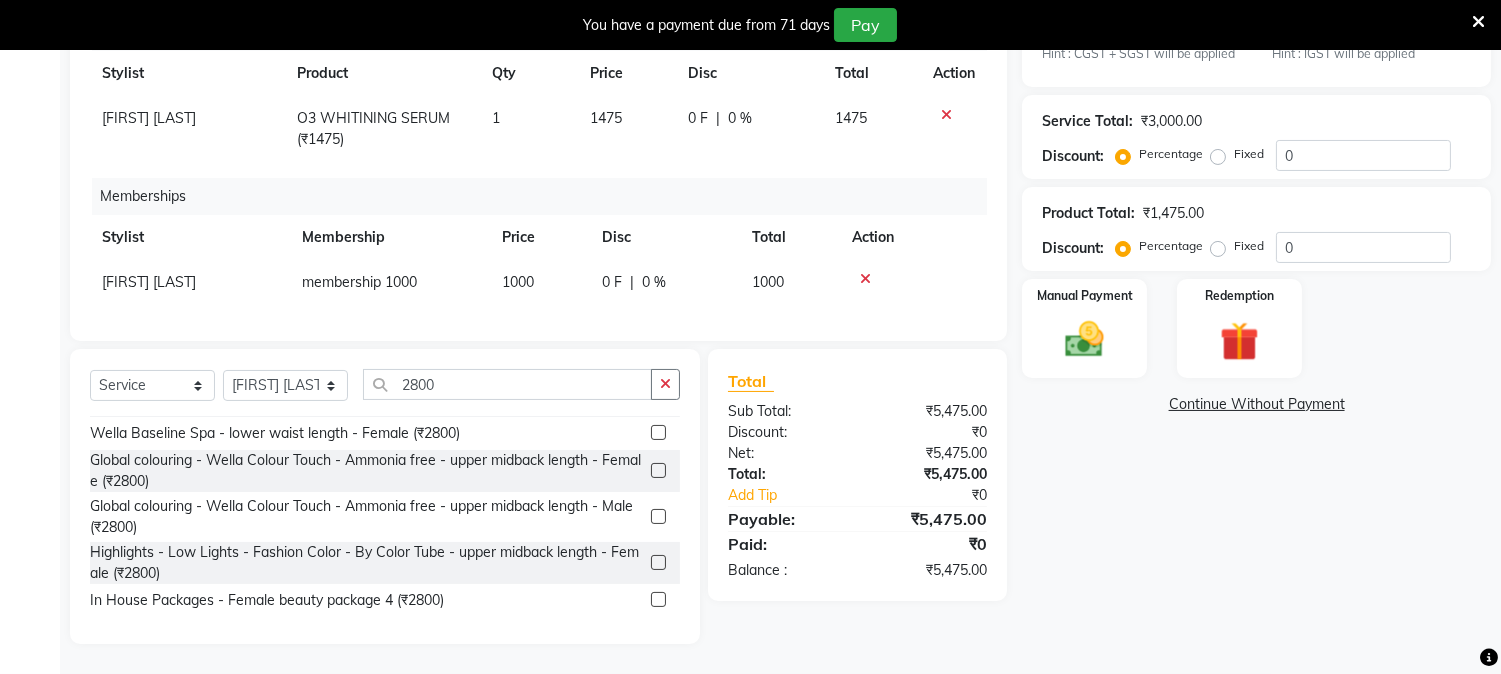 click 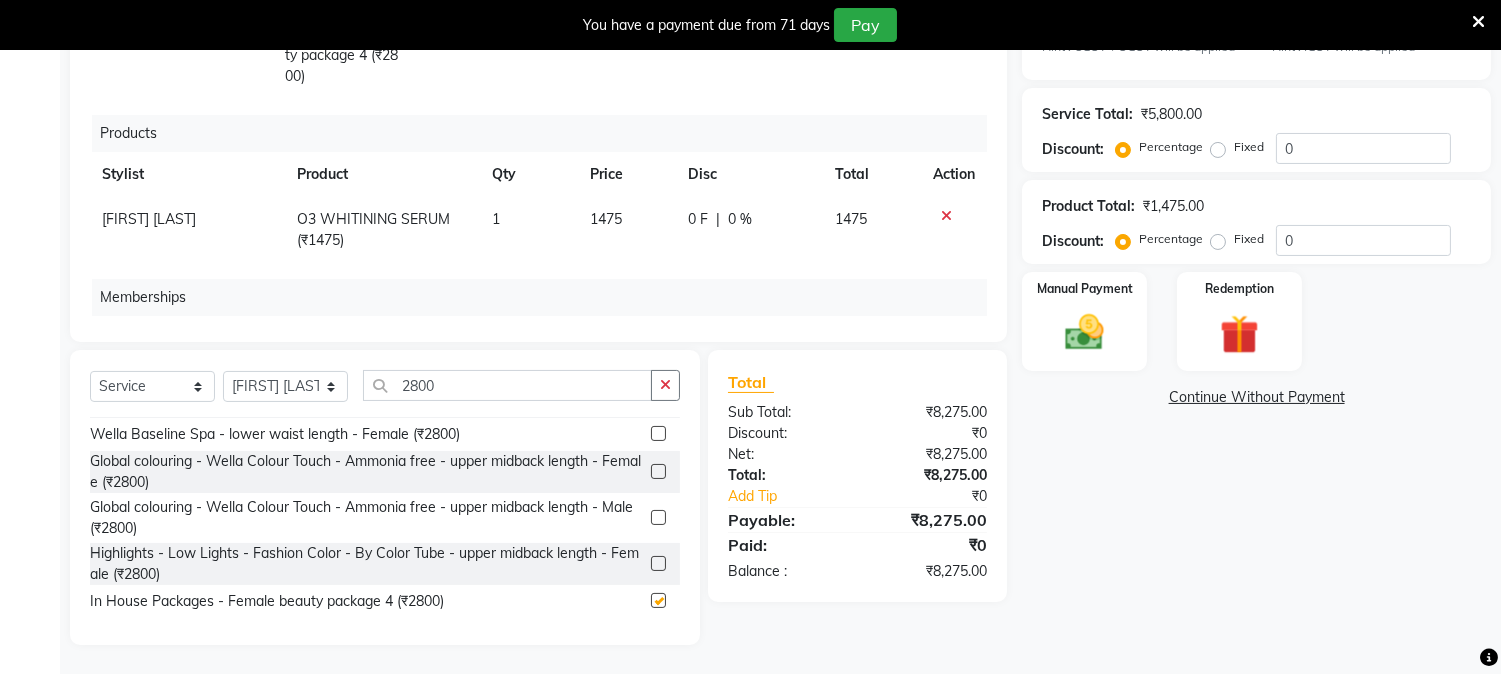 checkbox on "false" 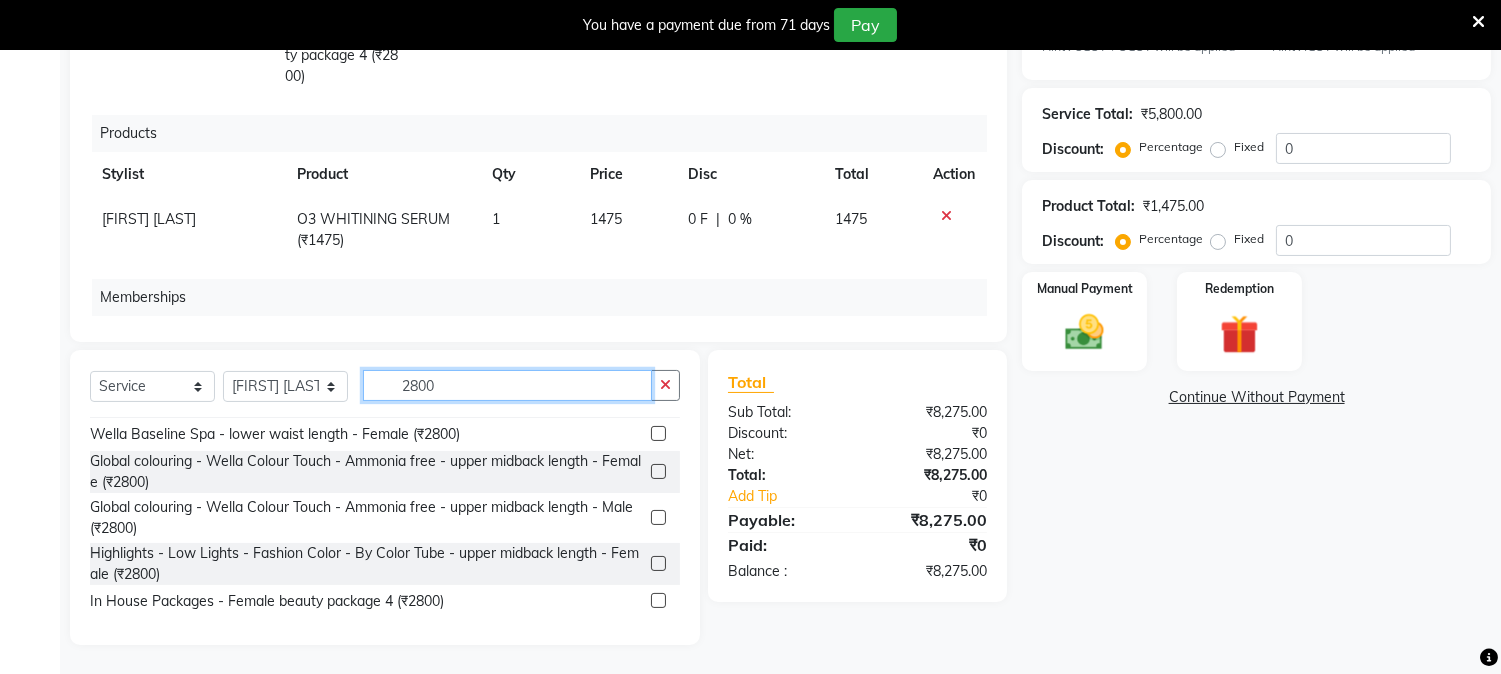 click on "2800" 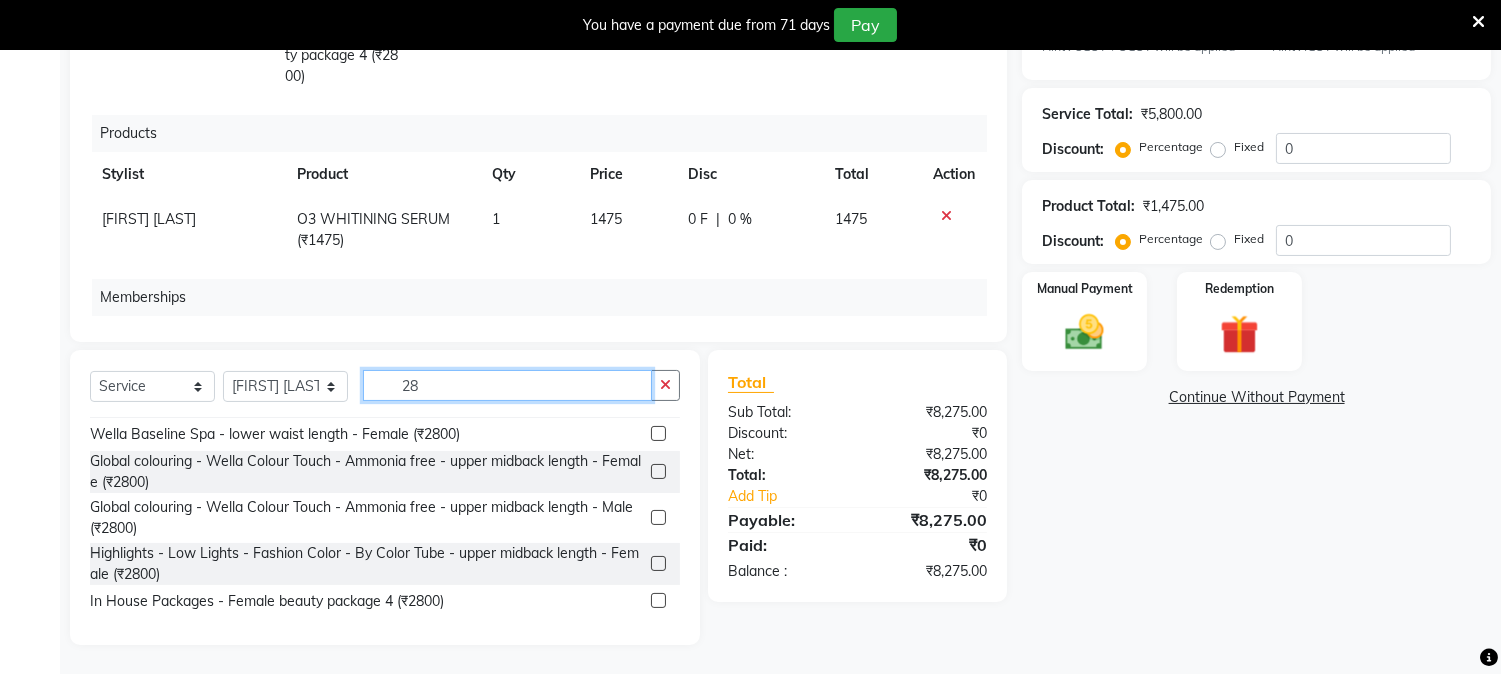 type on "2" 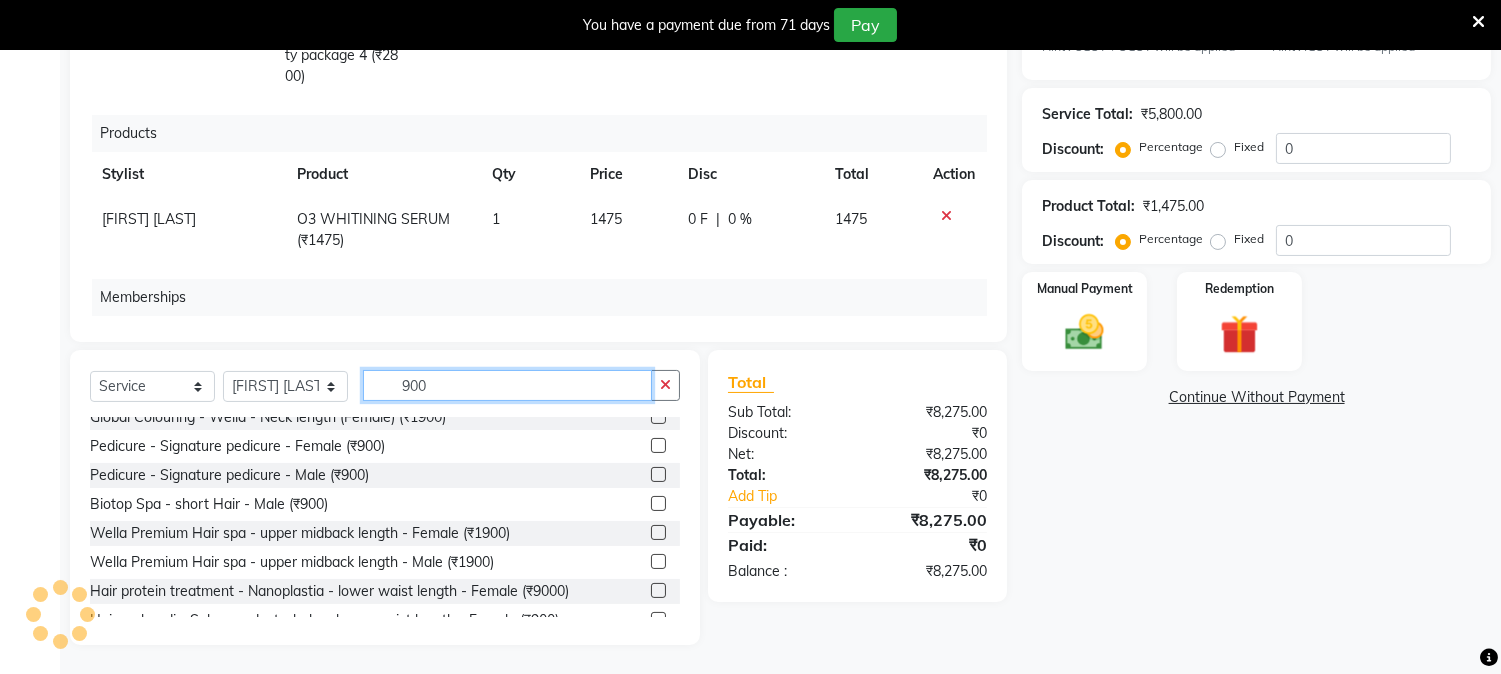 scroll, scrollTop: 7, scrollLeft: 0, axis: vertical 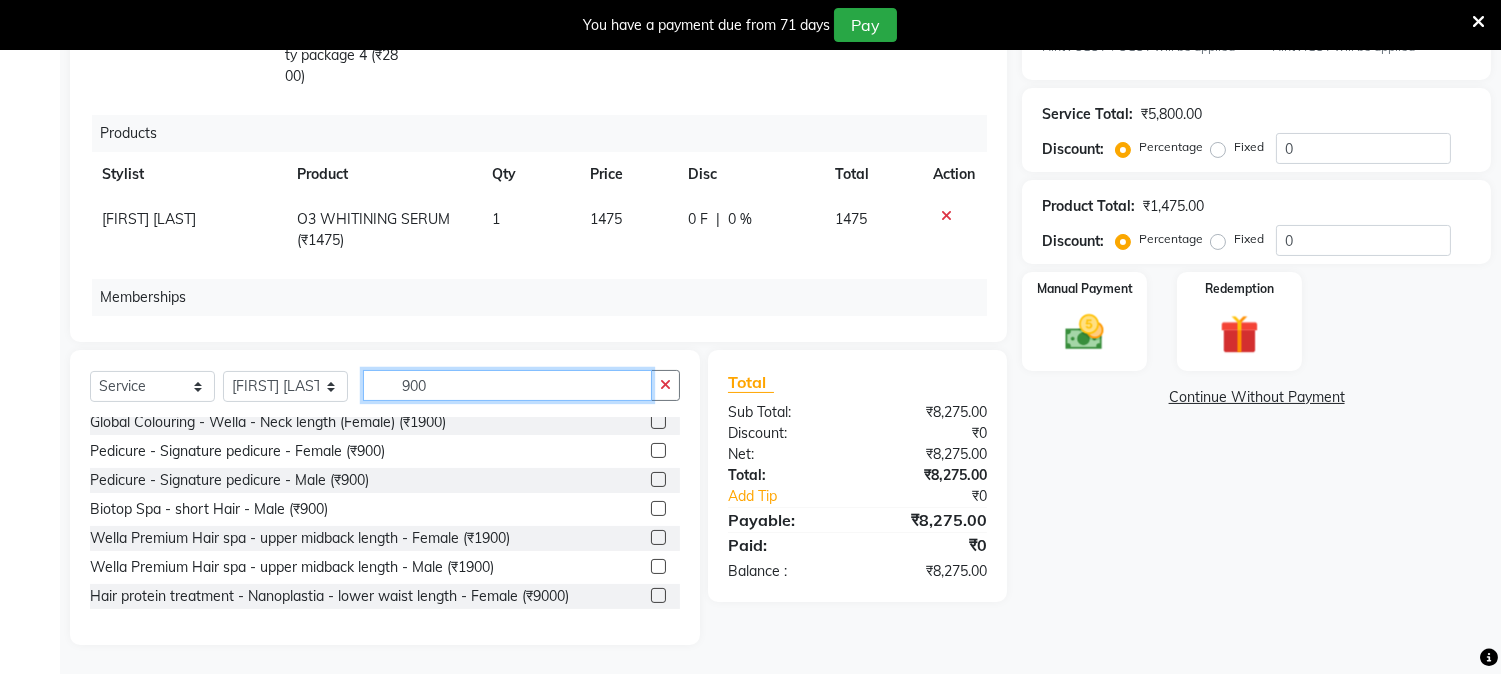 type on "900" 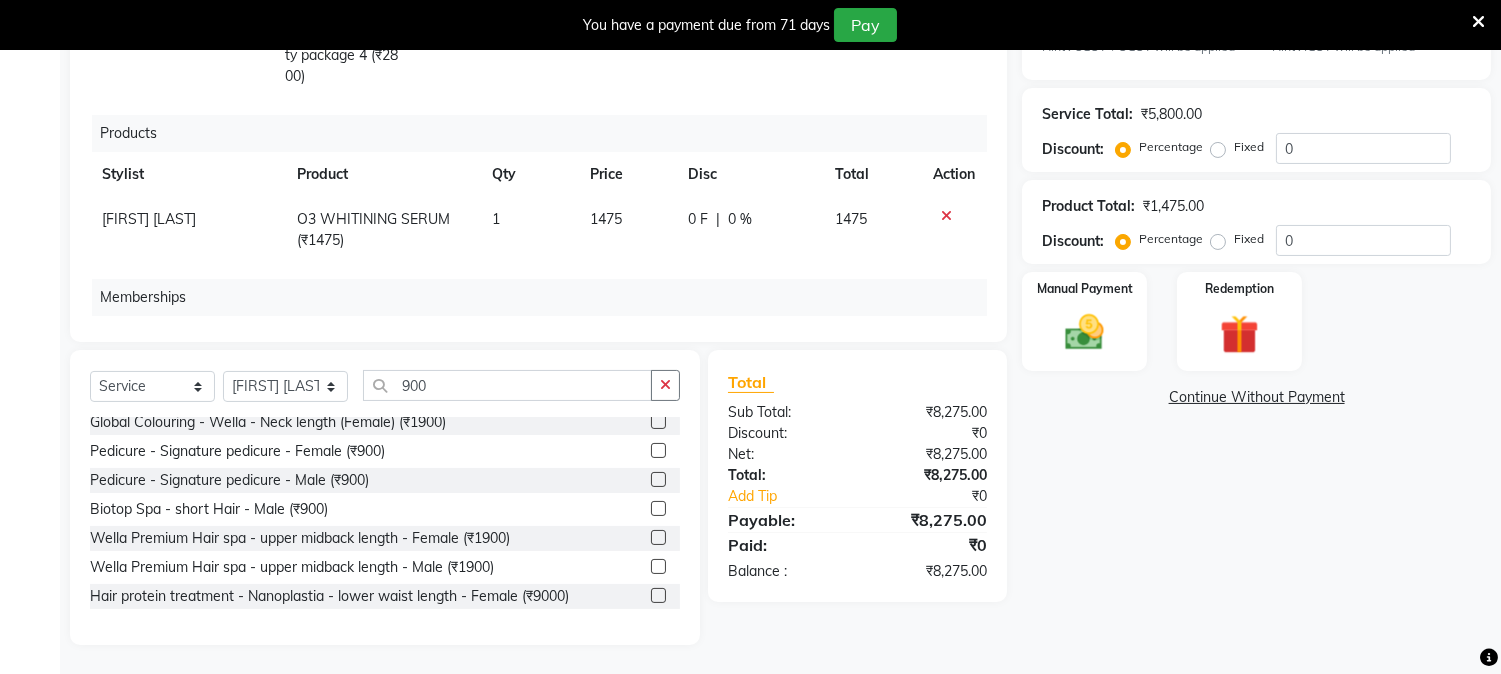 click 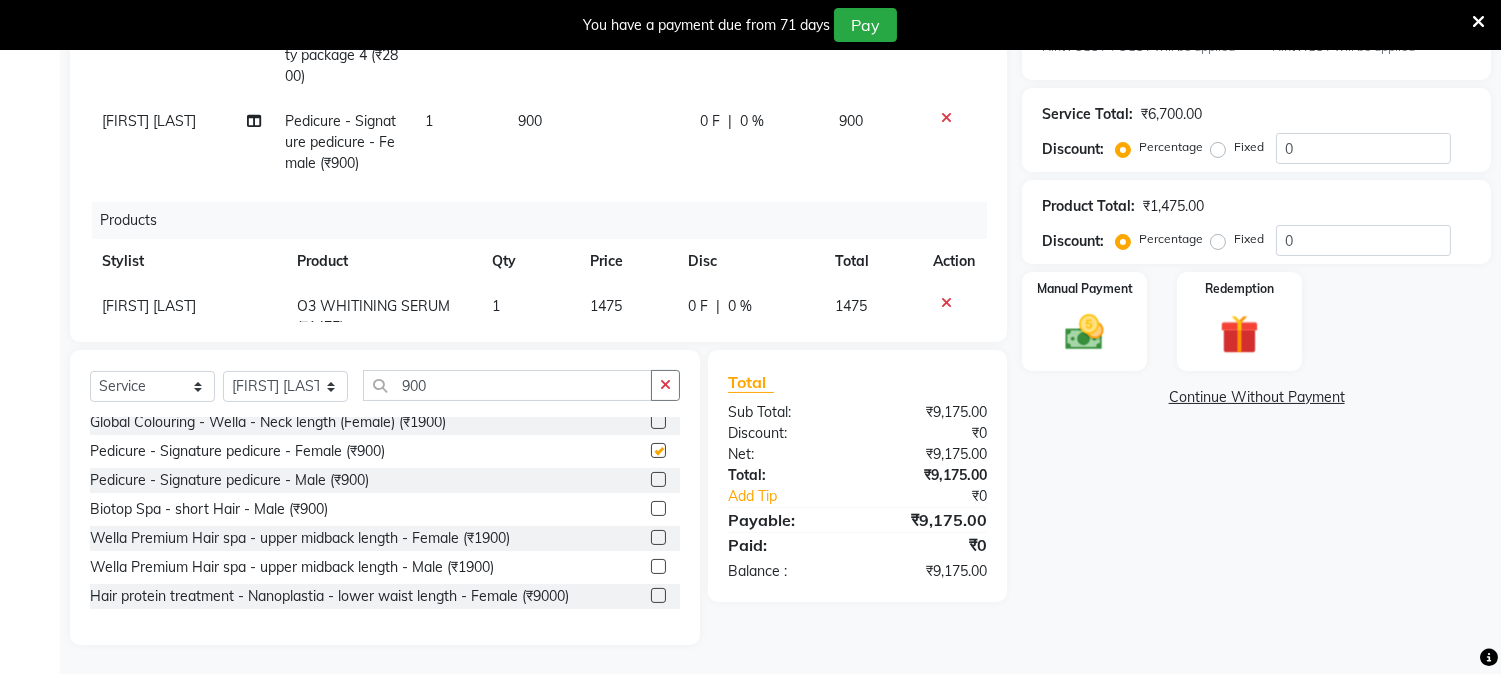 checkbox on "false" 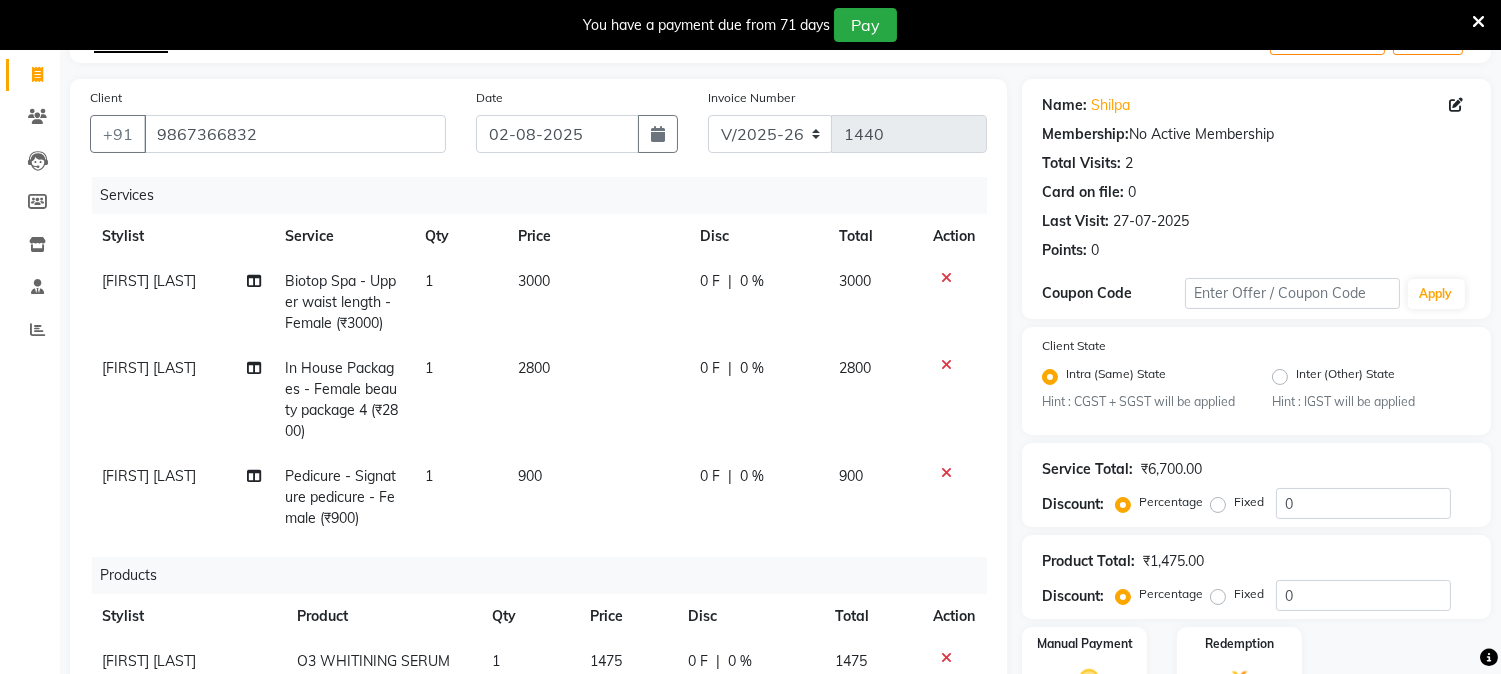 scroll, scrollTop: 32, scrollLeft: 0, axis: vertical 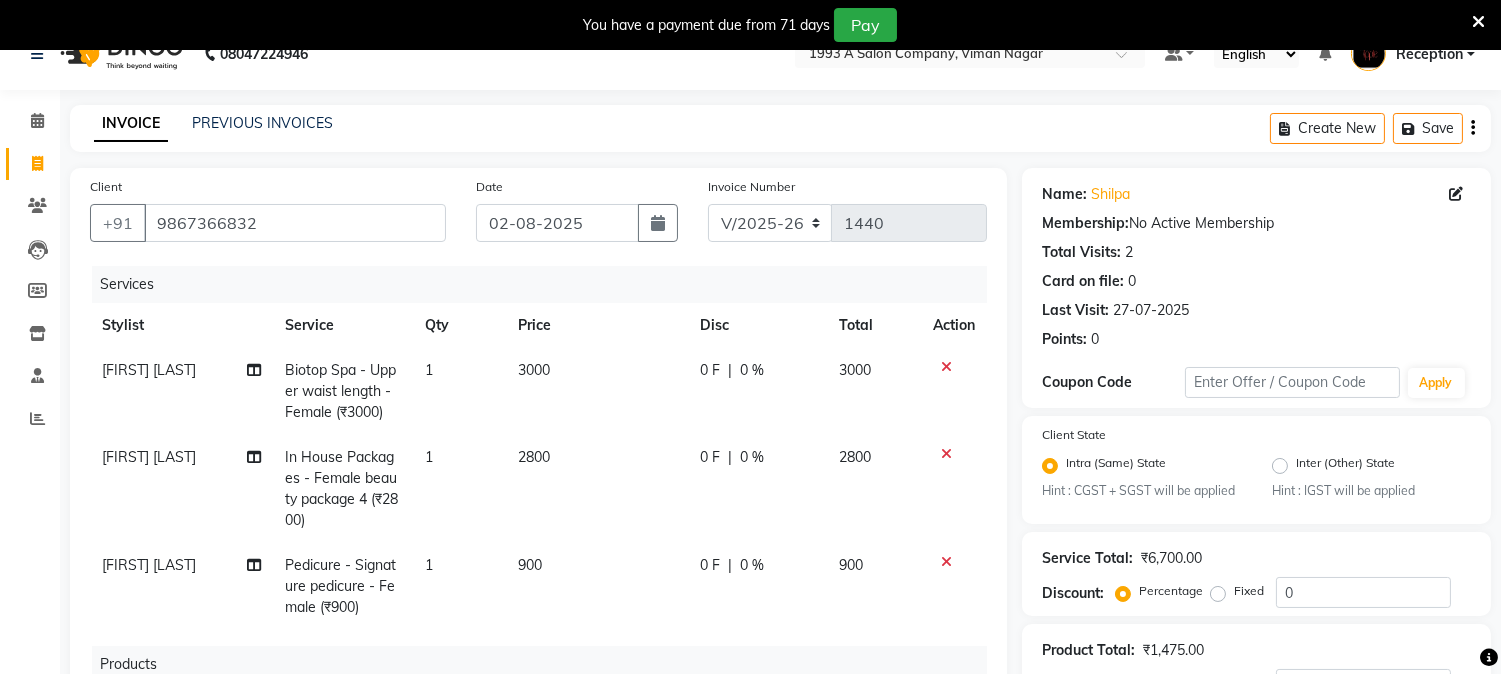 click on "0 %" 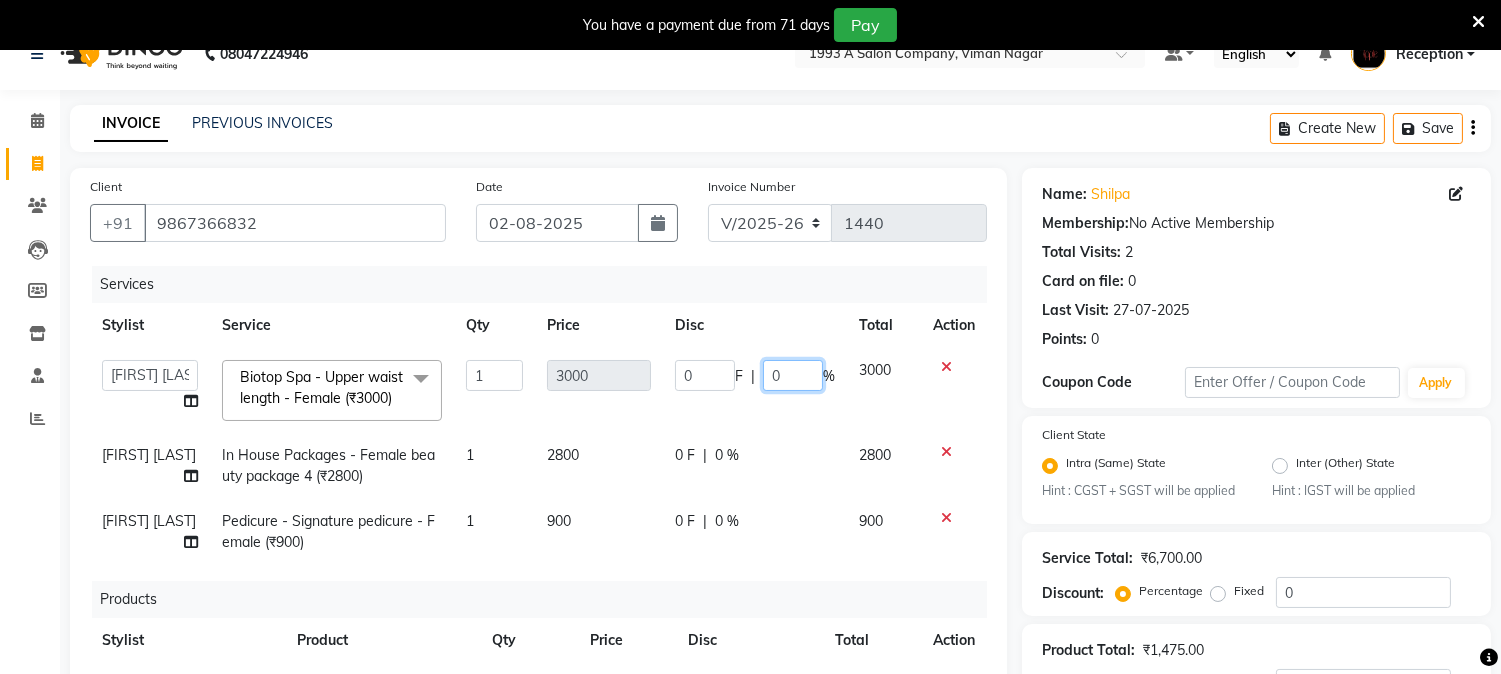 click on "0" 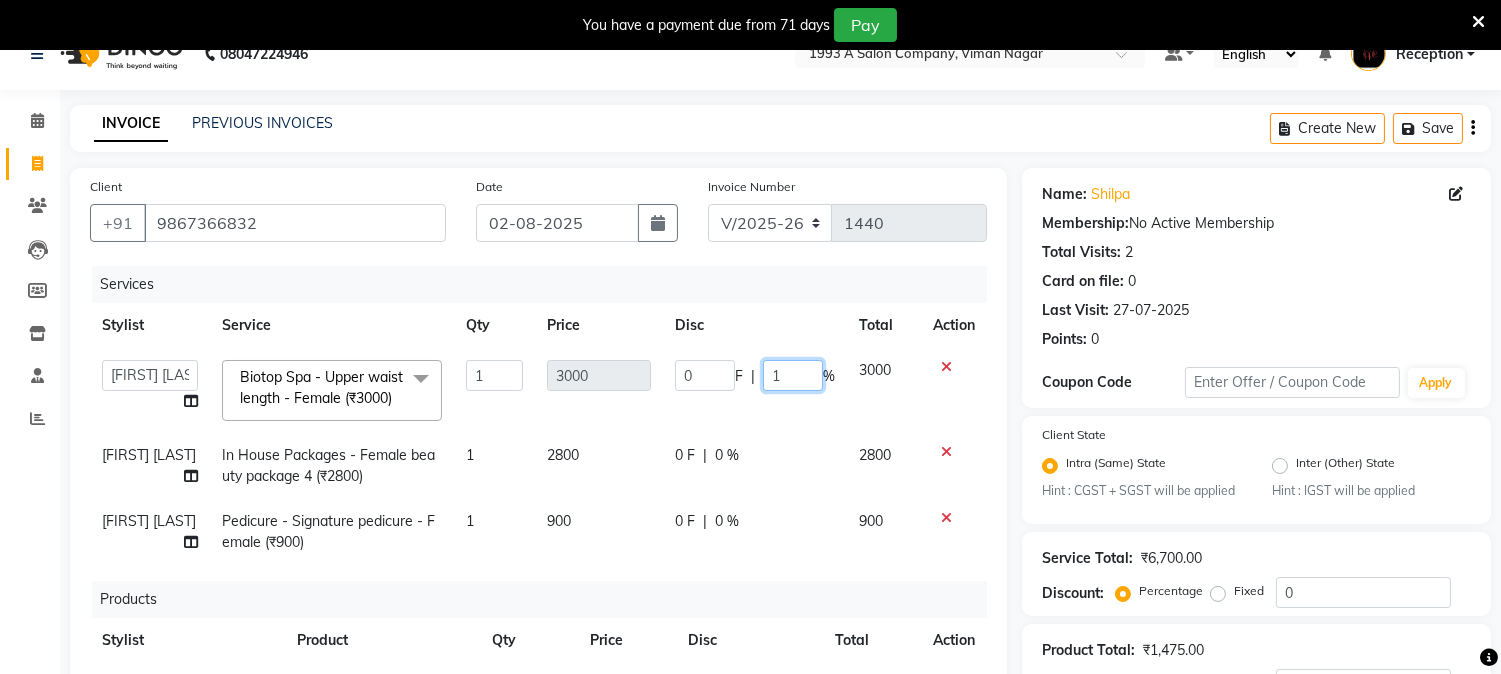 type on "15" 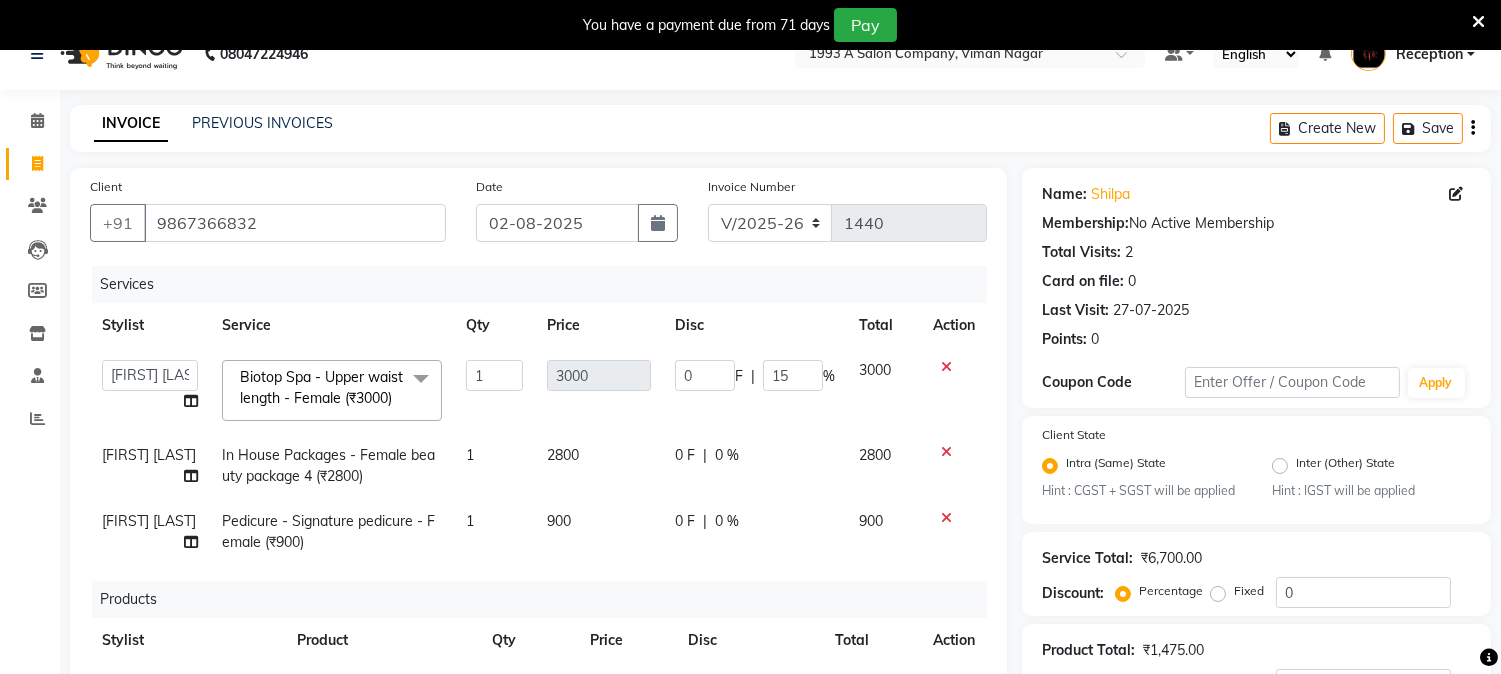 click on "Product Total:  ₹1,475.00" 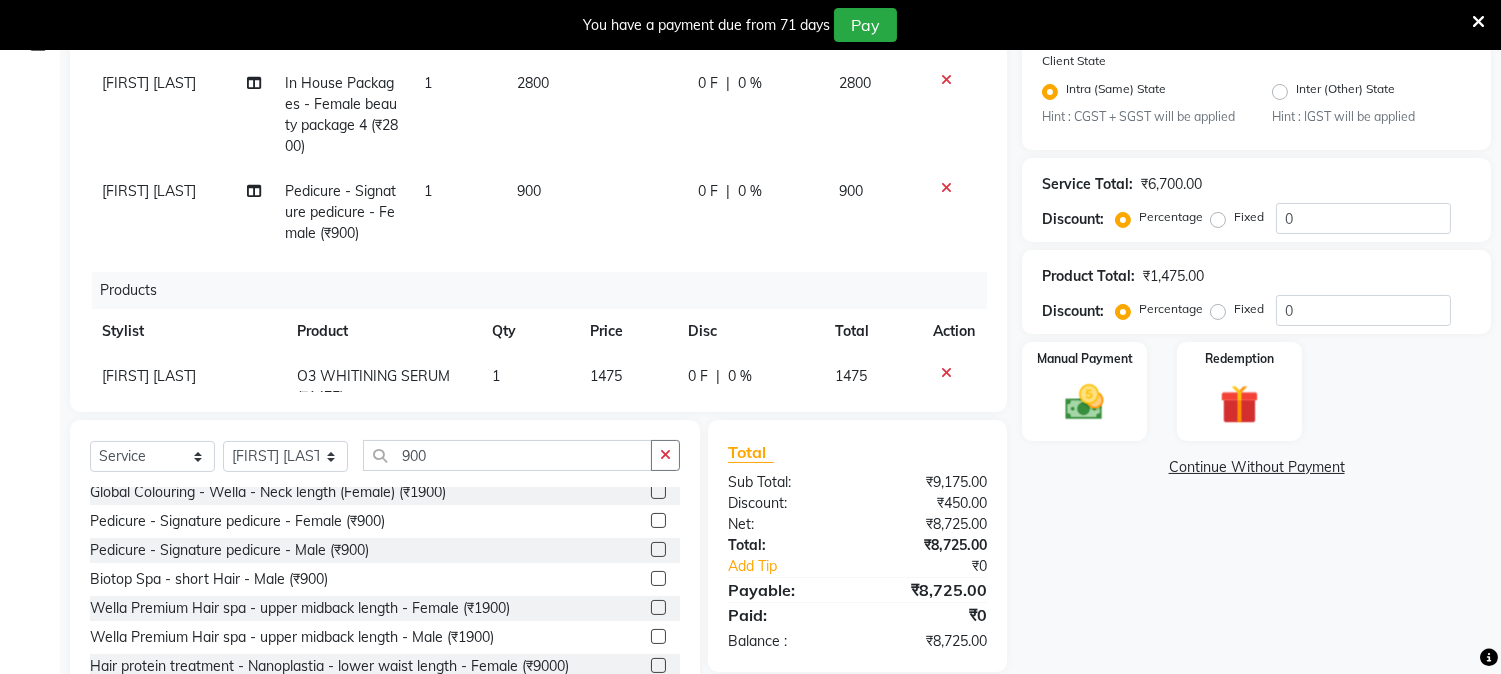scroll, scrollTop: 476, scrollLeft: 0, axis: vertical 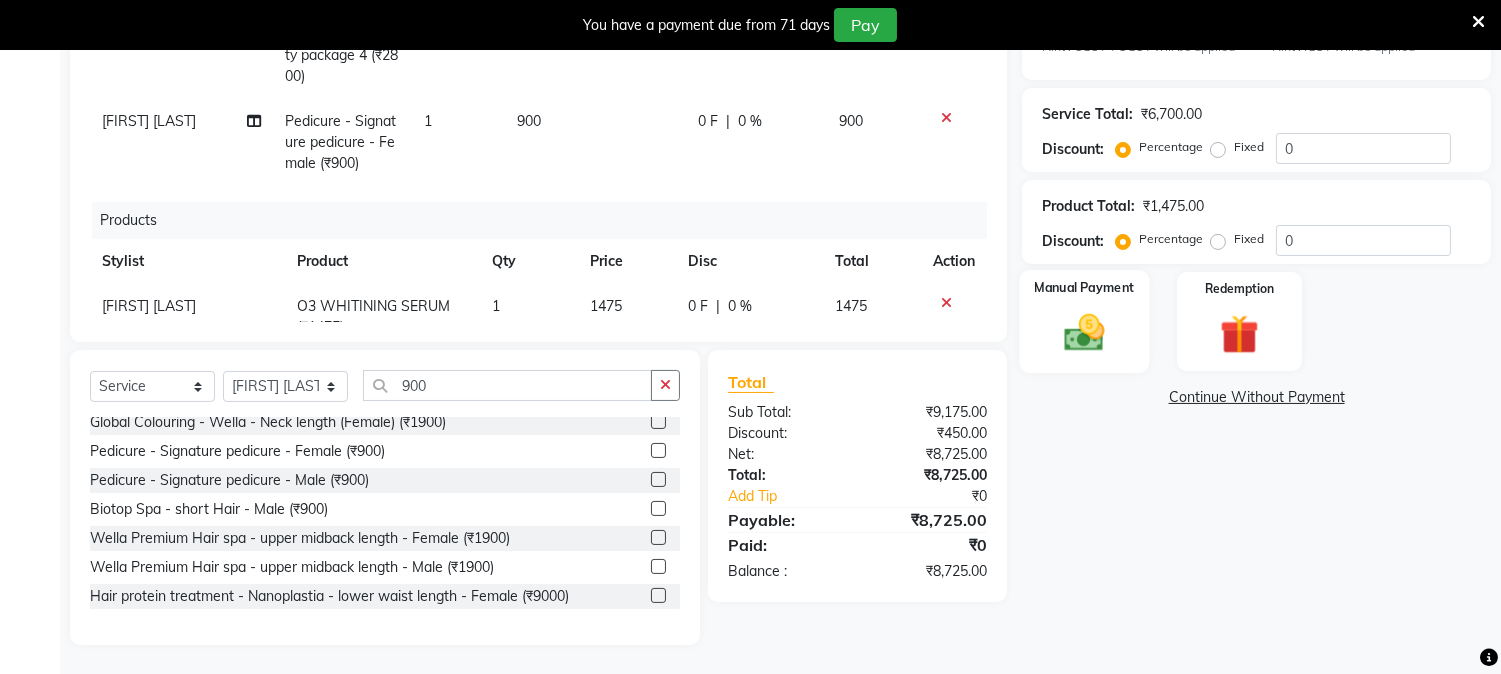 click 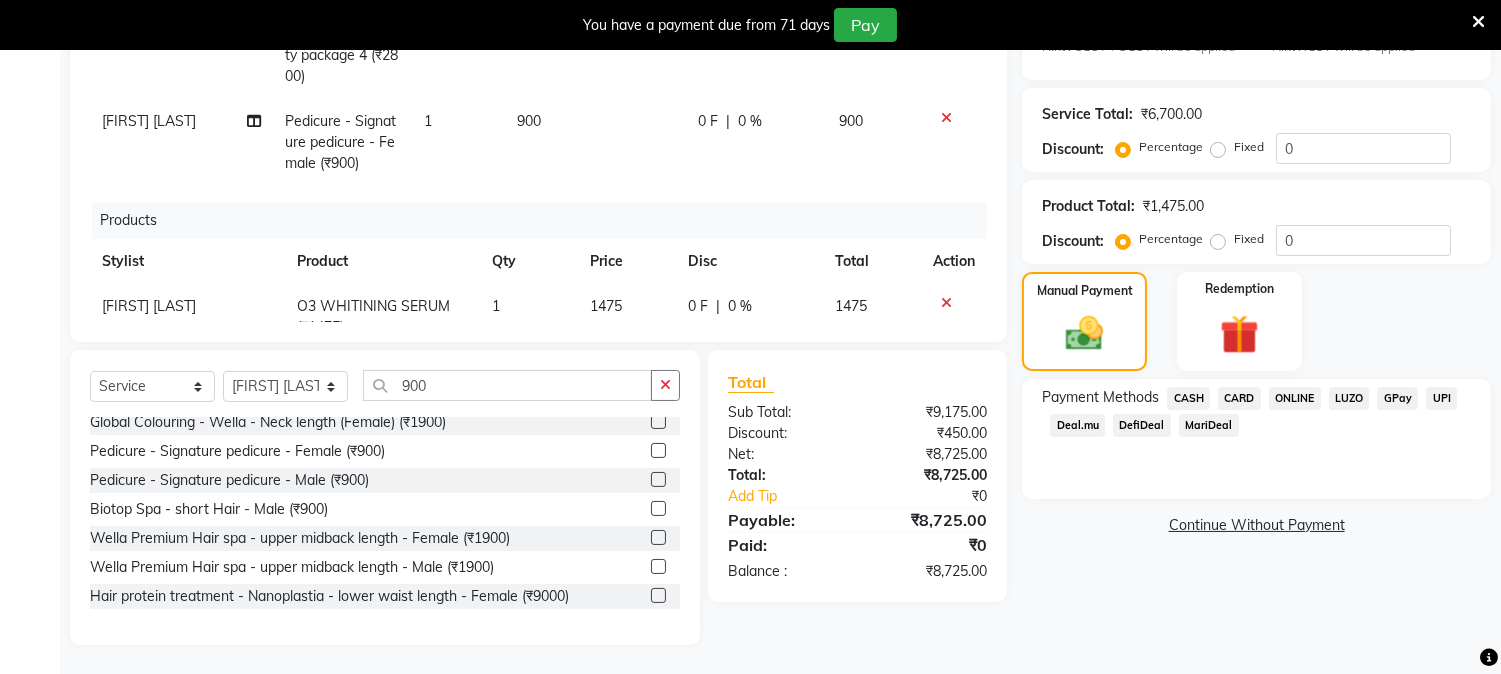 click on "CASH" 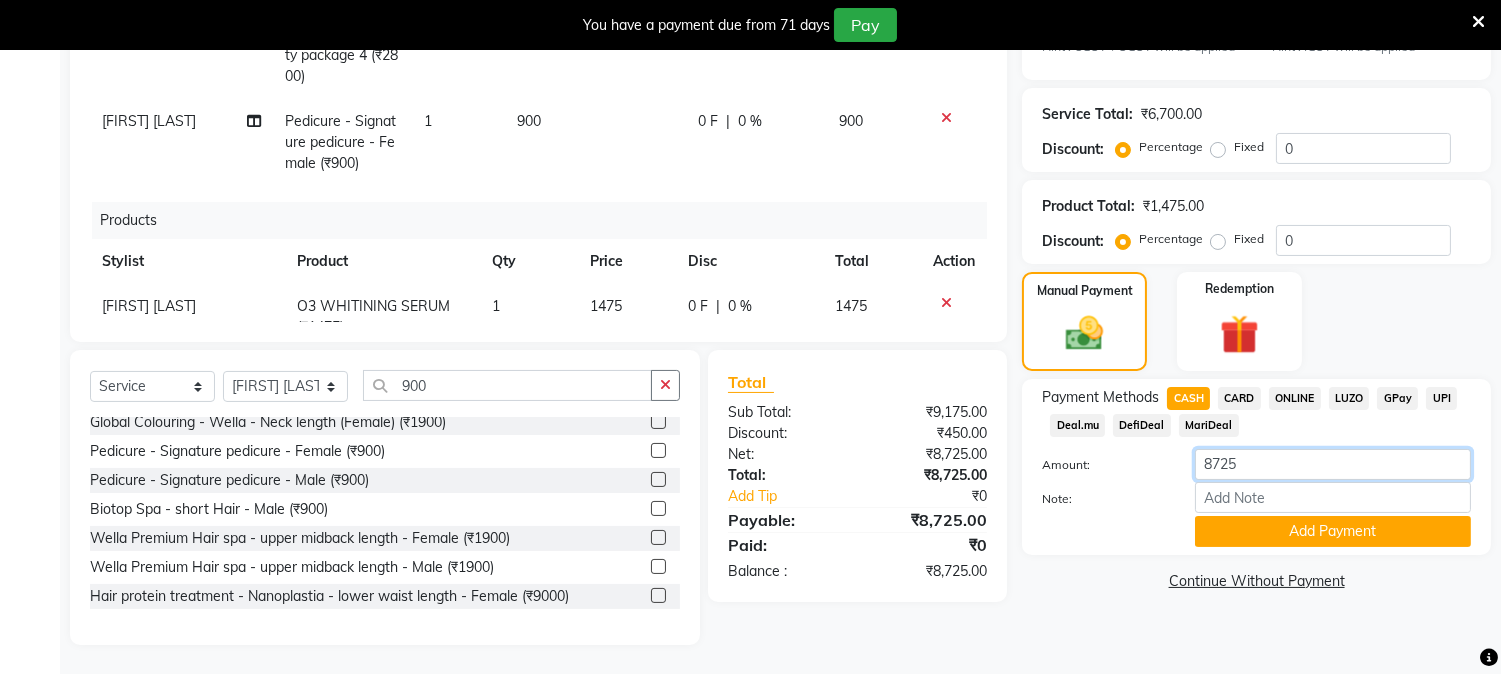 click on "8725" 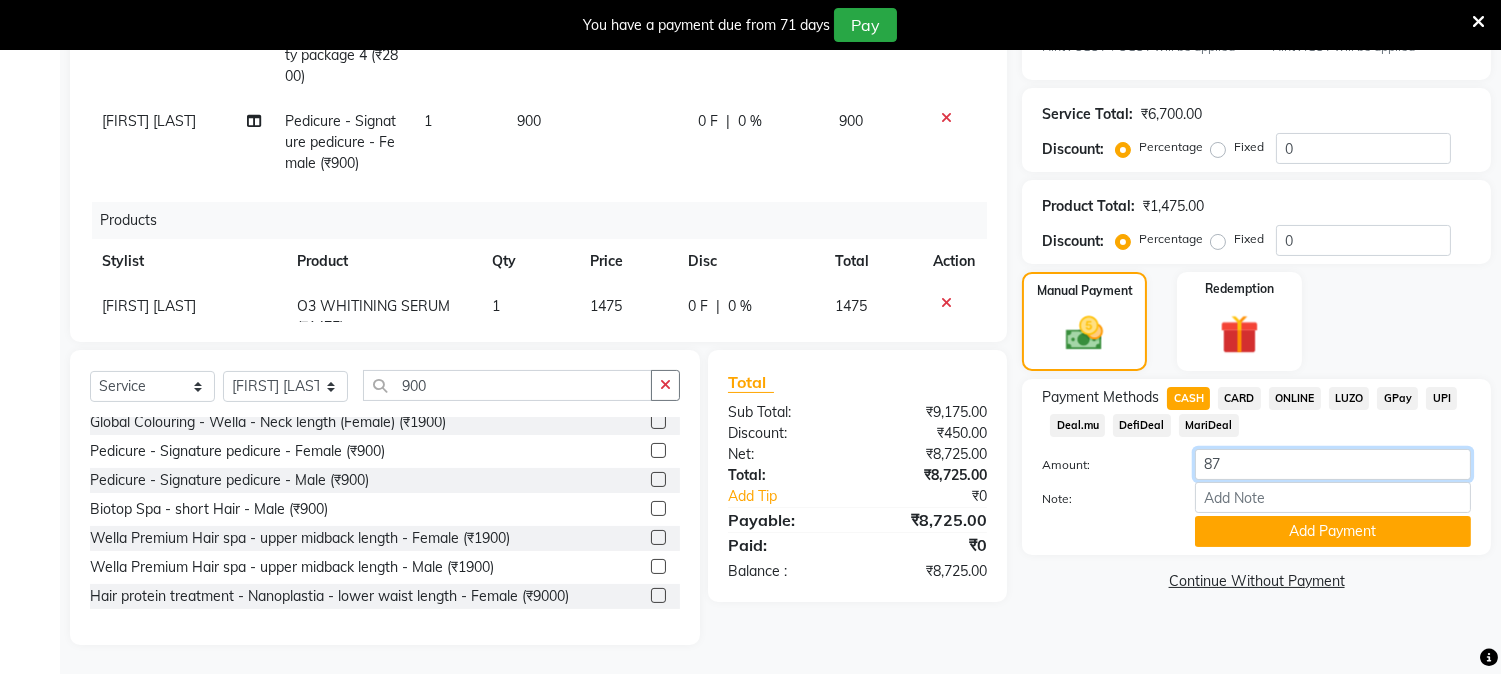 type on "8" 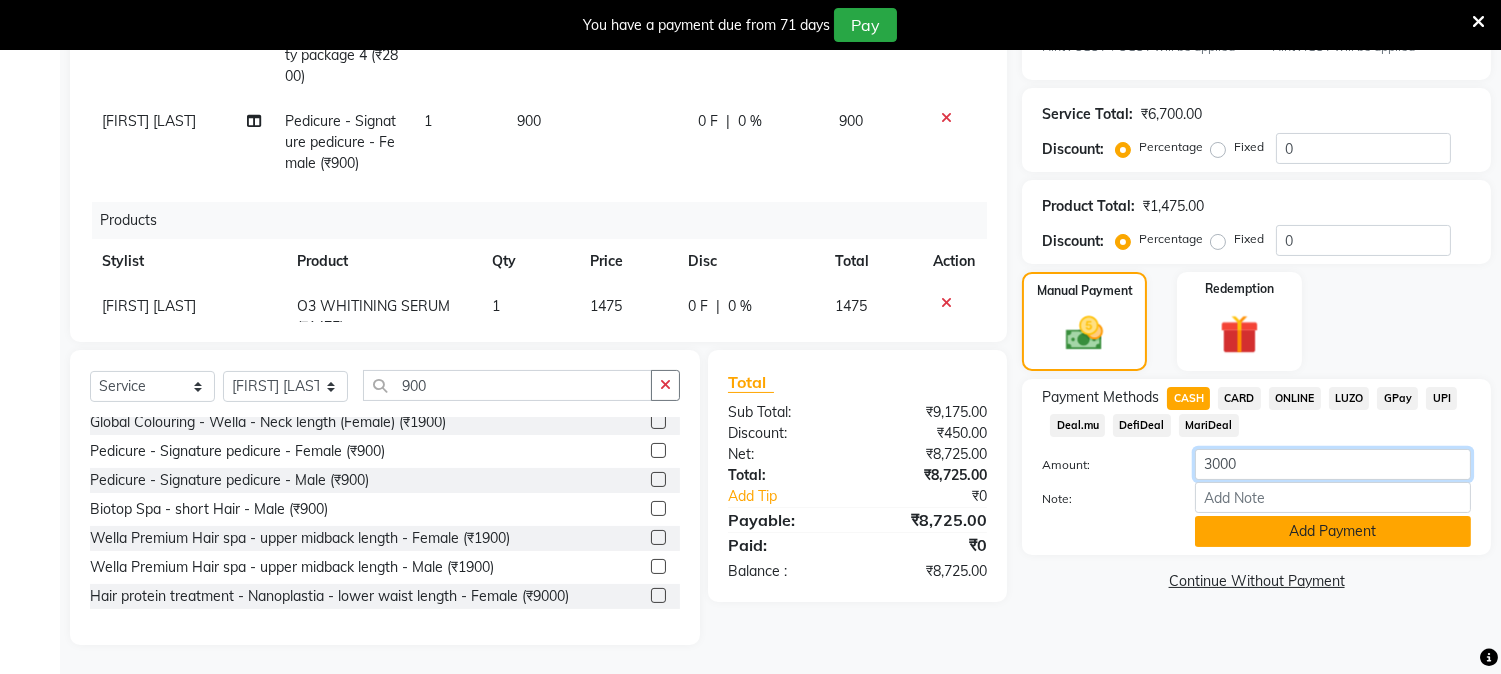 type on "3000" 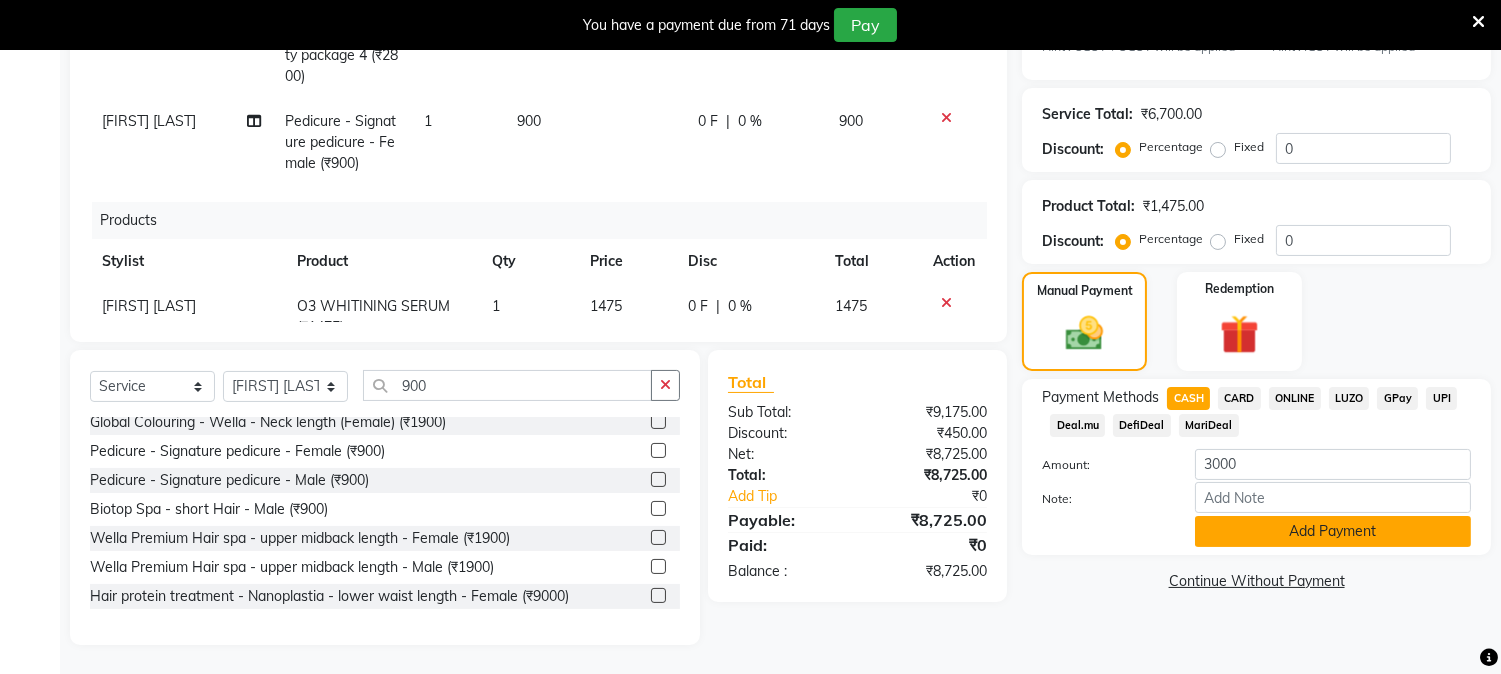 click on "Add Payment" 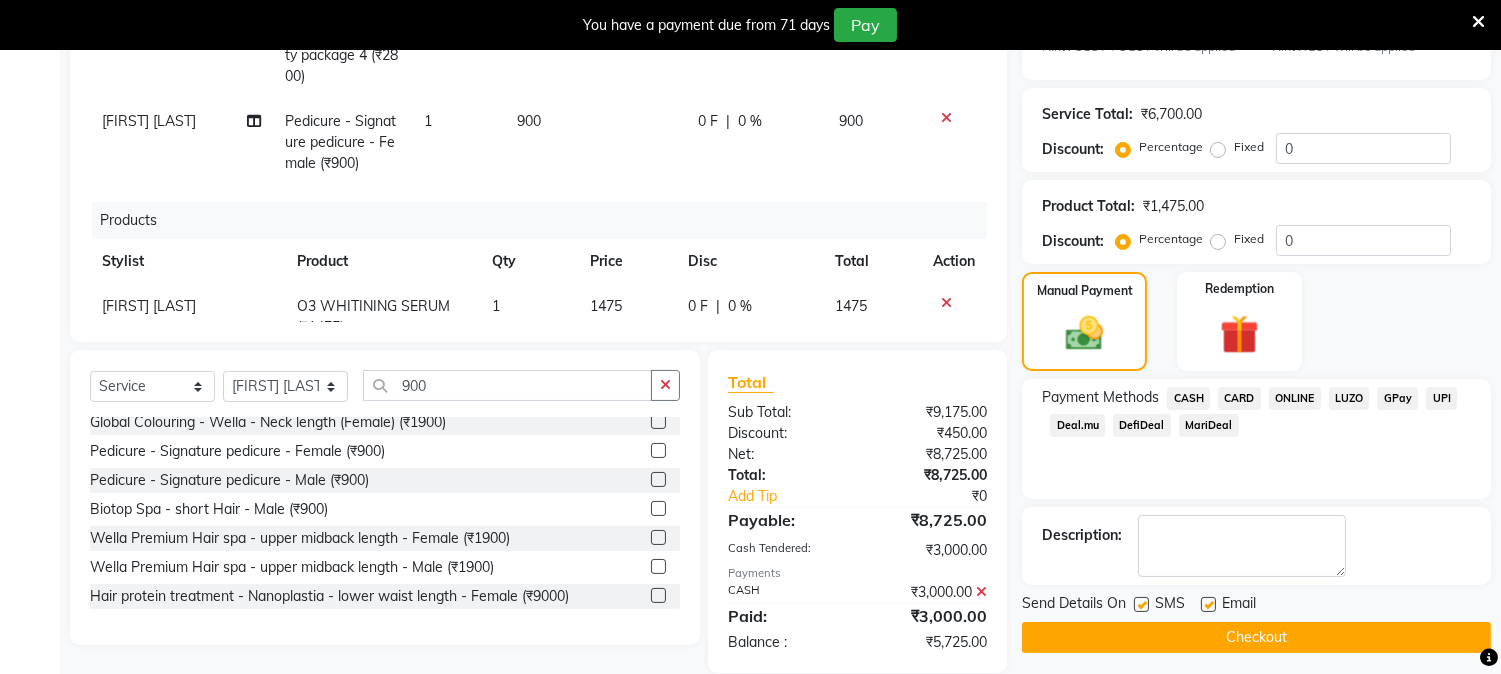 click on "ONLINE" 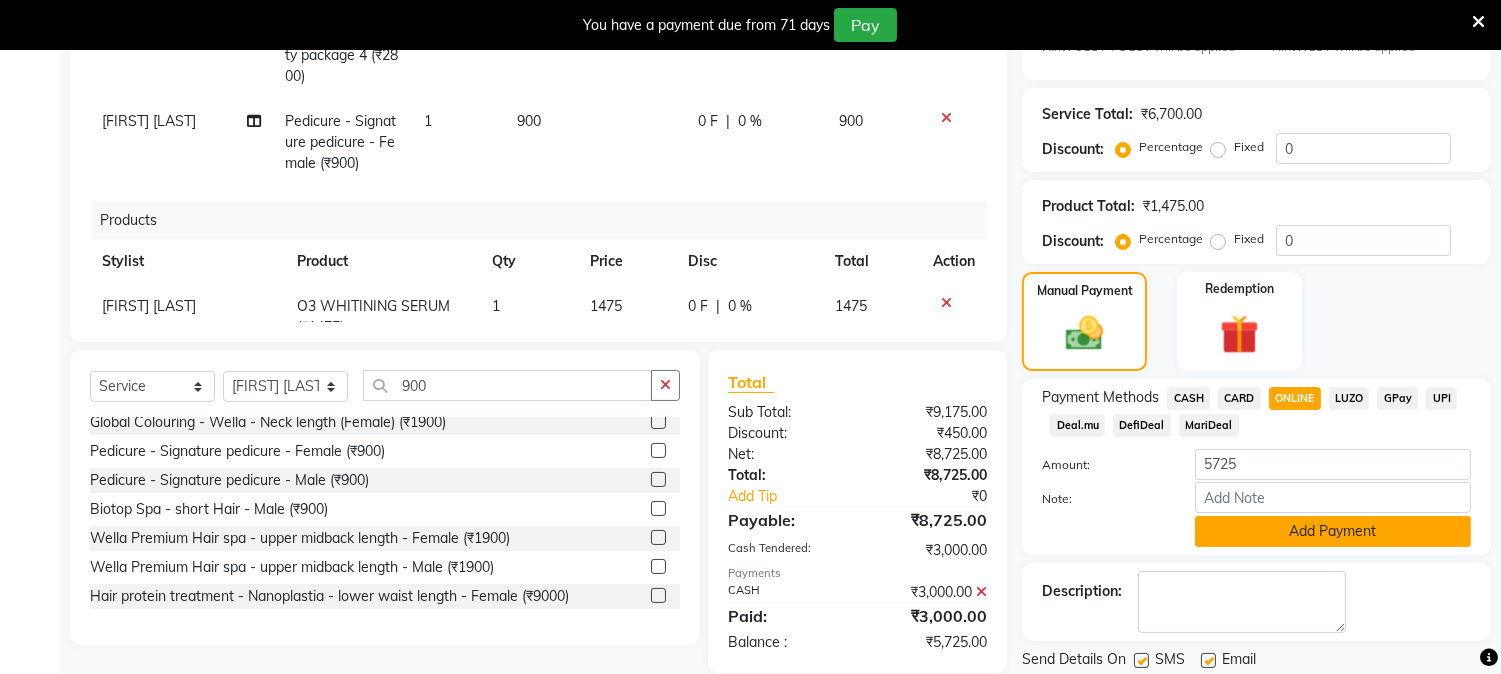 click on "Add Payment" 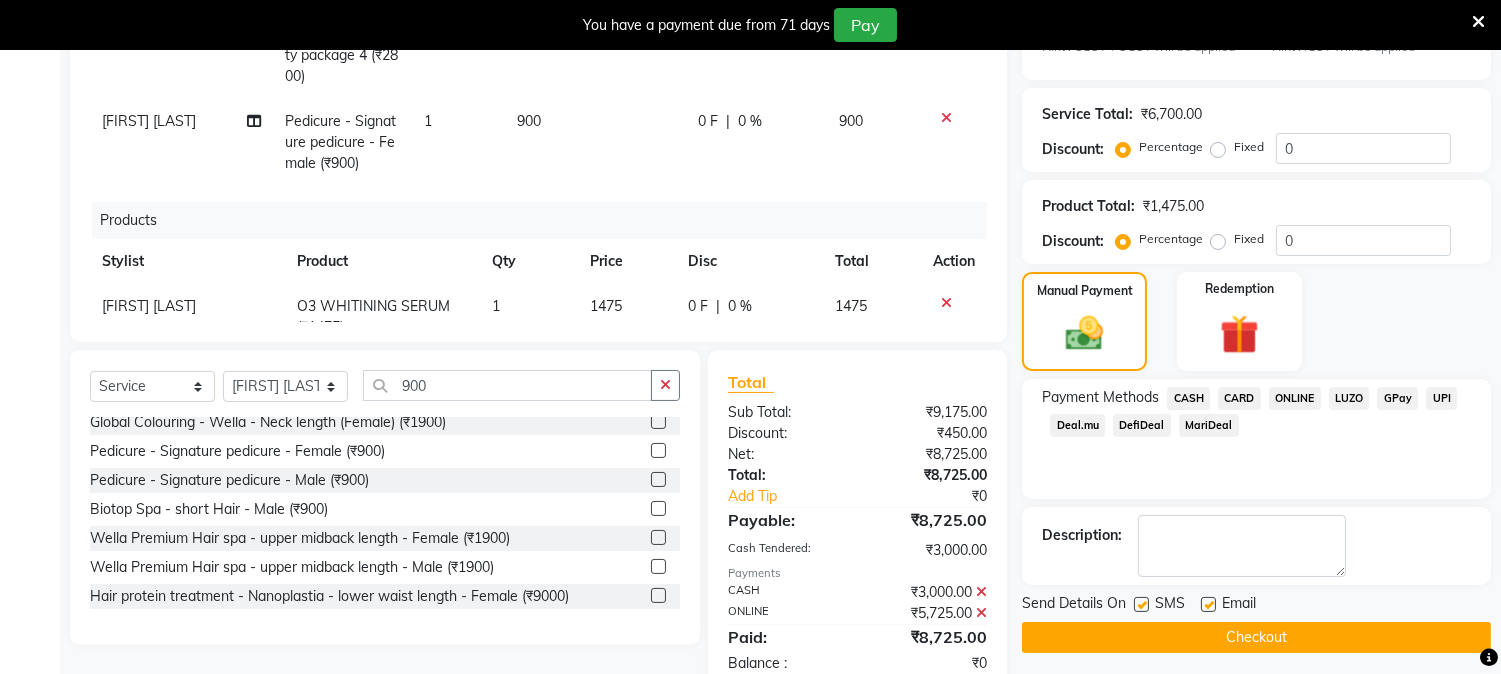 click on "Checkout" 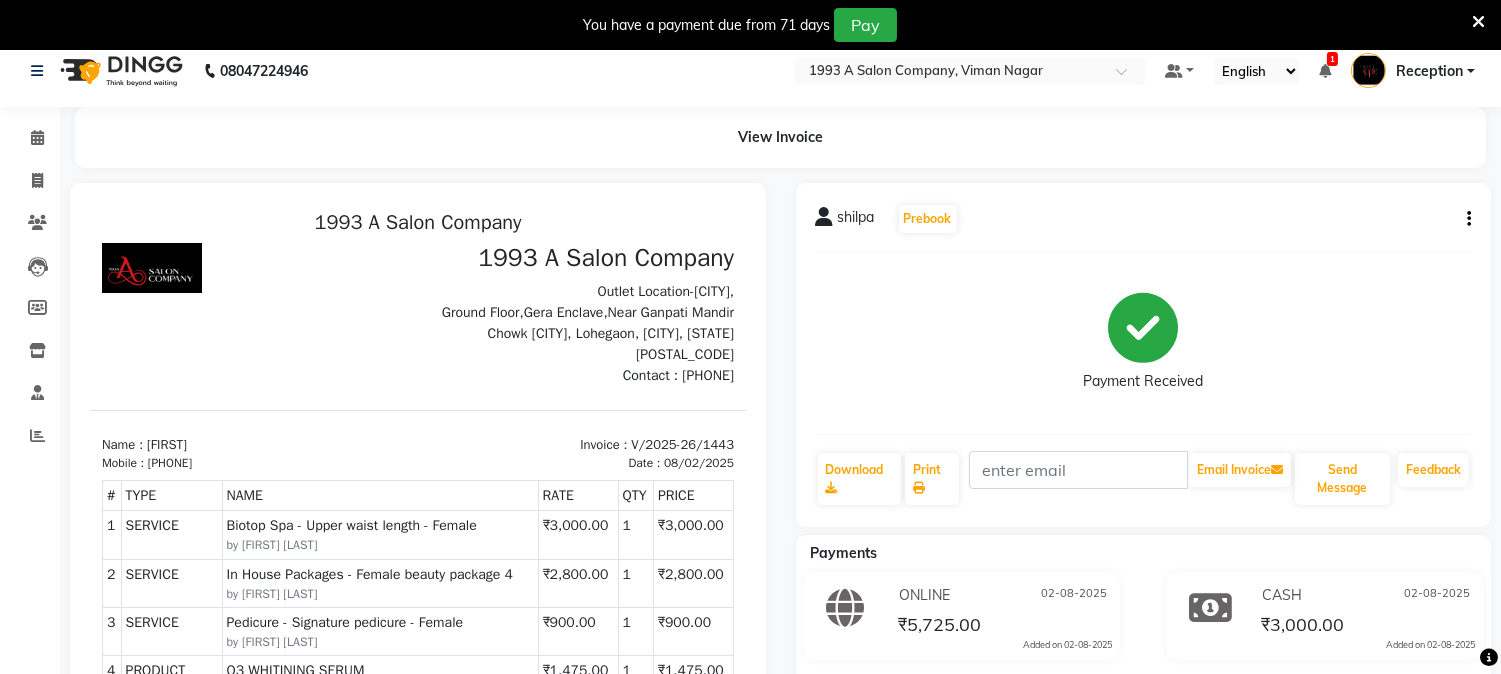scroll, scrollTop: 0, scrollLeft: 0, axis: both 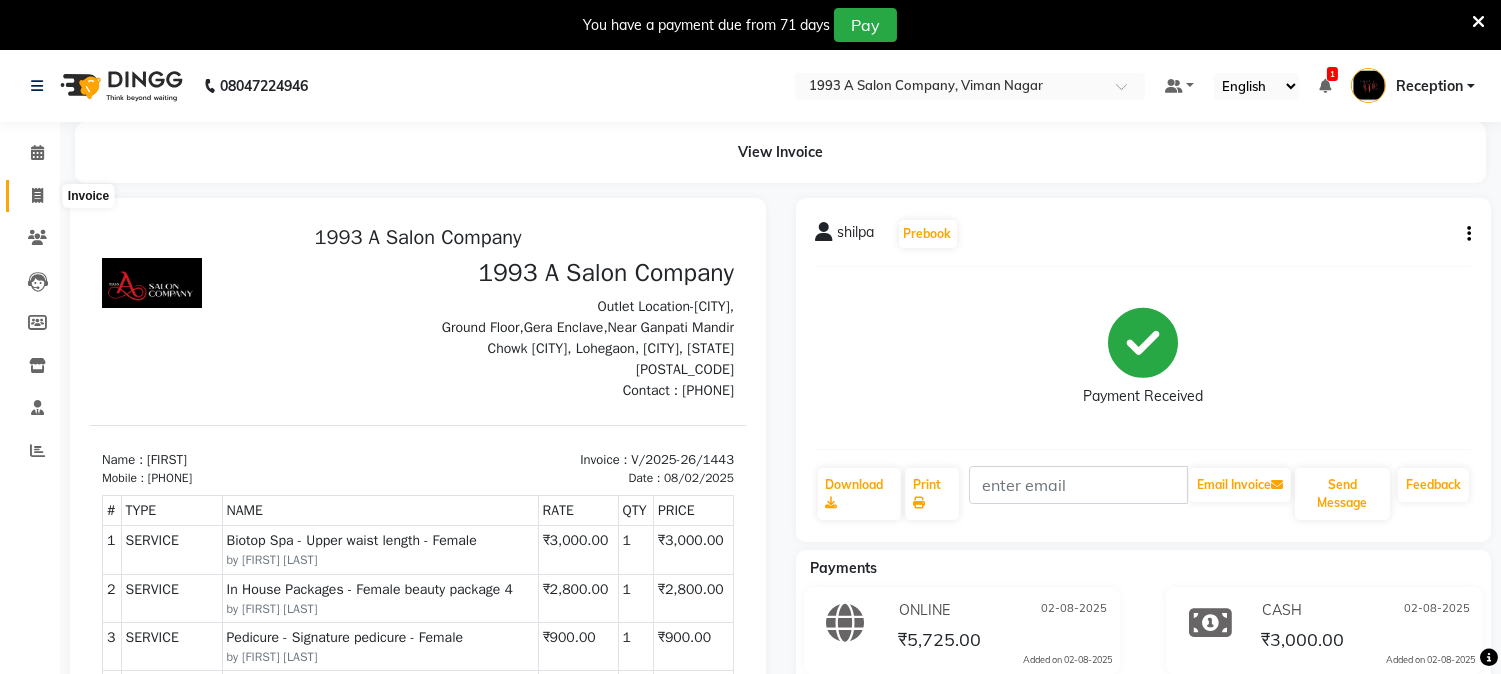 click 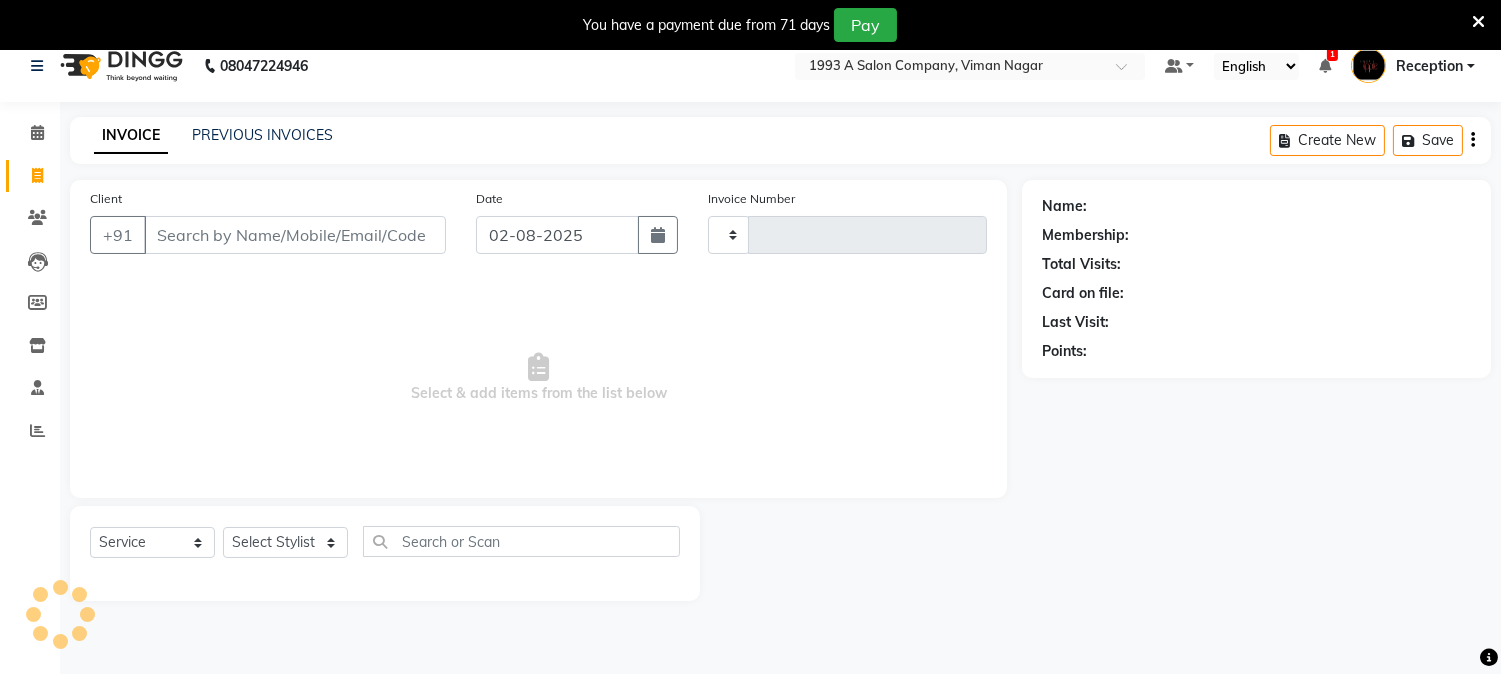 type on "1444" 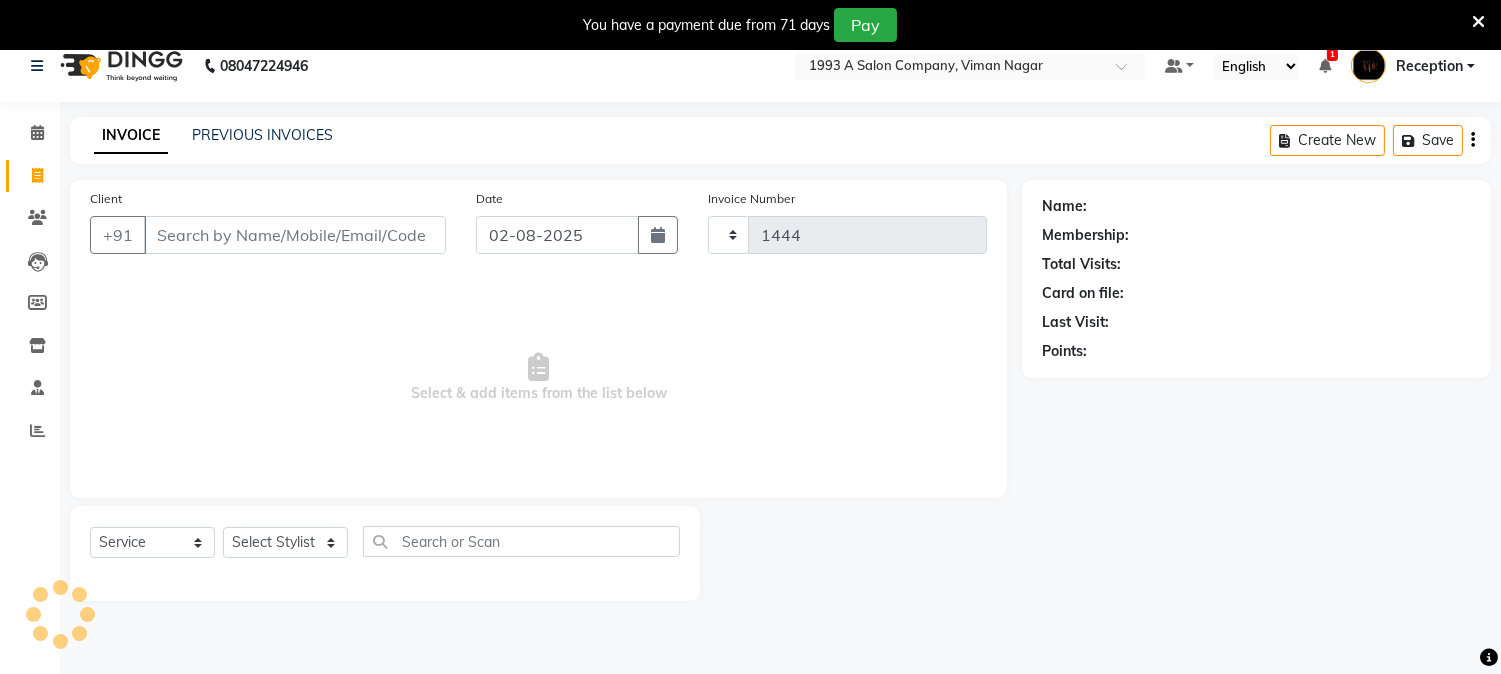 select on "144" 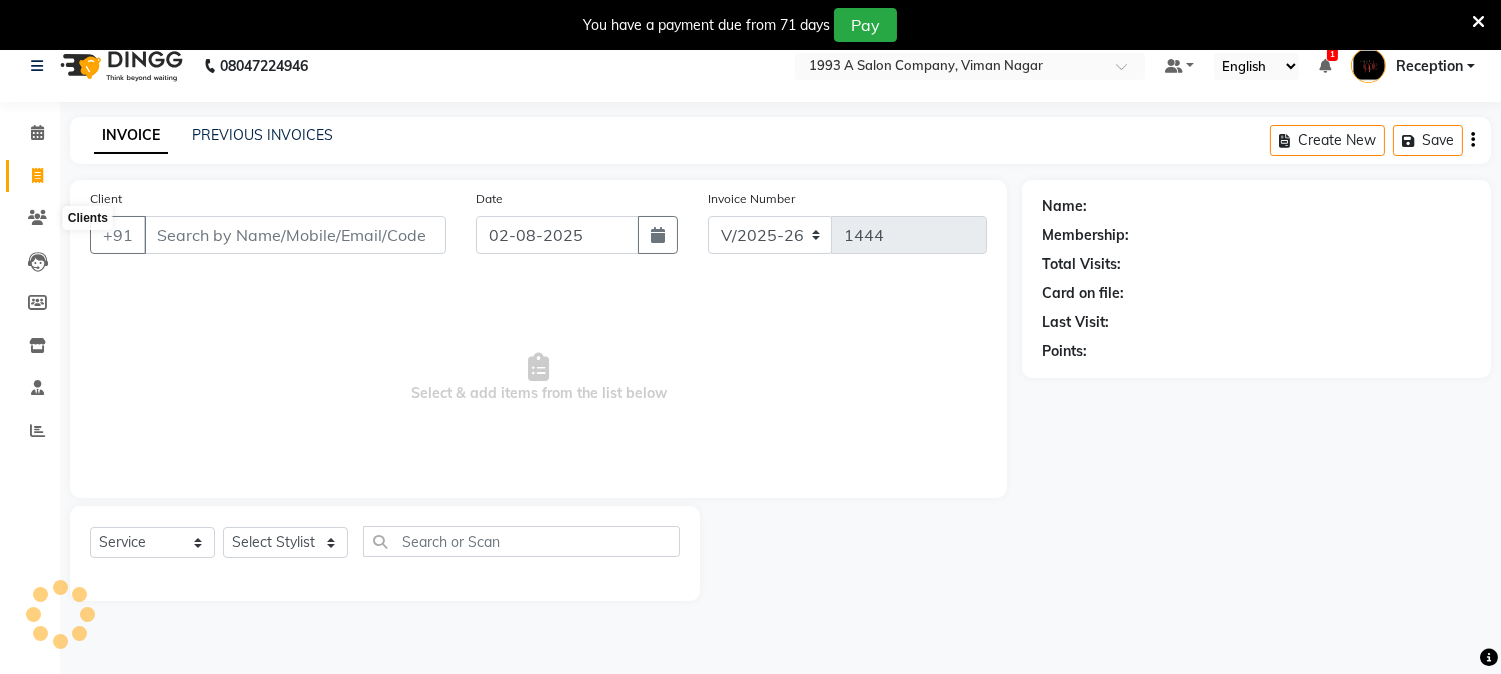 scroll, scrollTop: 50, scrollLeft: 0, axis: vertical 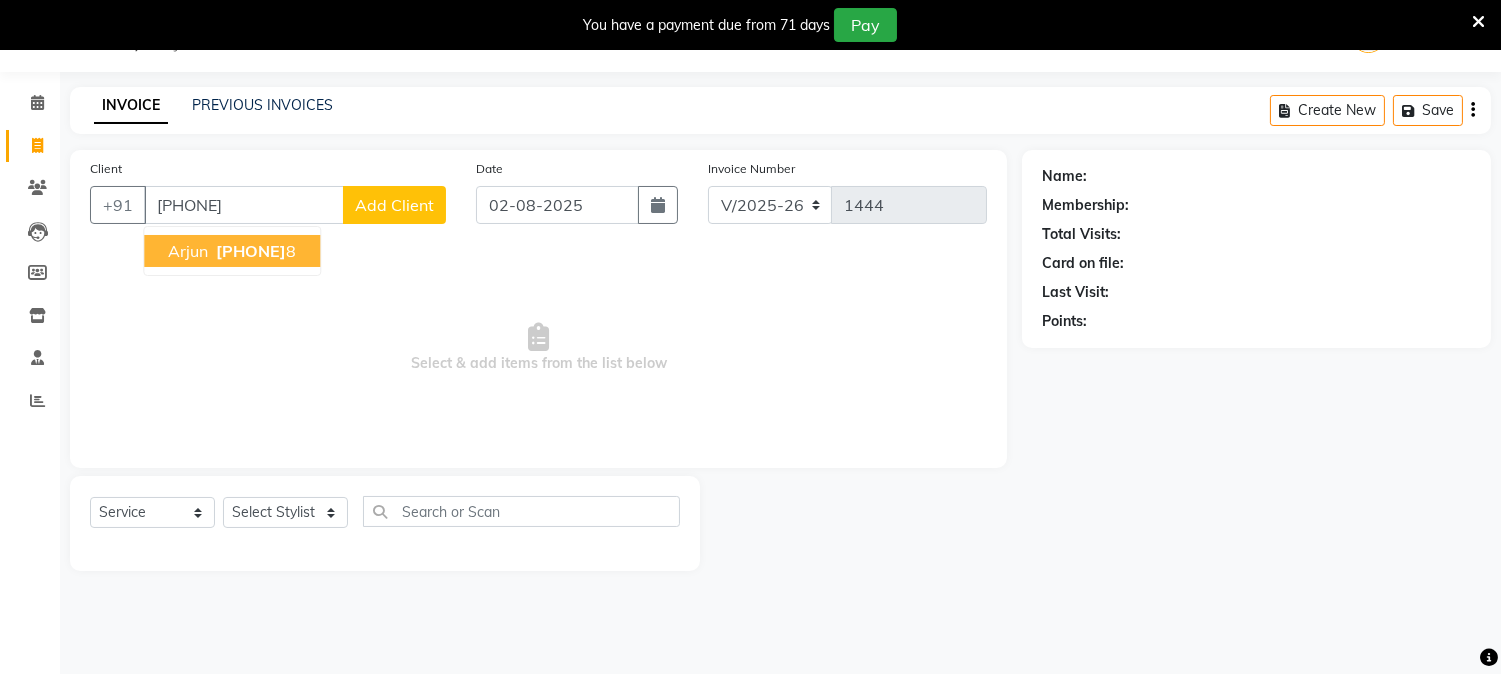 click on "arjun   810493182 8" at bounding box center (232, 251) 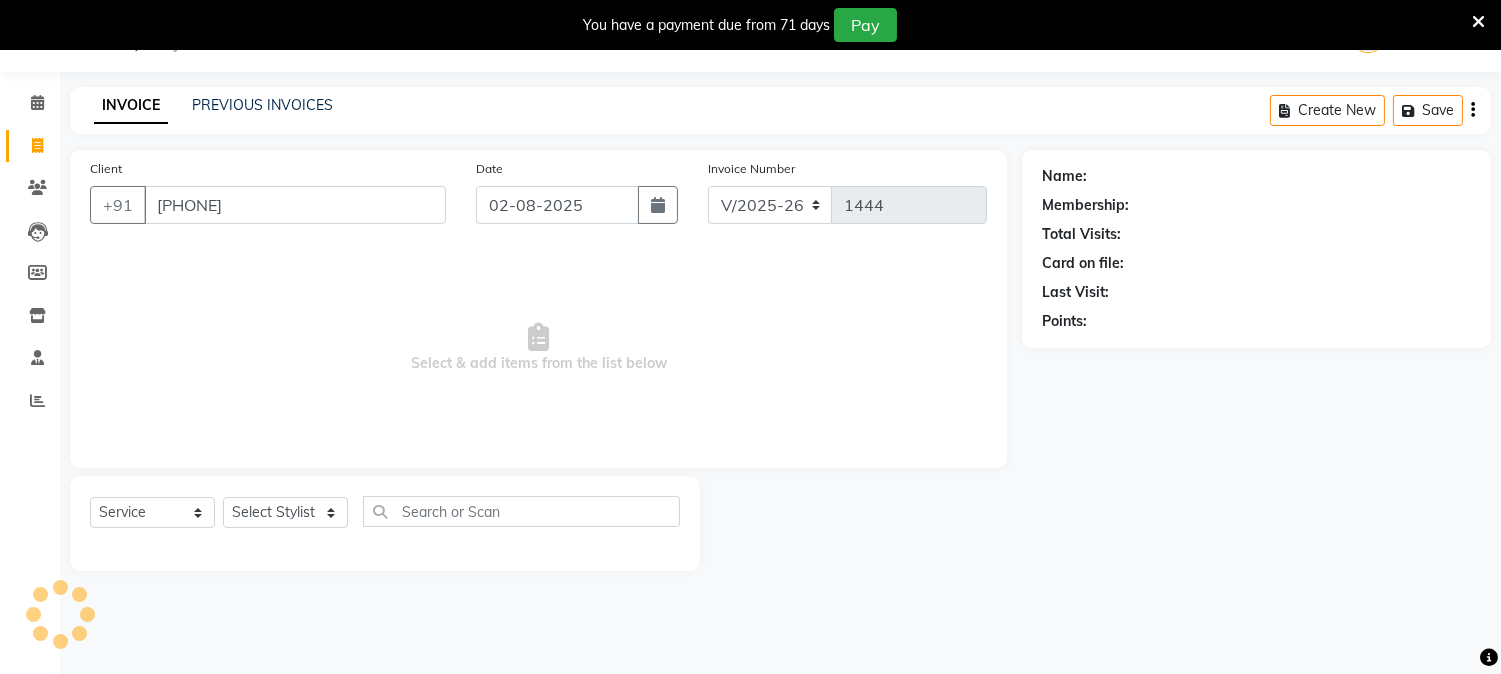 type on "8104931828" 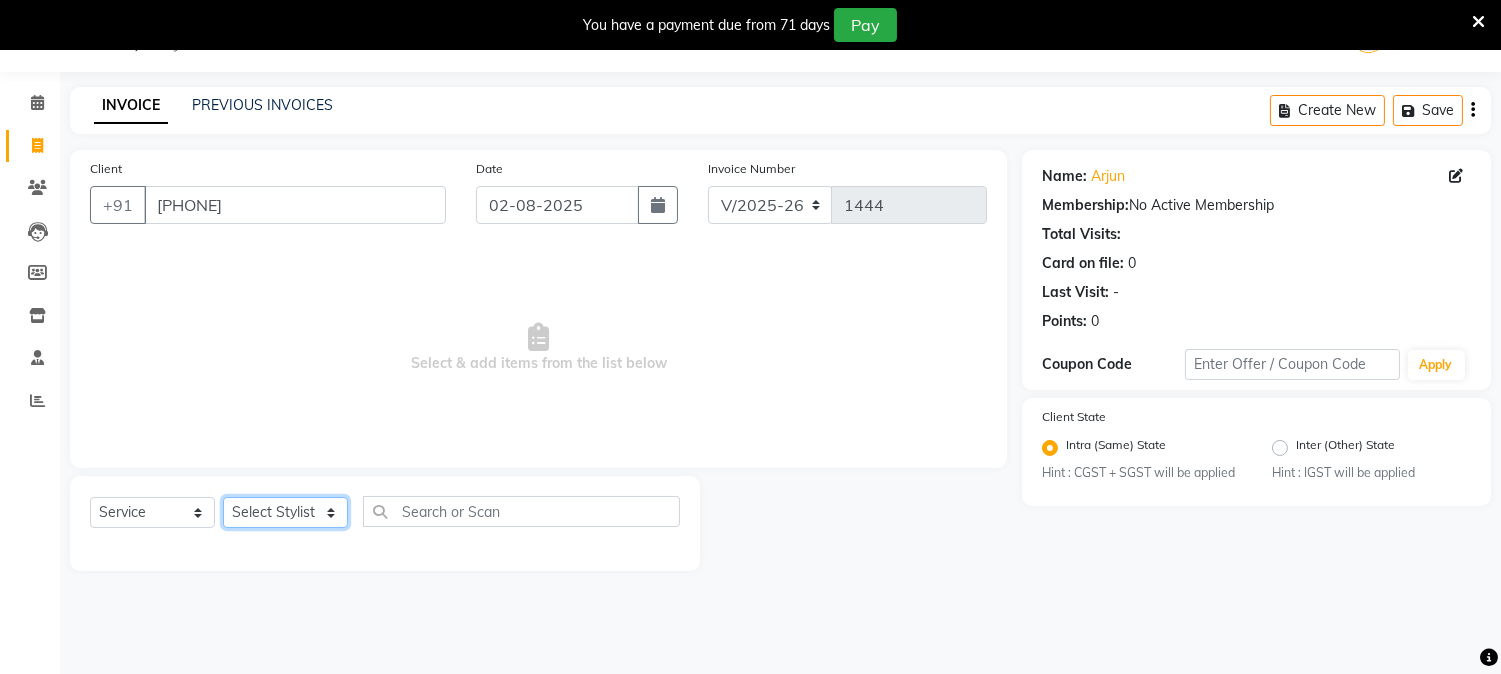 click on "Select Stylist Aniket Mane HEENA GAIKWAD kanchan tripathi Reception SAIRAJ BHANDARE sarika yadav SNEHAL Training Department Vaibhav Randive Vinit Sir" 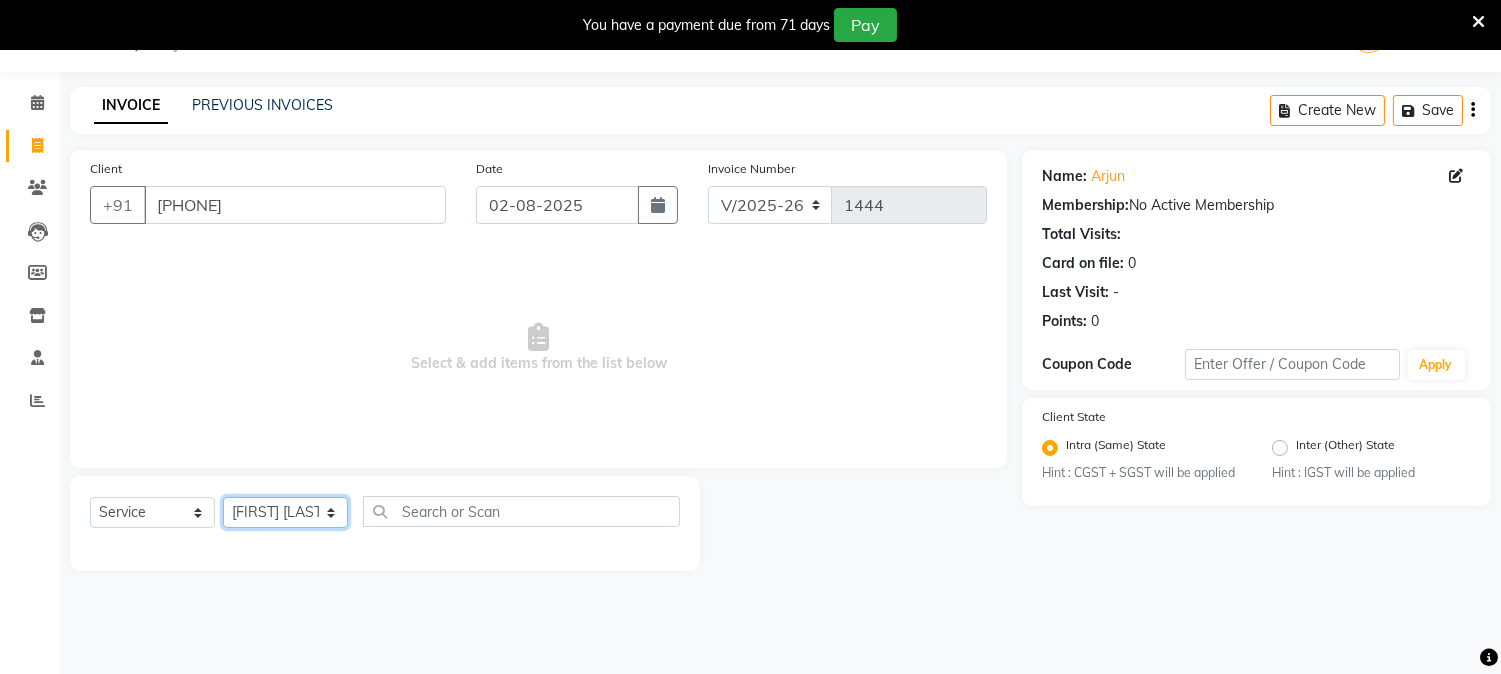click on "Select Stylist Aniket Mane HEENA GAIKWAD kanchan tripathi Reception SAIRAJ BHANDARE sarika yadav SNEHAL Training Department Vaibhav Randive Vinit Sir" 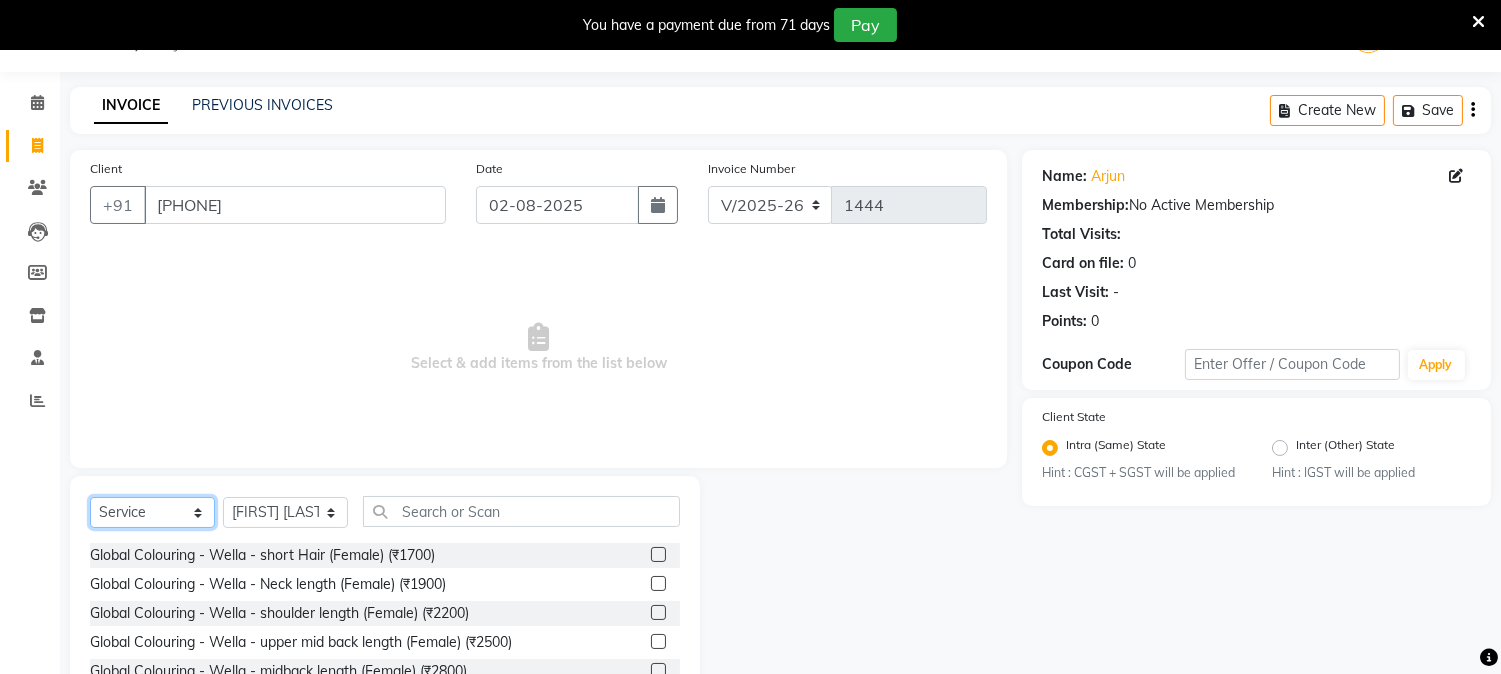 click on "Select  Service  Product  Membership  Package Voucher Prepaid Gift Card" 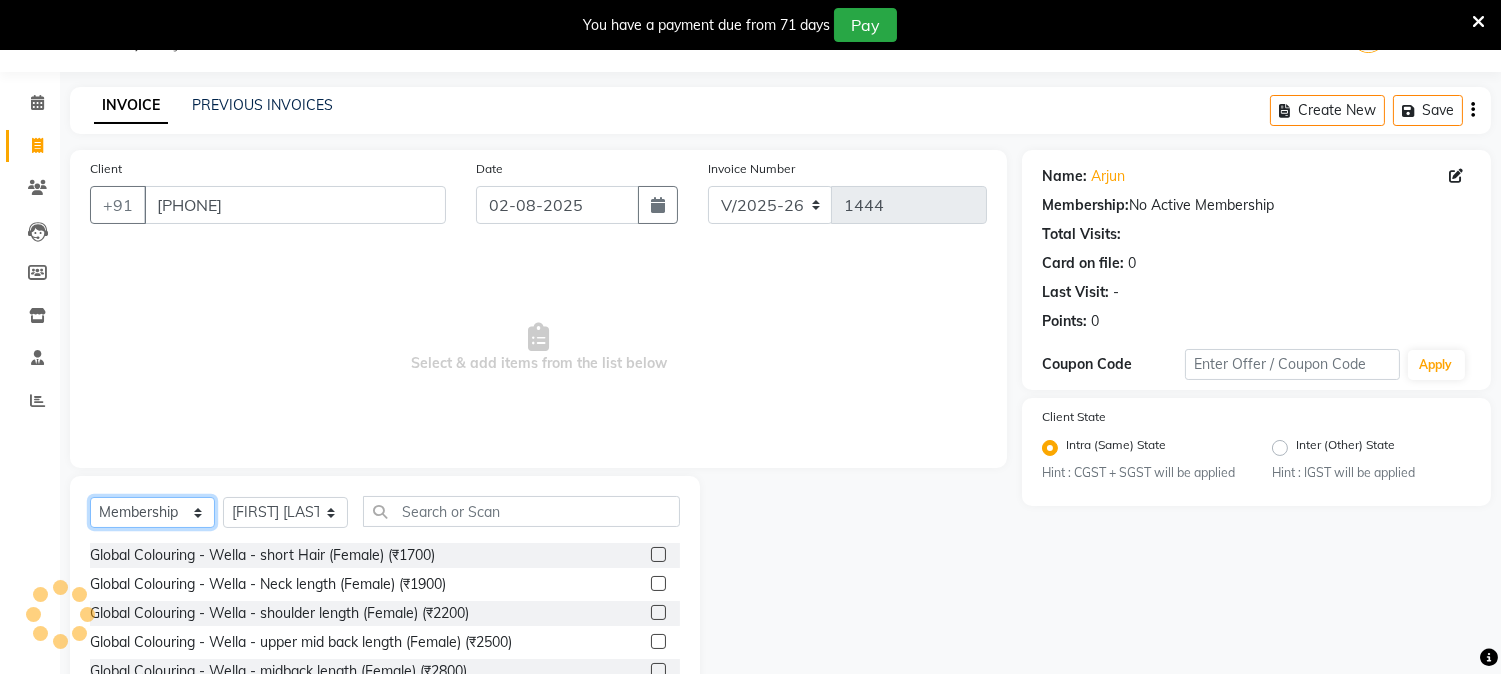 click on "Select  Service  Product  Membership  Package Voucher Prepaid Gift Card" 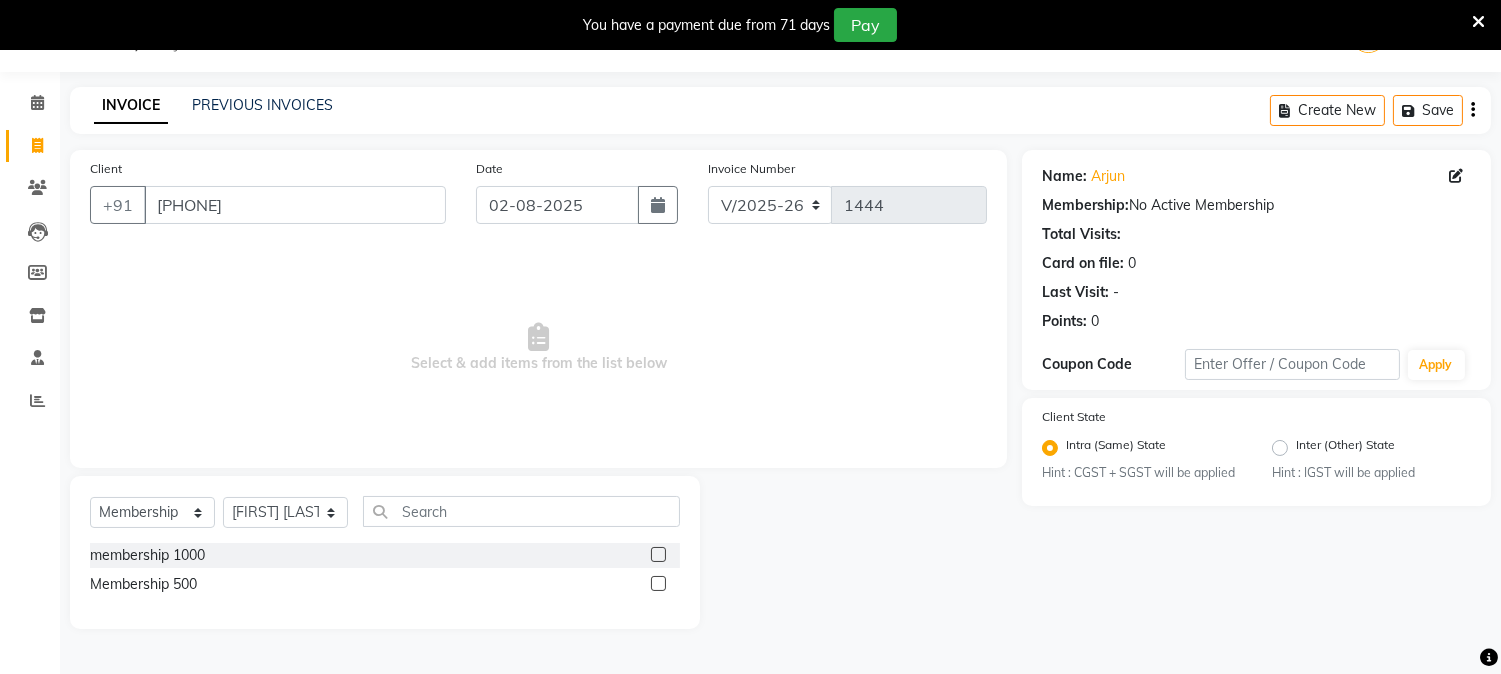 click 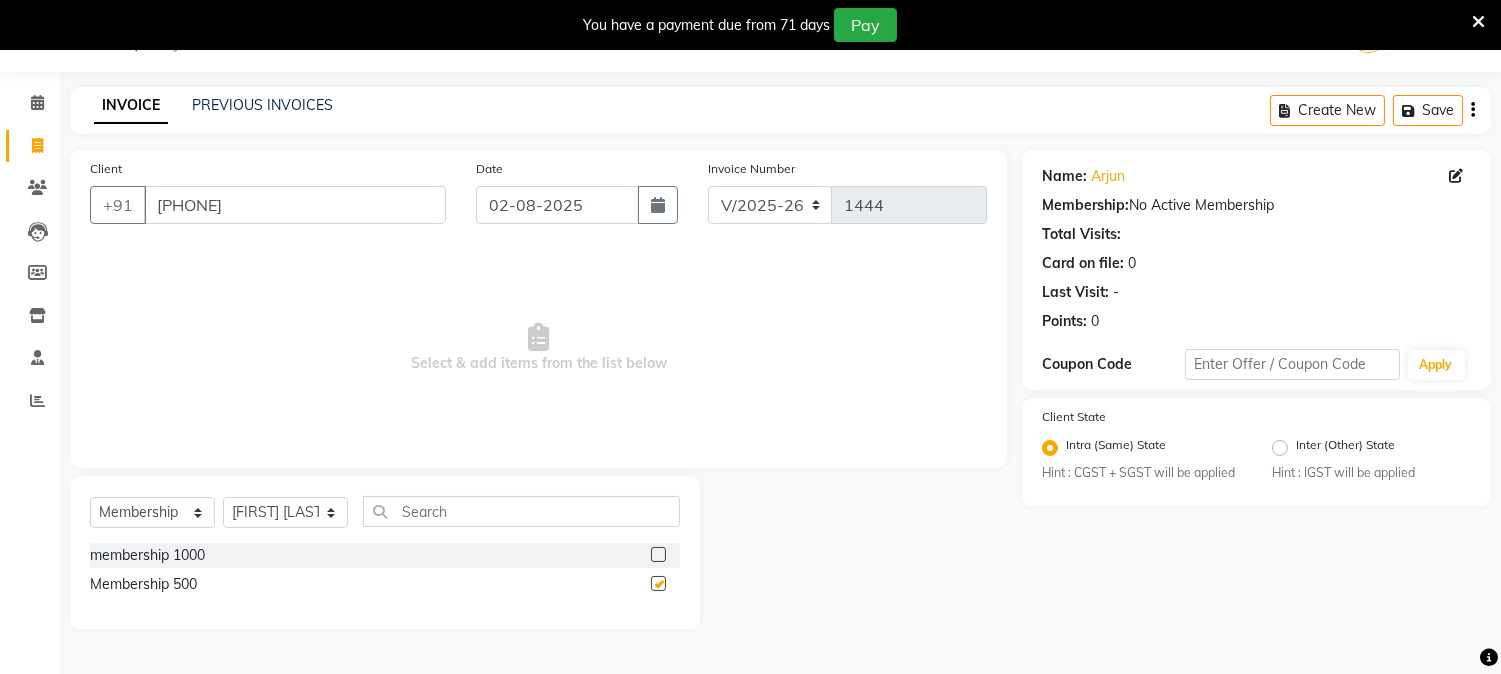 select on "select" 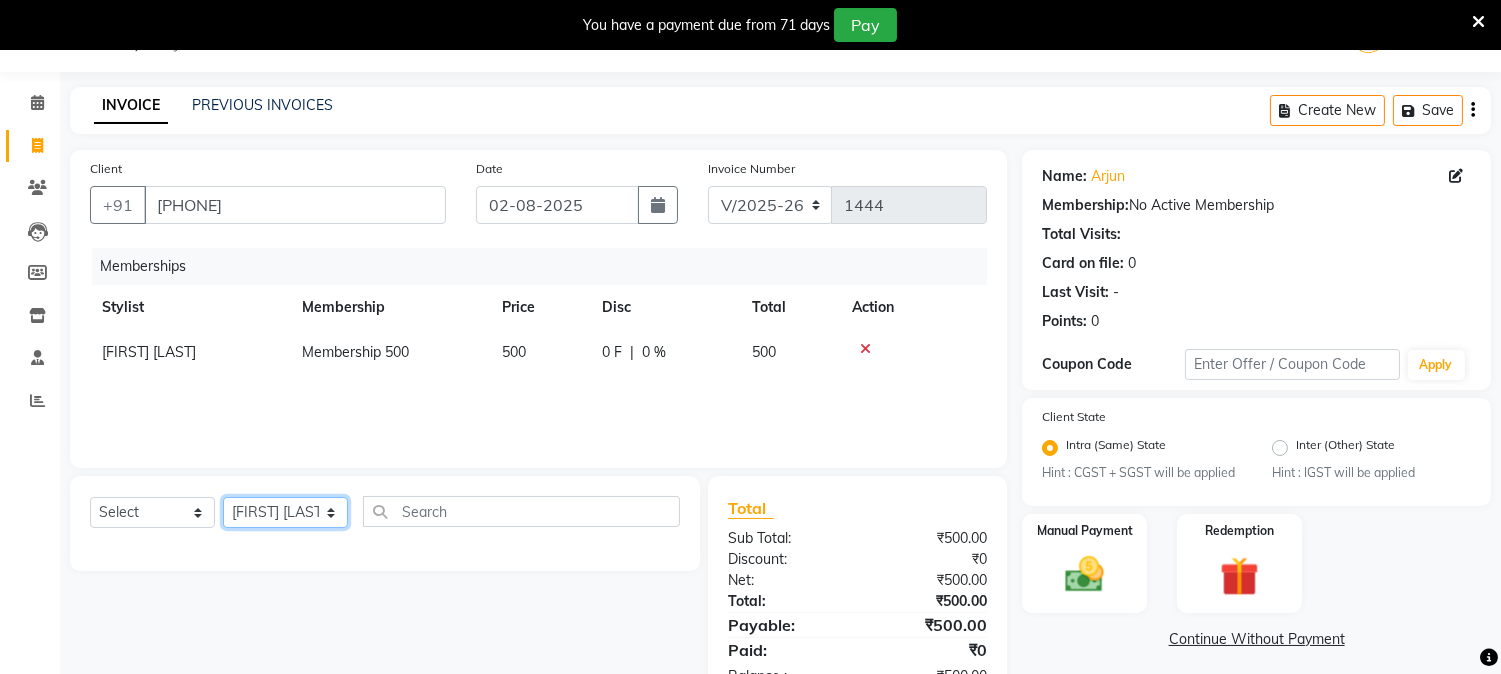 click on "Select Stylist Aniket Mane HEENA GAIKWAD kanchan tripathi Reception SAIRAJ BHANDARE sarika yadav SNEHAL Training Department Vaibhav Randive Vinit Sir" 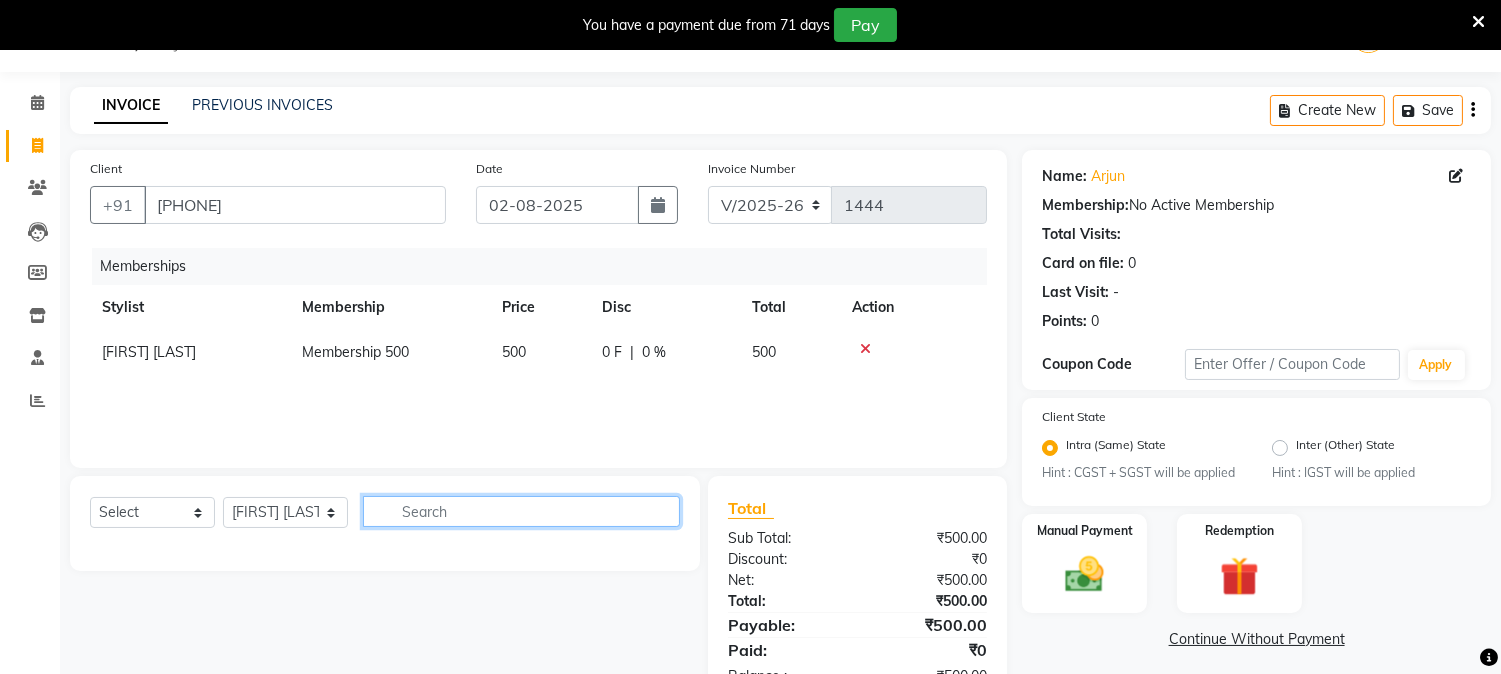 click 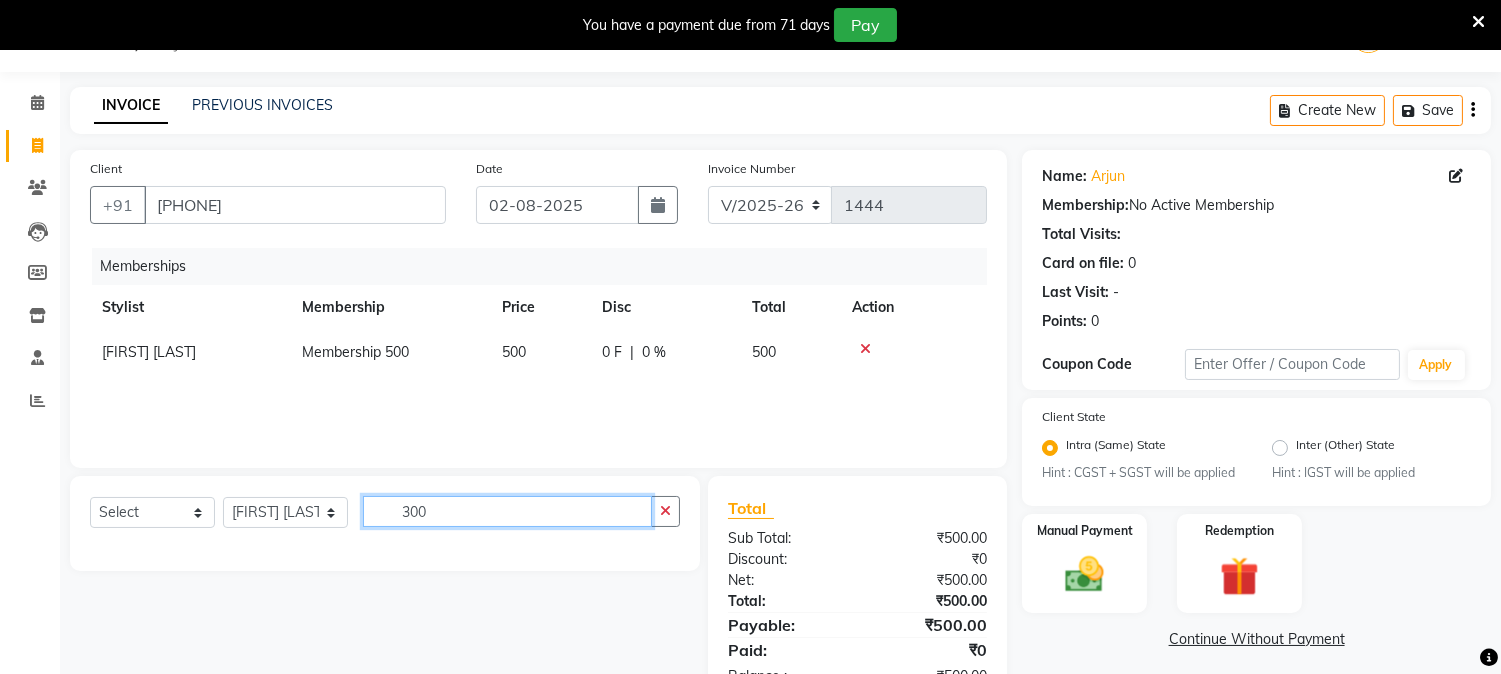 type on "300" 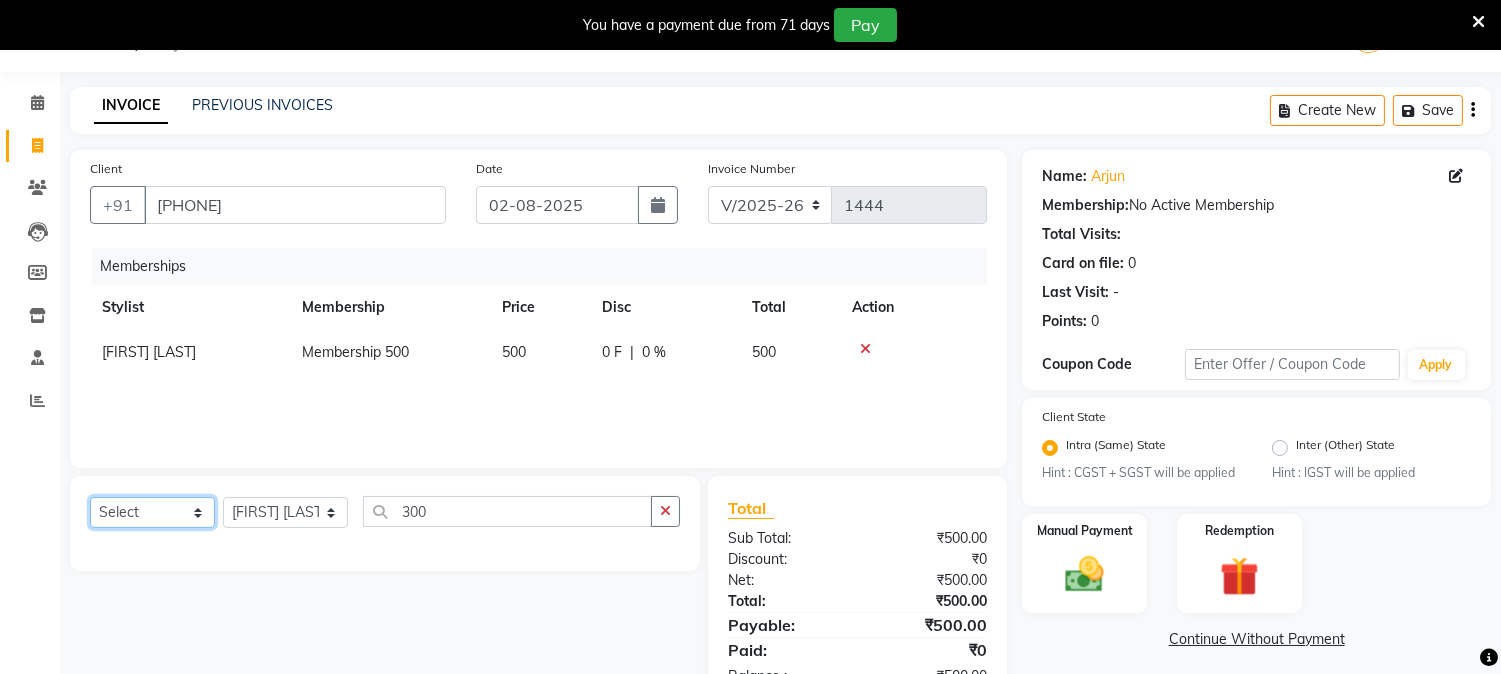 click on "Select  Service  Product  Package Voucher Prepaid Gift Card" 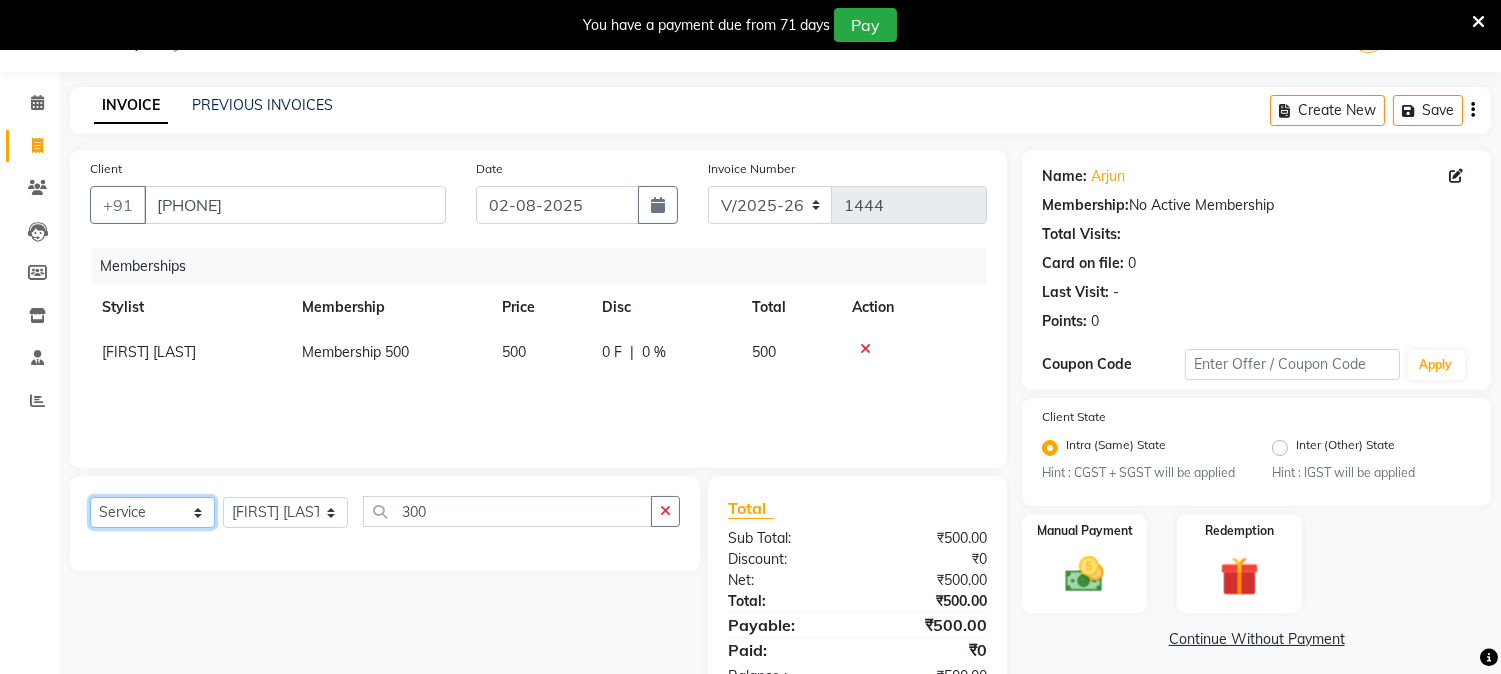 click on "Select  Service  Product  Package Voucher Prepaid Gift Card" 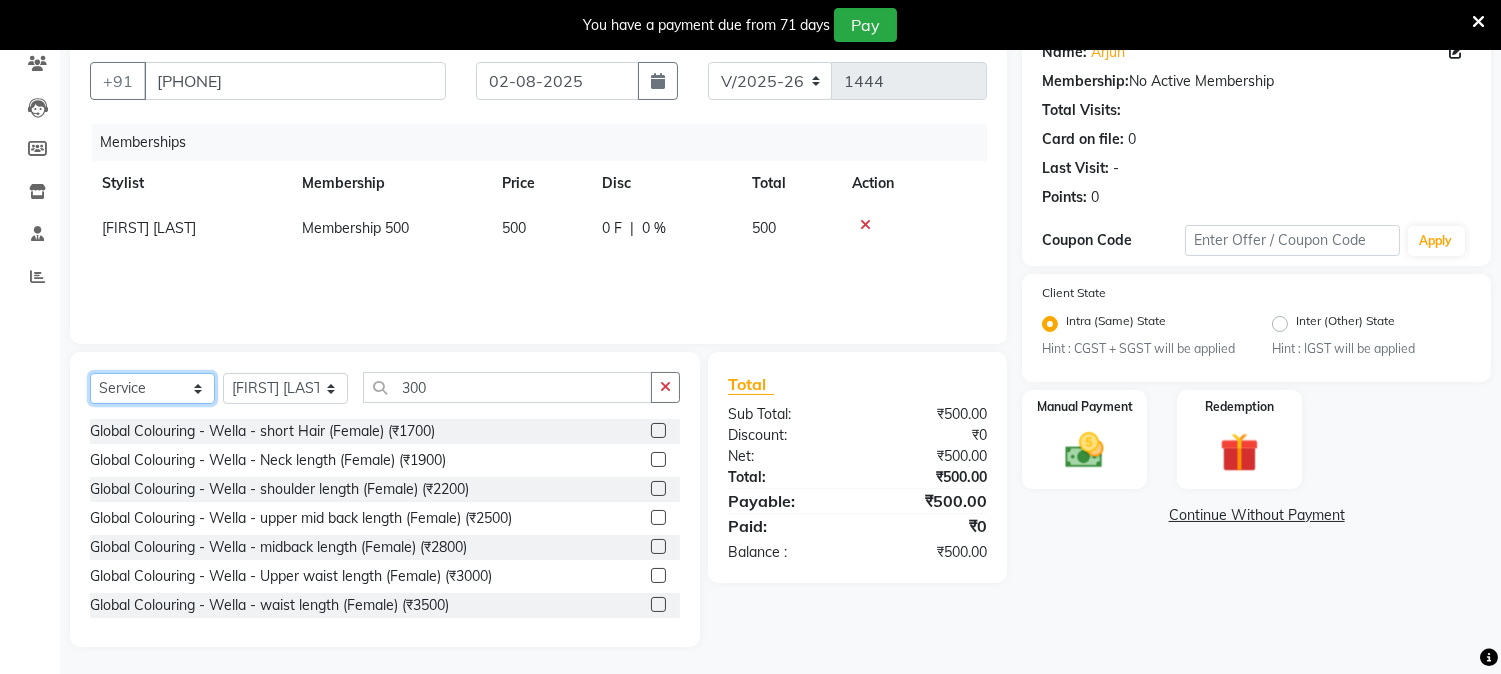 scroll, scrollTop: 176, scrollLeft: 0, axis: vertical 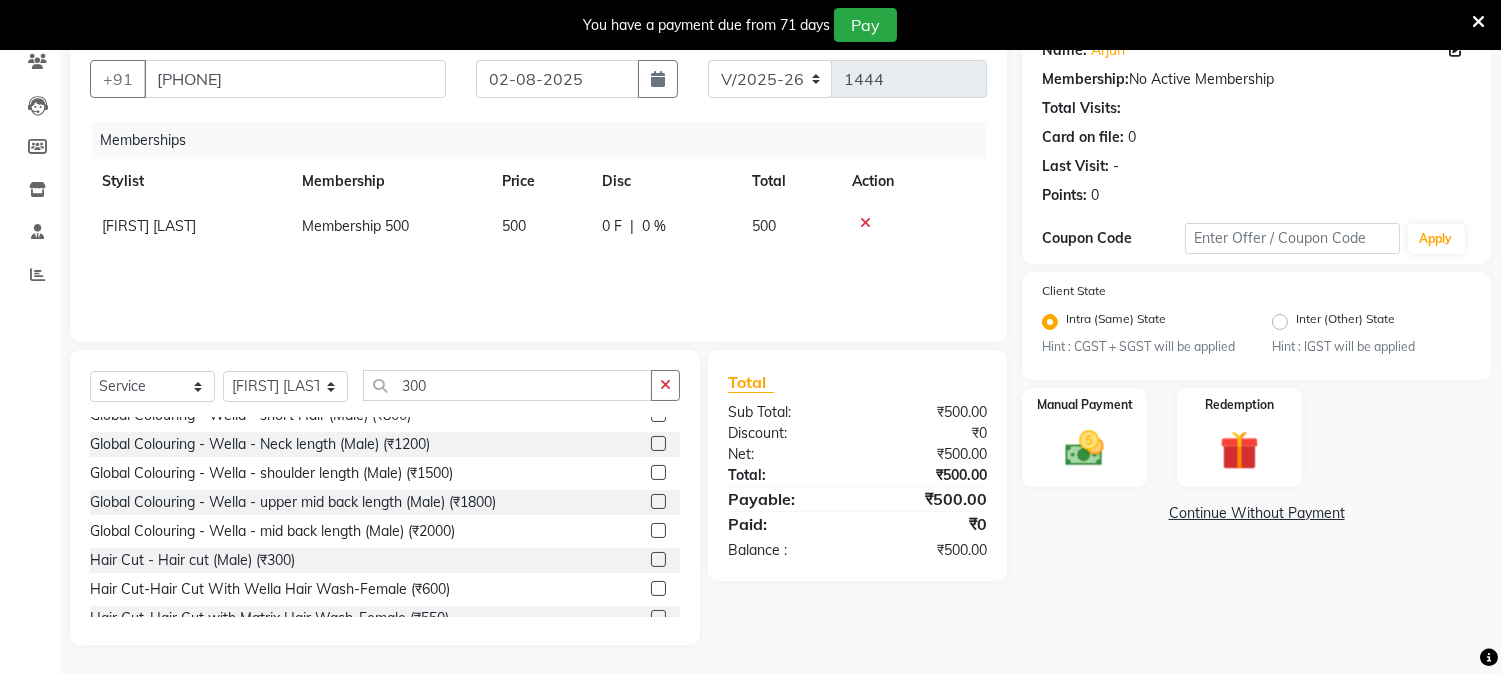 click 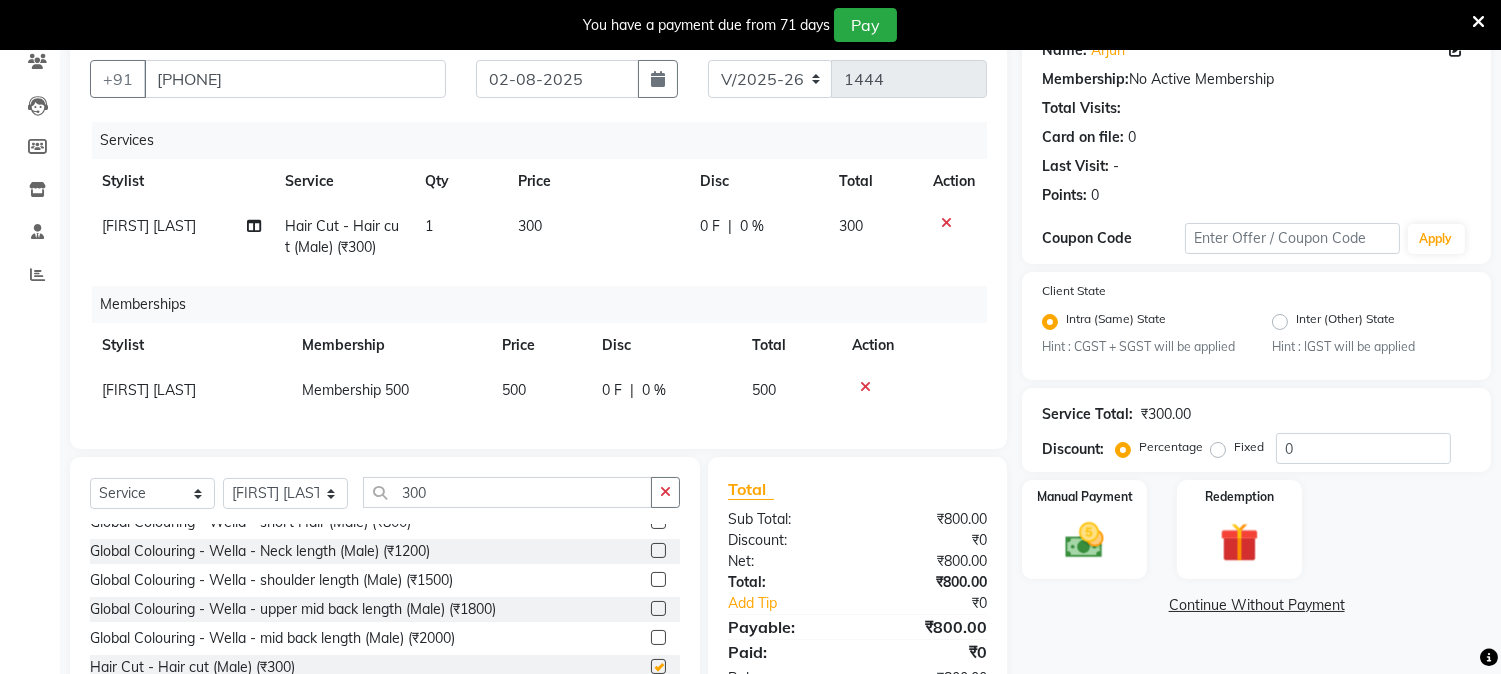 checkbox on "false" 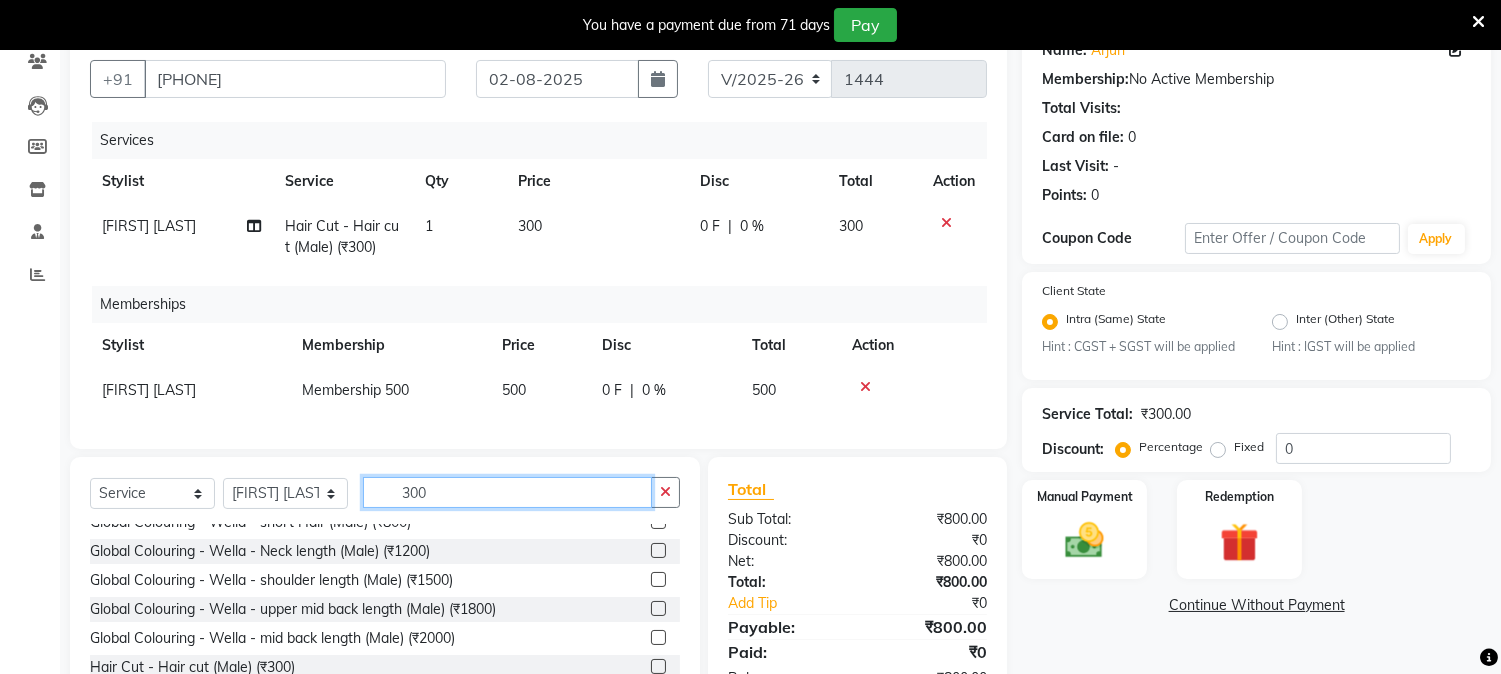 click on "300" 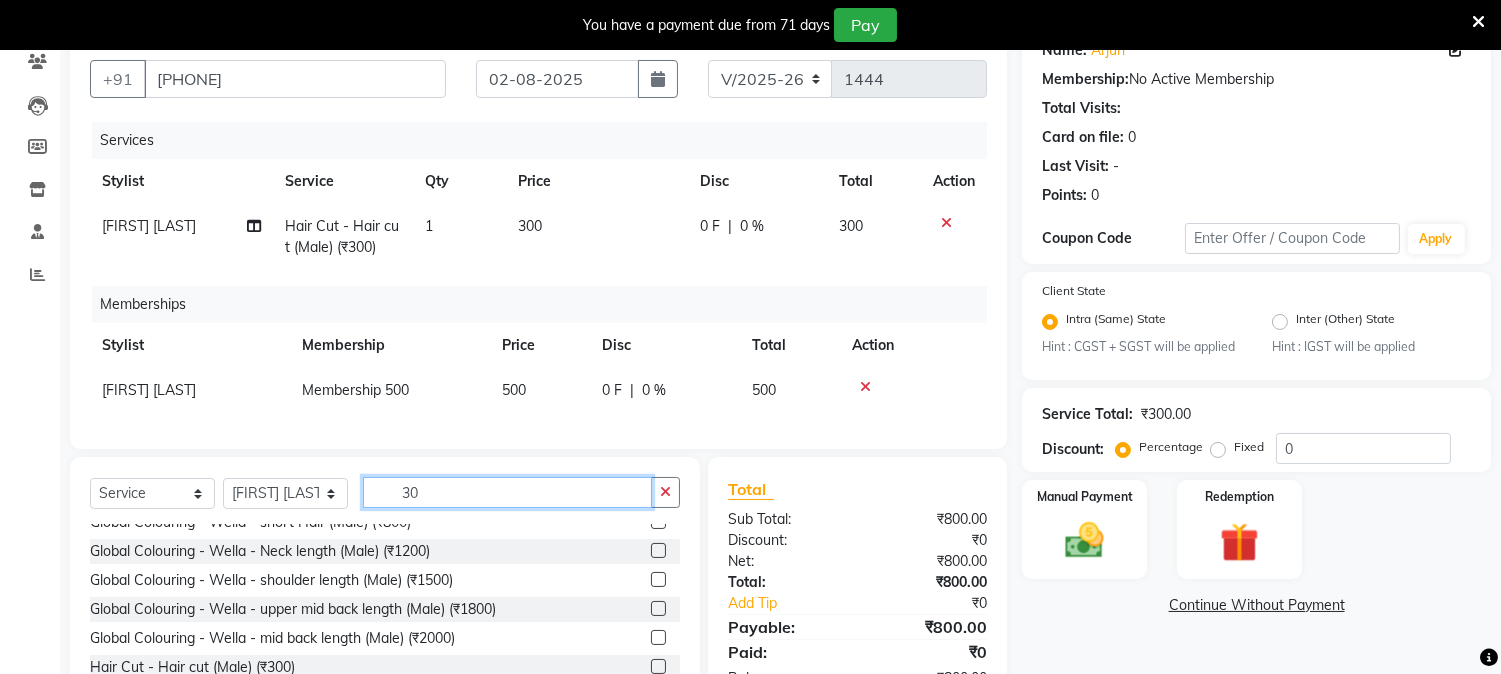 scroll, scrollTop: 0, scrollLeft: 0, axis: both 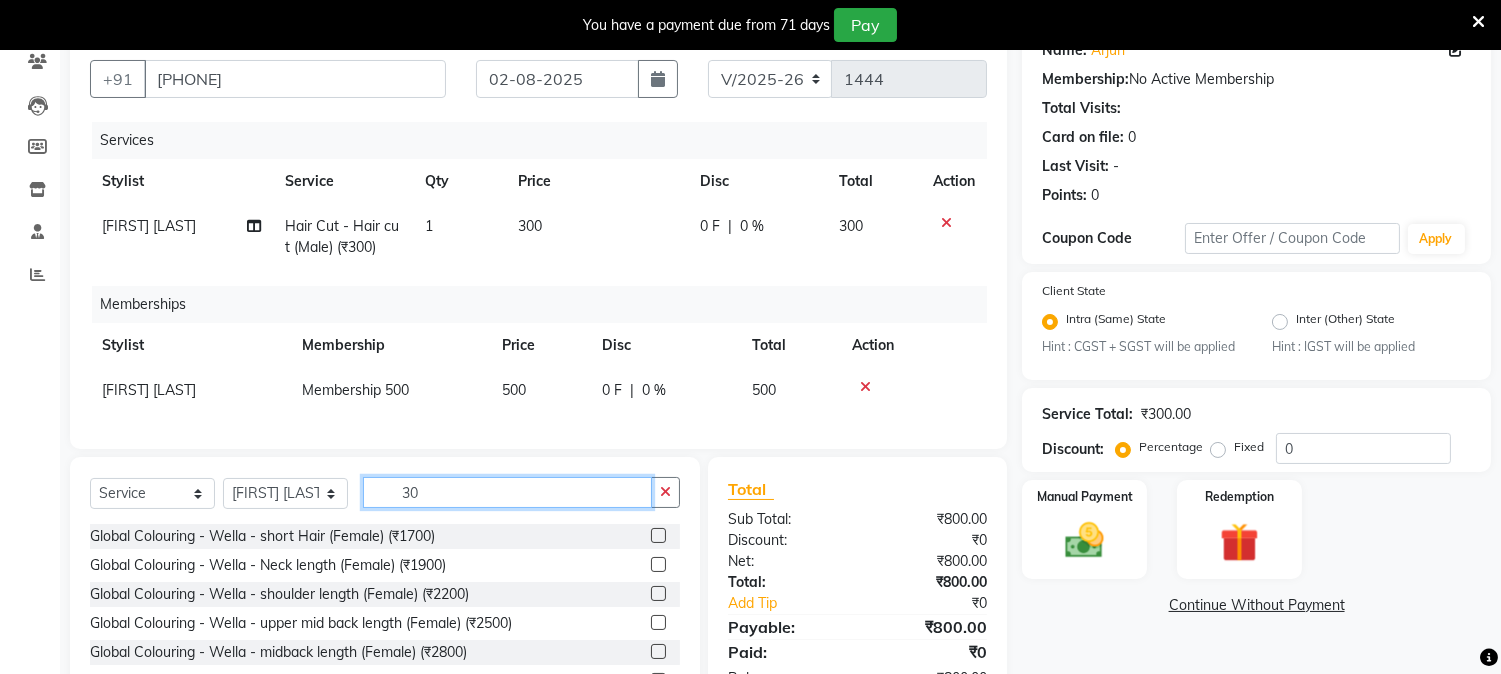 type on "3" 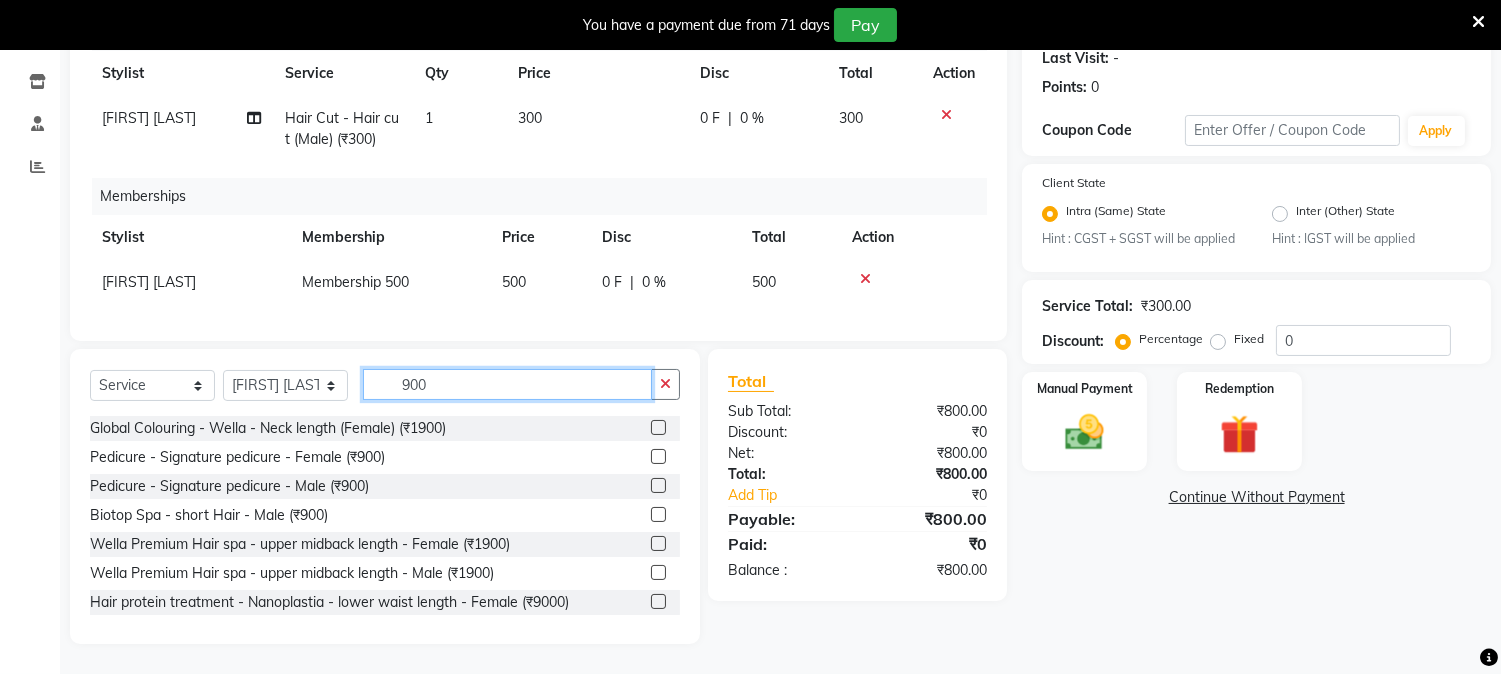 scroll, scrollTop: 300, scrollLeft: 0, axis: vertical 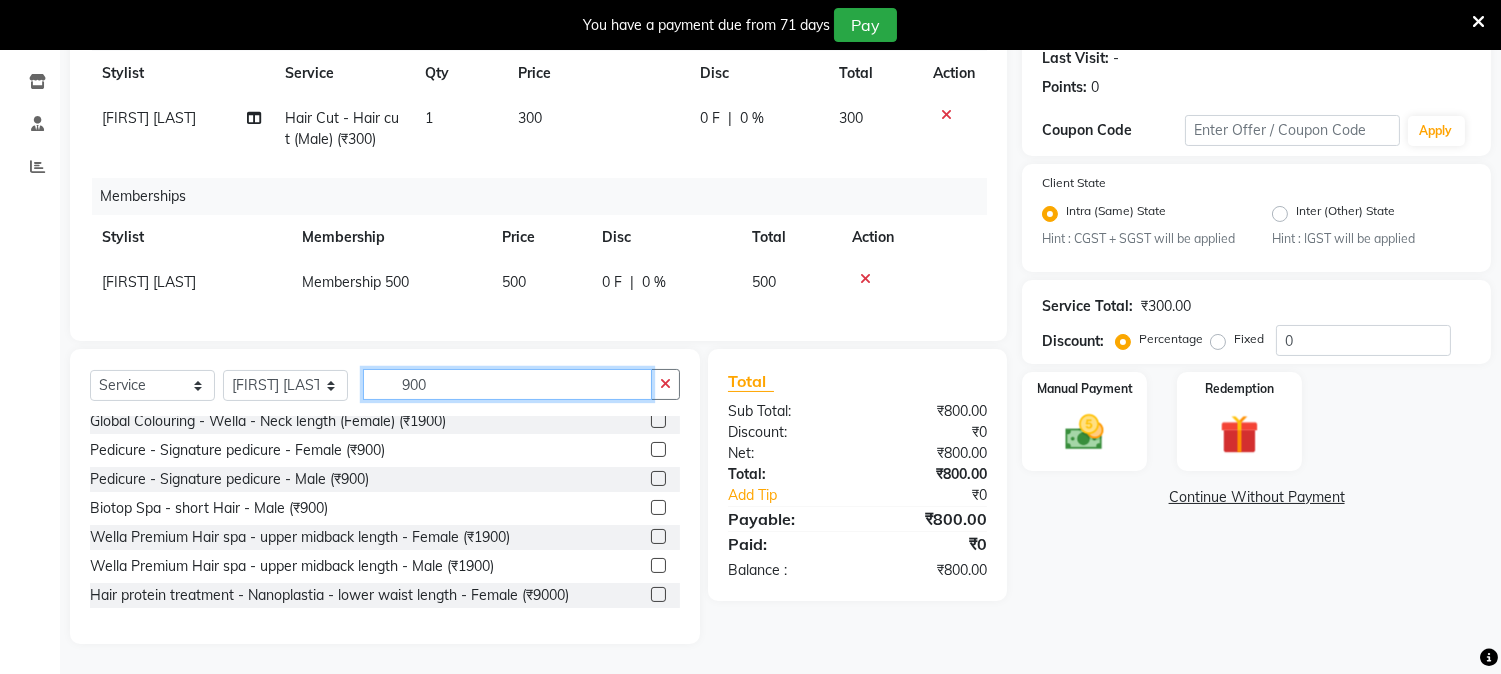 type on "900" 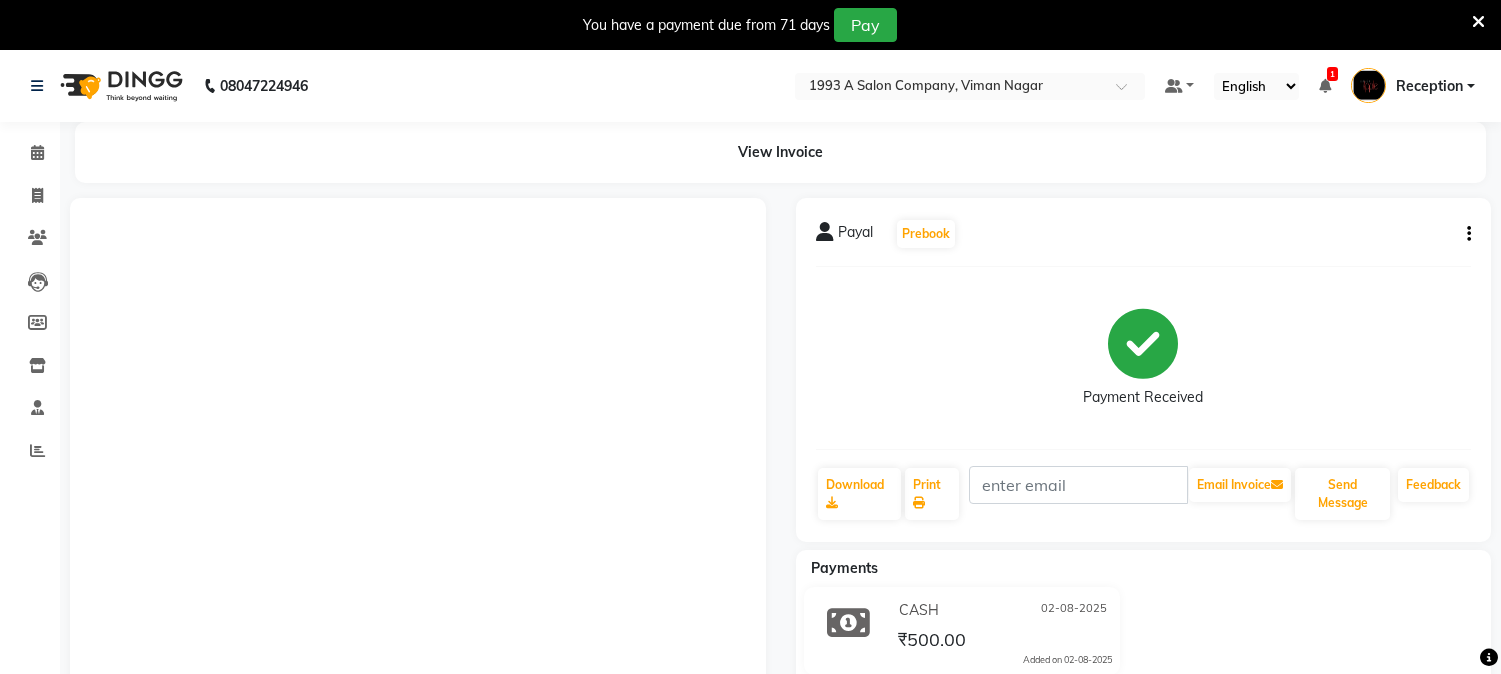 scroll, scrollTop: 124, scrollLeft: 0, axis: vertical 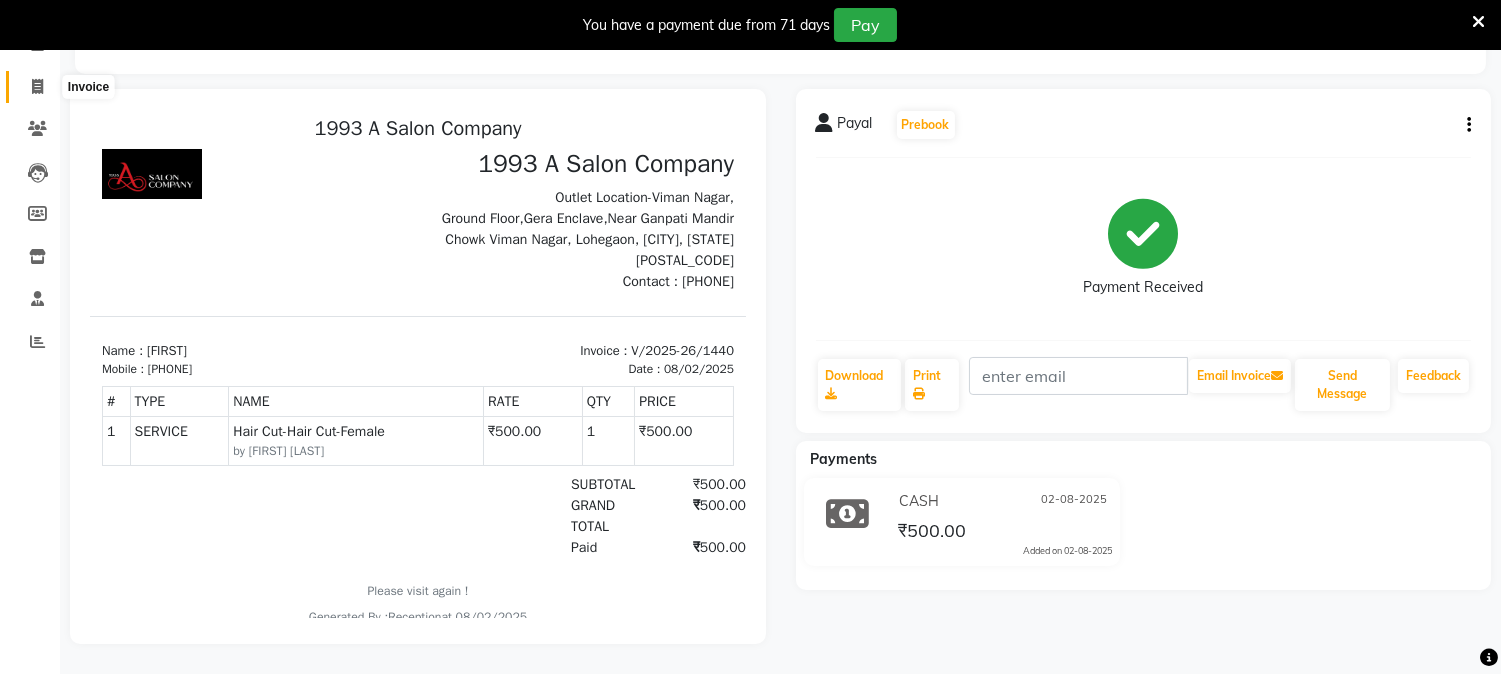 click 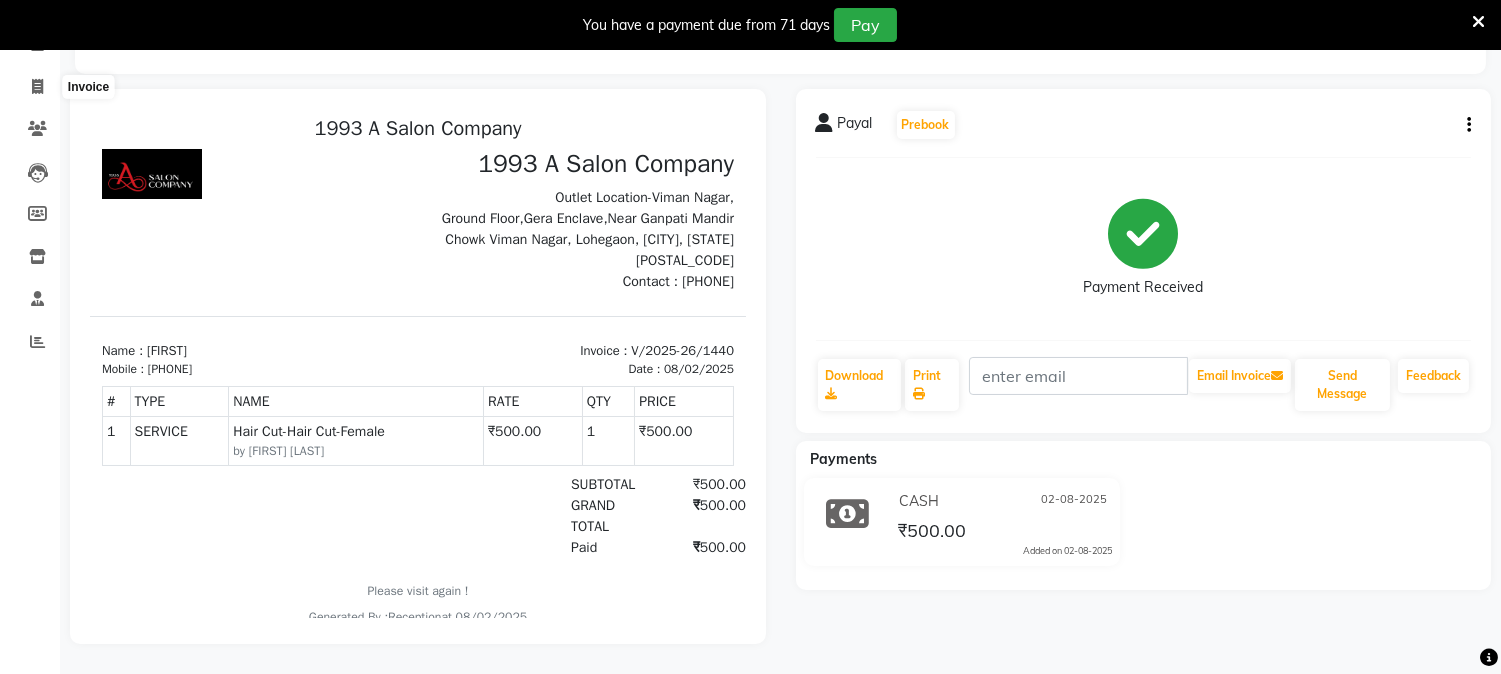 select on "service" 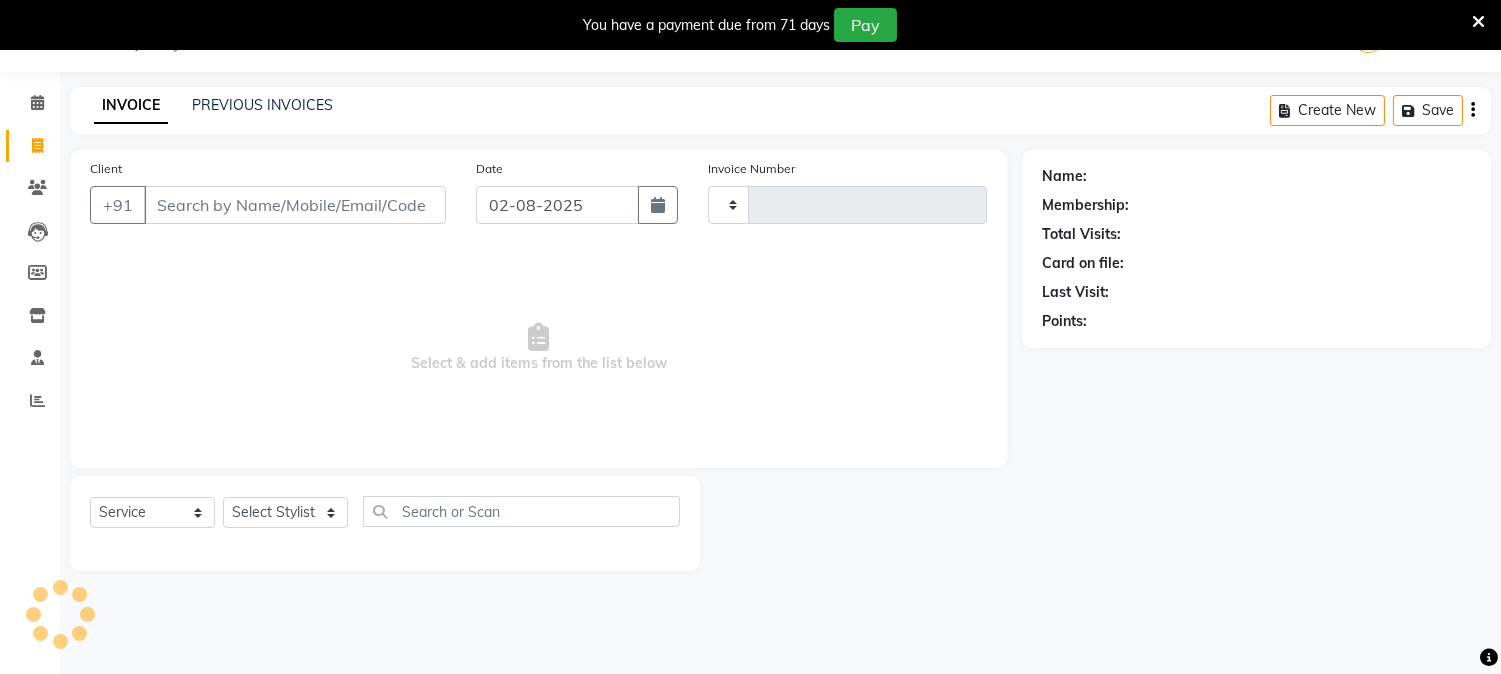 scroll, scrollTop: 50, scrollLeft: 0, axis: vertical 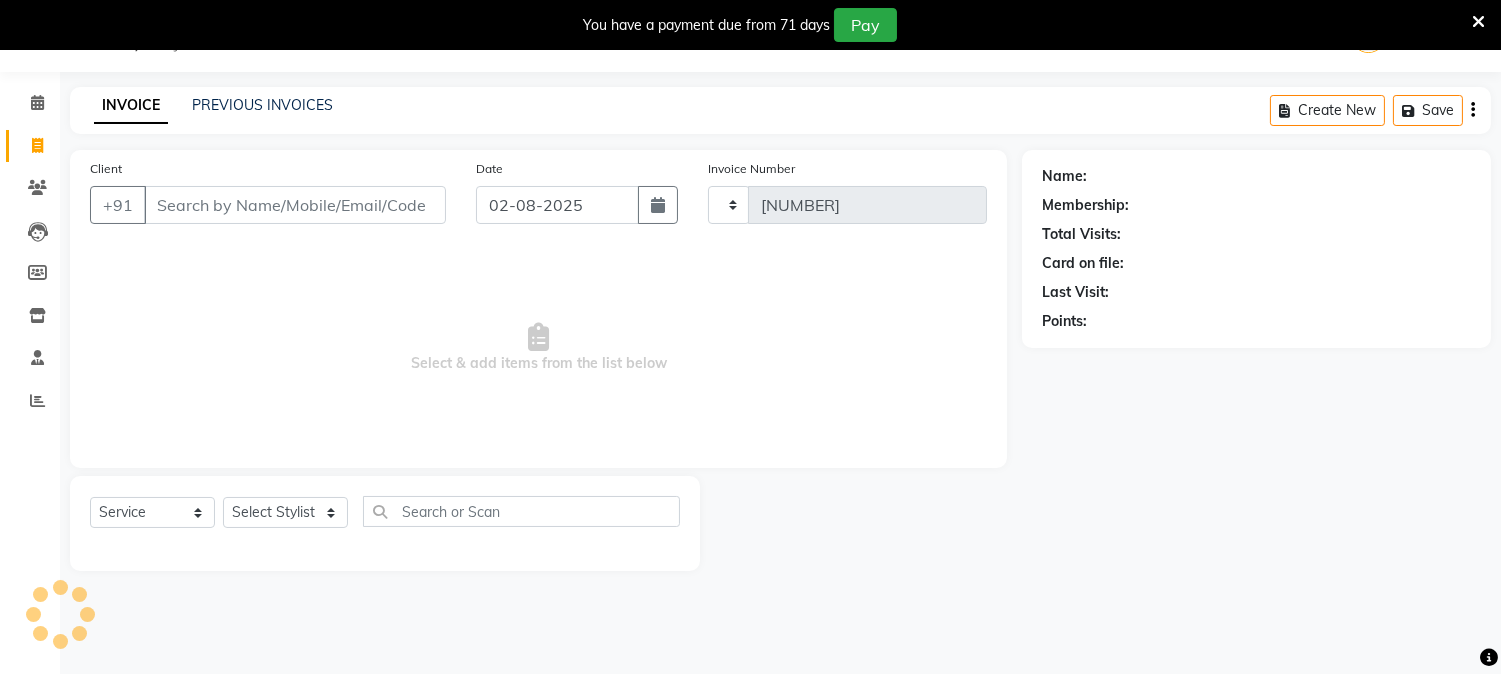 select on "144" 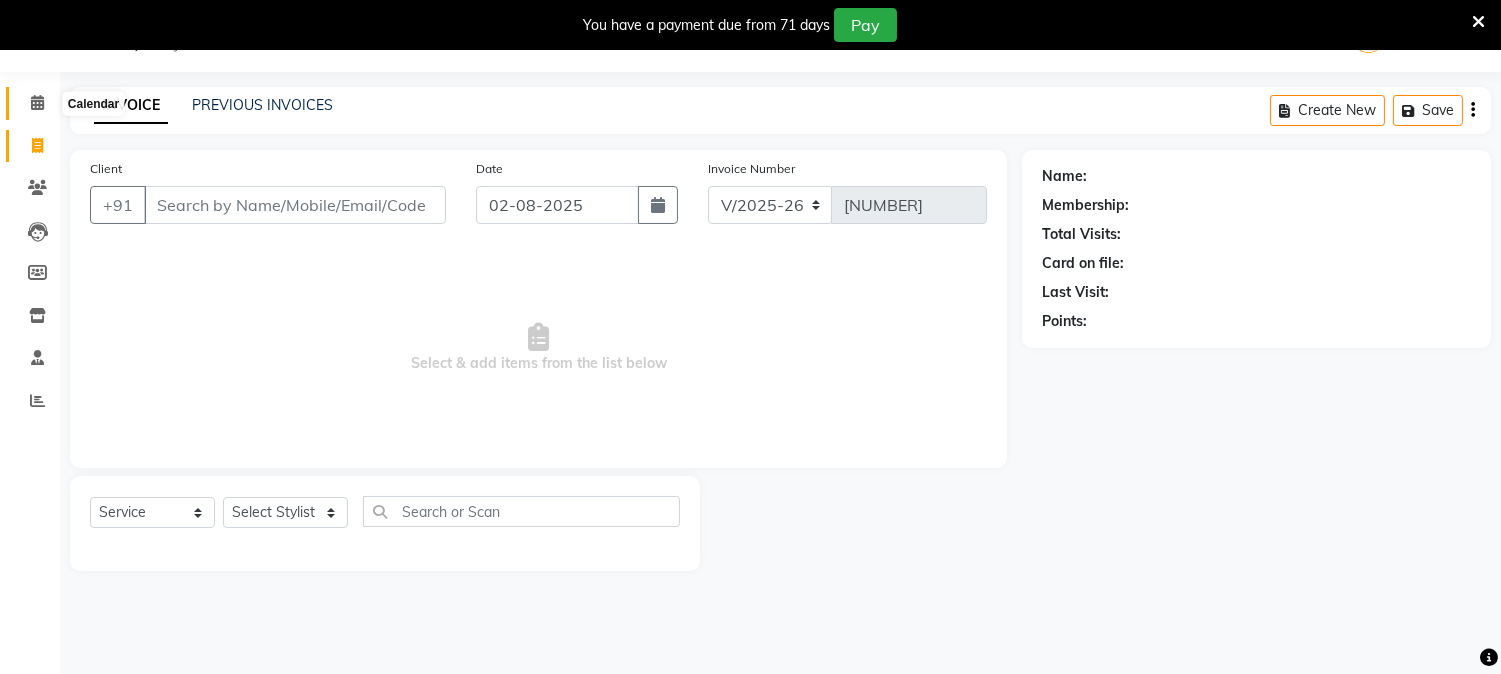 click 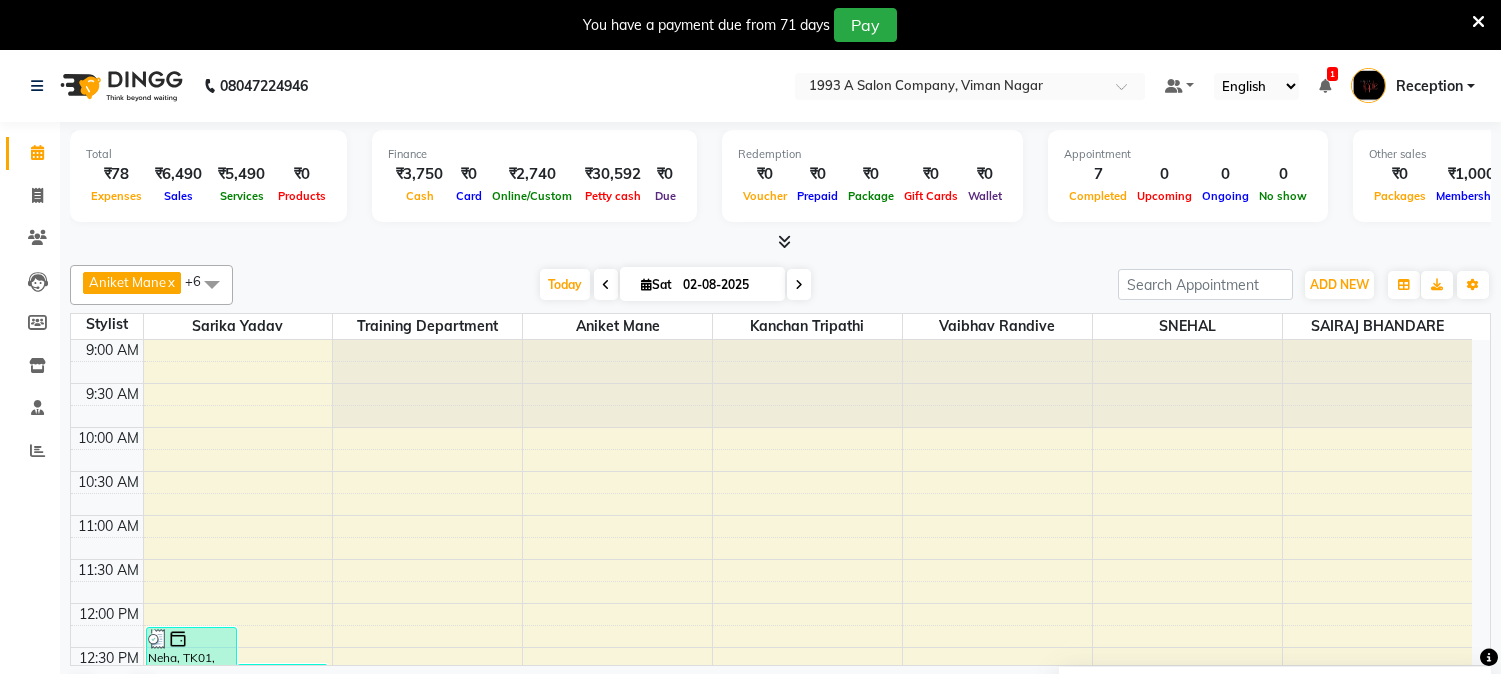 scroll, scrollTop: 0, scrollLeft: 0, axis: both 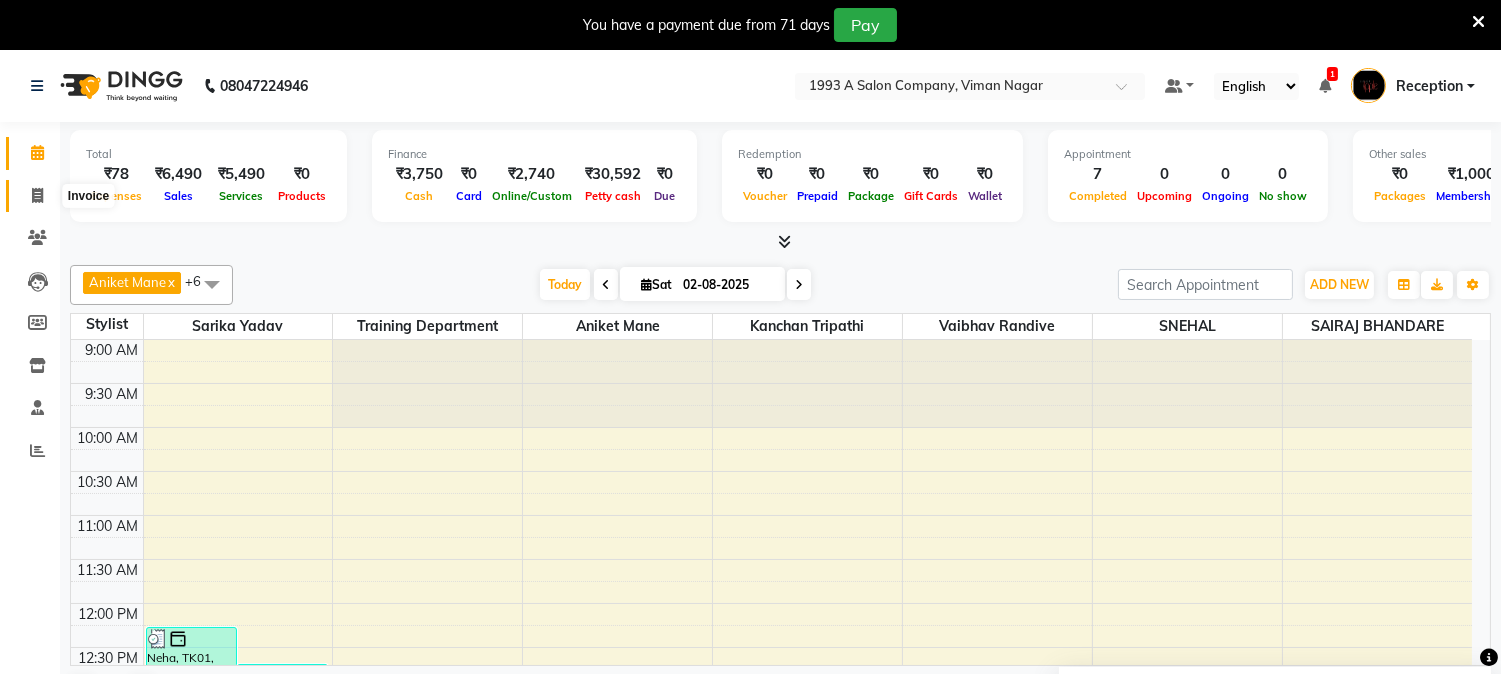 click 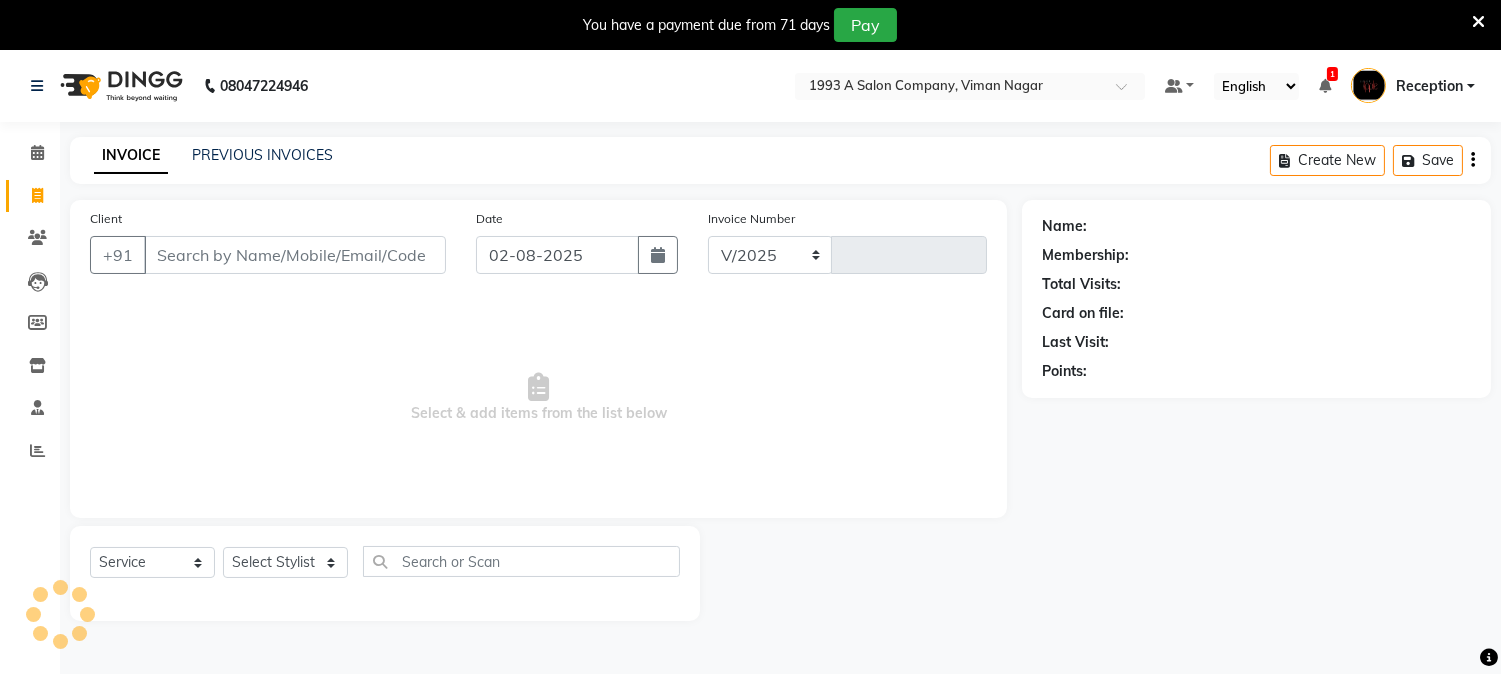 select on "144" 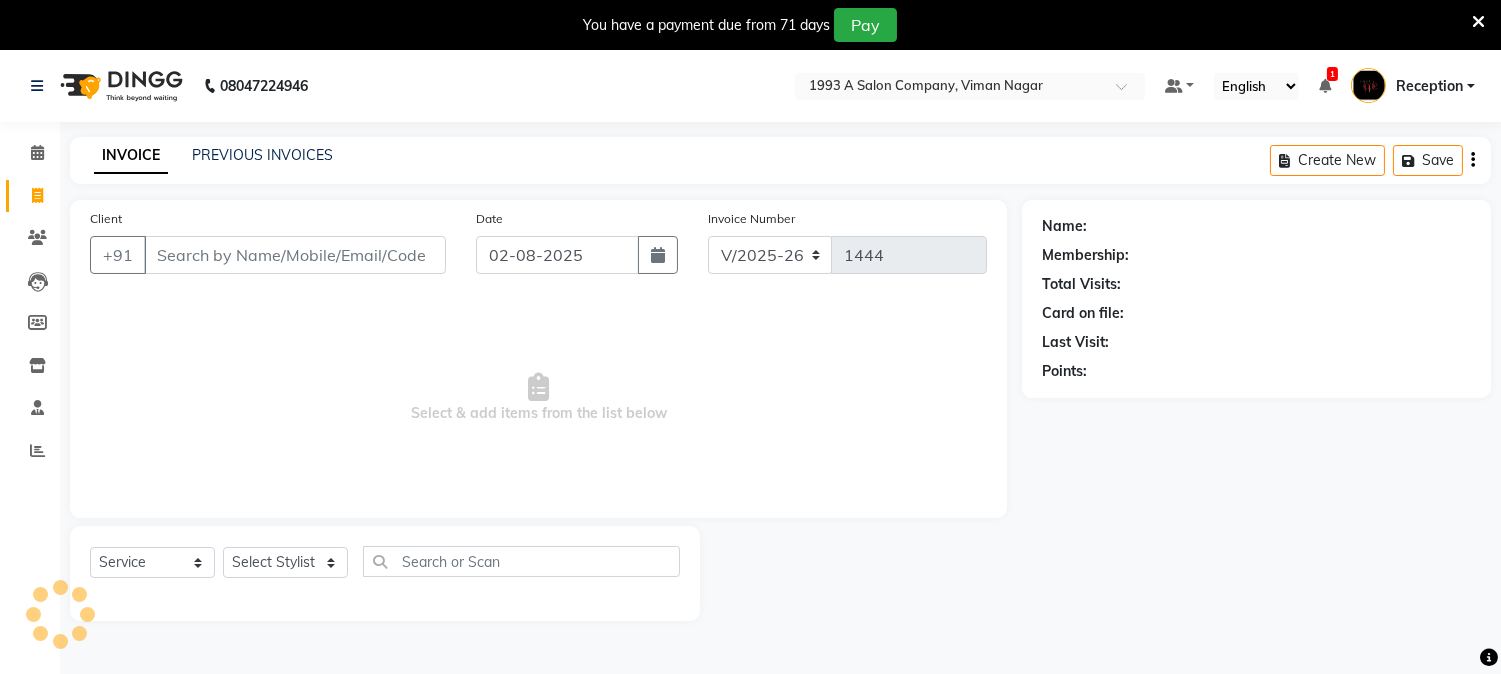 click on "Client" at bounding box center [295, 255] 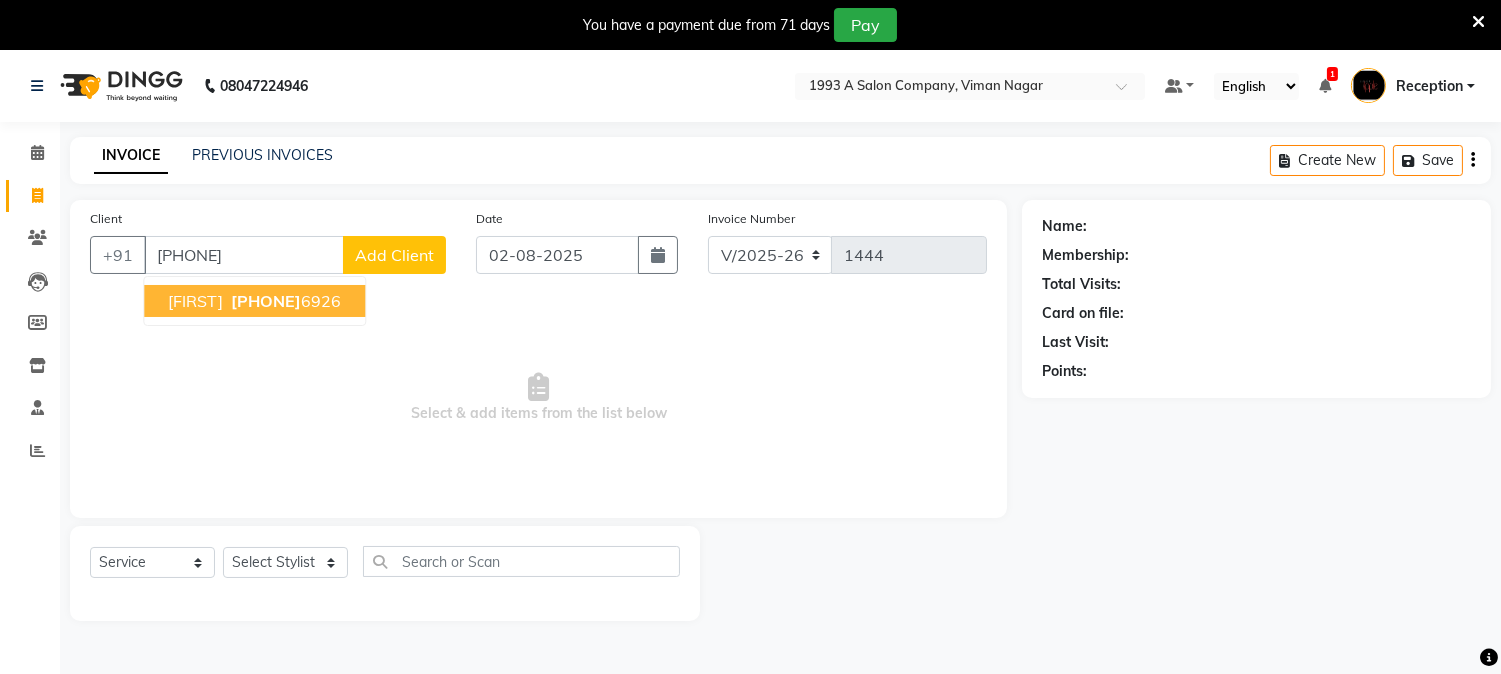 click on "[FIRST]" at bounding box center (195, 301) 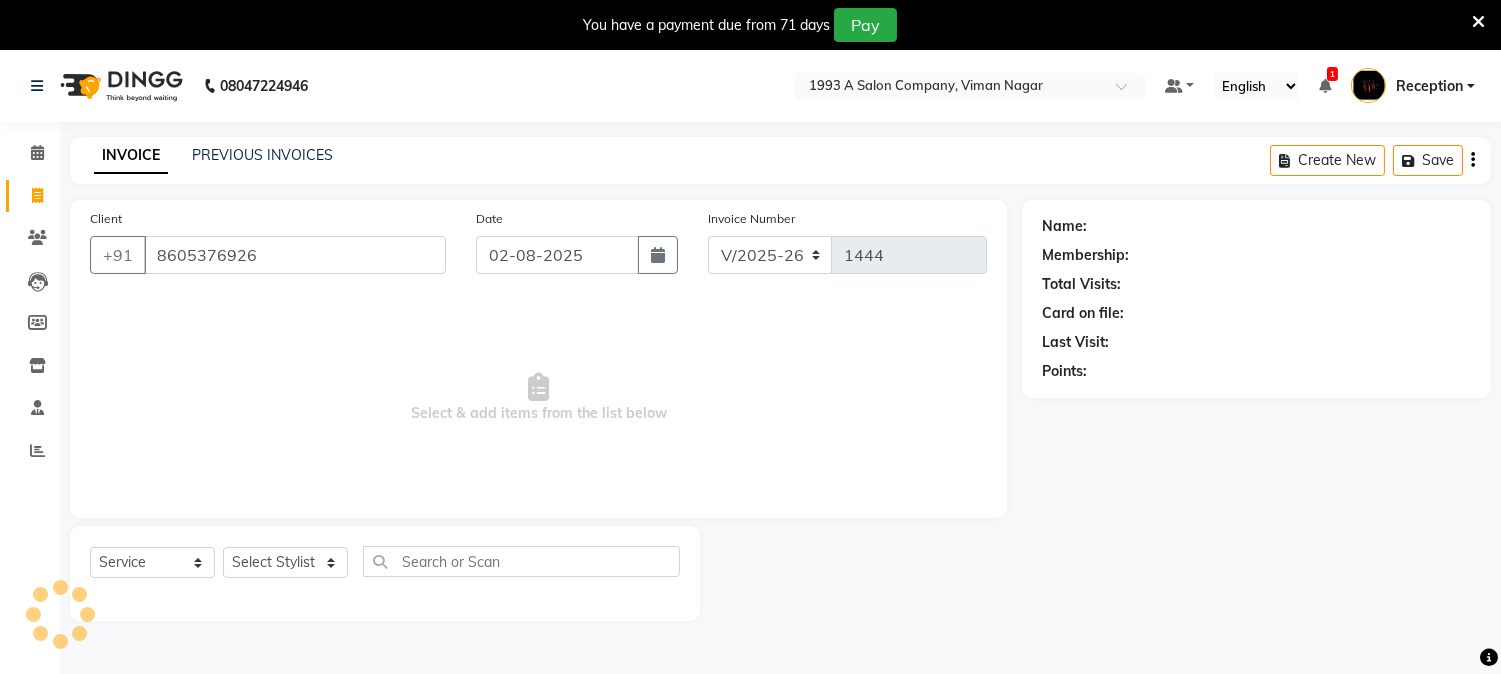 type on "8605376926" 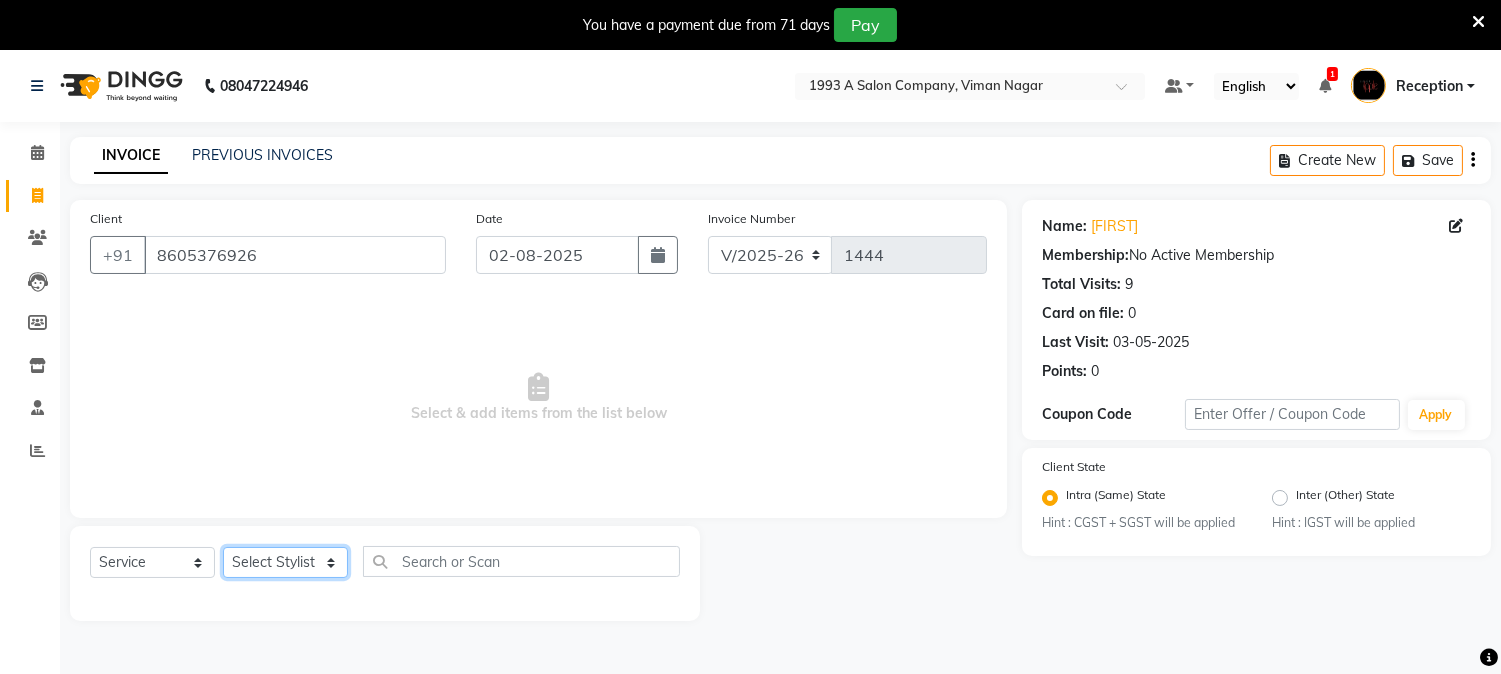 click on "Select Stylist Aniket Mane HEENA GAIKWAD kanchan tripathi Reception SAIRAJ BHANDARE sarika yadav SNEHAL Training Department Vaibhav Randive Vinit Sir" 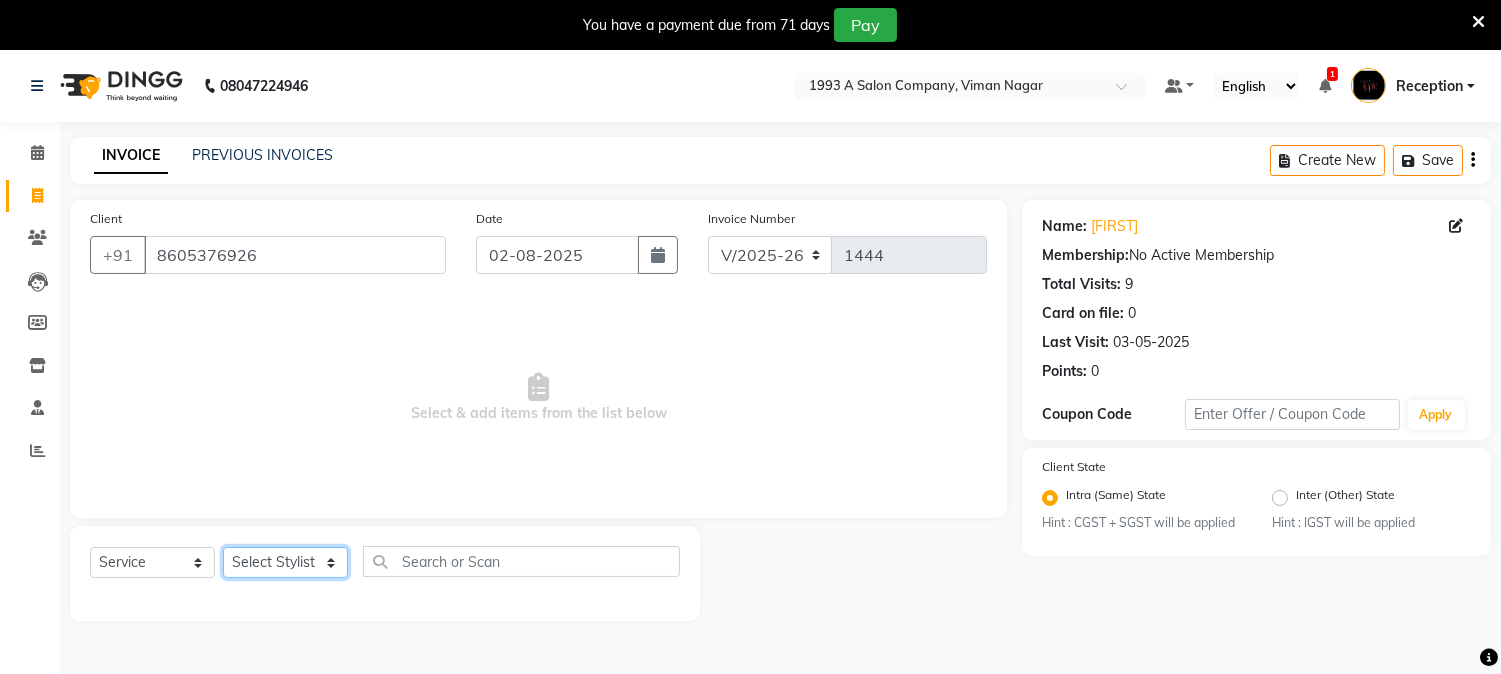 select on "41565" 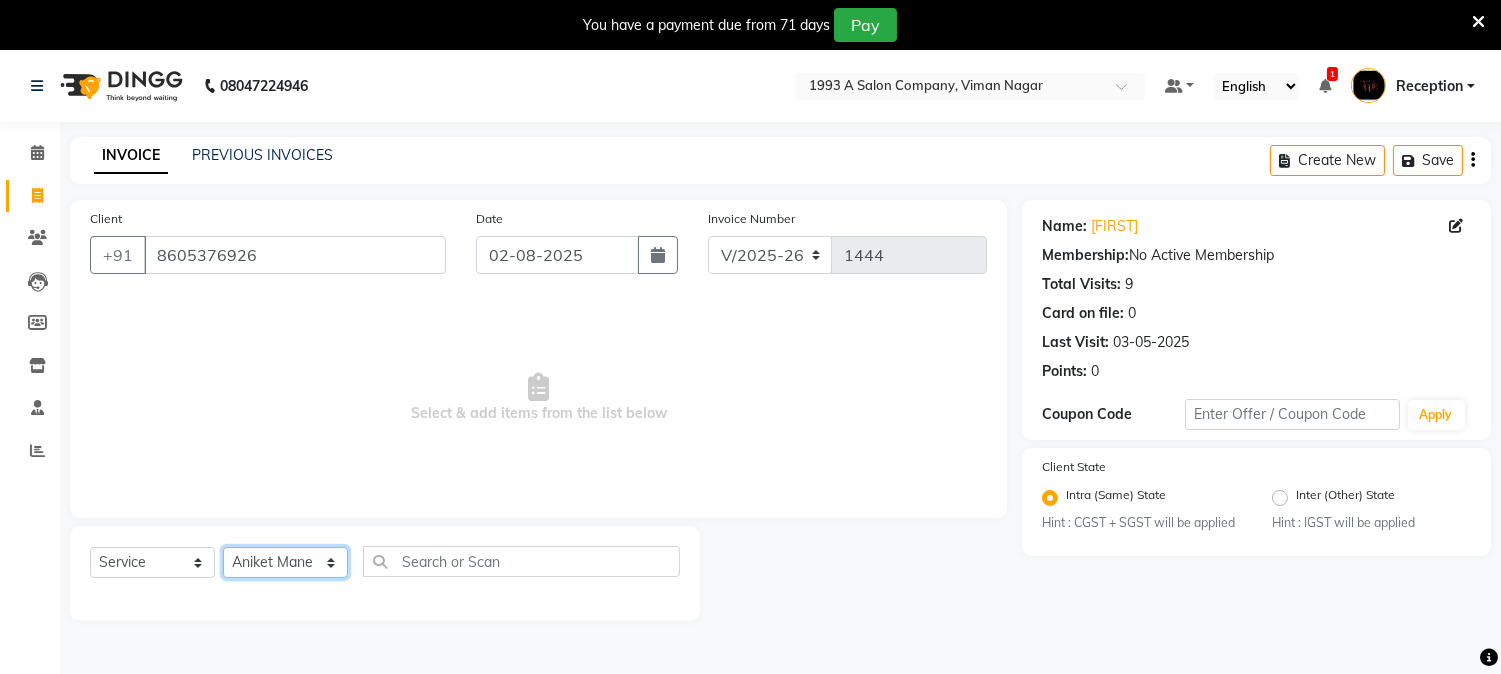 click on "Select Stylist Aniket Mane HEENA GAIKWAD kanchan tripathi Reception SAIRAJ BHANDARE sarika yadav SNEHAL Training Department Vaibhav Randive Vinit Sir" 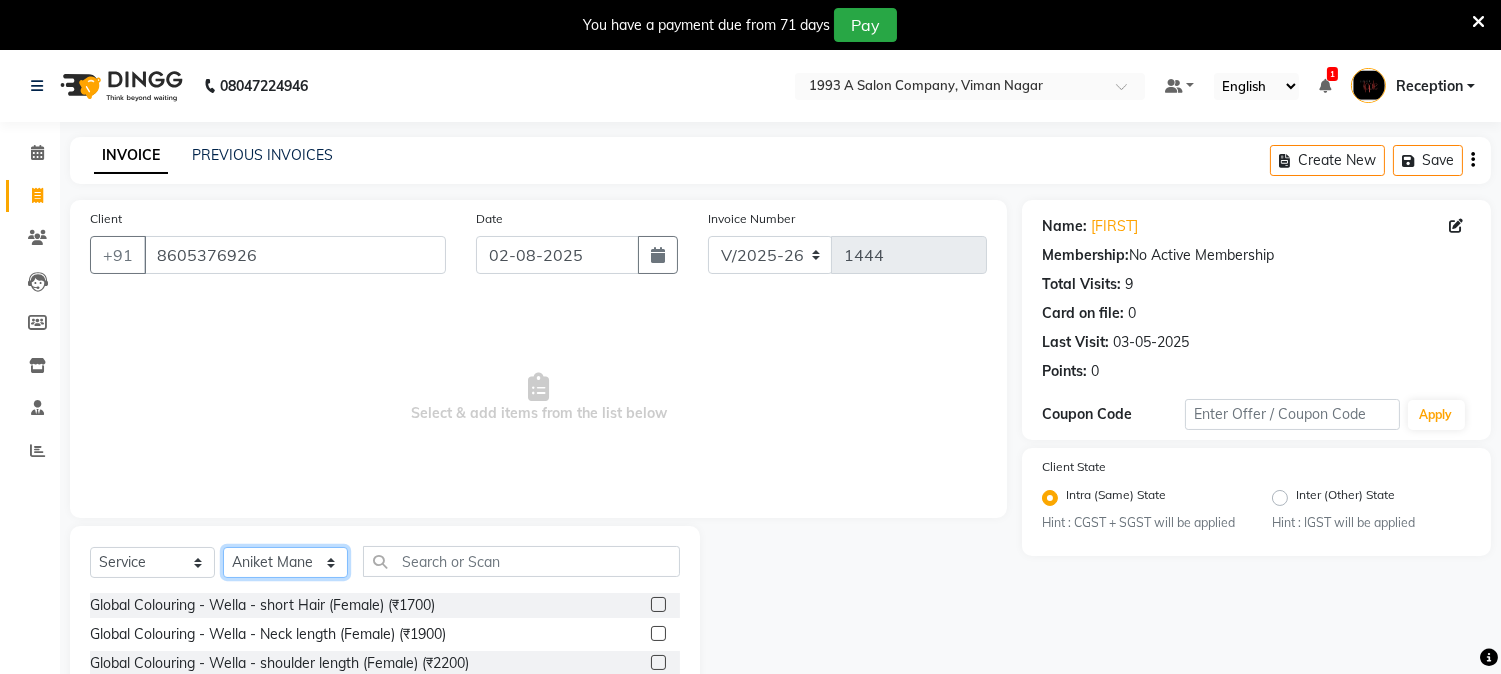 scroll, scrollTop: 176, scrollLeft: 0, axis: vertical 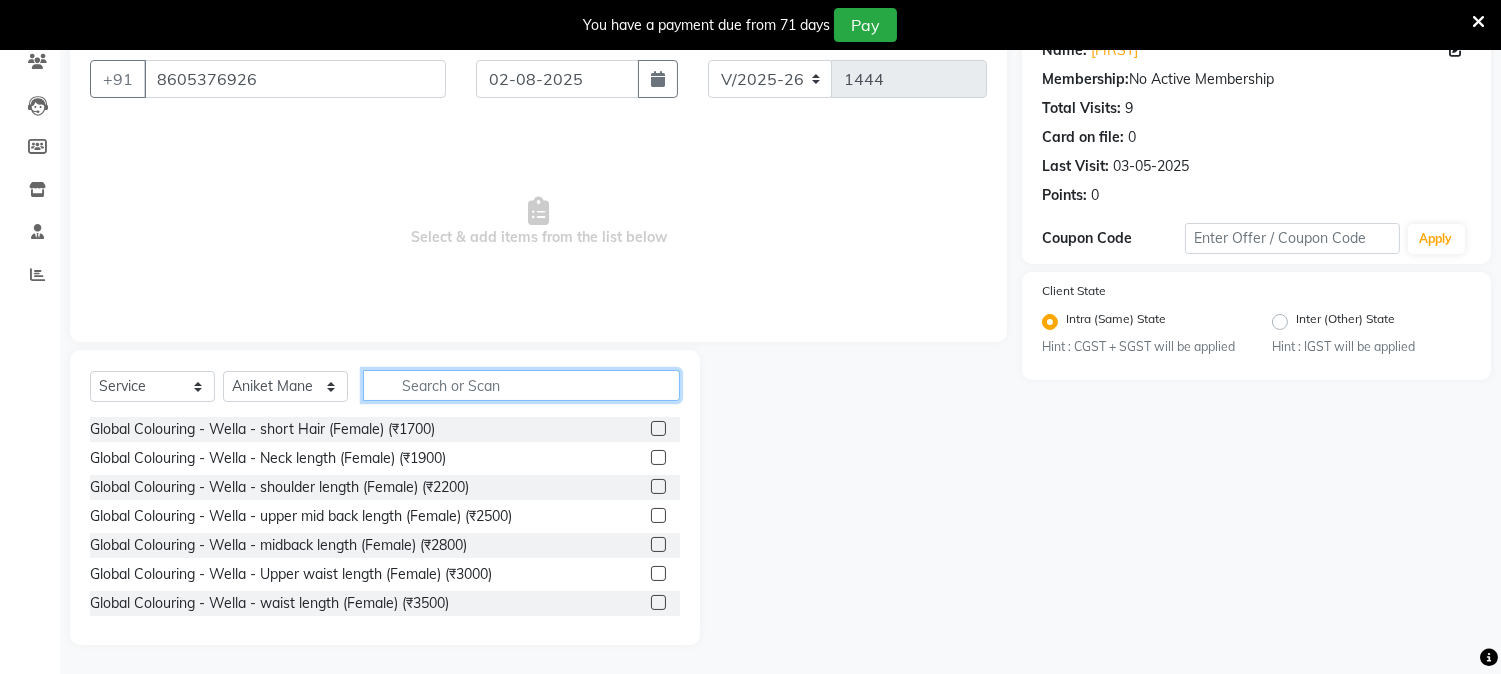 click 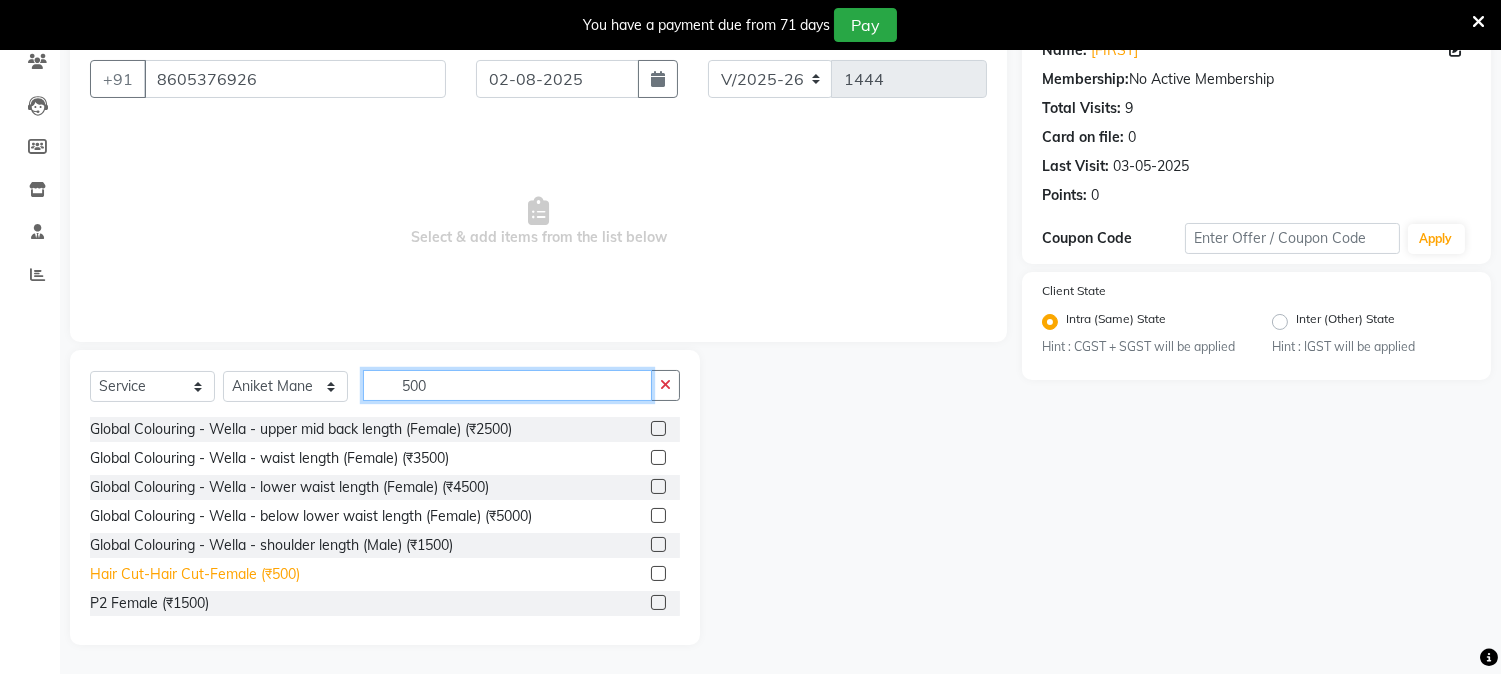 type on "500" 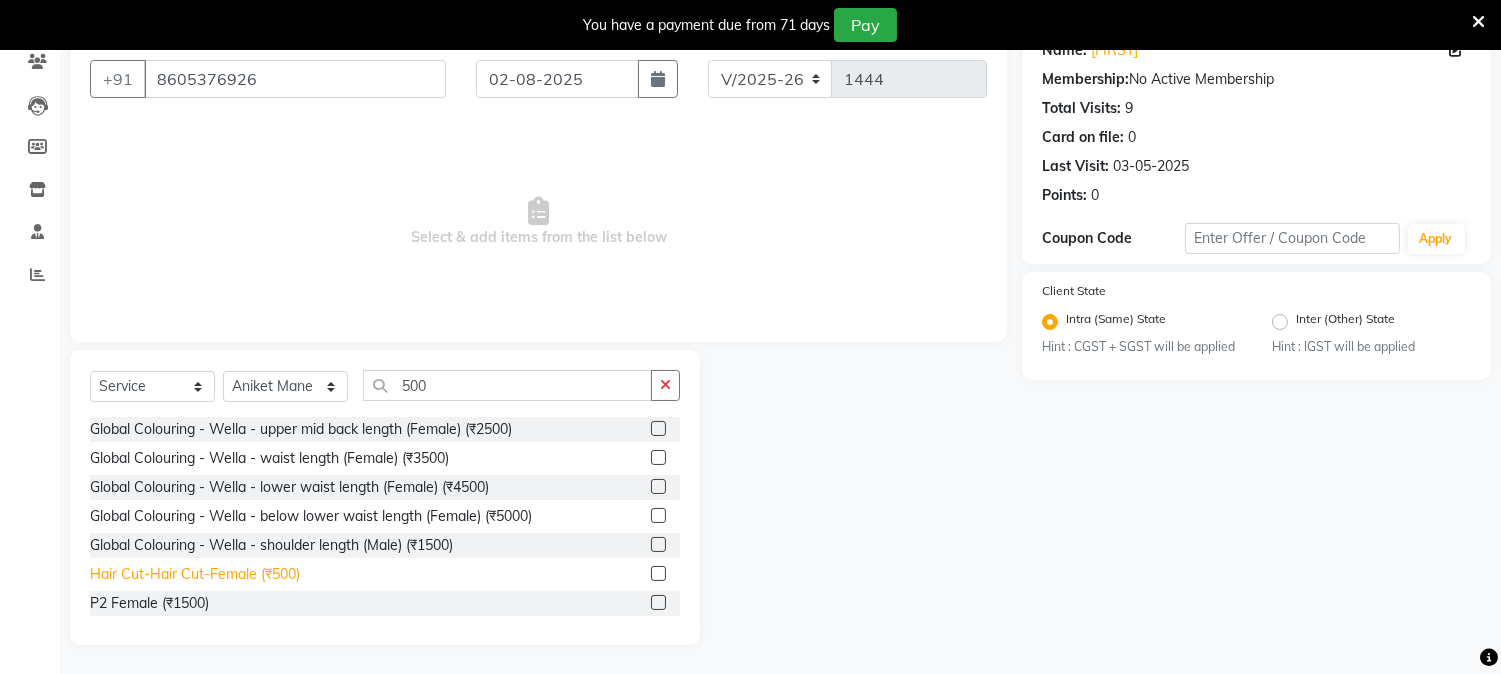 click on "Hair Cut-Hair Cut-Female (₹500)" 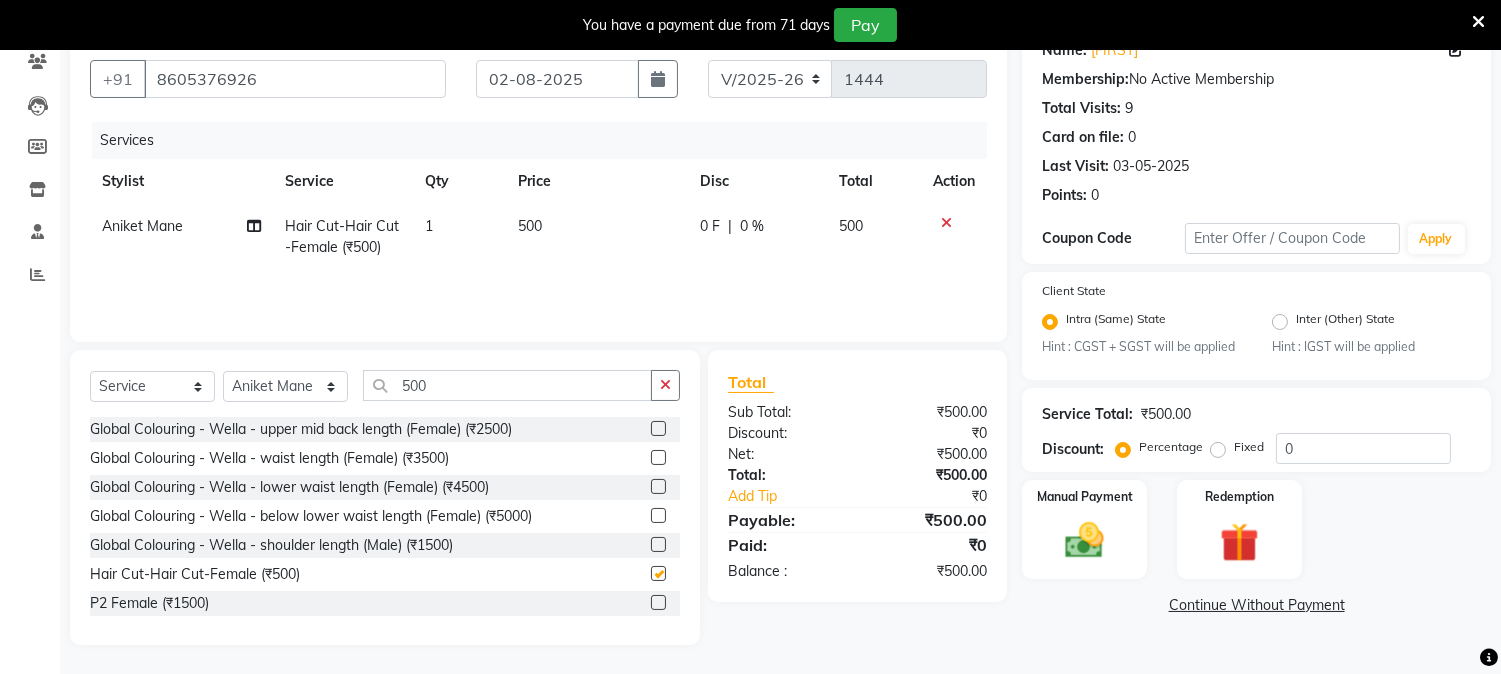 checkbox on "false" 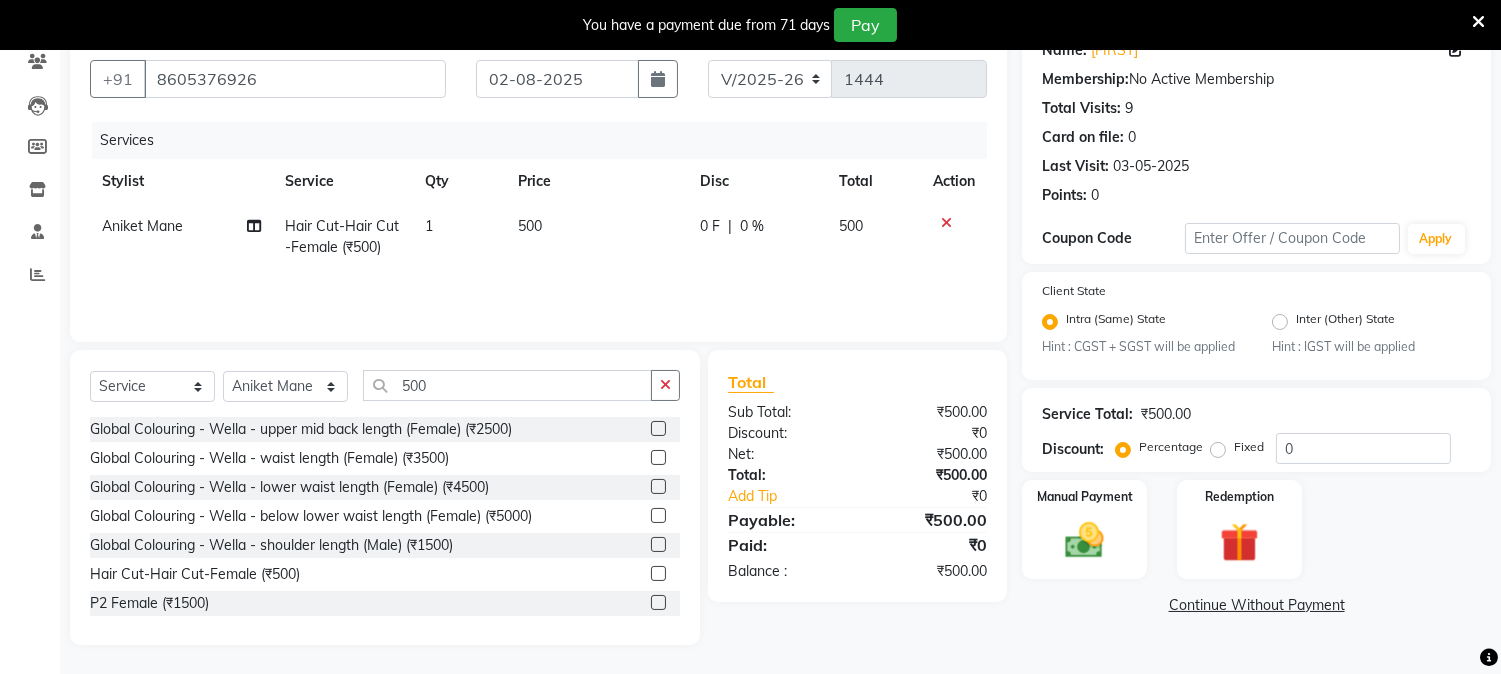 click on "Select Service Product Membership Package Voucher Prepaid Gift Card Select Stylist [FIRST] [LAST] HEENA GAIKWAD kanchan tripathi Reception SAIRAJ BHANDARE sarika yadav SNEHAL Training Department Vaibhav Randive Vinit Sir 500" 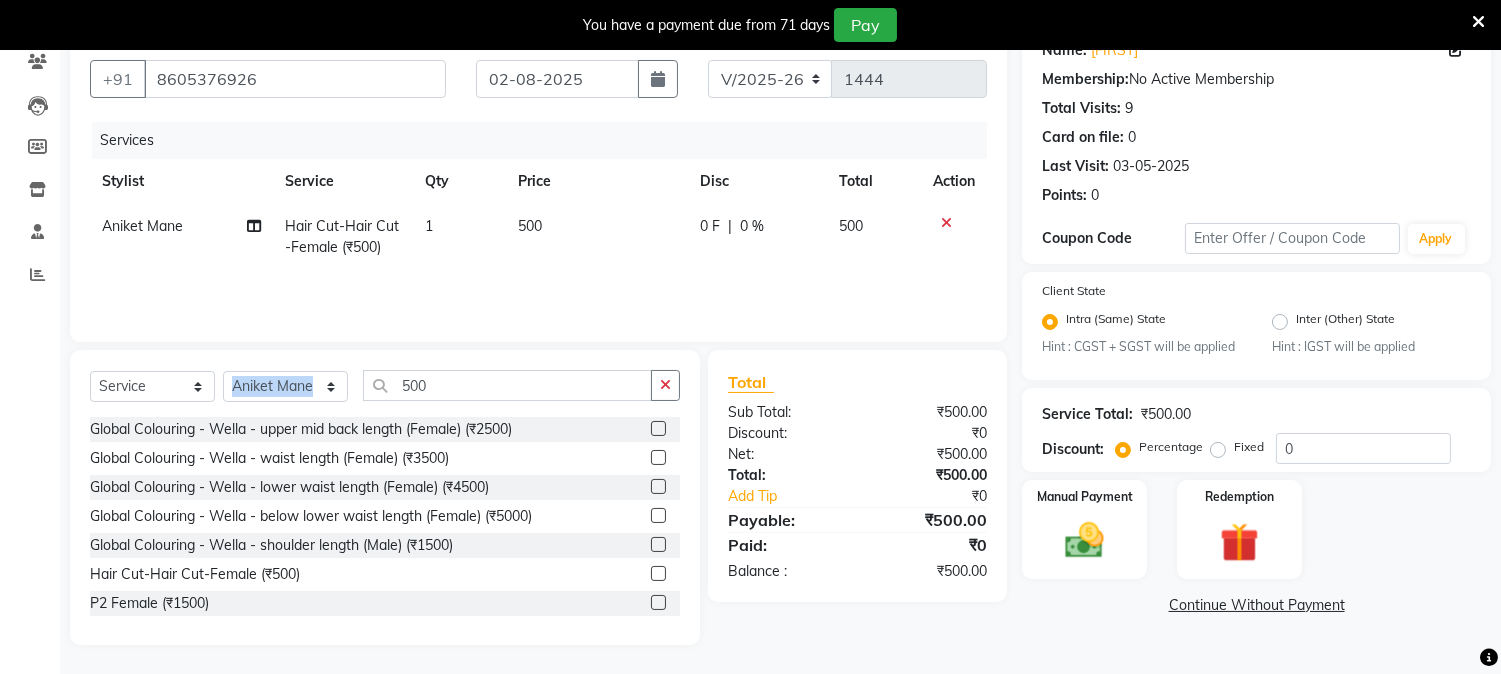 click on "Select Service Product Membership Package Voucher Prepaid Gift Card Select Stylist [FIRST] [LAST] HEENA GAIKWAD kanchan tripathi Reception SAIRAJ BHANDARE sarika yadav SNEHAL Training Department Vaibhav Randive Vinit Sir 500" 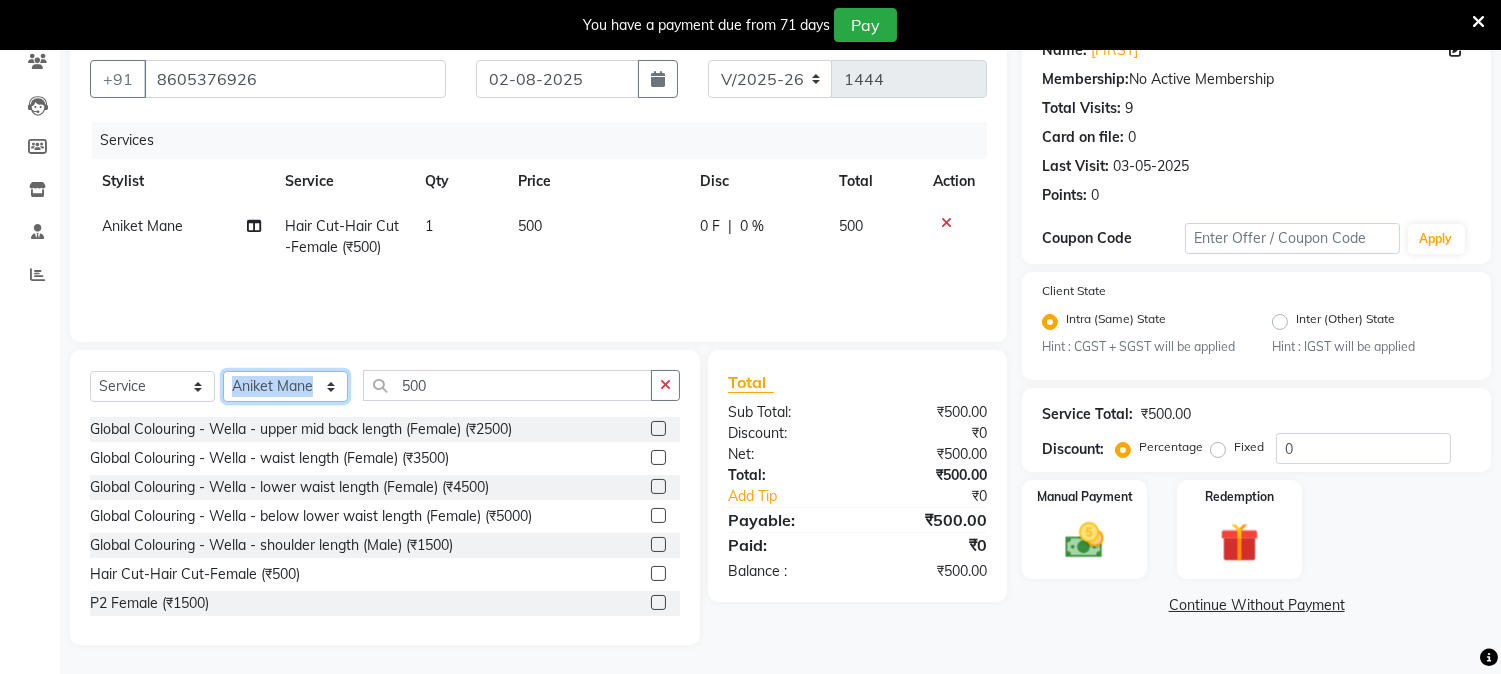 click on "Select Stylist Aniket Mane HEENA GAIKWAD kanchan tripathi Reception SAIRAJ BHANDARE sarika yadav SNEHAL Training Department Vaibhav Randive Vinit Sir" 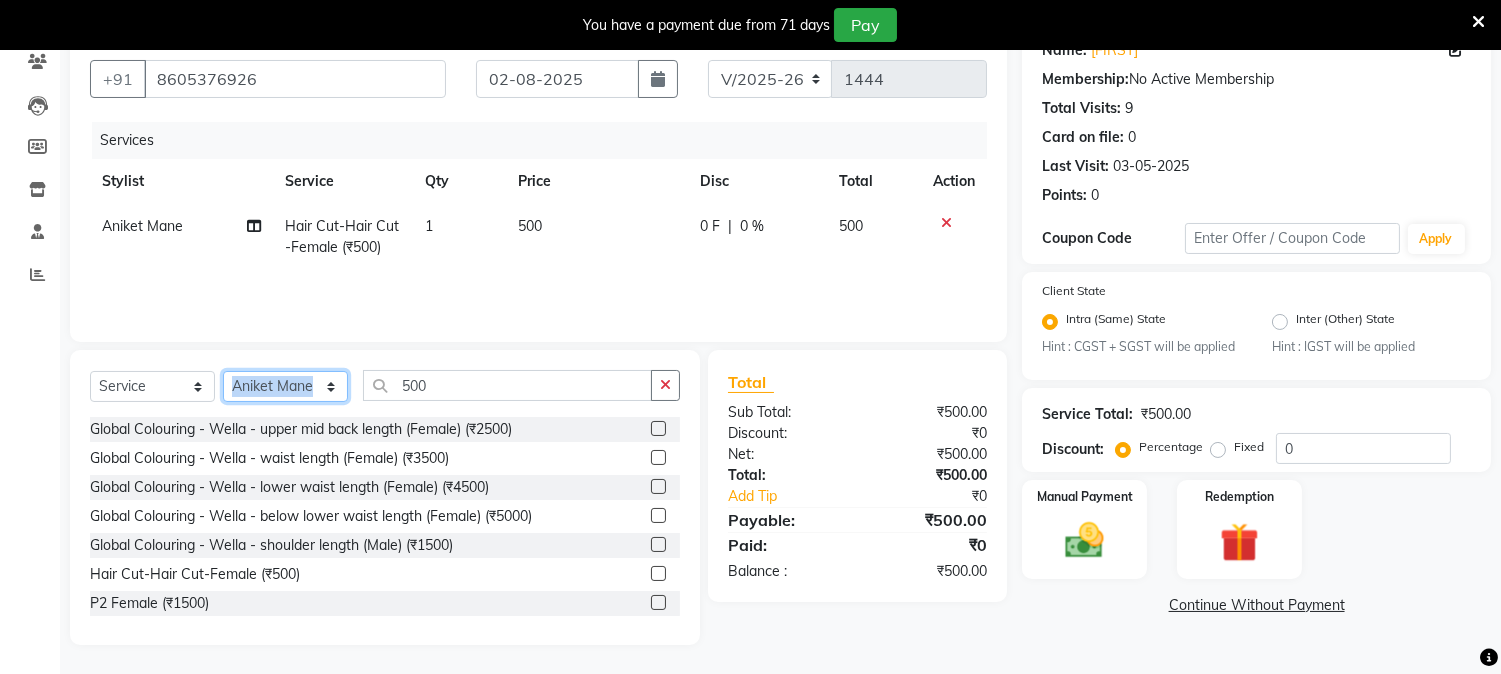 select on "78173" 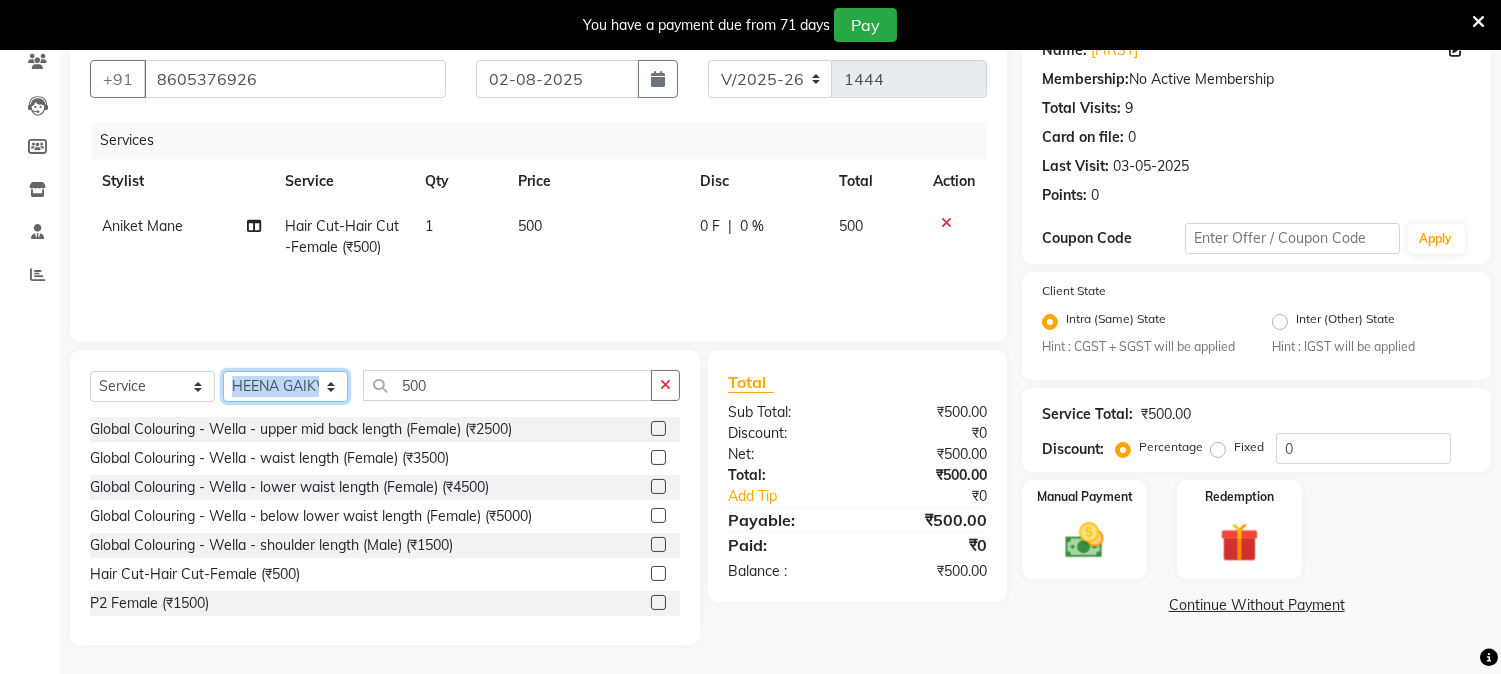 click on "Select Stylist Aniket Mane HEENA GAIKWAD kanchan tripathi Reception SAIRAJ BHANDARE sarika yadav SNEHAL Training Department Vaibhav Randive Vinit Sir" 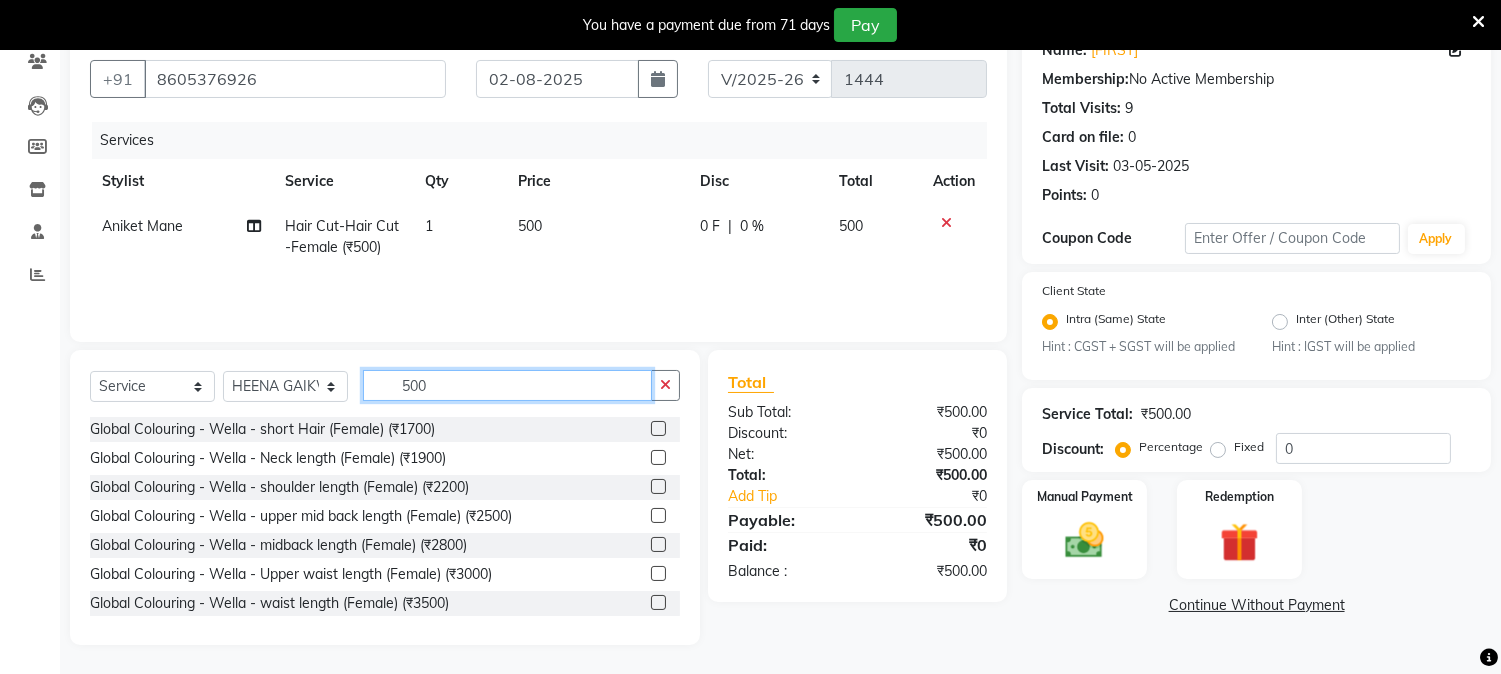 click on "500" 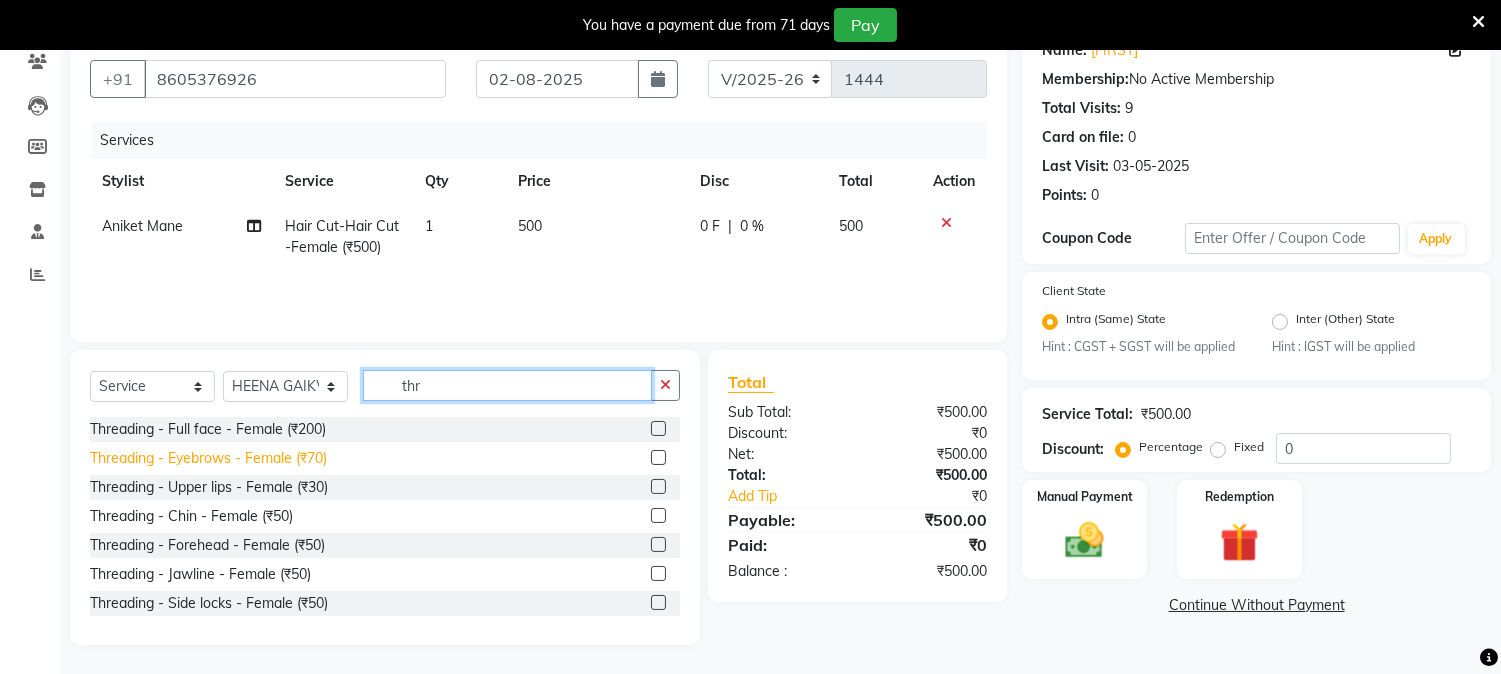 type on "thr" 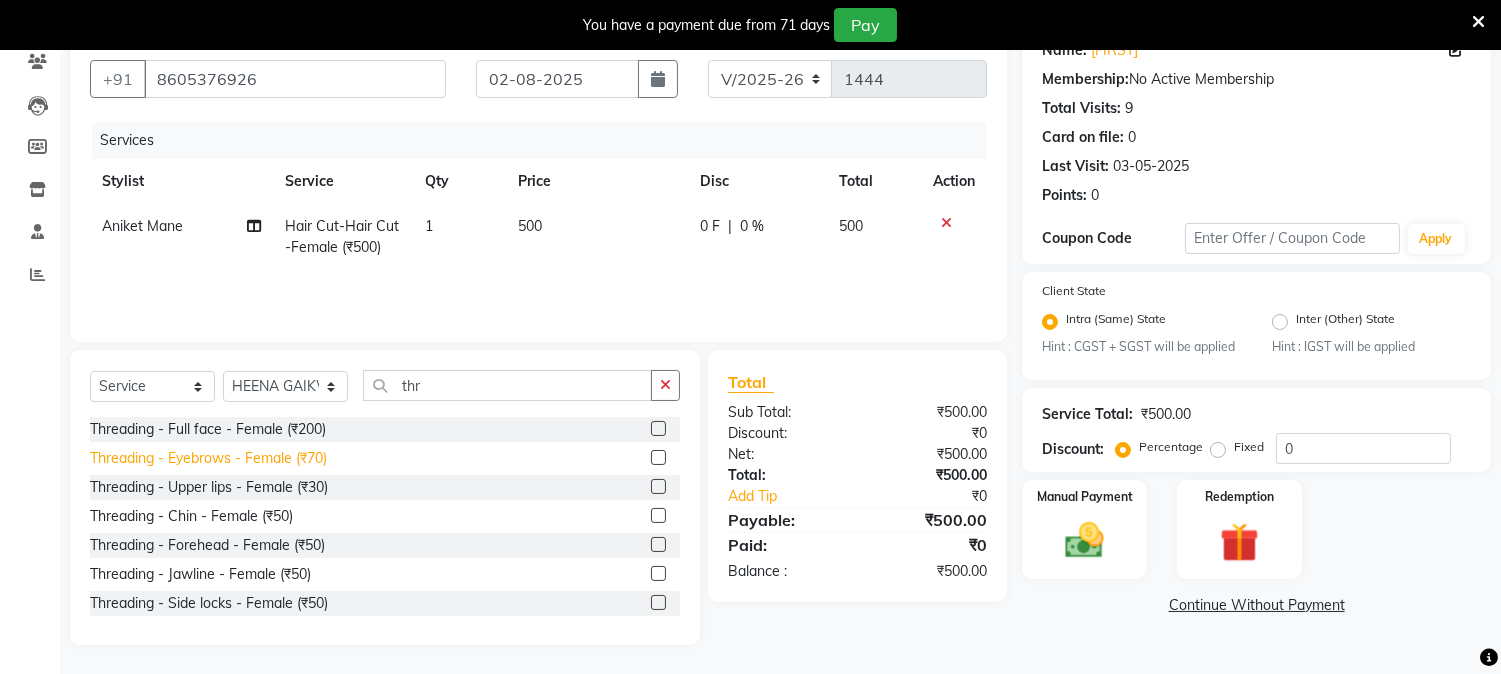 click on "Threading - Eyebrows - Female (₹70)" 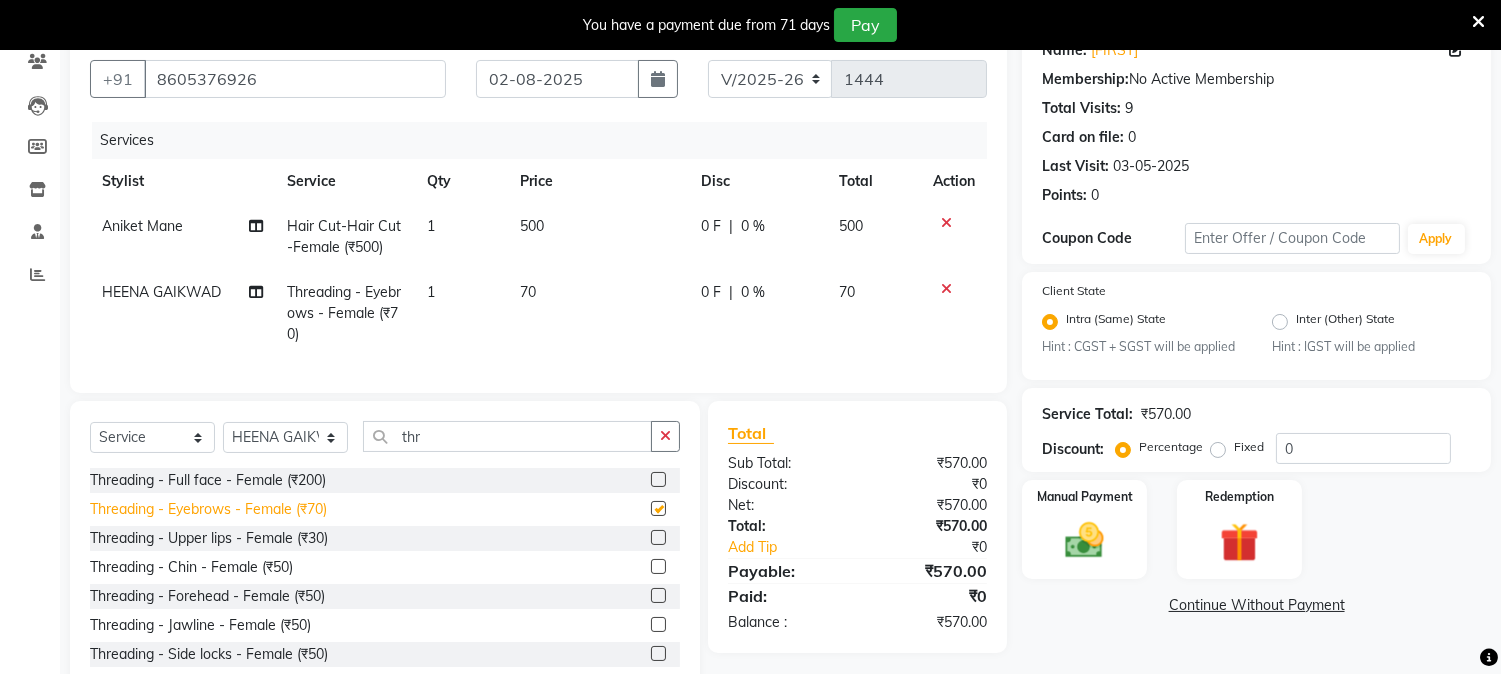 checkbox on "false" 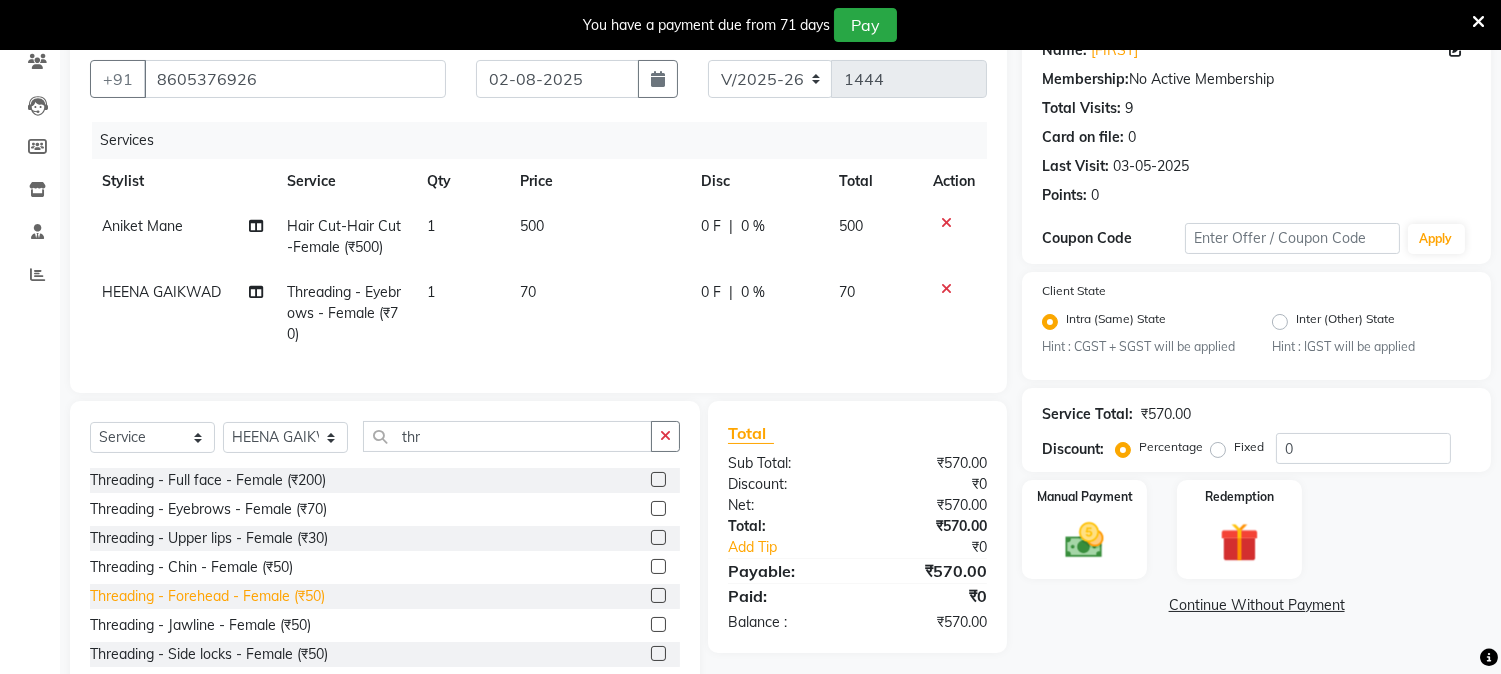 click on "Threading - Forehead - Female (₹50)" 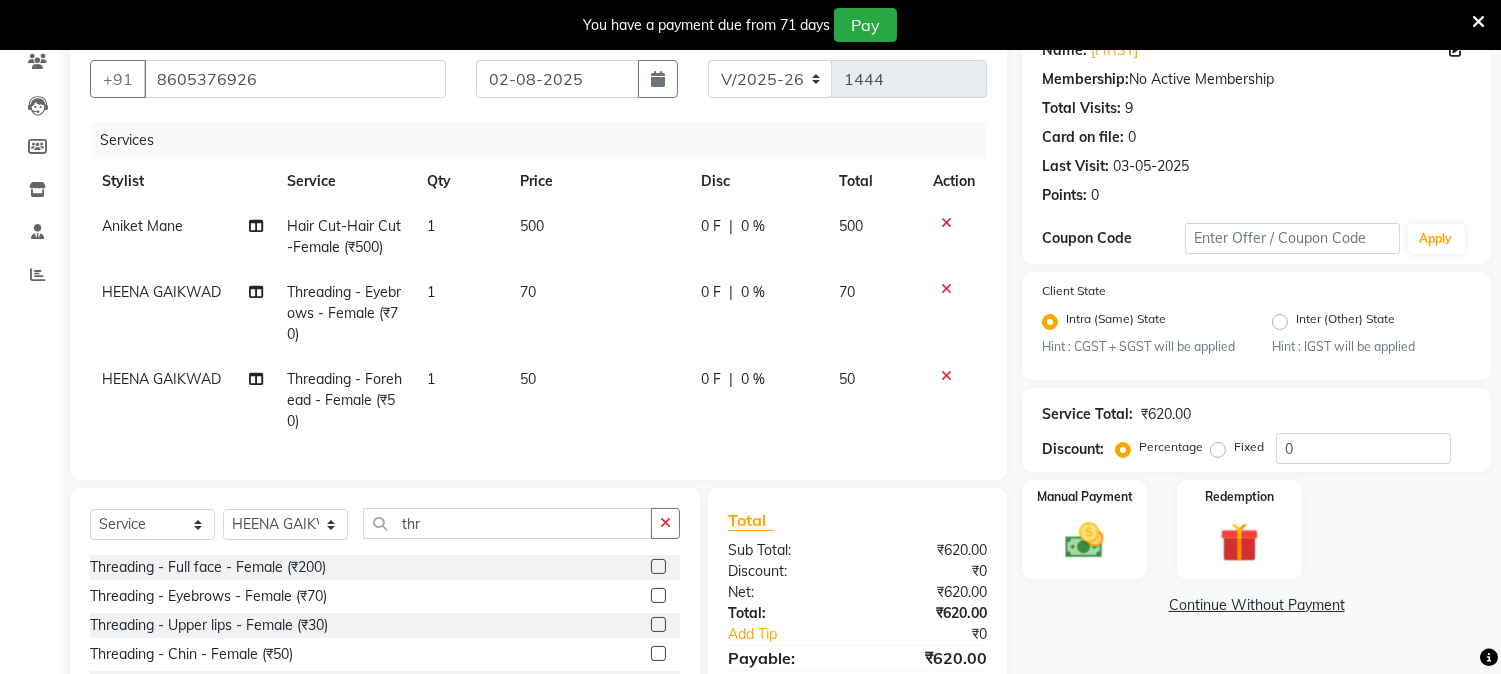 checkbox on "false" 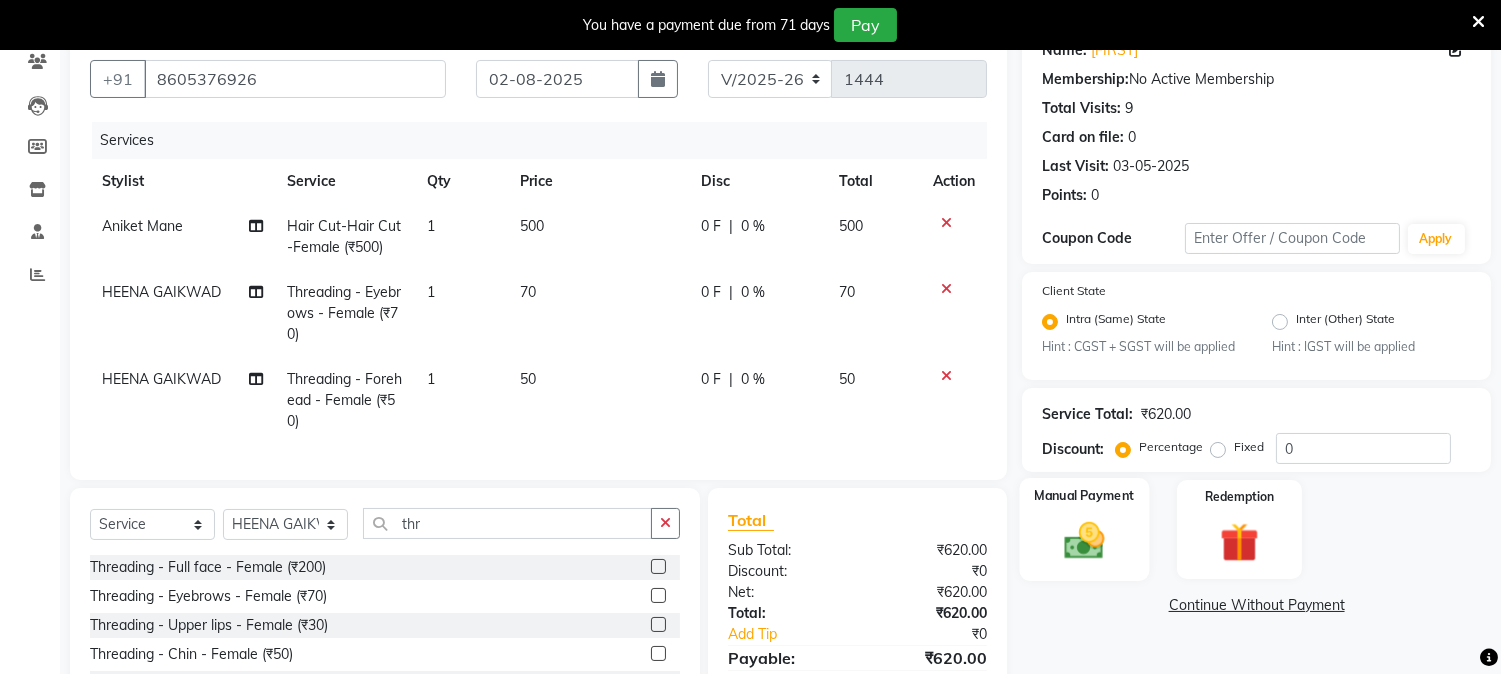 click 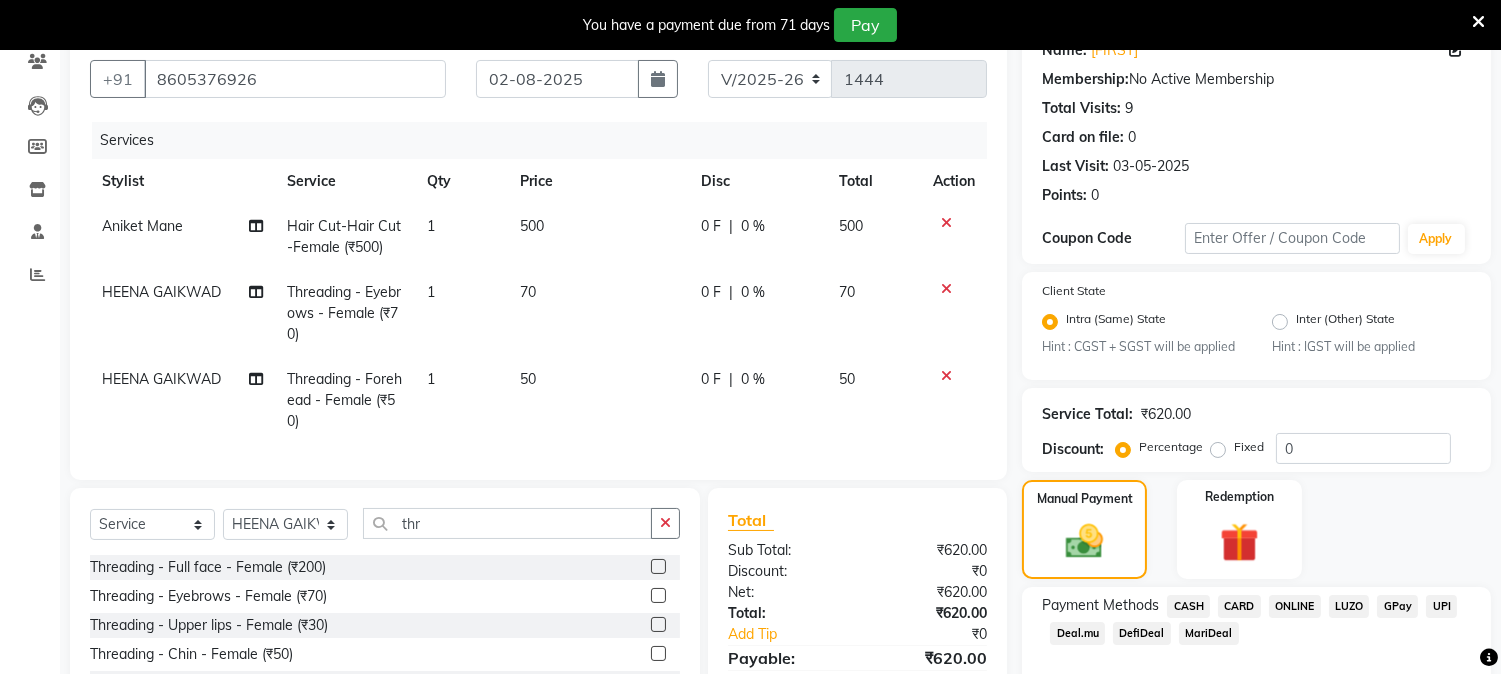 scroll, scrollTop: 331, scrollLeft: 0, axis: vertical 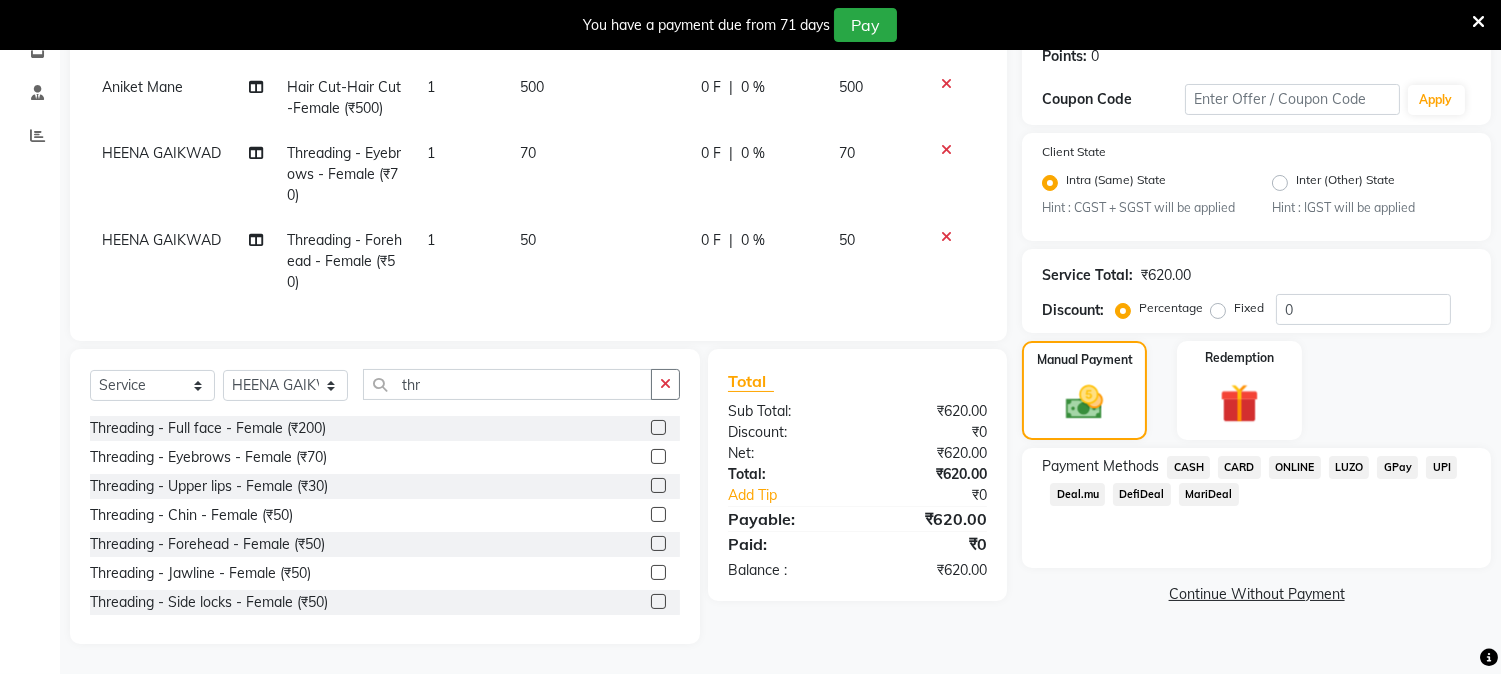 click on "ONLINE" 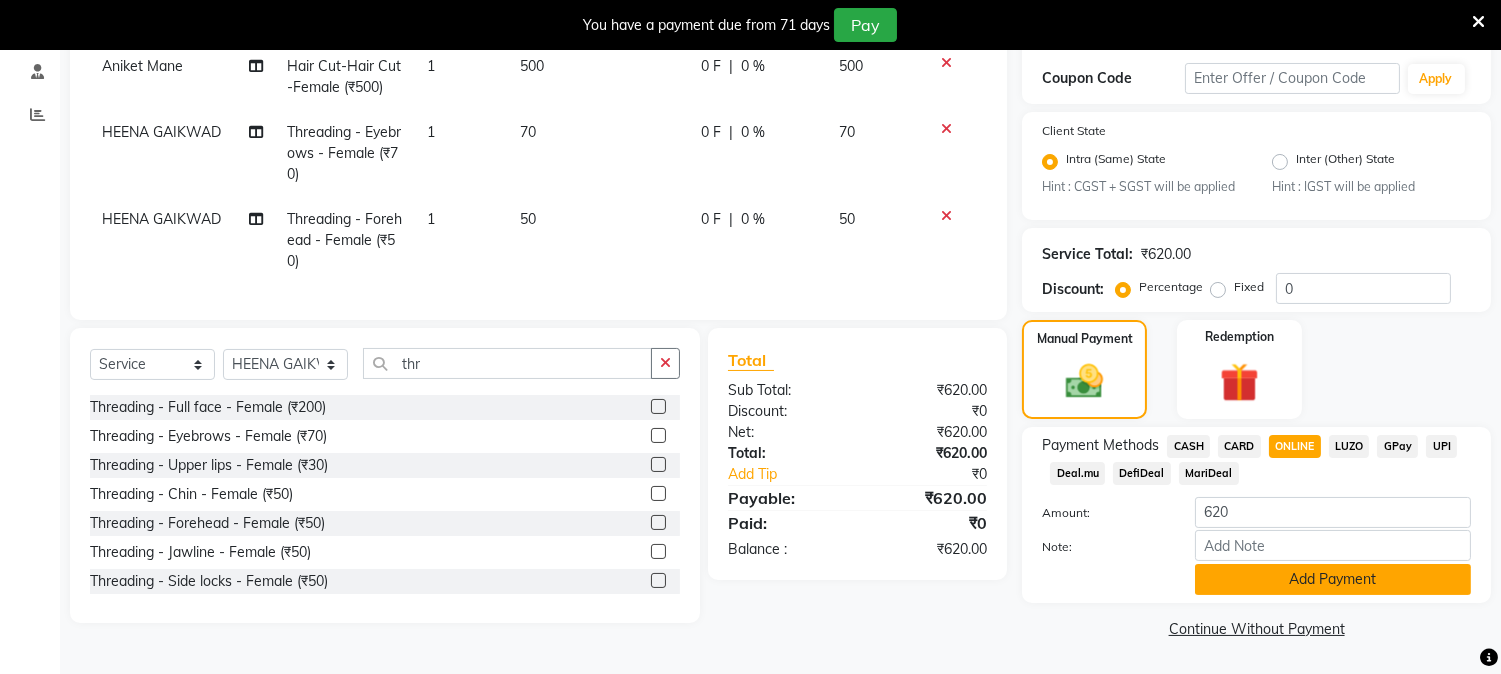 click on "Add Payment" 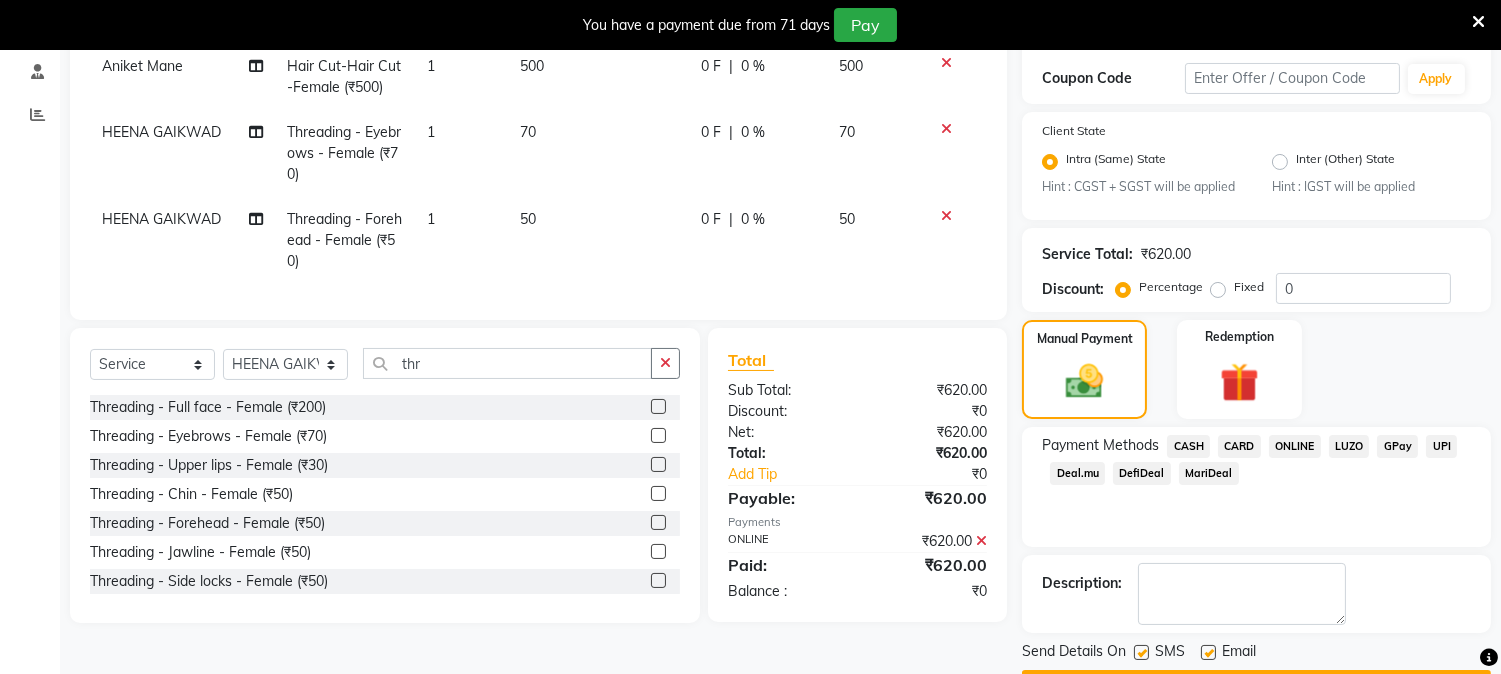 scroll, scrollTop: 393, scrollLeft: 0, axis: vertical 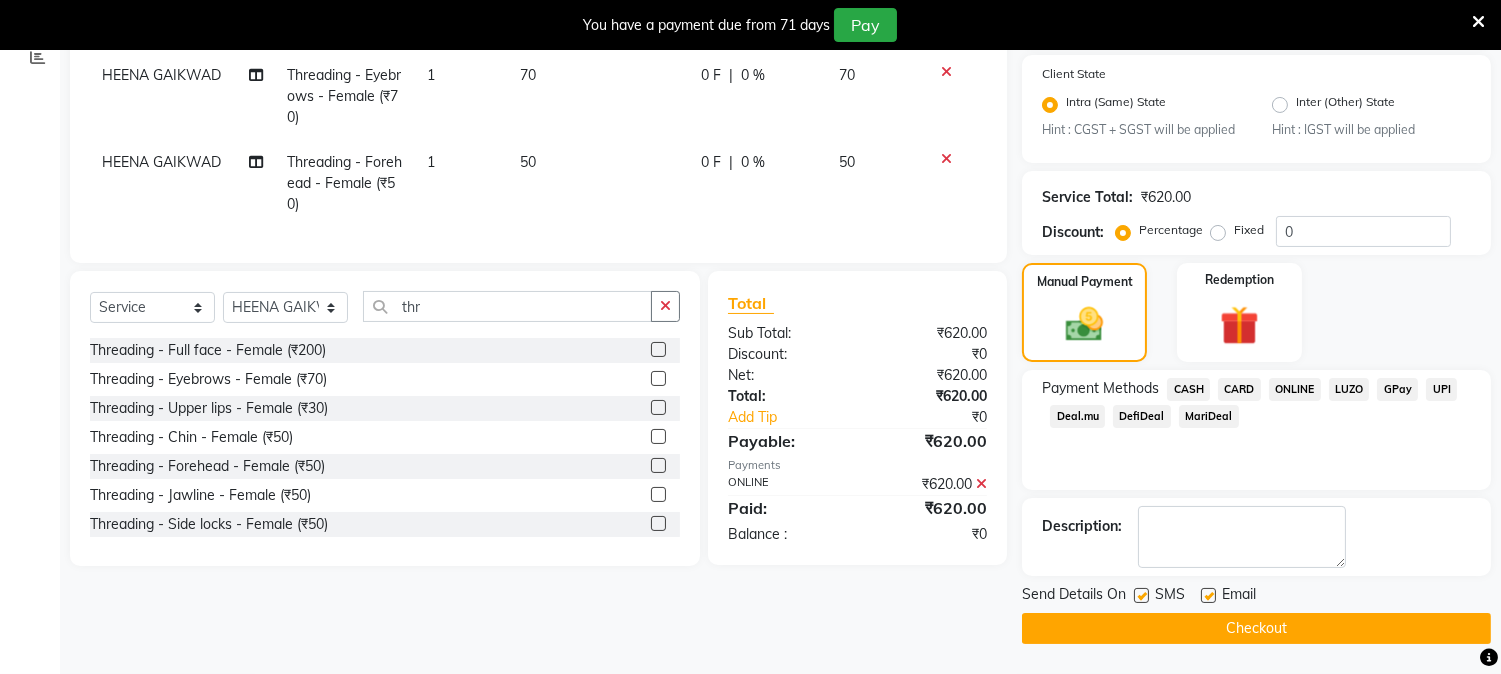 click on "Checkout" 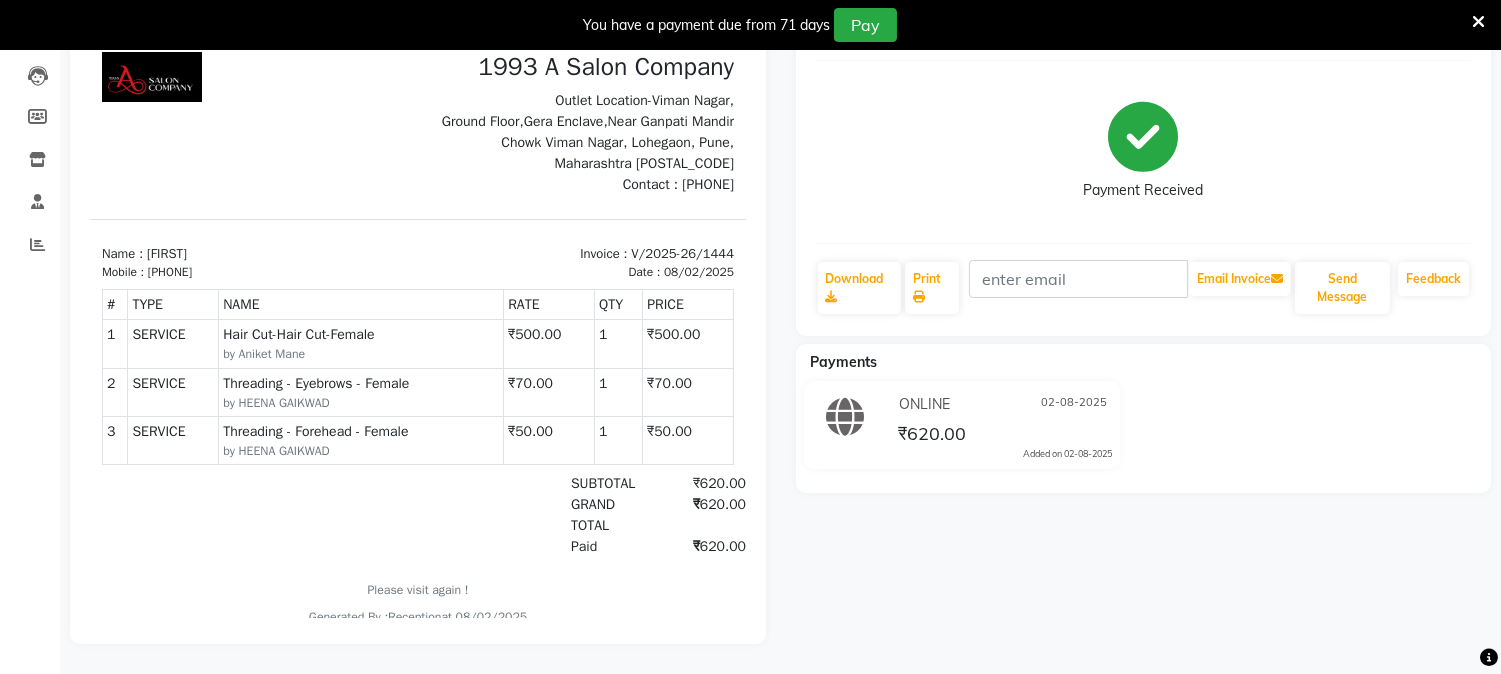 scroll, scrollTop: 0, scrollLeft: 0, axis: both 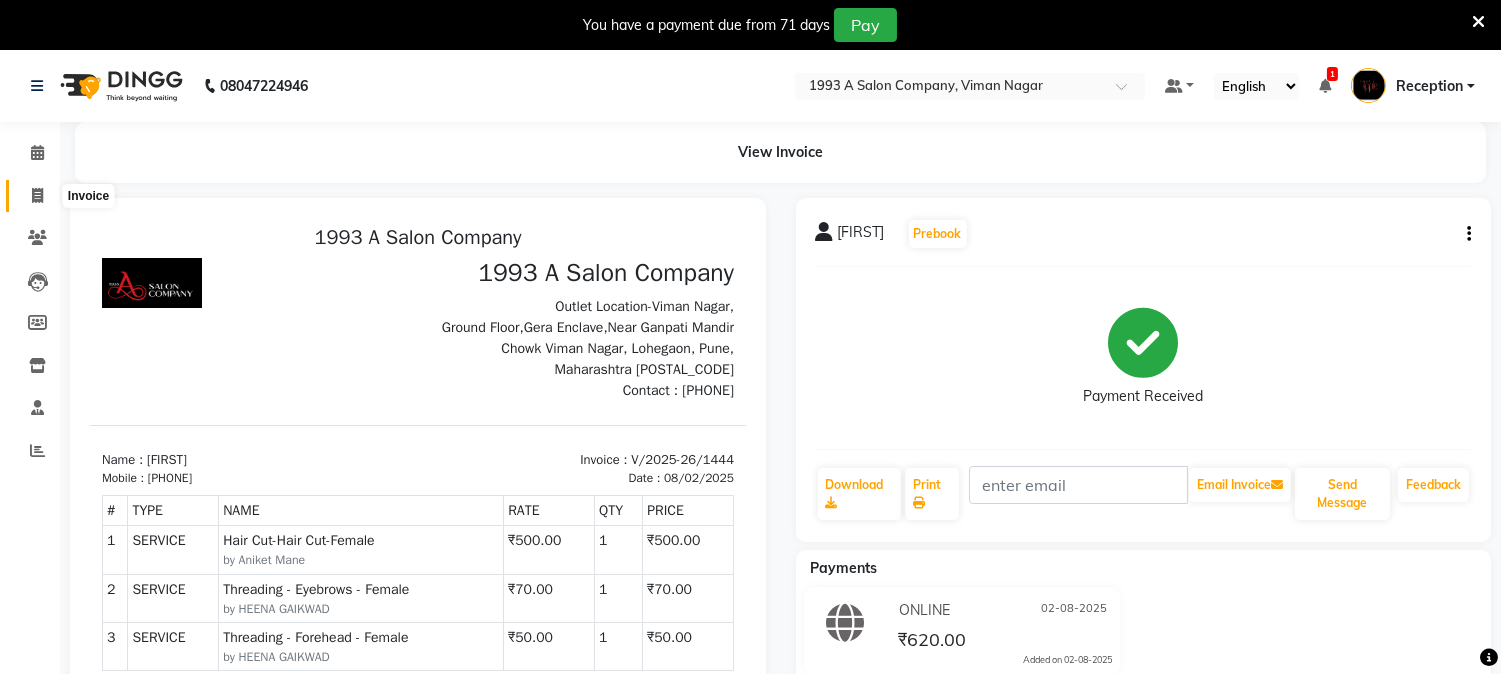 click 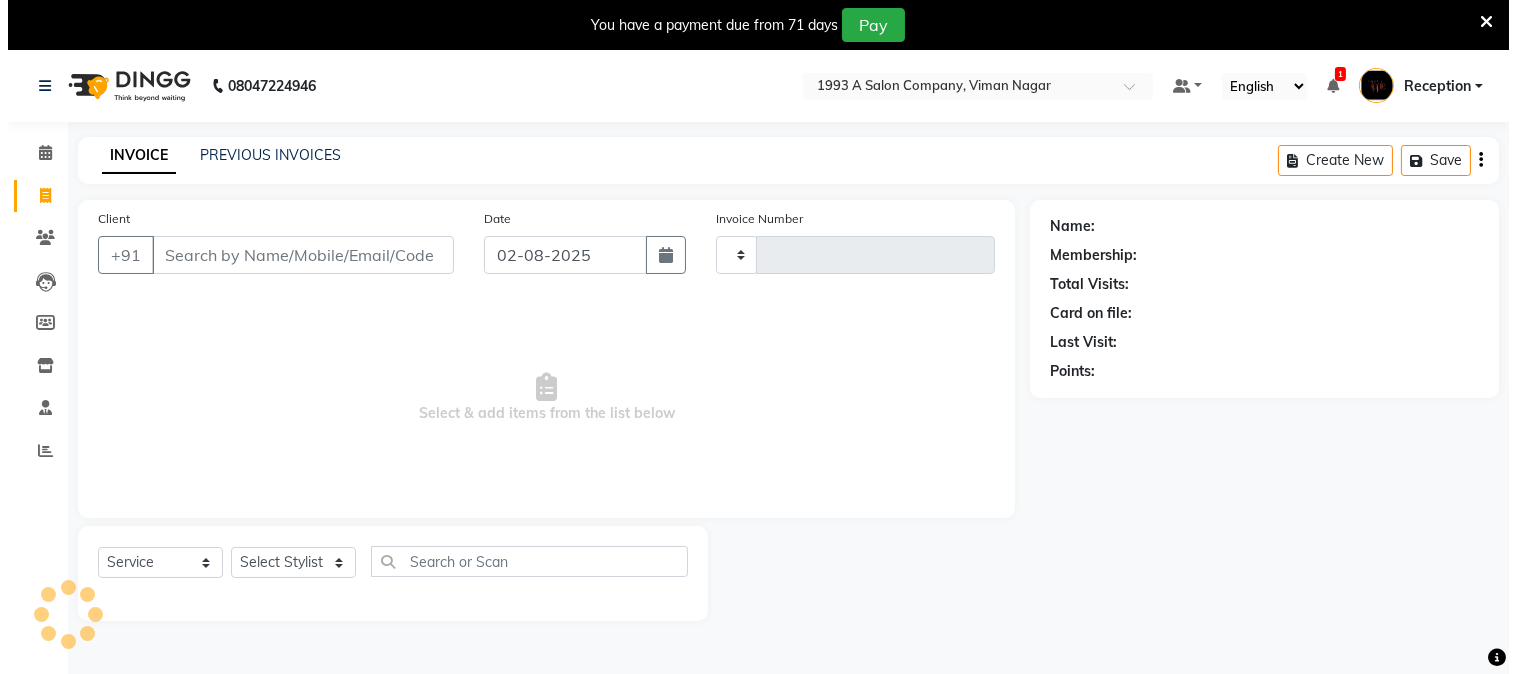 scroll, scrollTop: 50, scrollLeft: 0, axis: vertical 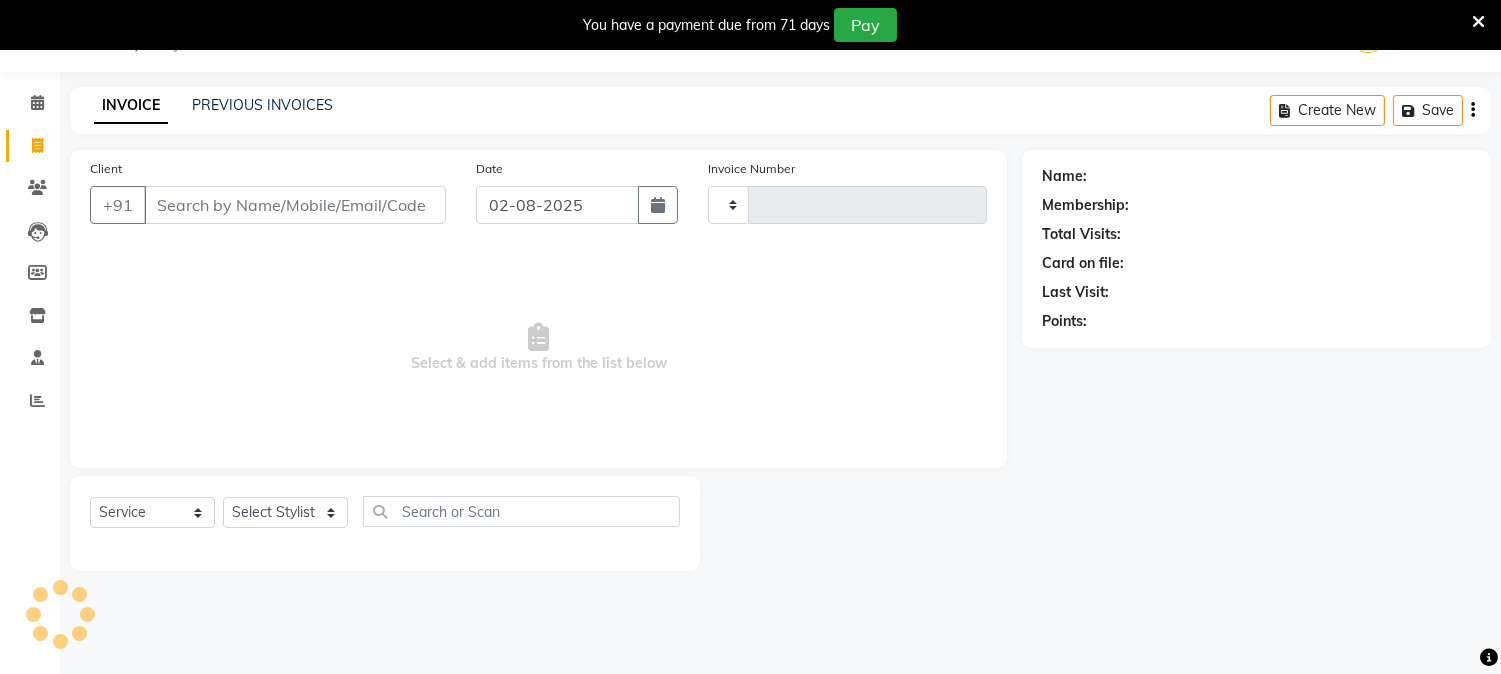 type on "1445" 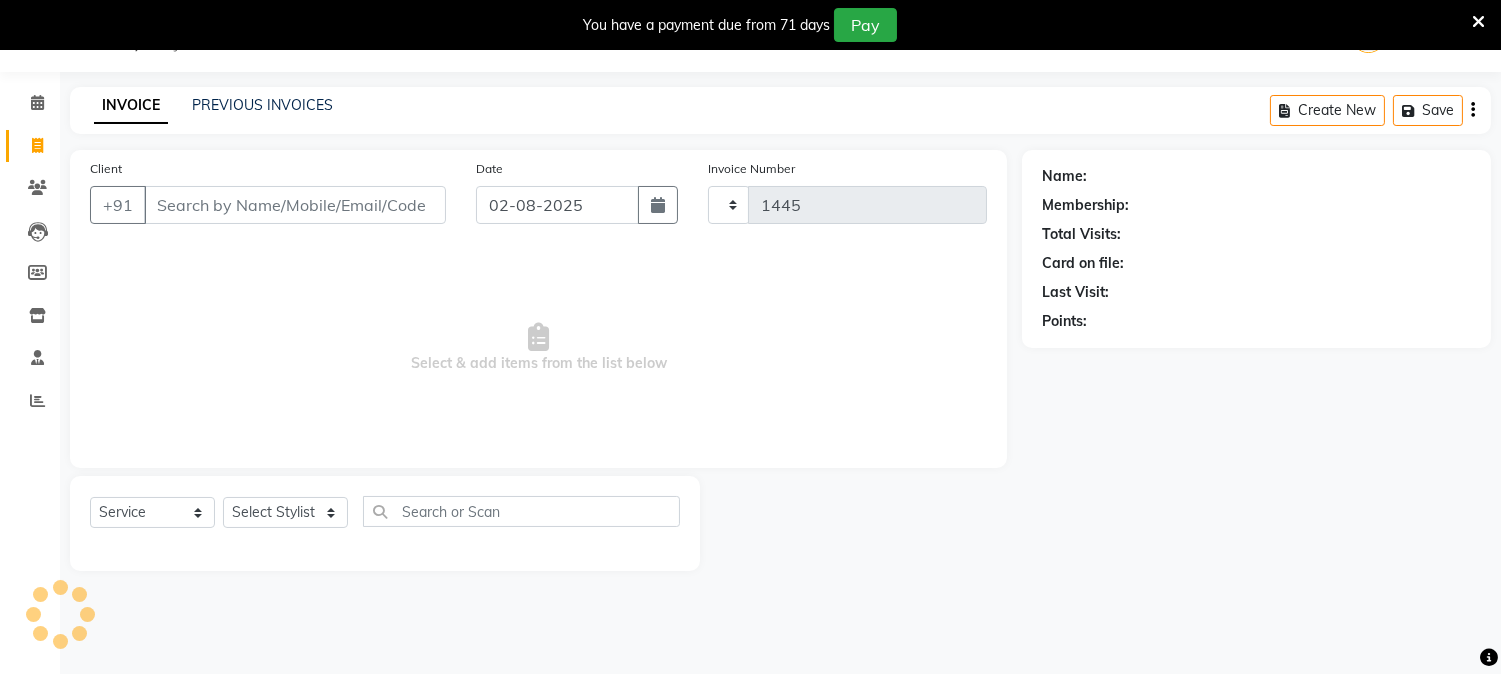 select on "144" 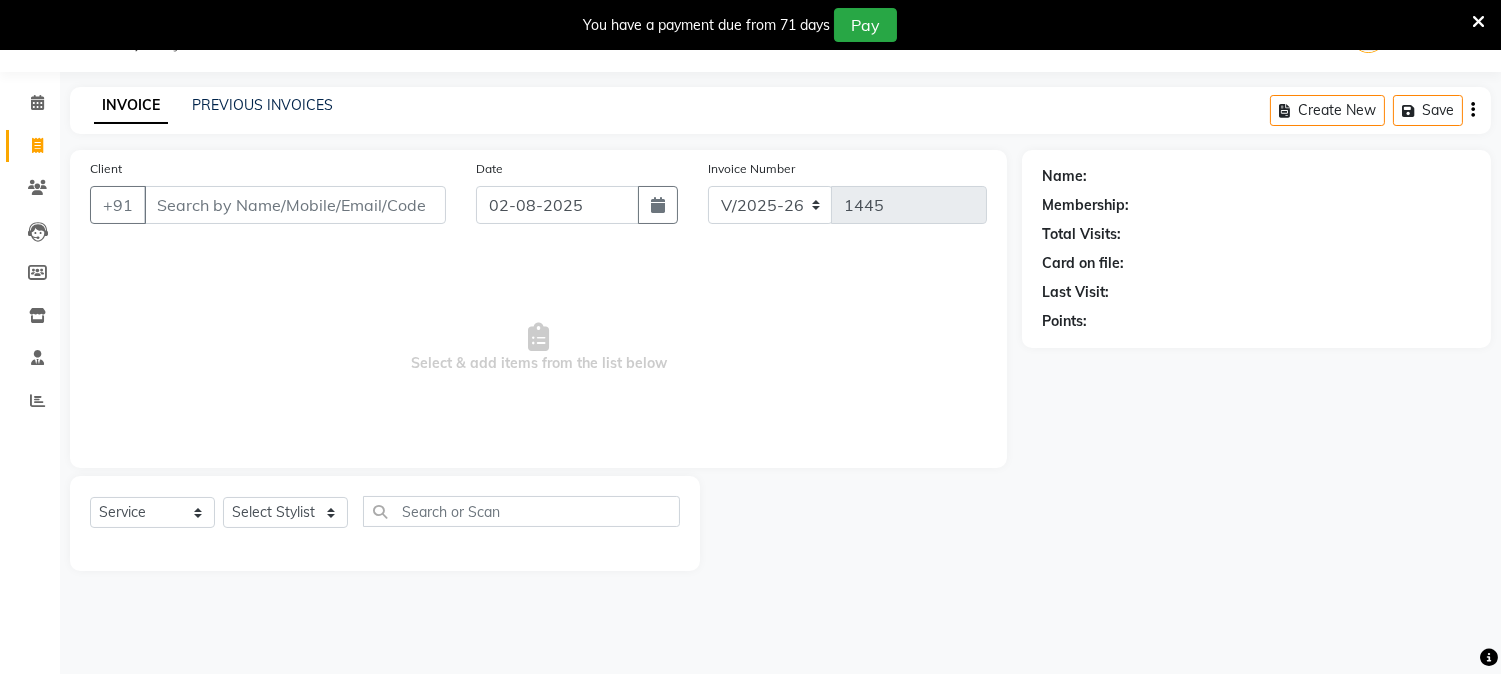 click on "Client" at bounding box center [295, 205] 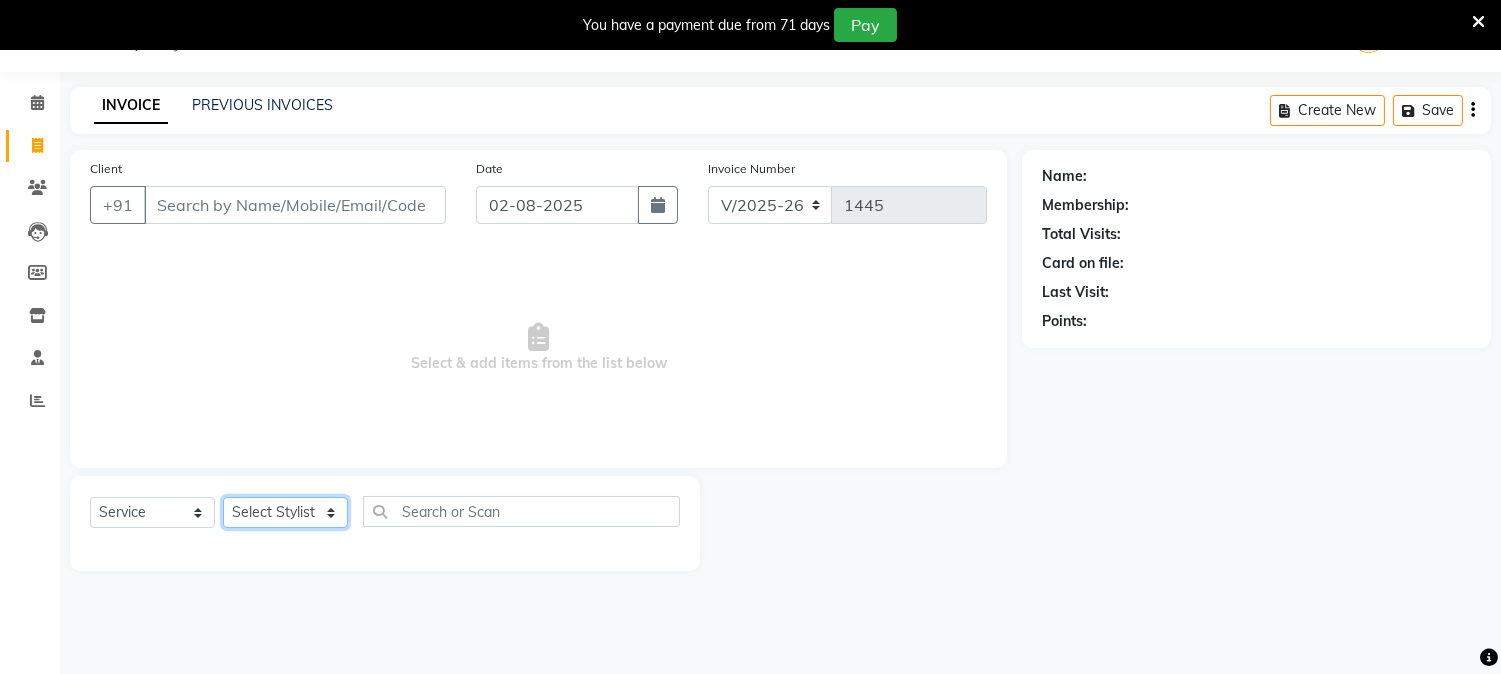 click on "Select Stylist Aniket Mane HEENA GAIKWAD kanchan tripathi Reception SAIRAJ BHANDARE sarika yadav SNEHAL Training Department Vaibhav Randive Vinit Sir" 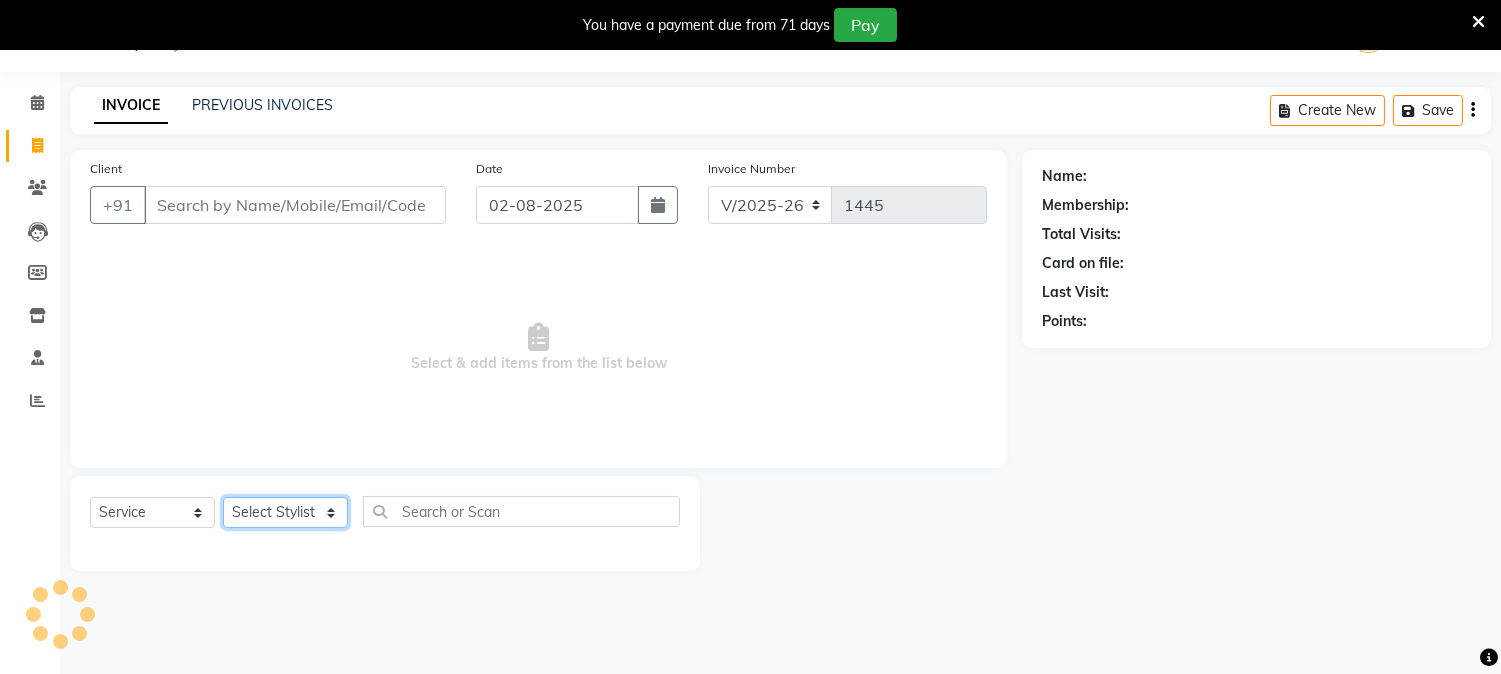 select on "86361" 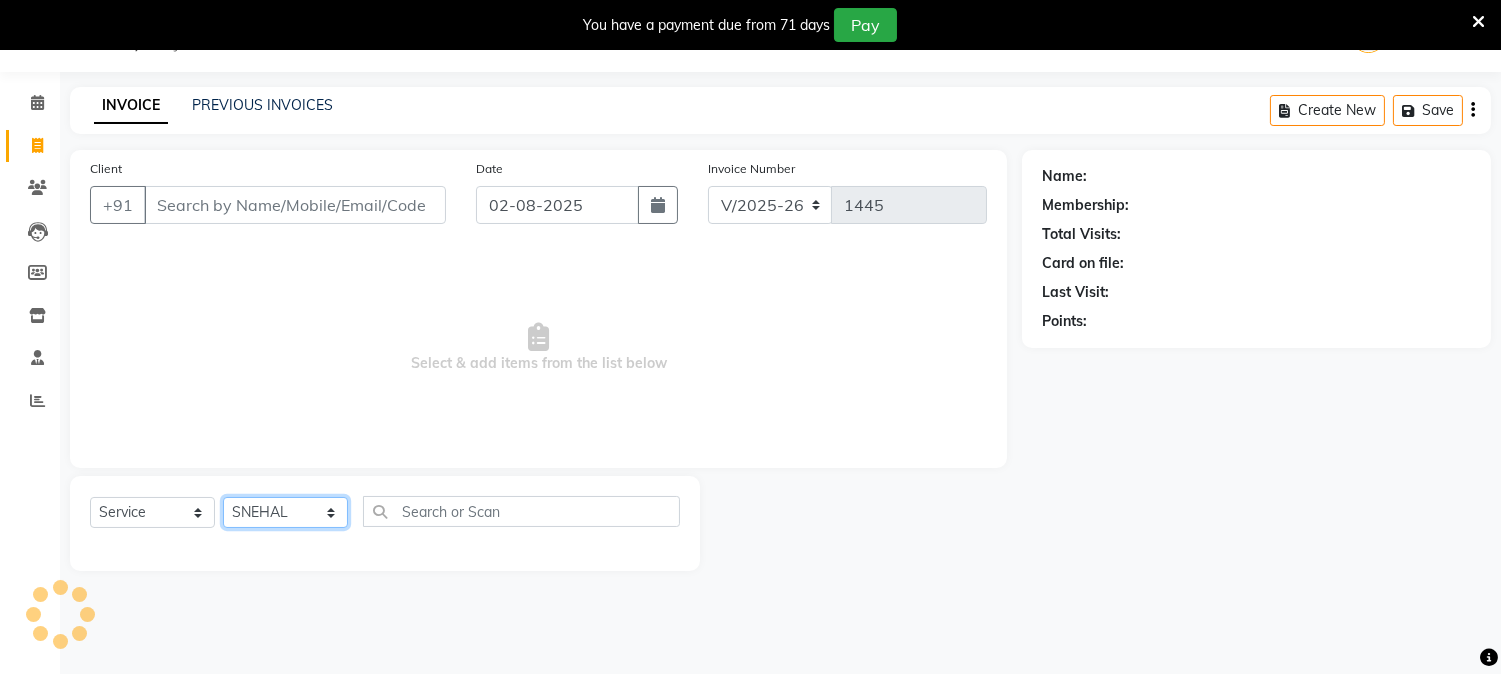 click on "Select Stylist Aniket Mane HEENA GAIKWAD kanchan tripathi Reception SAIRAJ BHANDARE sarika yadav SNEHAL Training Department Vaibhav Randive Vinit Sir" 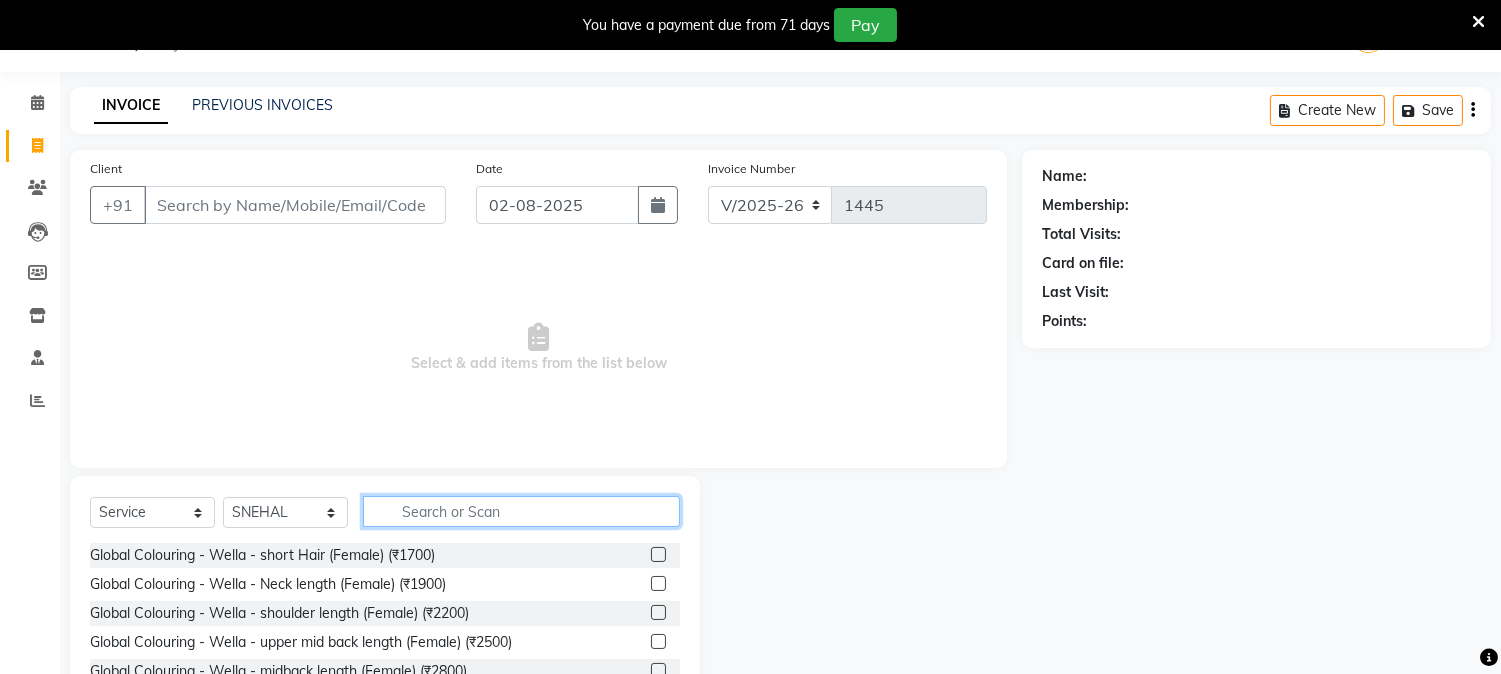click 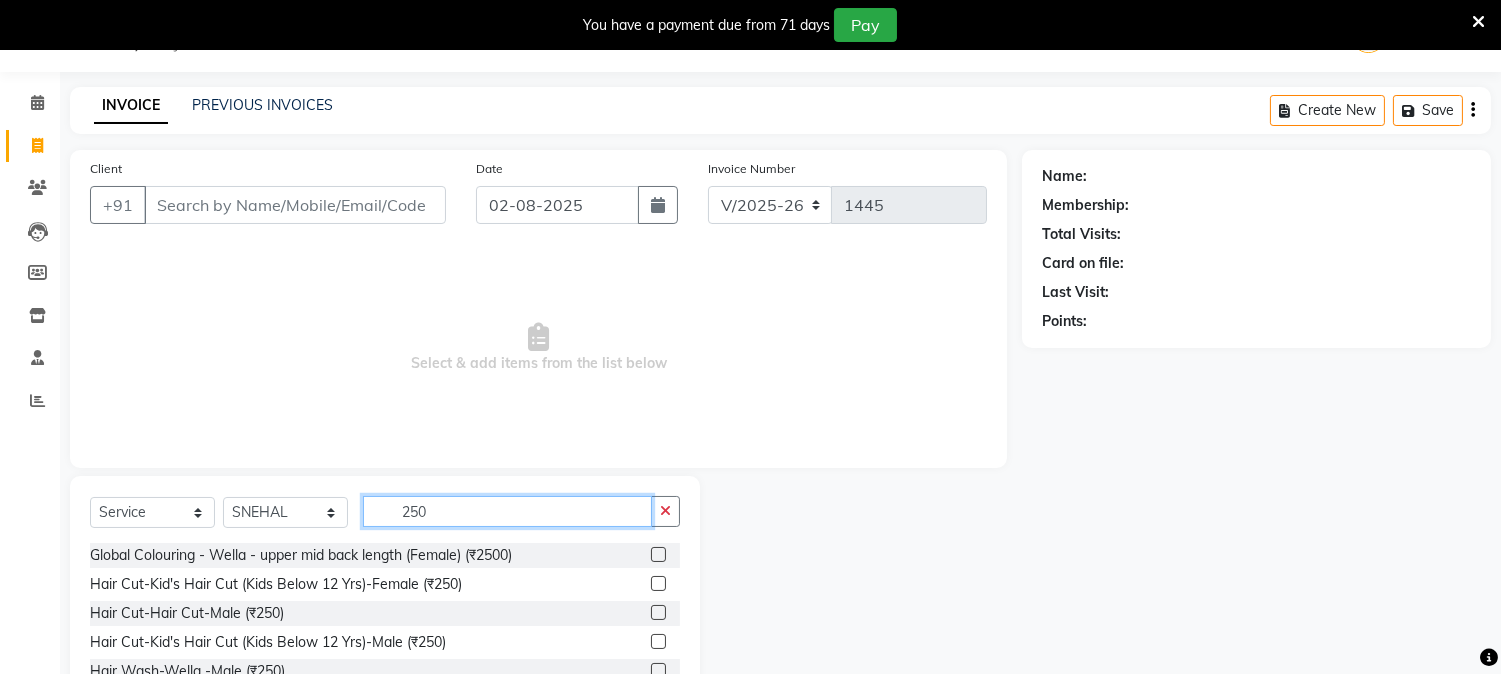 type on "250" 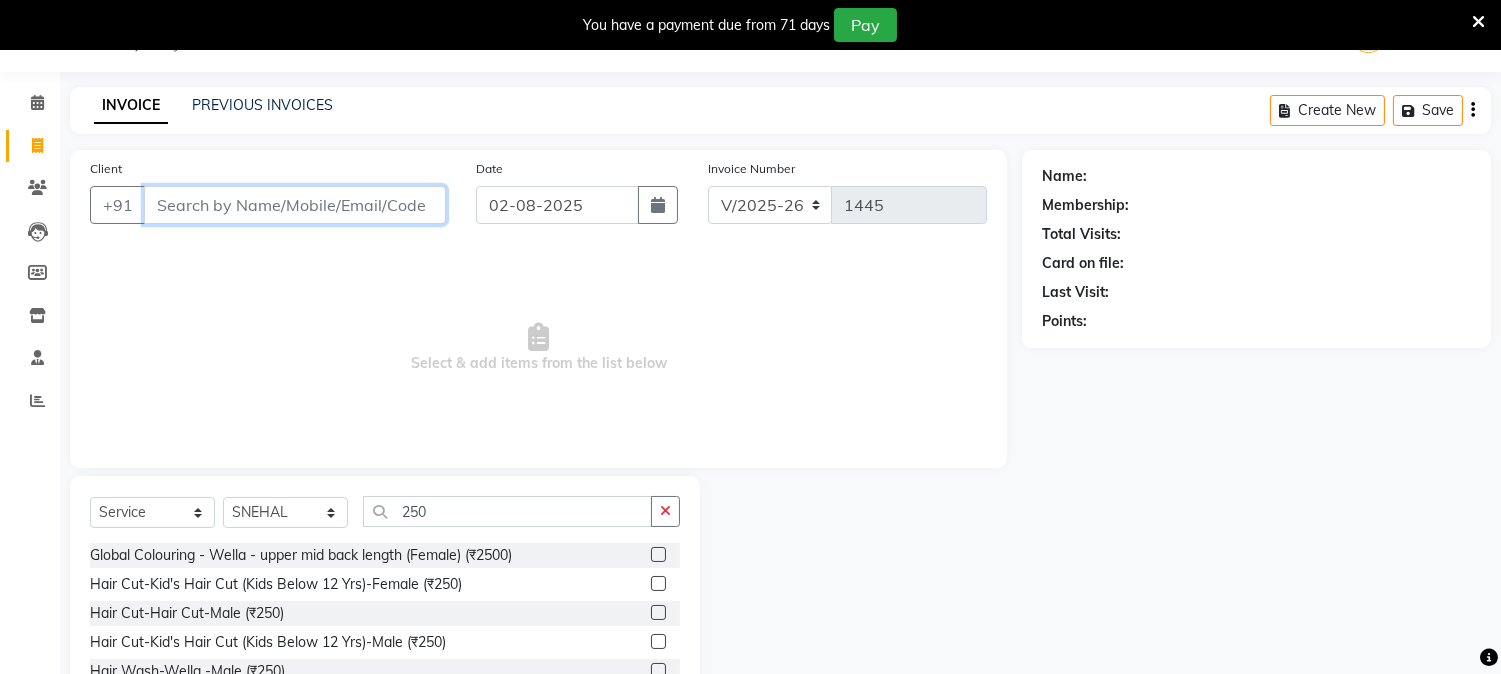 click on "Client" at bounding box center [295, 205] 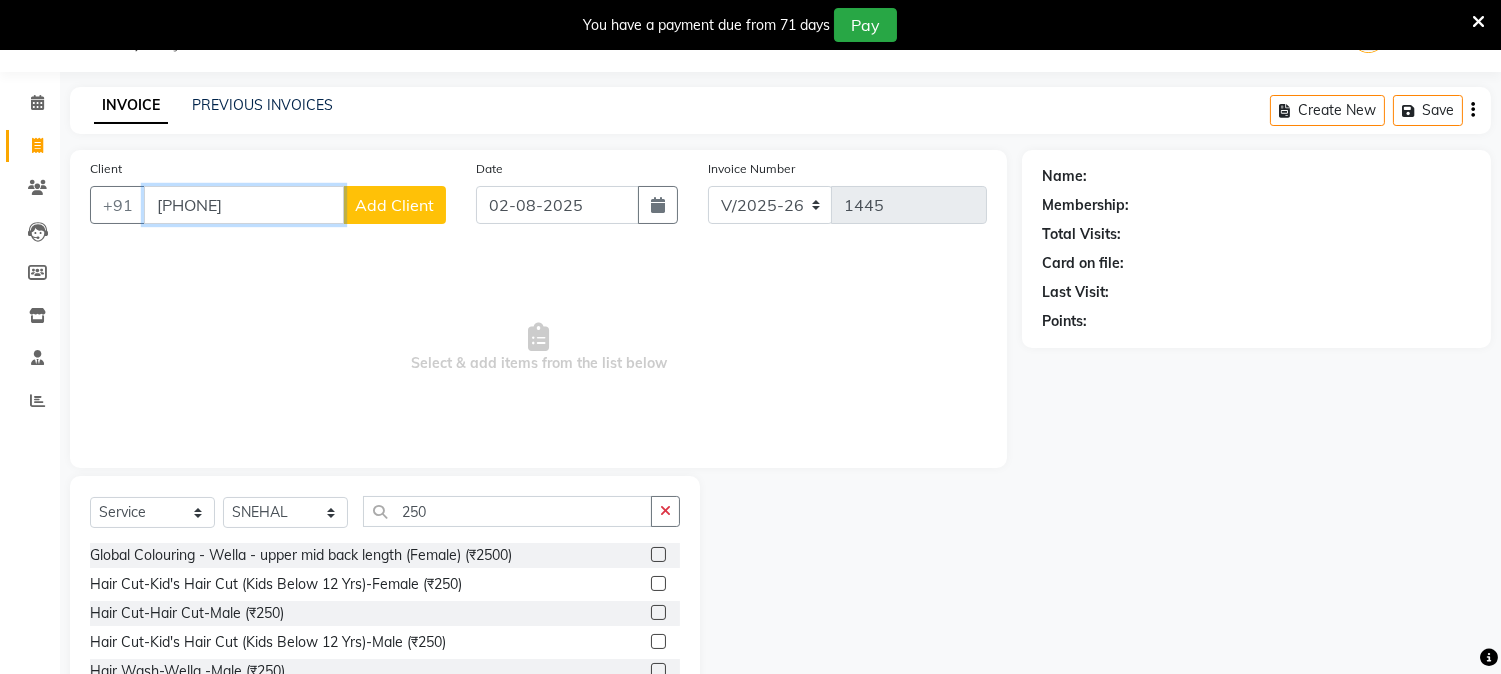 type on "[PHONE]" 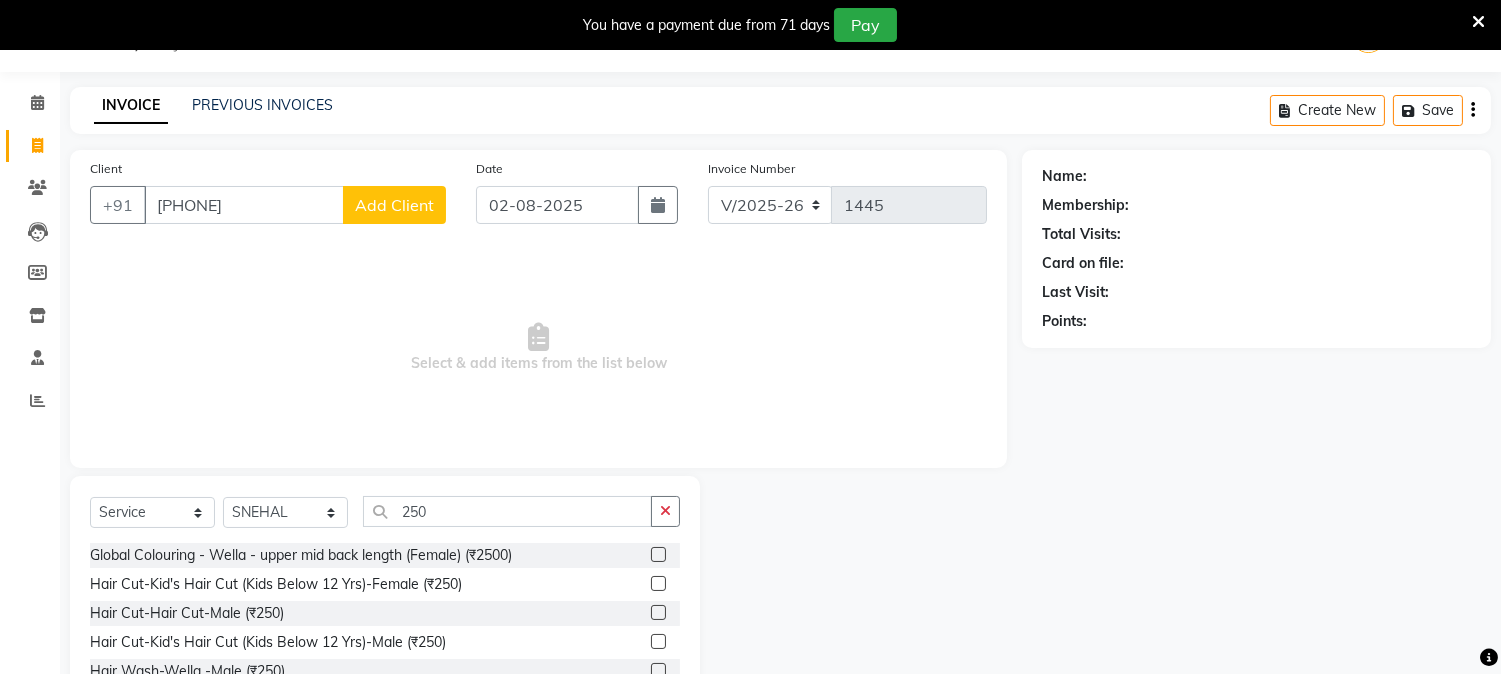 click on "Add Client" 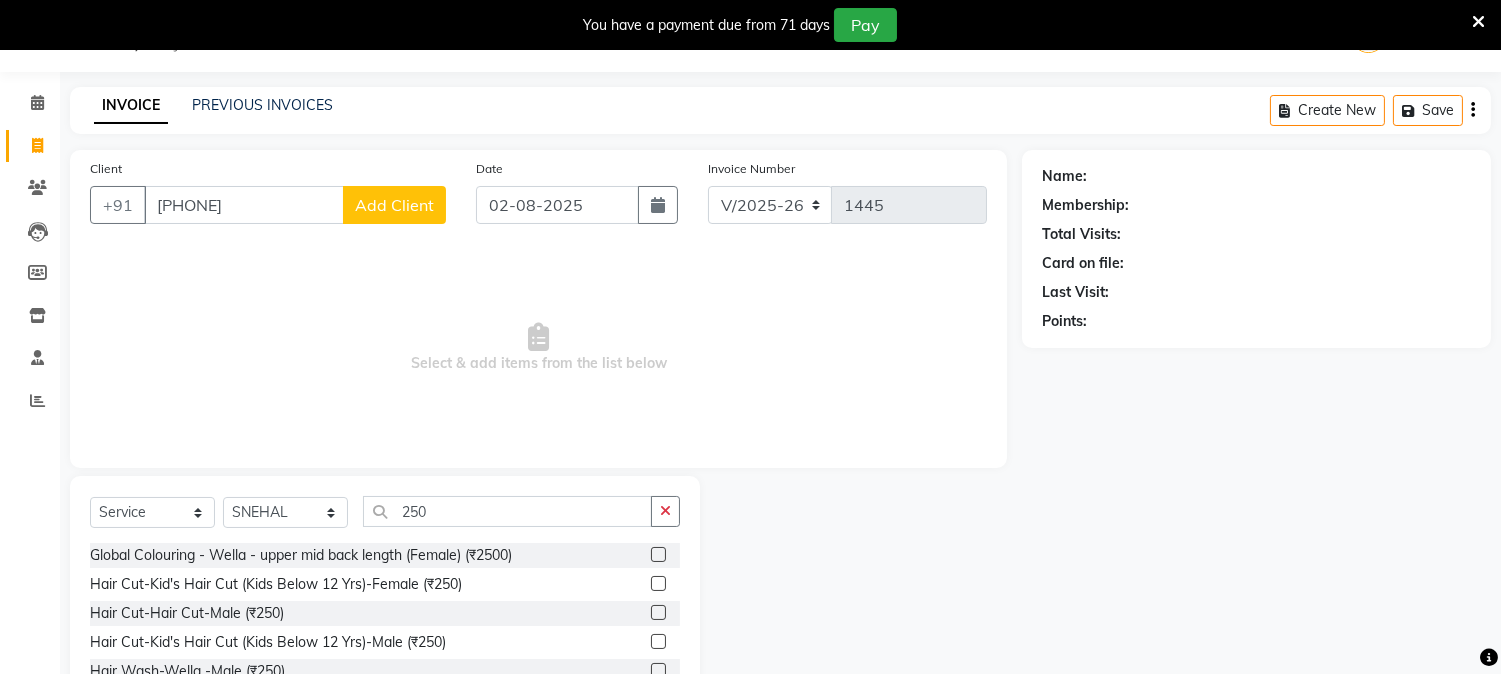 select on "22" 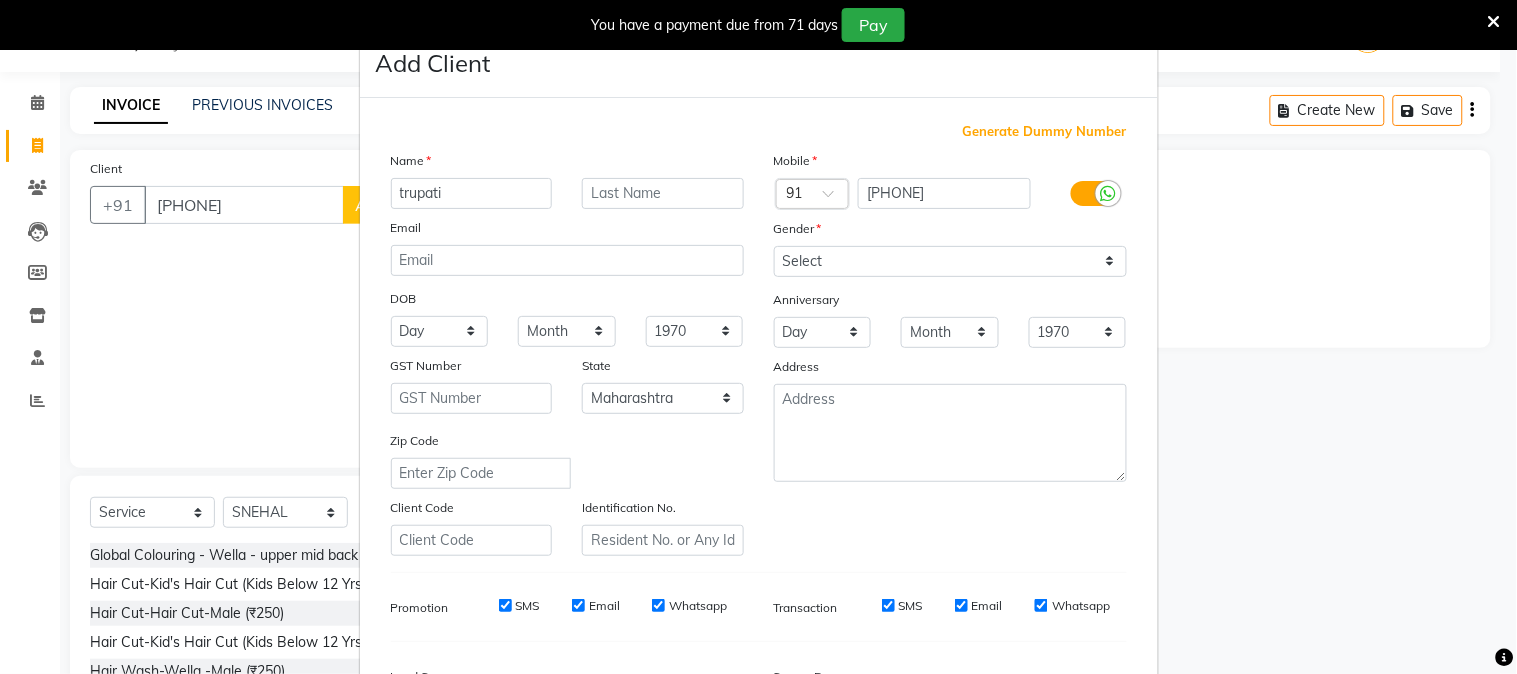 type on "trupati" 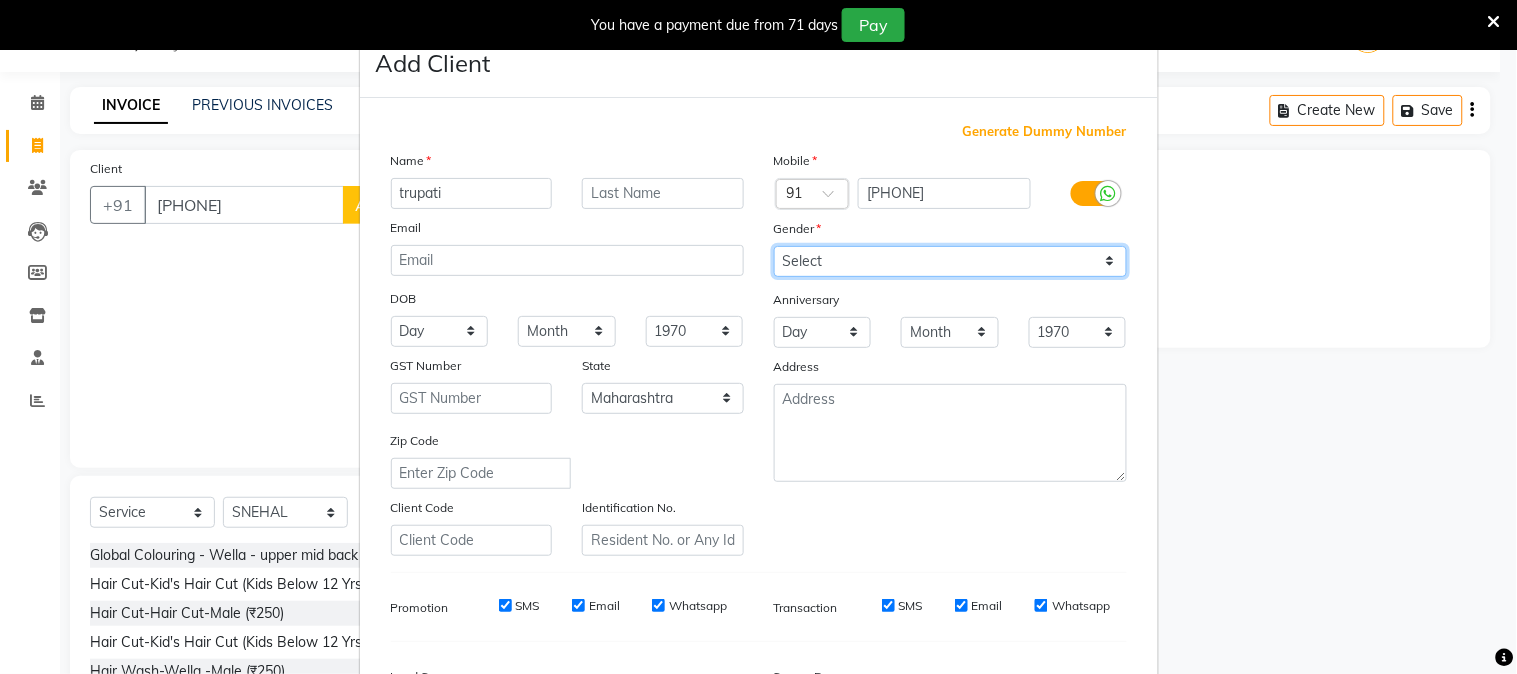 click on "Select Male Female Other Prefer Not To Say" at bounding box center [950, 261] 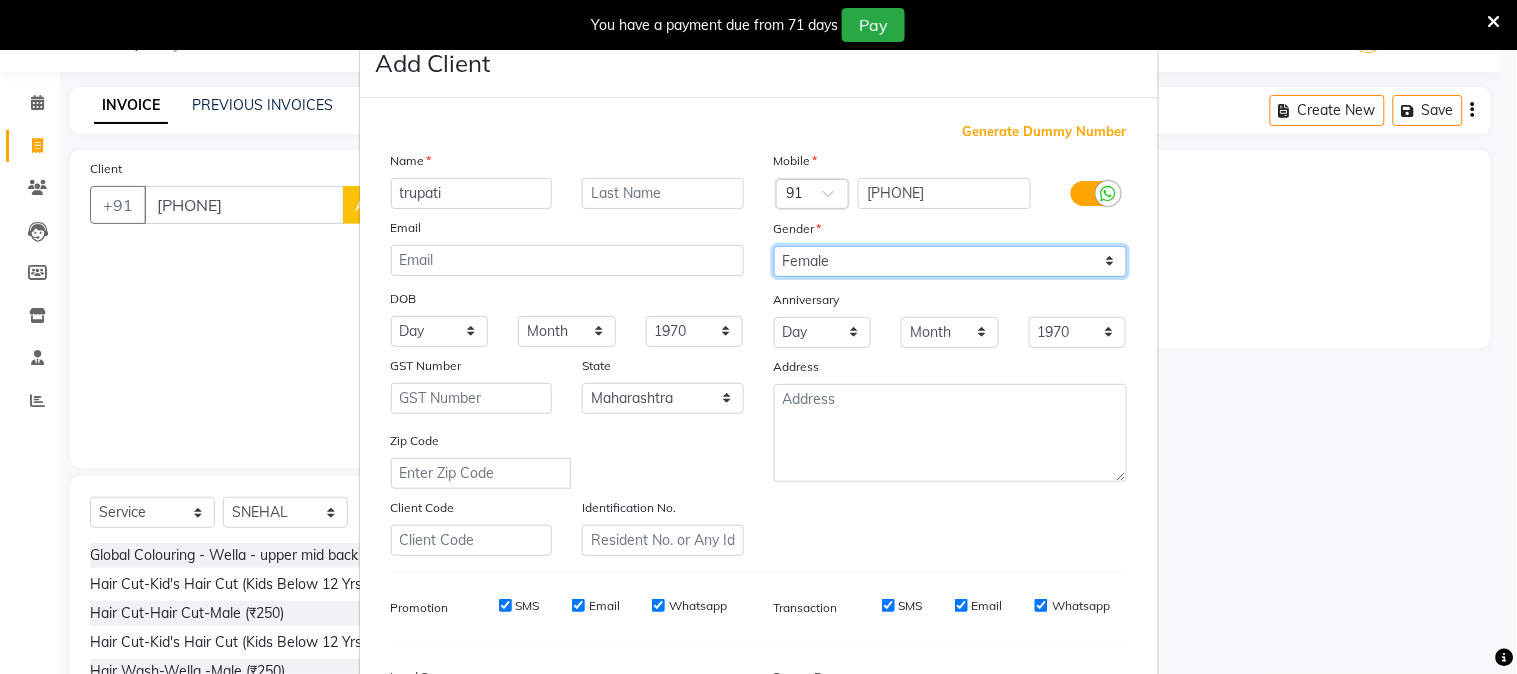 click on "Select Male Female Other Prefer Not To Say" at bounding box center [950, 261] 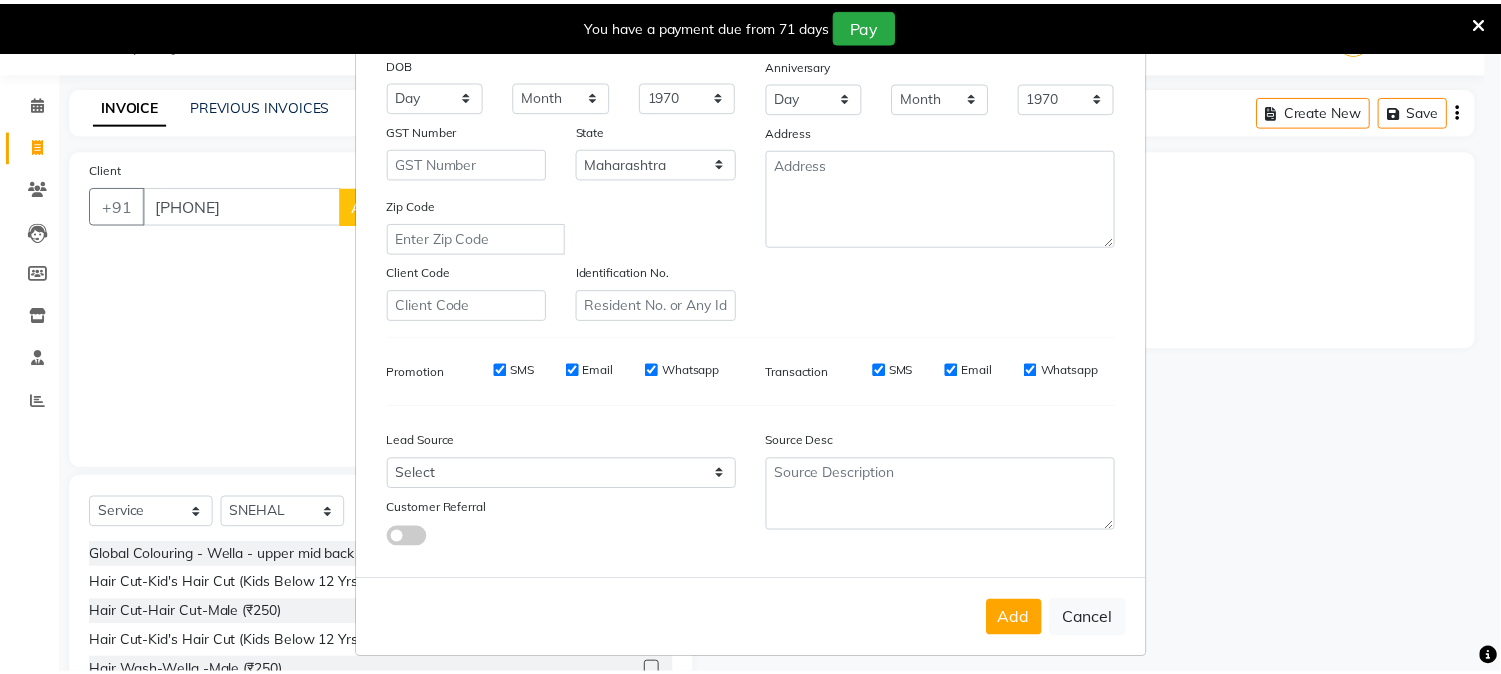 scroll, scrollTop: 250, scrollLeft: 0, axis: vertical 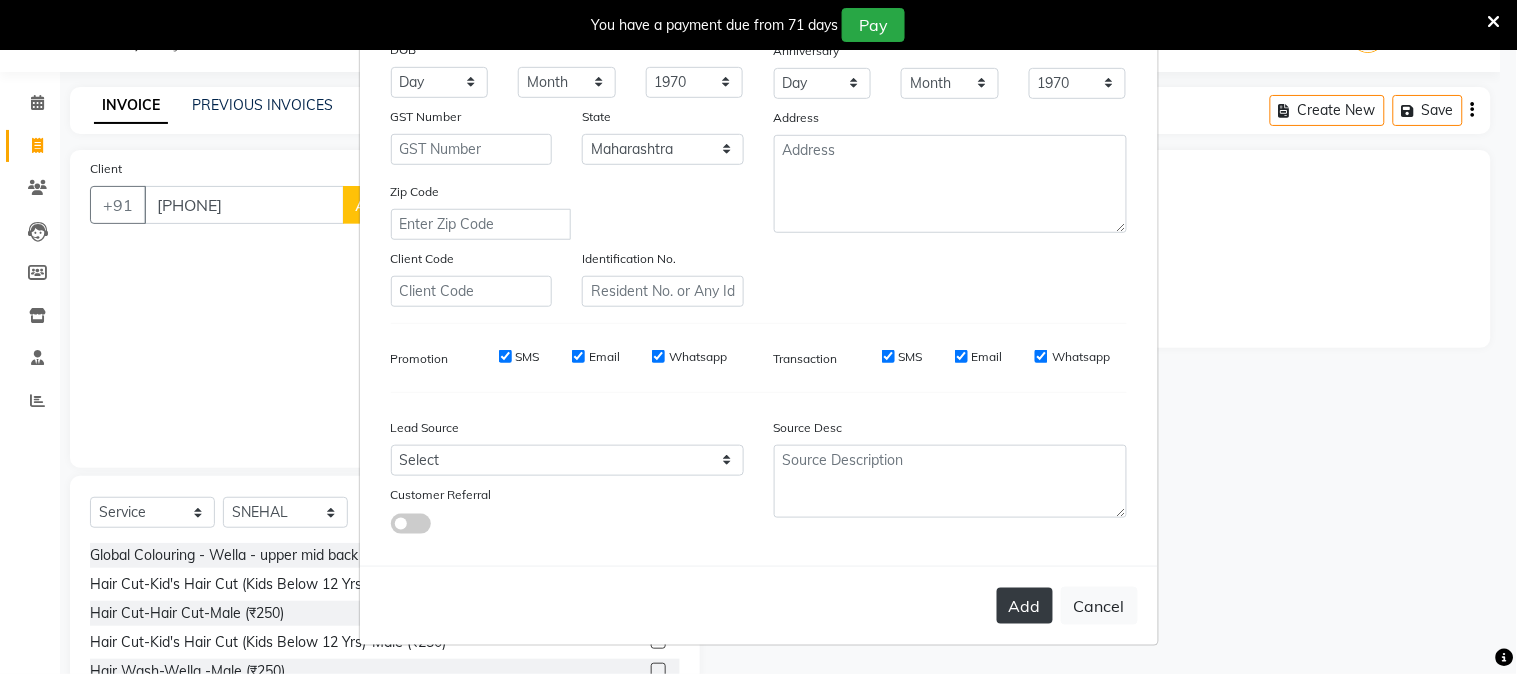 click on "Add" at bounding box center [1025, 606] 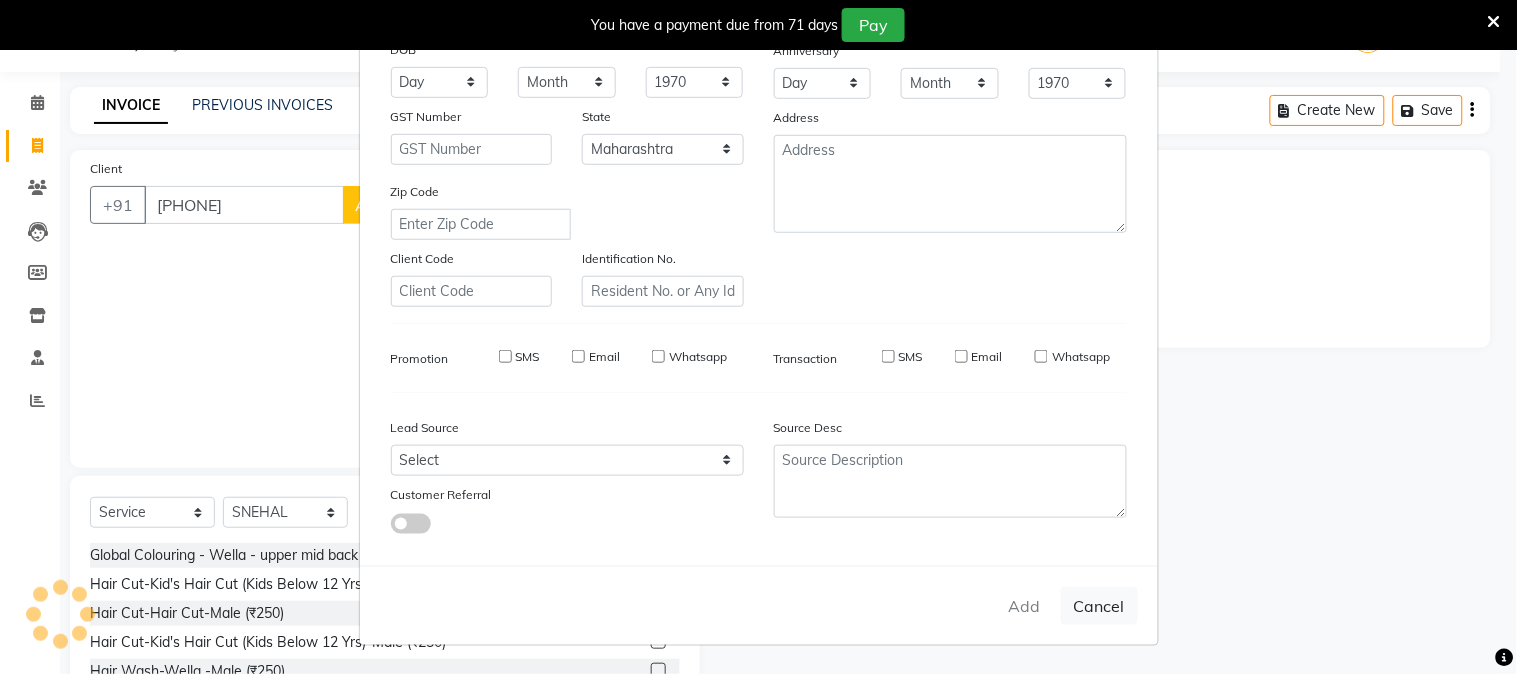 type 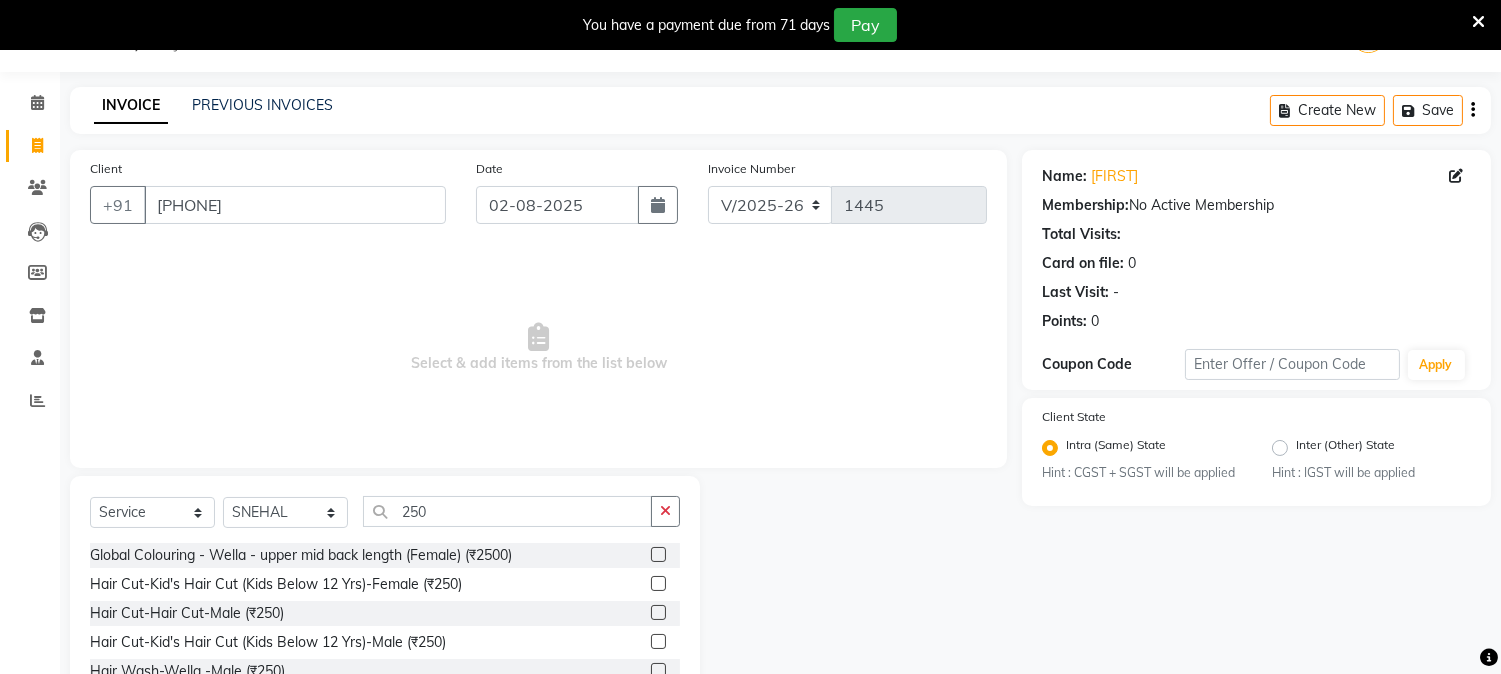 scroll, scrollTop: 176, scrollLeft: 0, axis: vertical 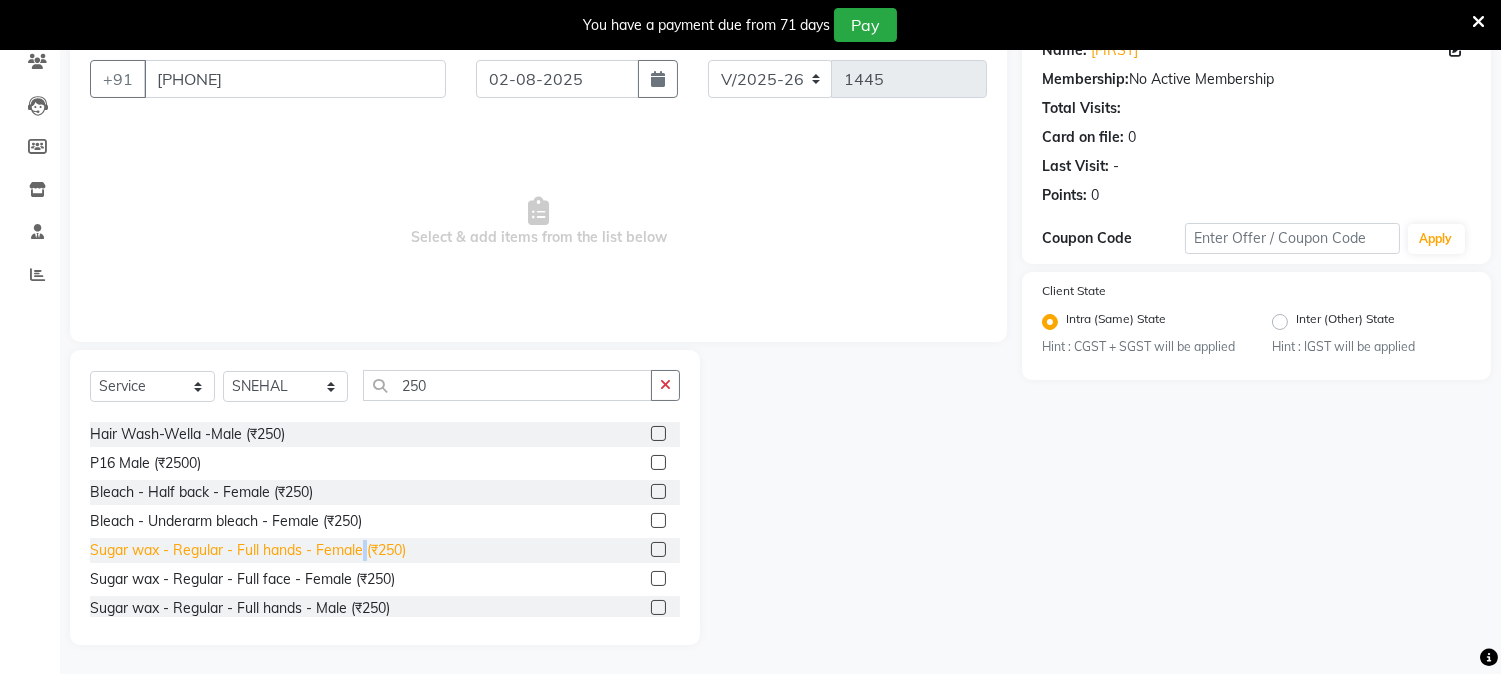 click on "Sugar wax - Regular - Full hands - Female (₹250)" 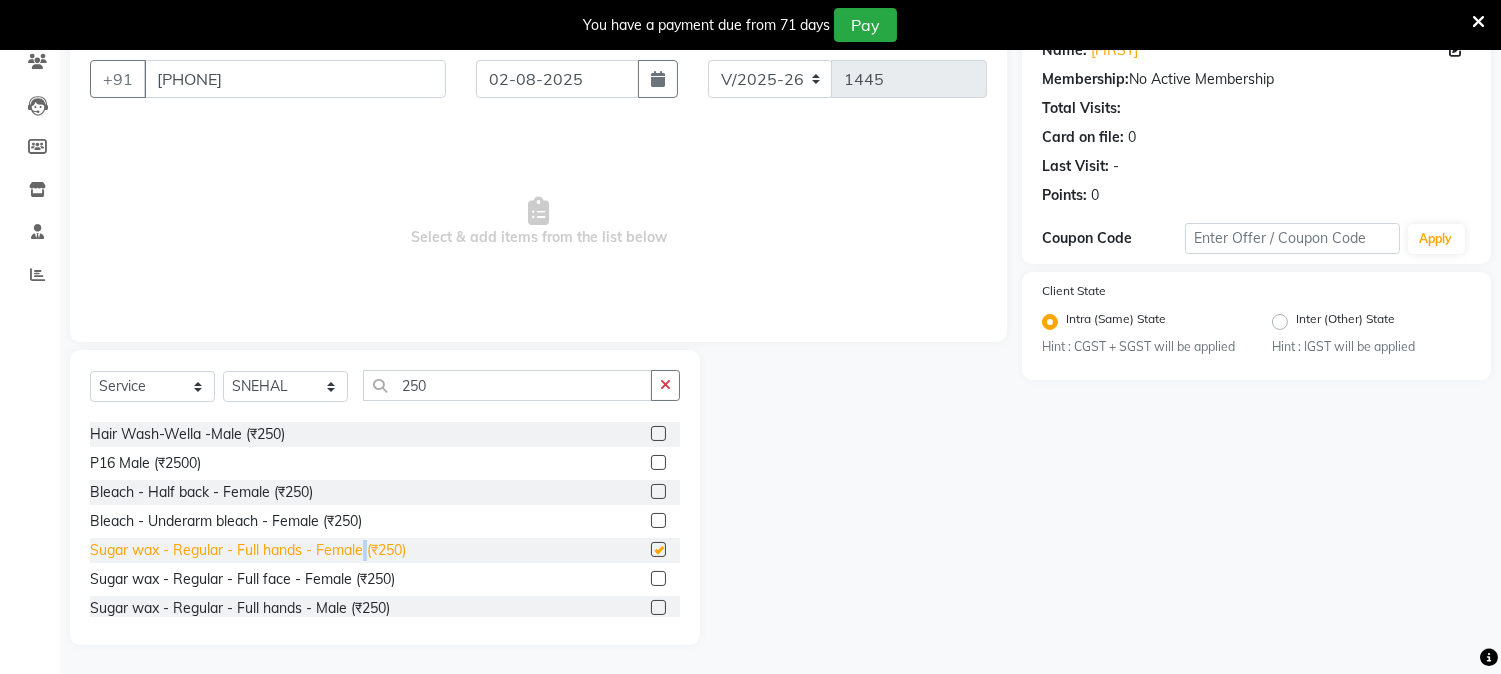 checkbox on "false" 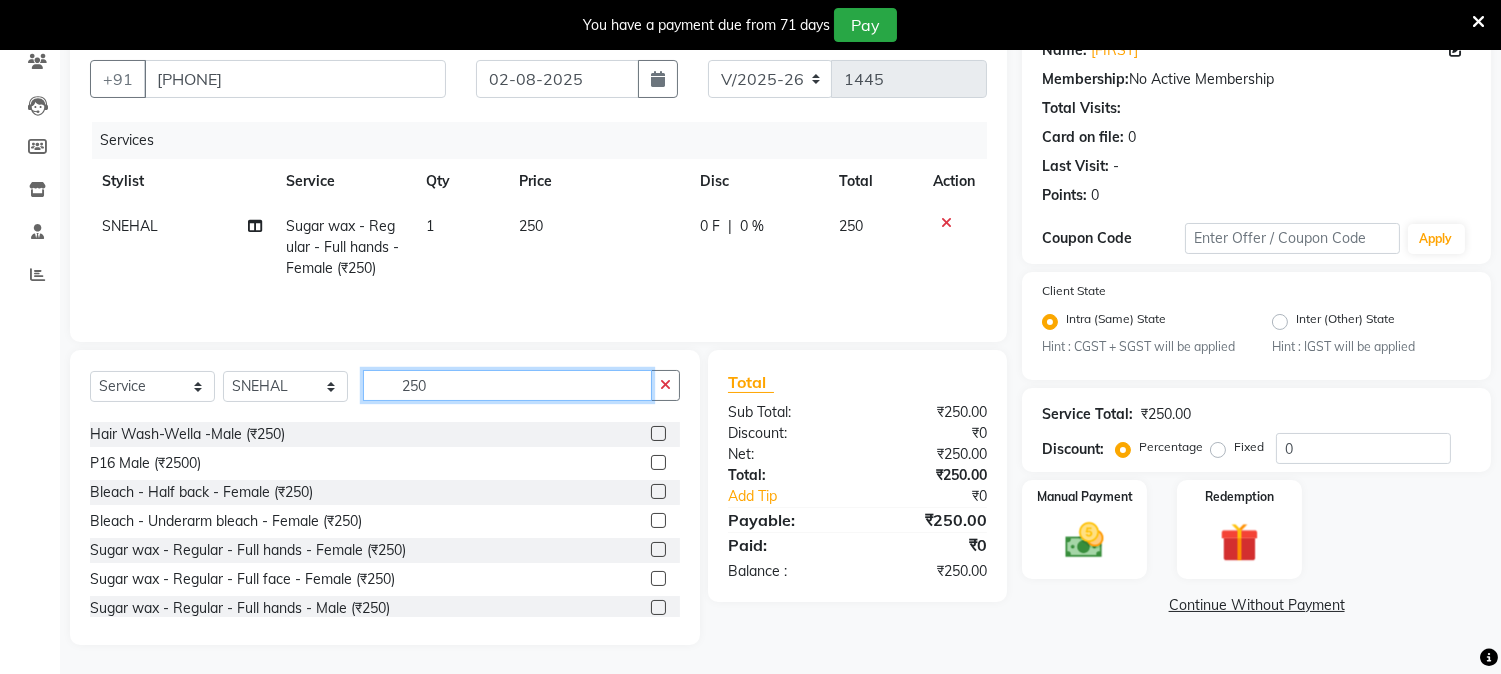 click on "250" 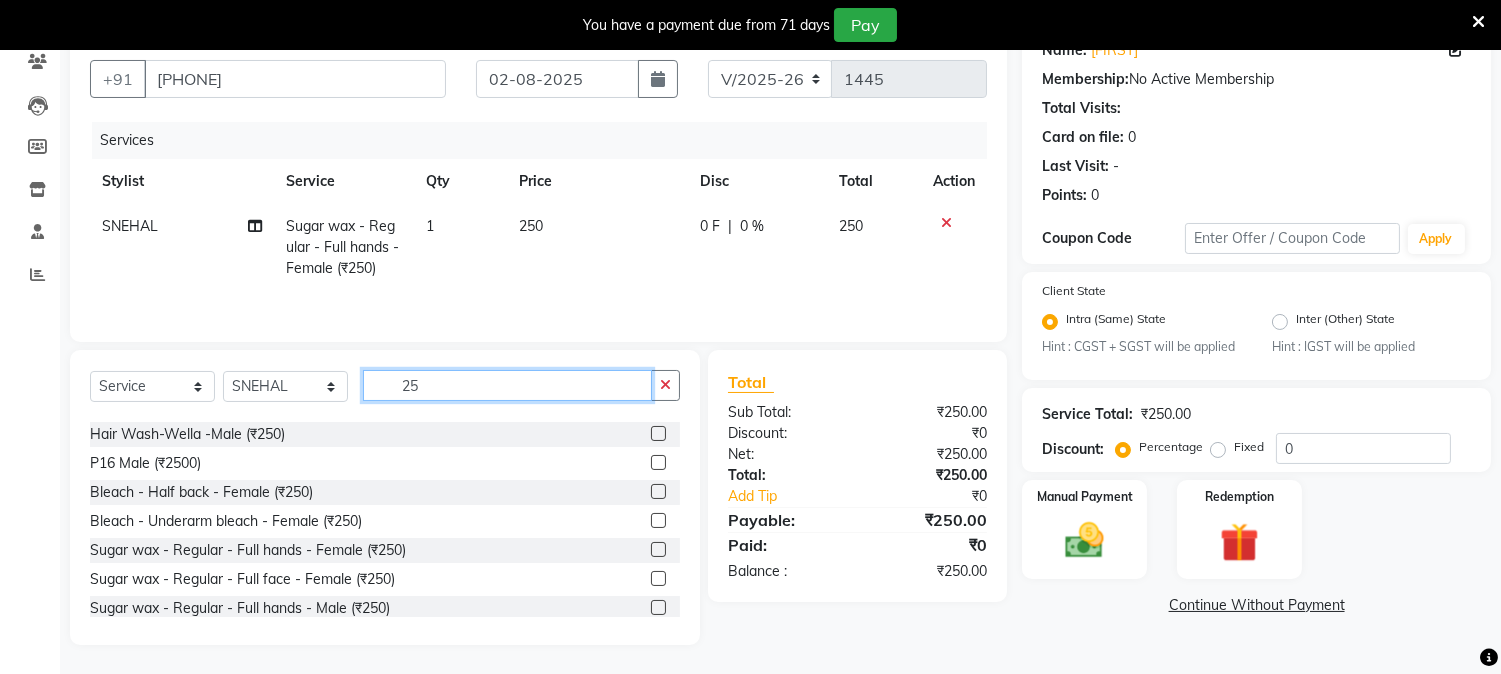 type on "2" 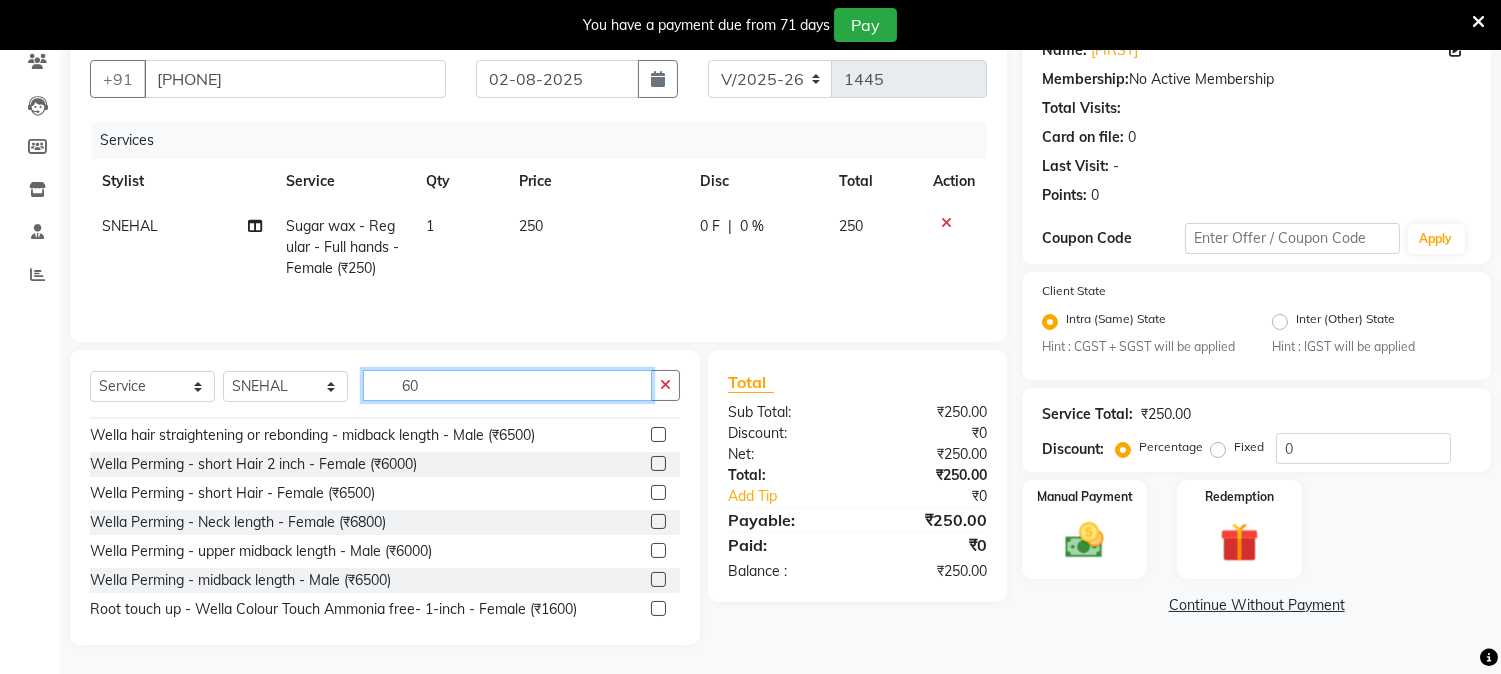 scroll, scrollTop: 545, scrollLeft: 0, axis: vertical 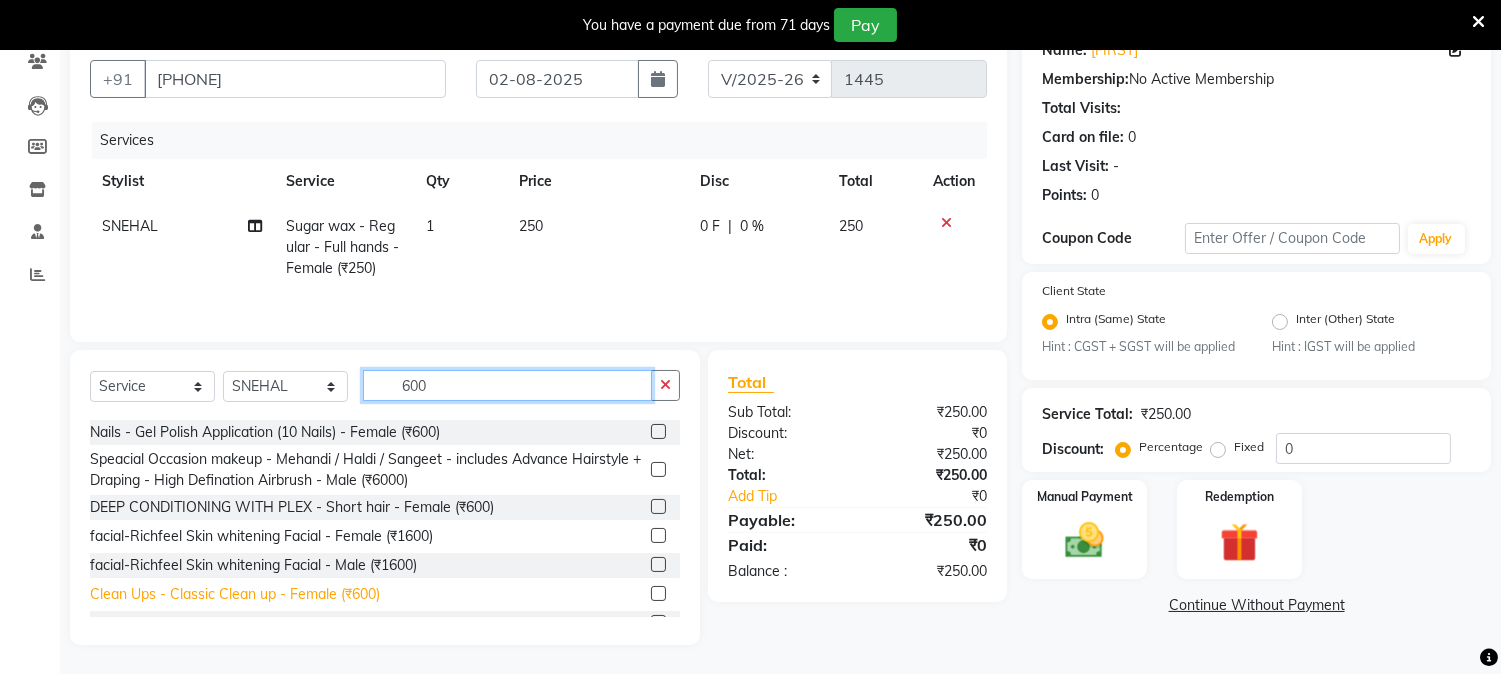 type on "600" 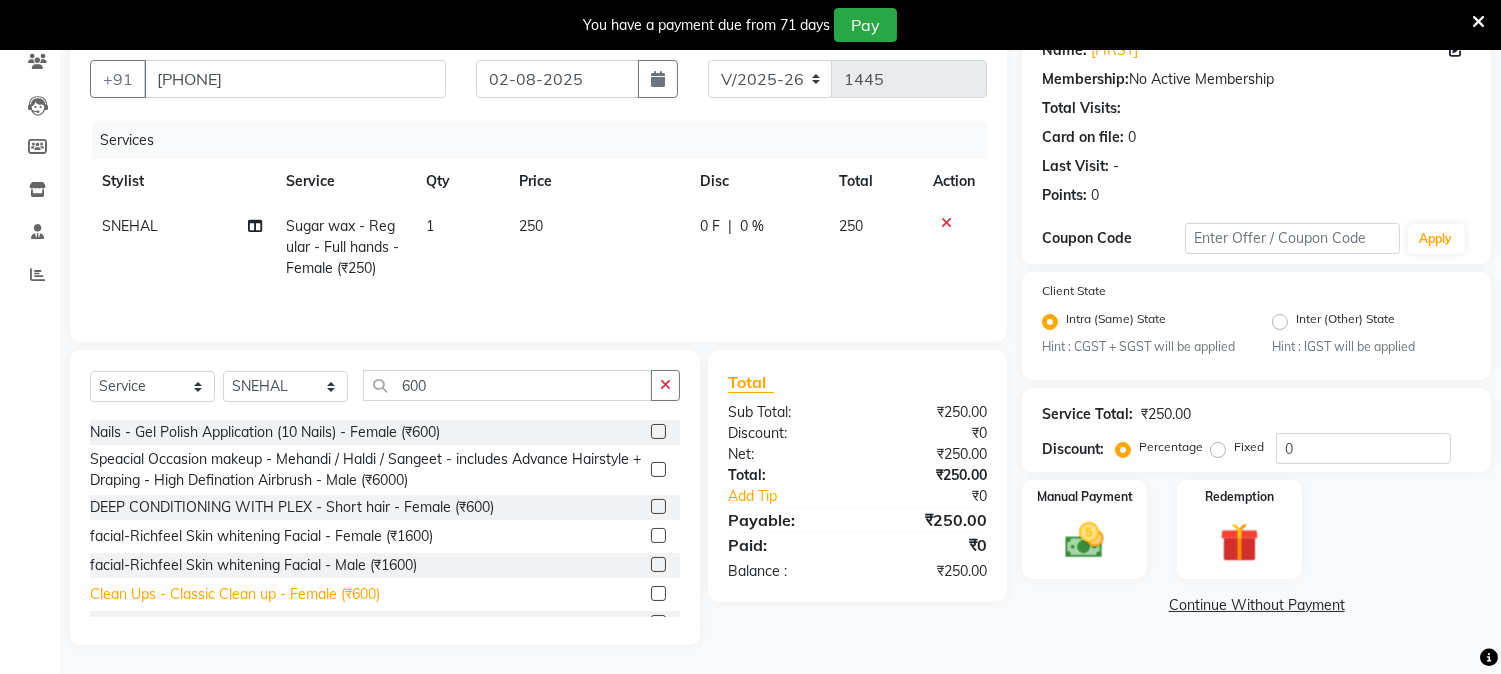 click on "Clean Ups - Classic Clean up - Female (₹600)" 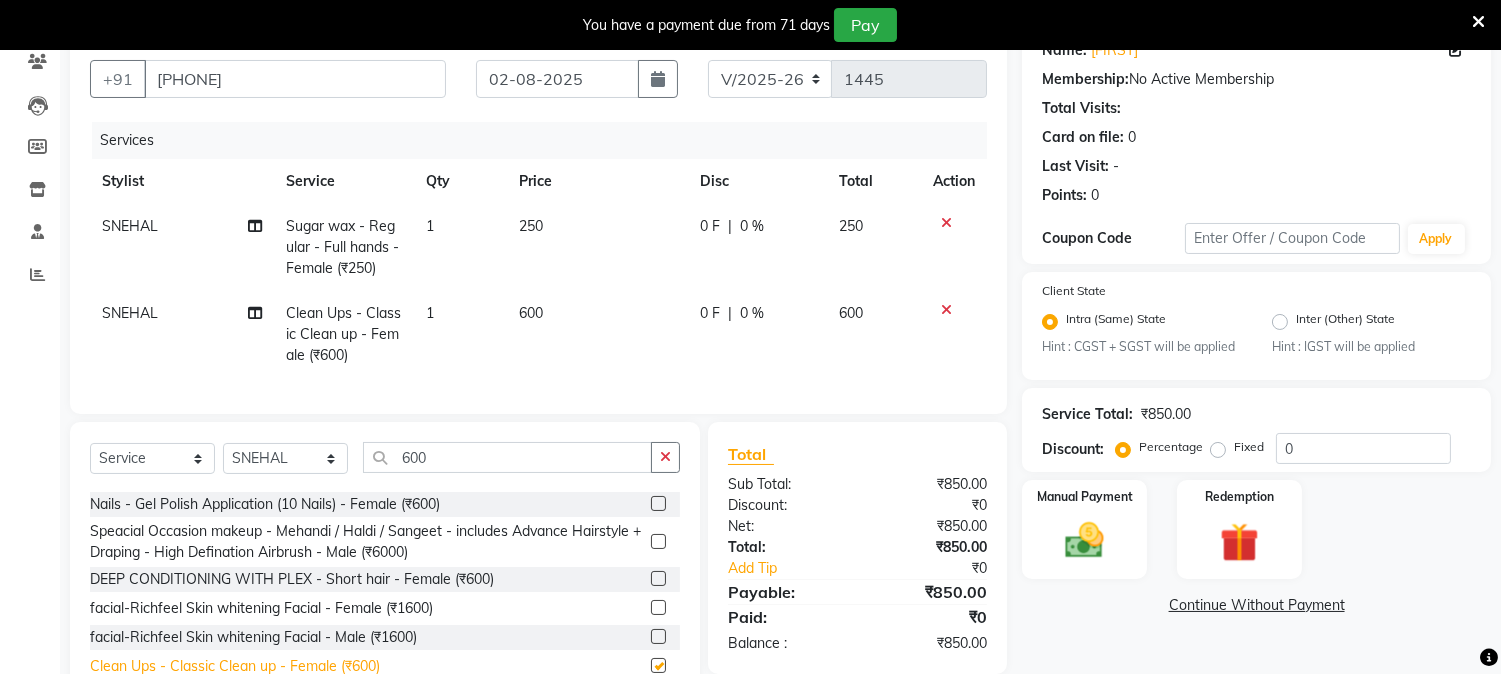checkbox on "false" 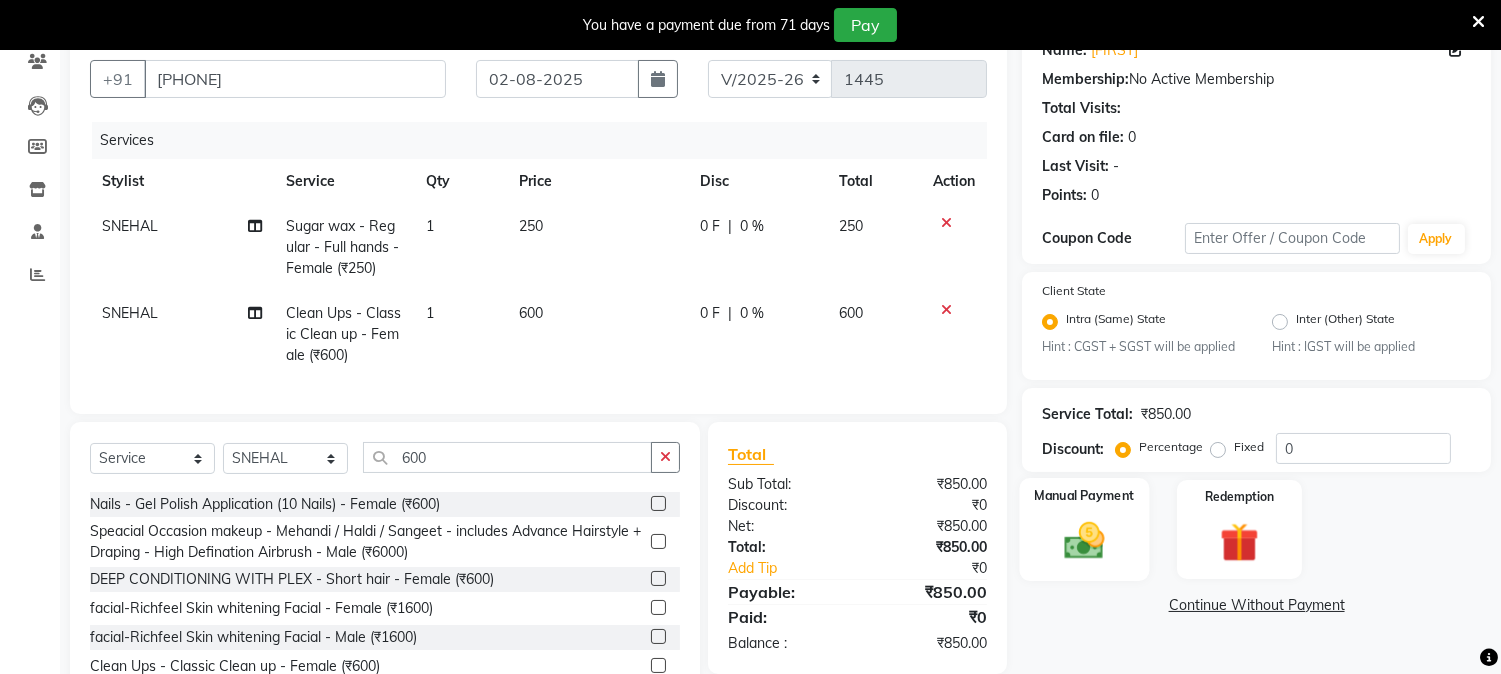click 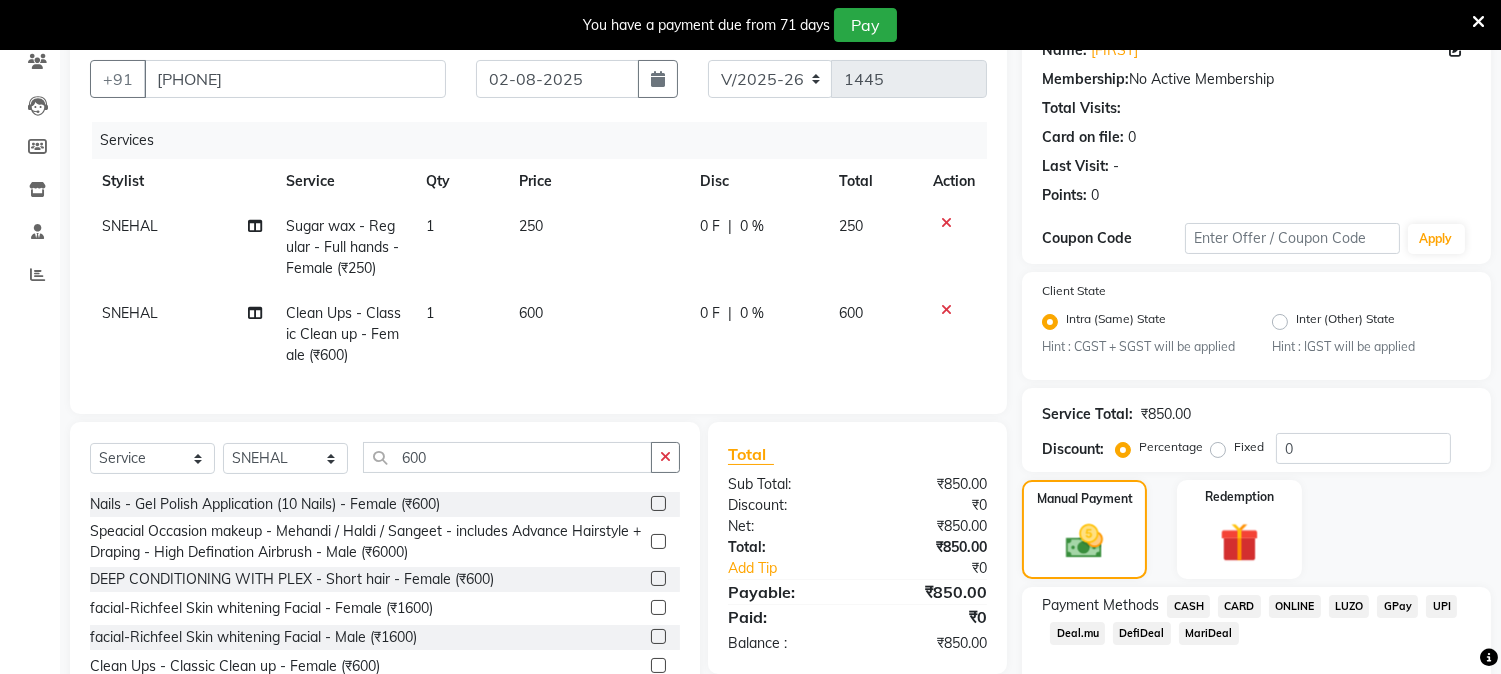 click on "ONLINE" 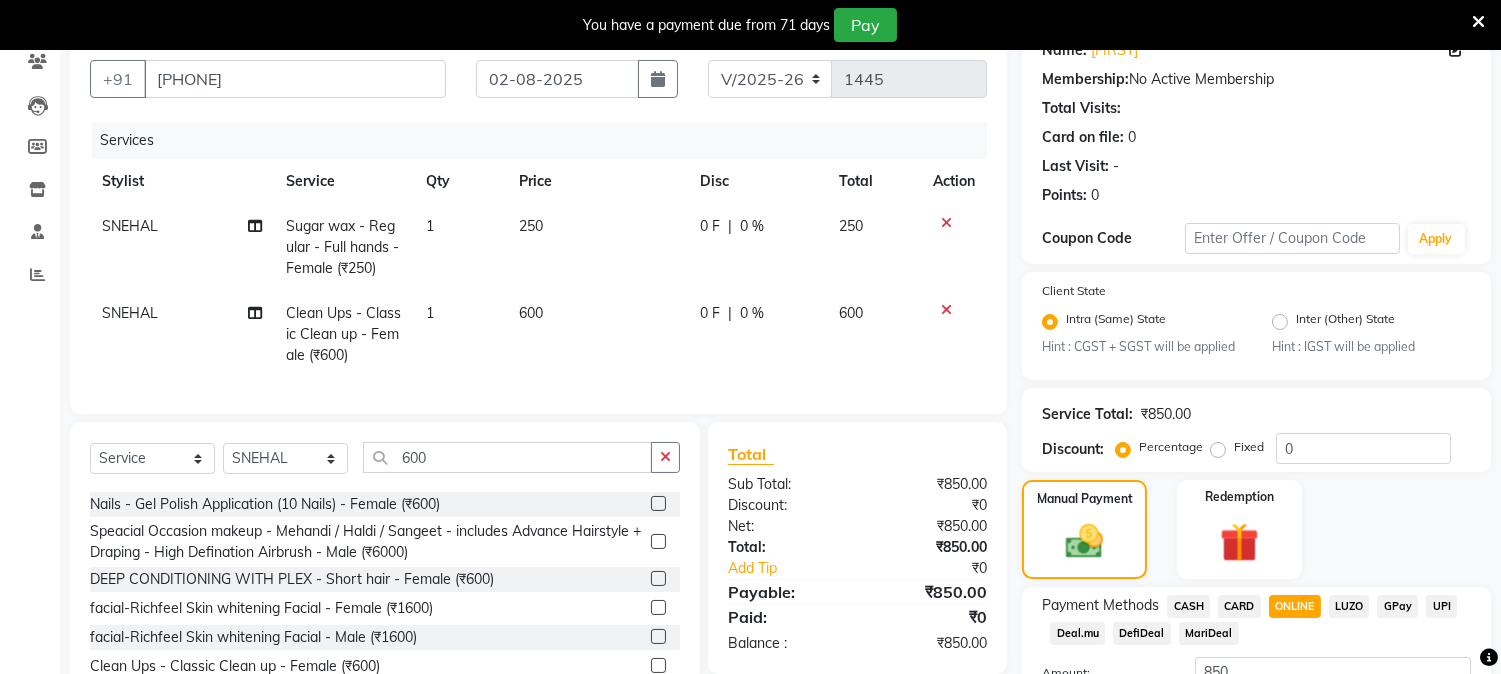 scroll, scrollTop: 336, scrollLeft: 0, axis: vertical 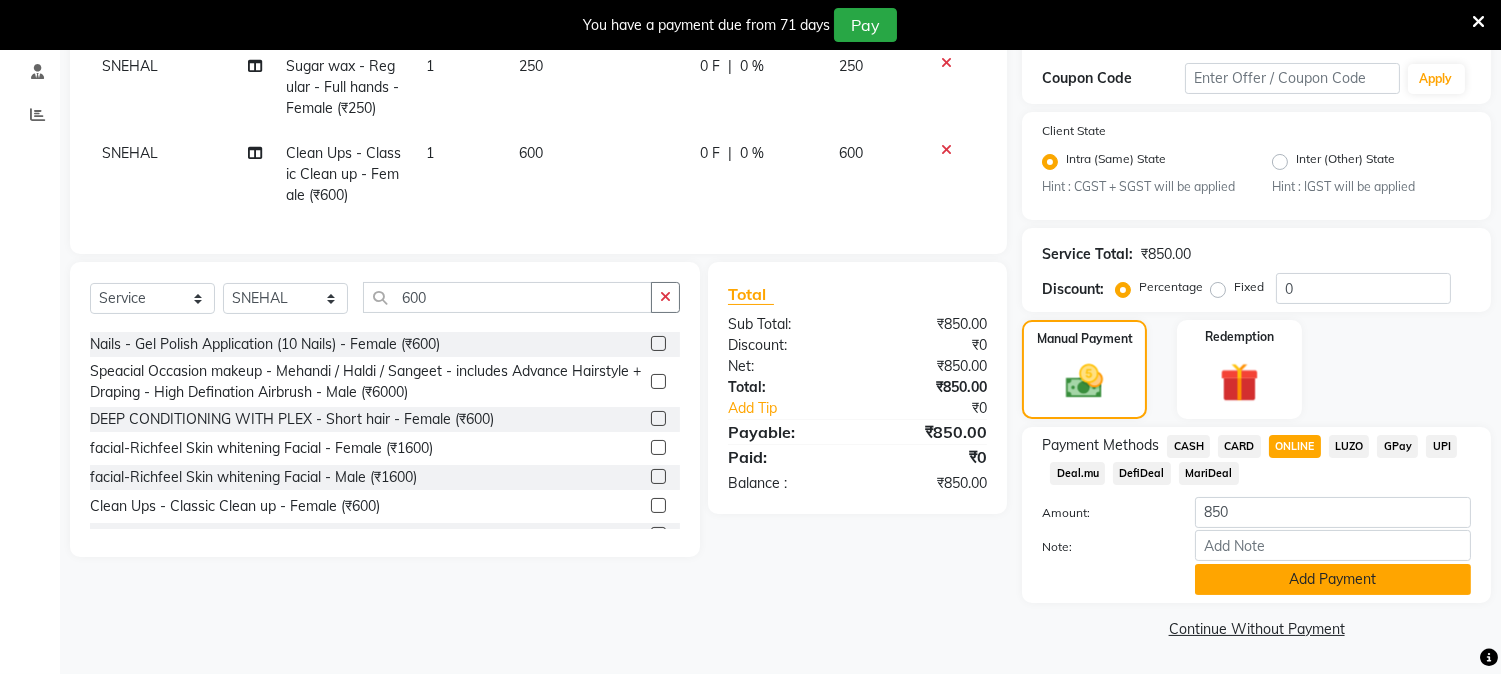 click on "Add Payment" 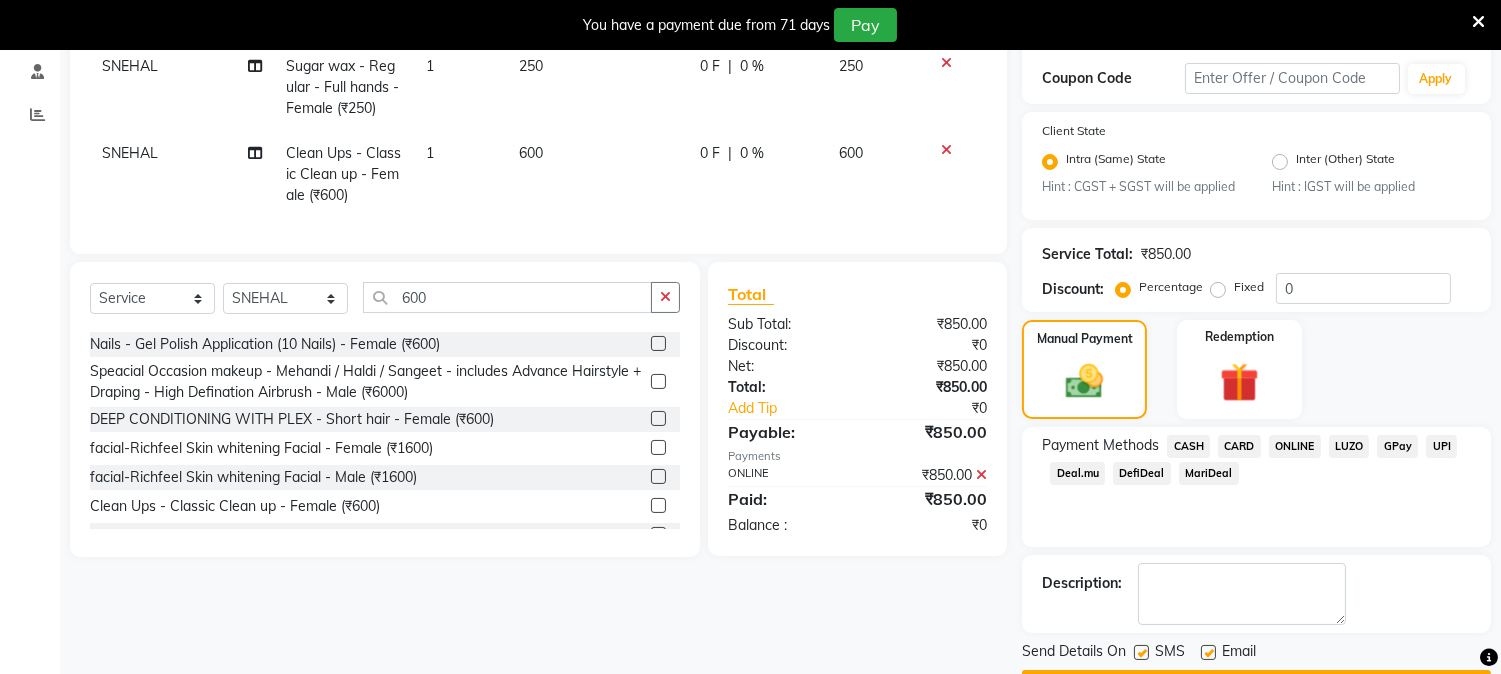 scroll, scrollTop: 393, scrollLeft: 0, axis: vertical 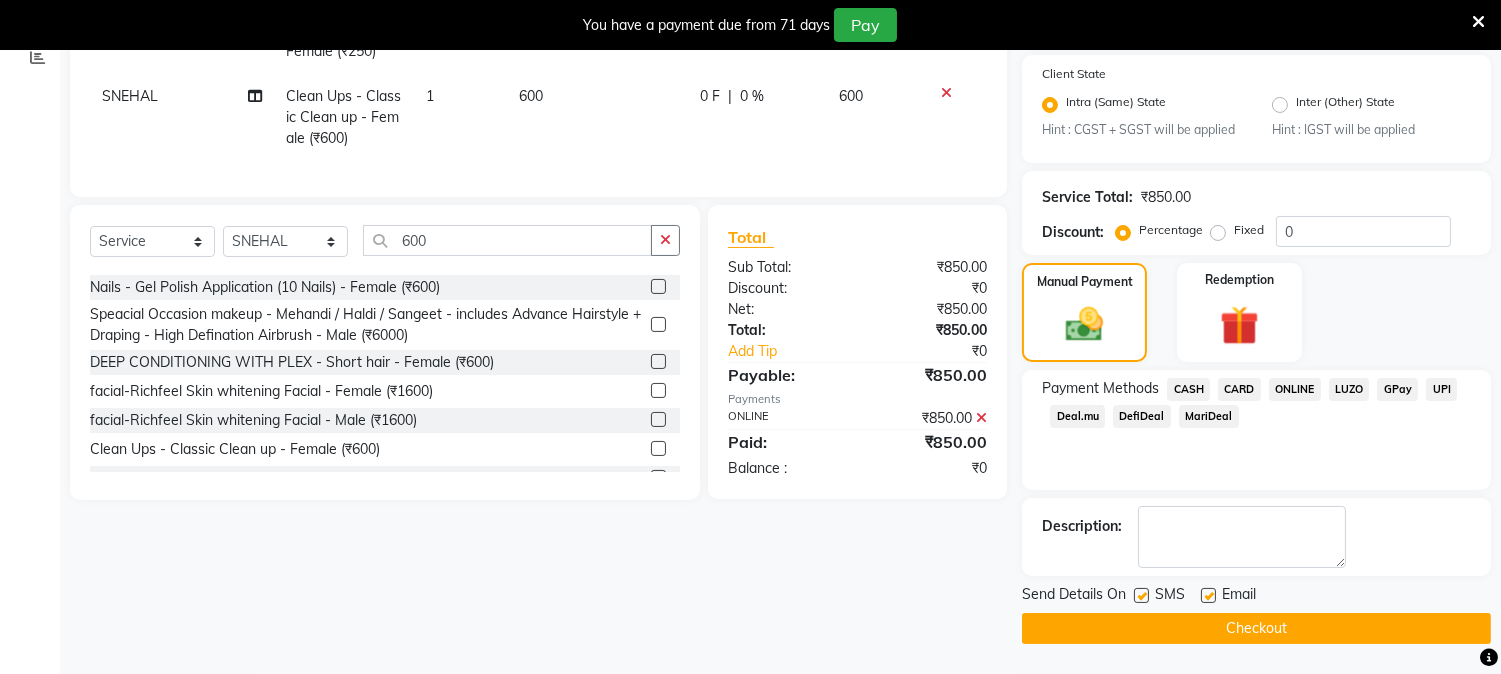 click on "Checkout" 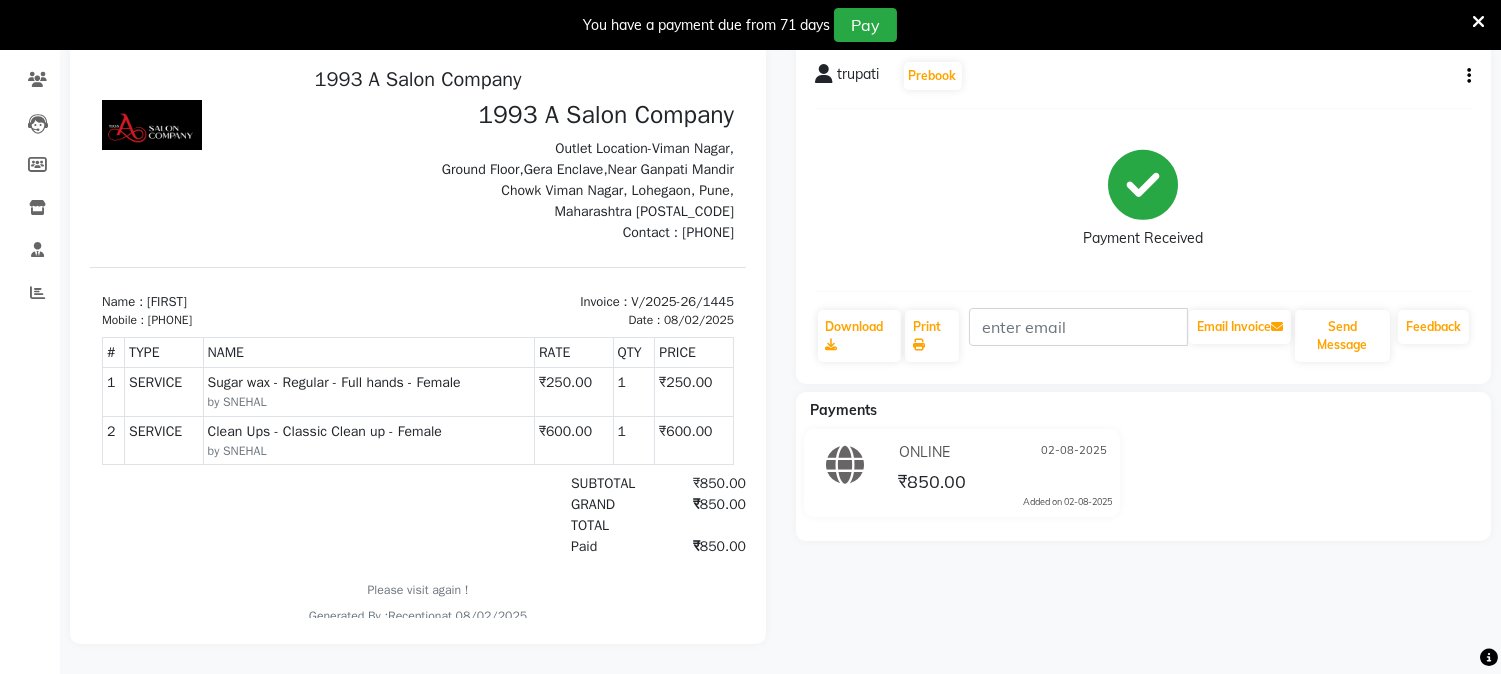 scroll, scrollTop: 0, scrollLeft: 0, axis: both 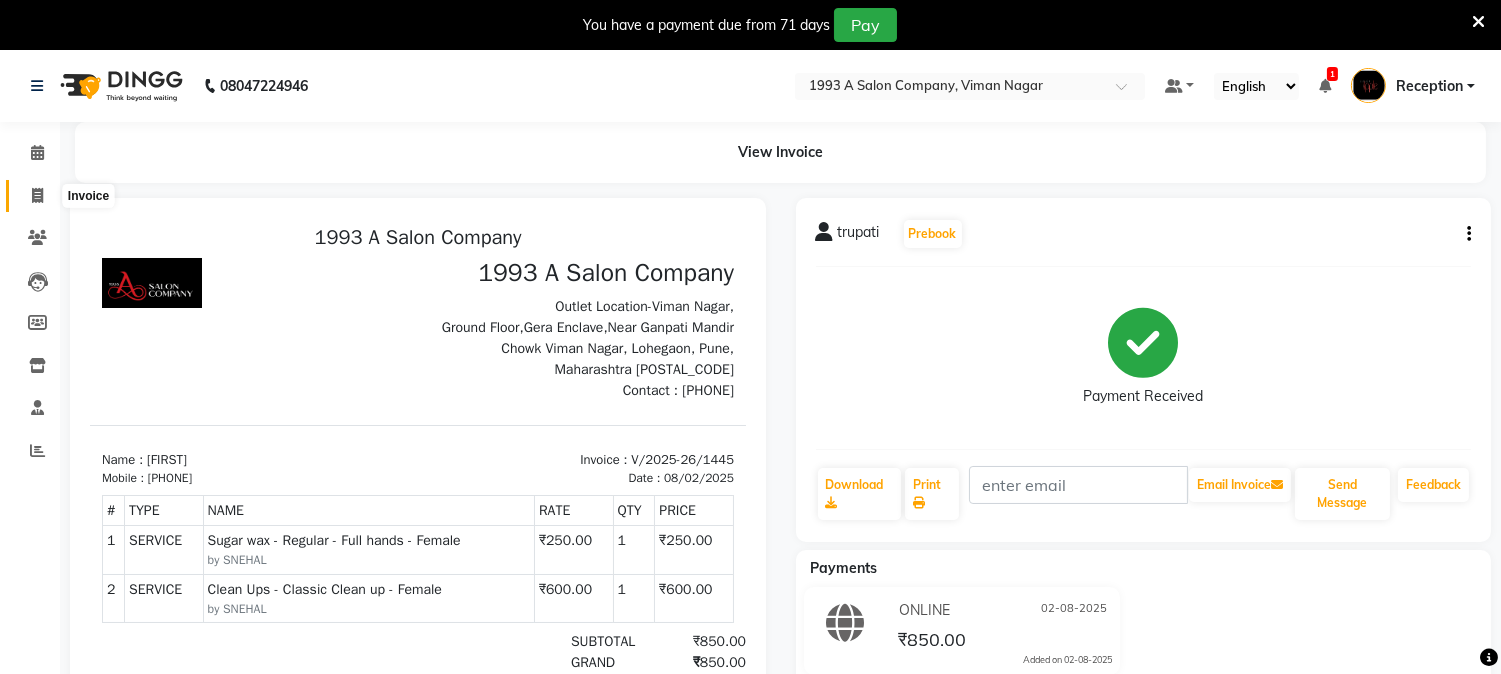 click 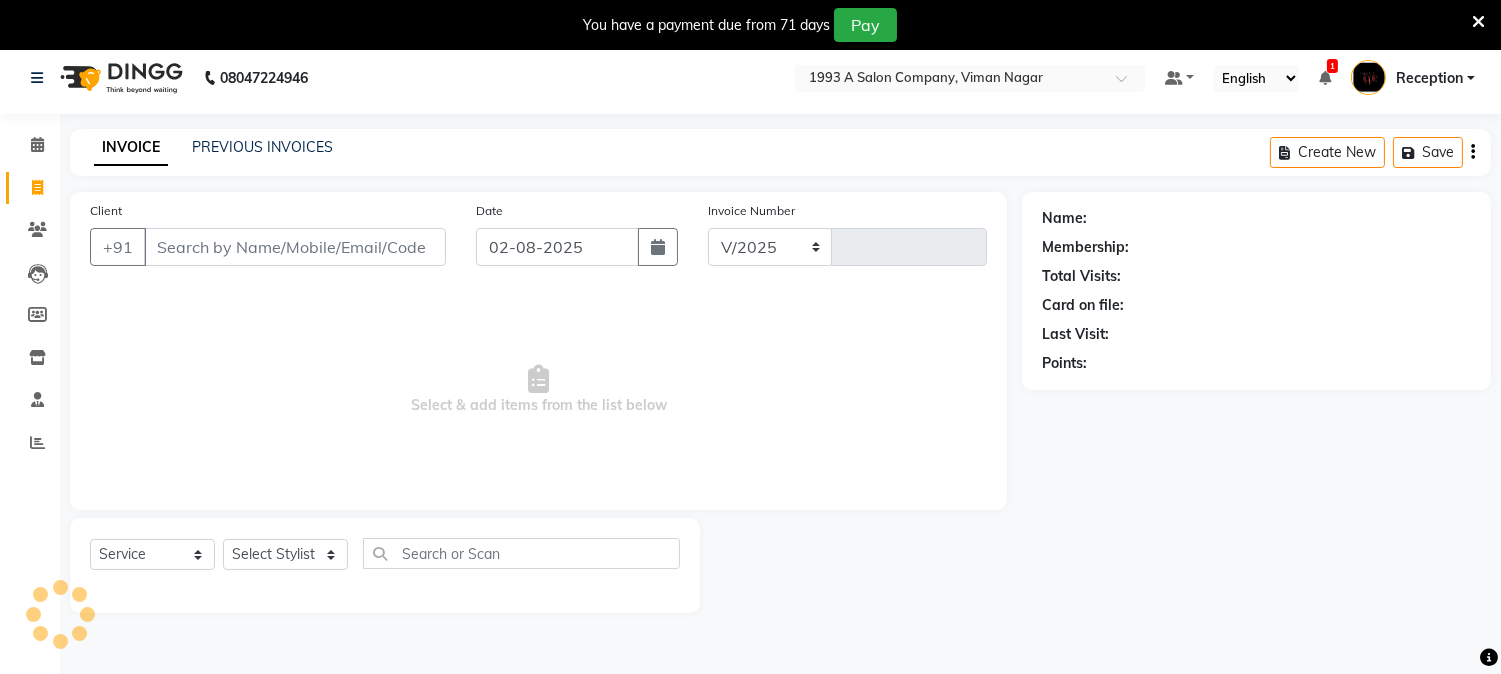 select on "144" 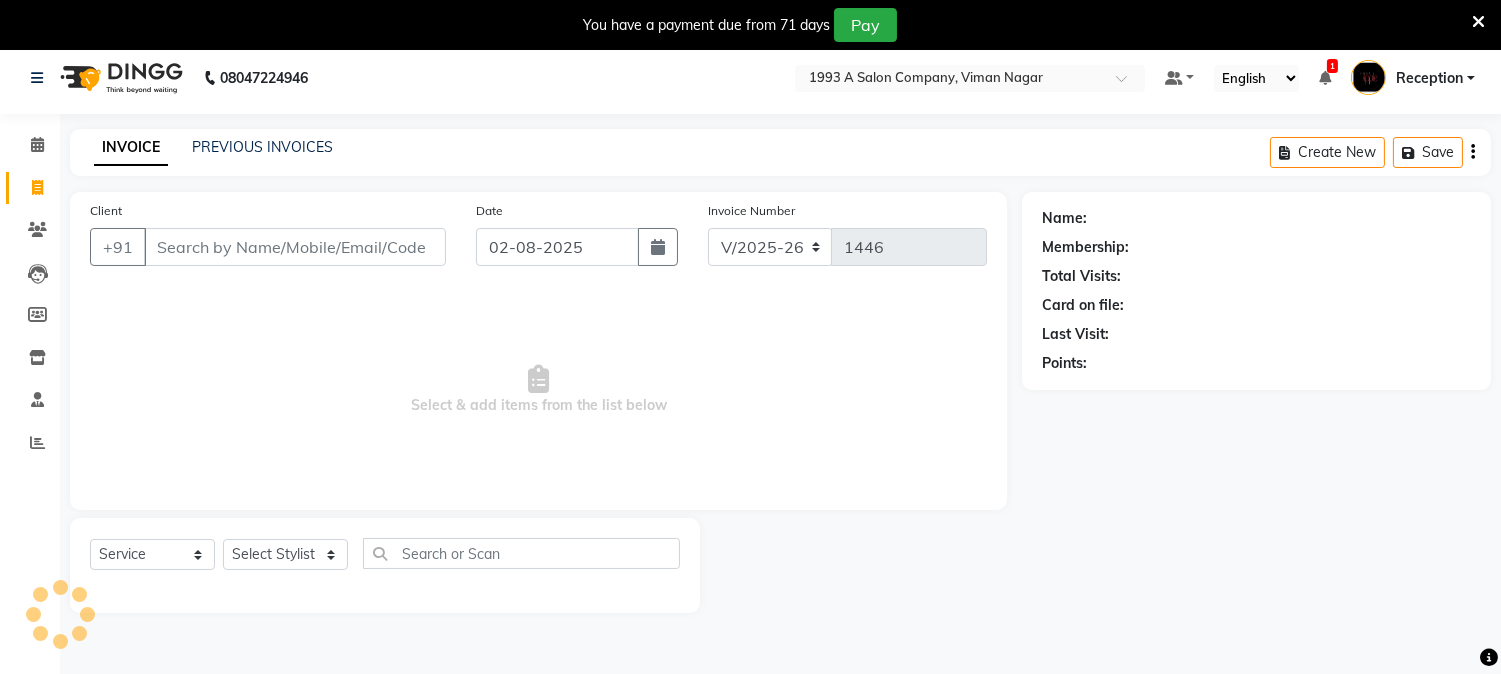 scroll, scrollTop: 50, scrollLeft: 0, axis: vertical 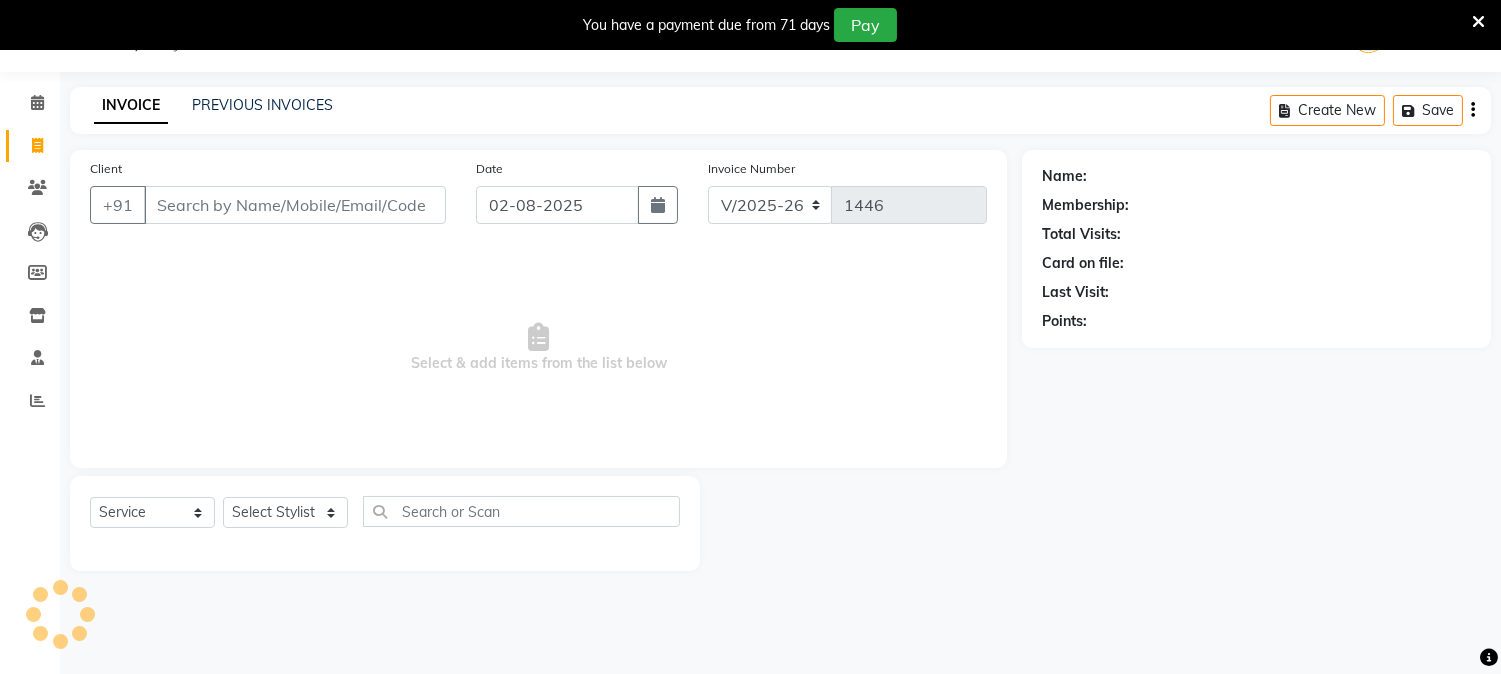 click on "Client" at bounding box center (295, 205) 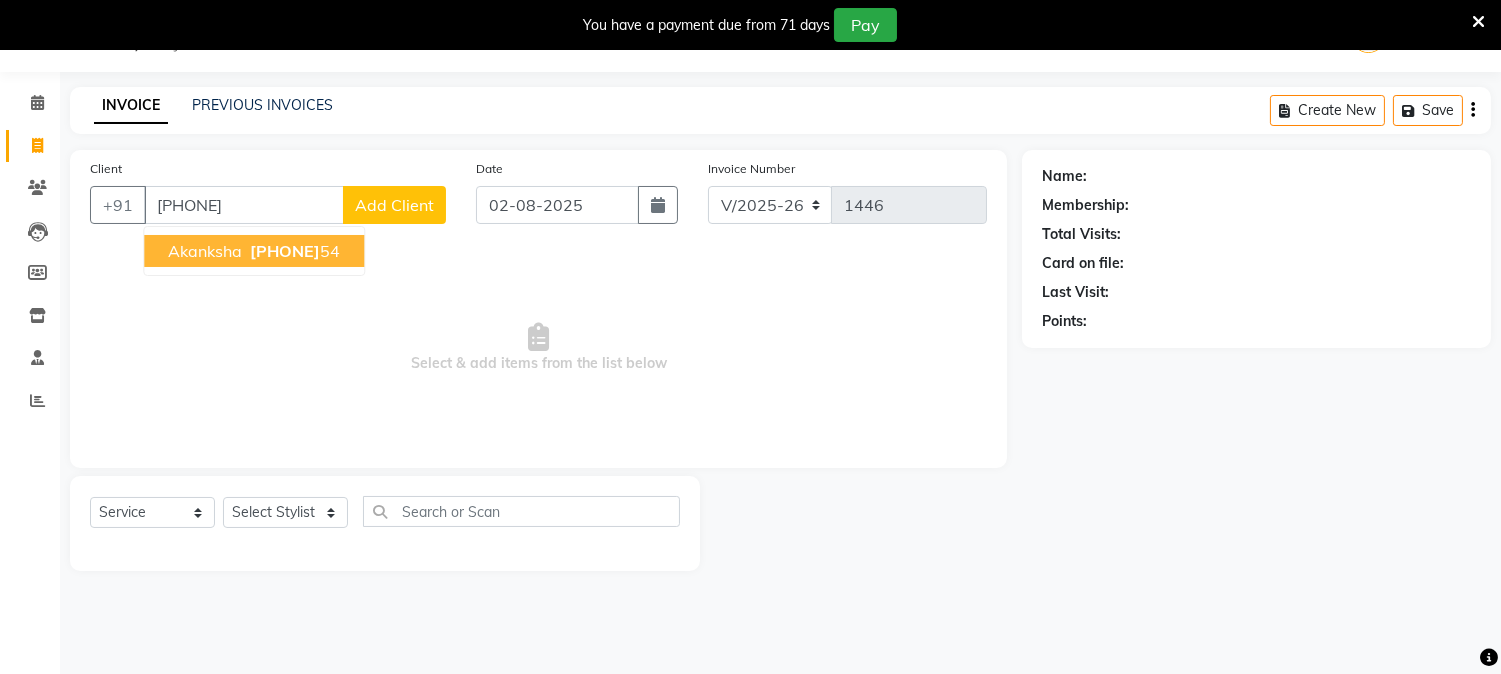 click on "[FIRST] [PHONE]" at bounding box center [254, 251] 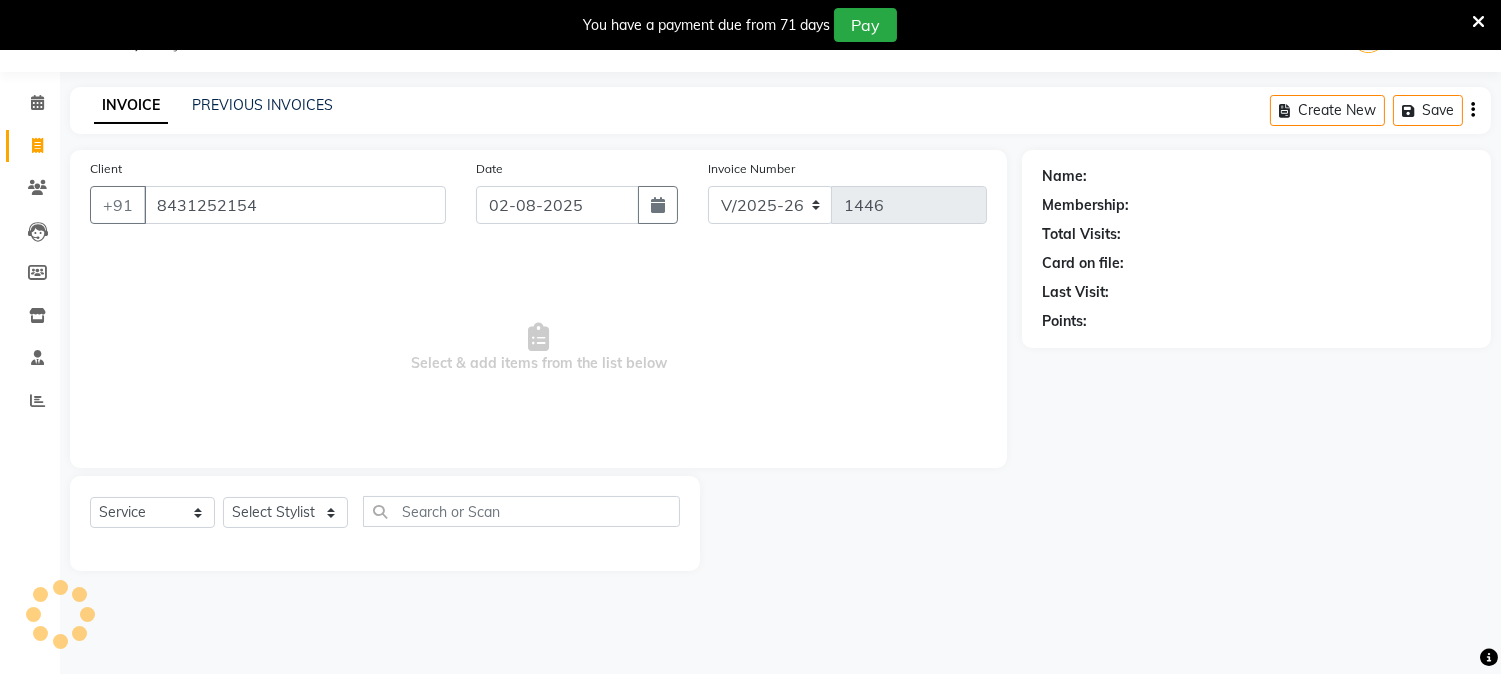 type on "8431252154" 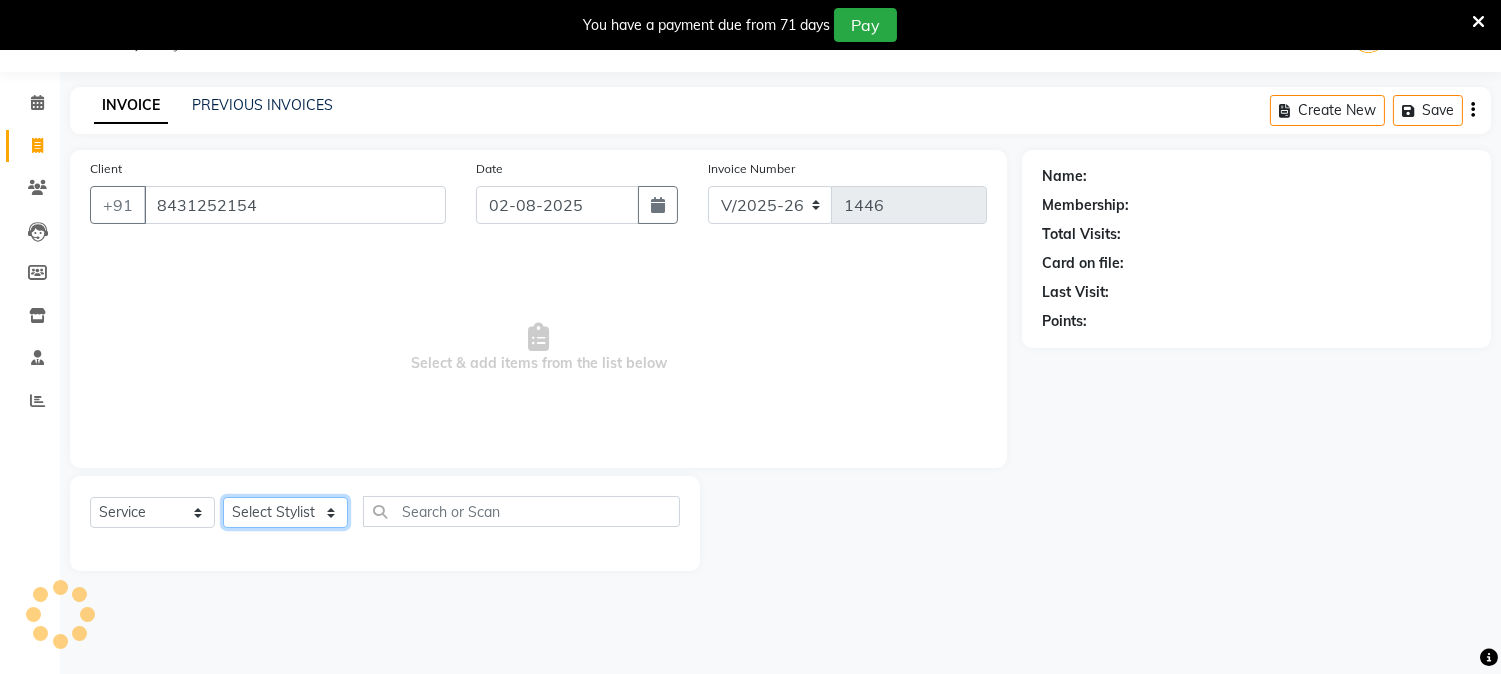 click on "Select Stylist Aniket Mane HEENA GAIKWAD kanchan tripathi Reception SAIRAJ BHANDARE sarika yadav SNEHAL Training Department Vaibhav Randive Vinit Sir" 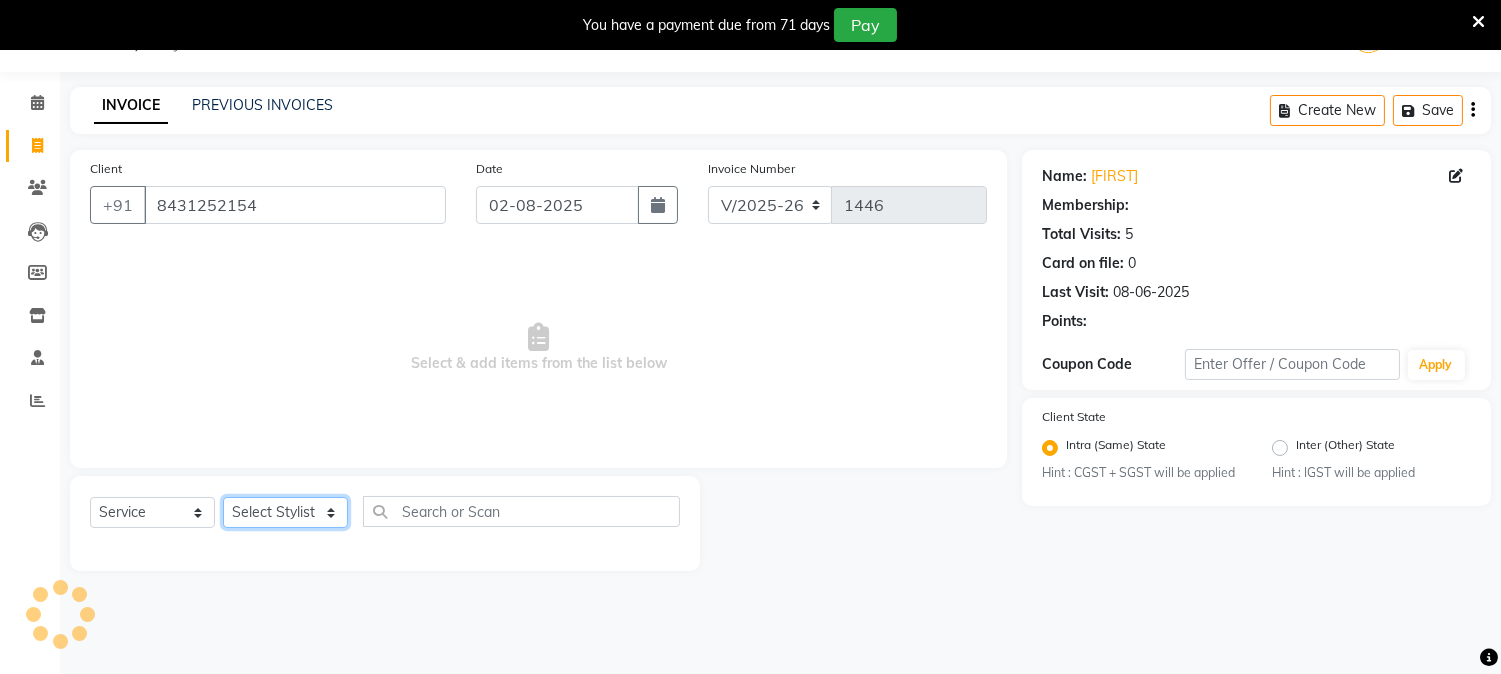 select on "4174" 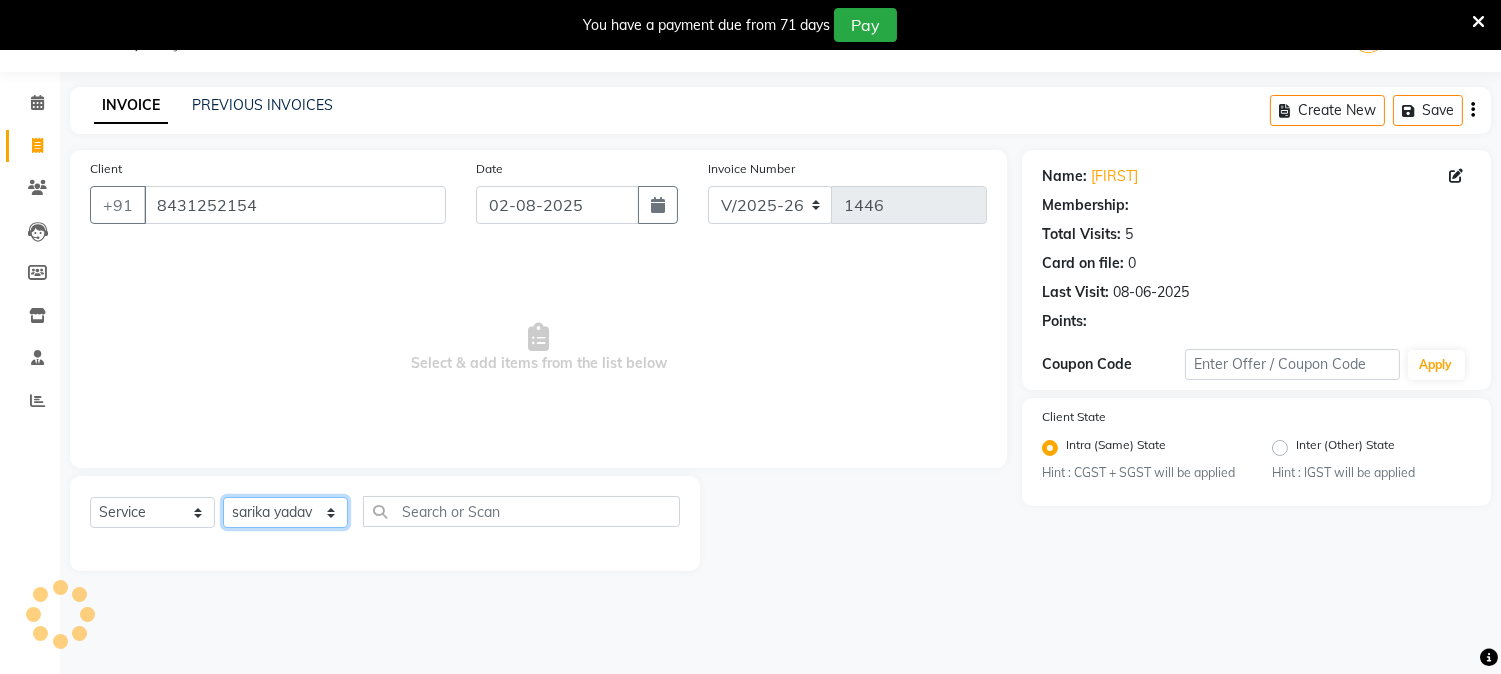 click on "Select Stylist Aniket Mane HEENA GAIKWAD kanchan tripathi Reception SAIRAJ BHANDARE sarika yadav SNEHAL Training Department Vaibhav Randive Vinit Sir" 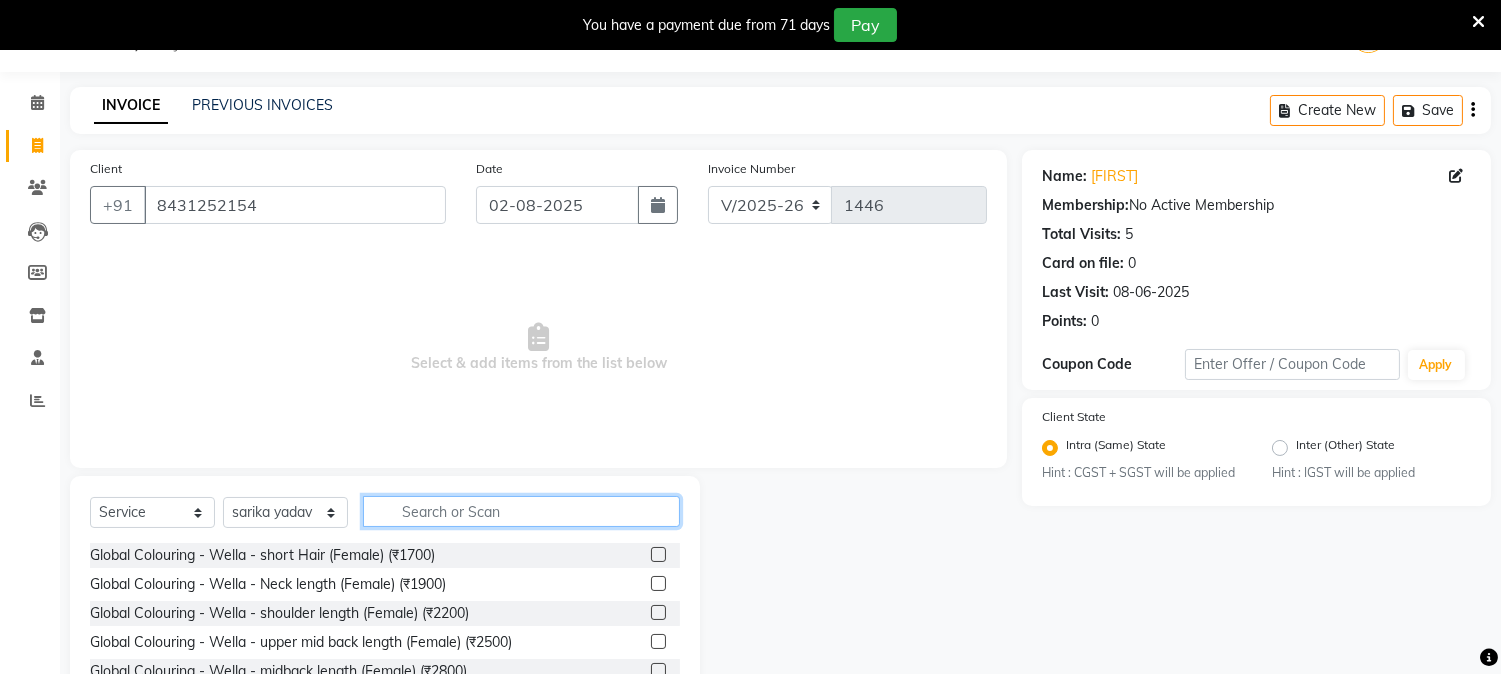 click 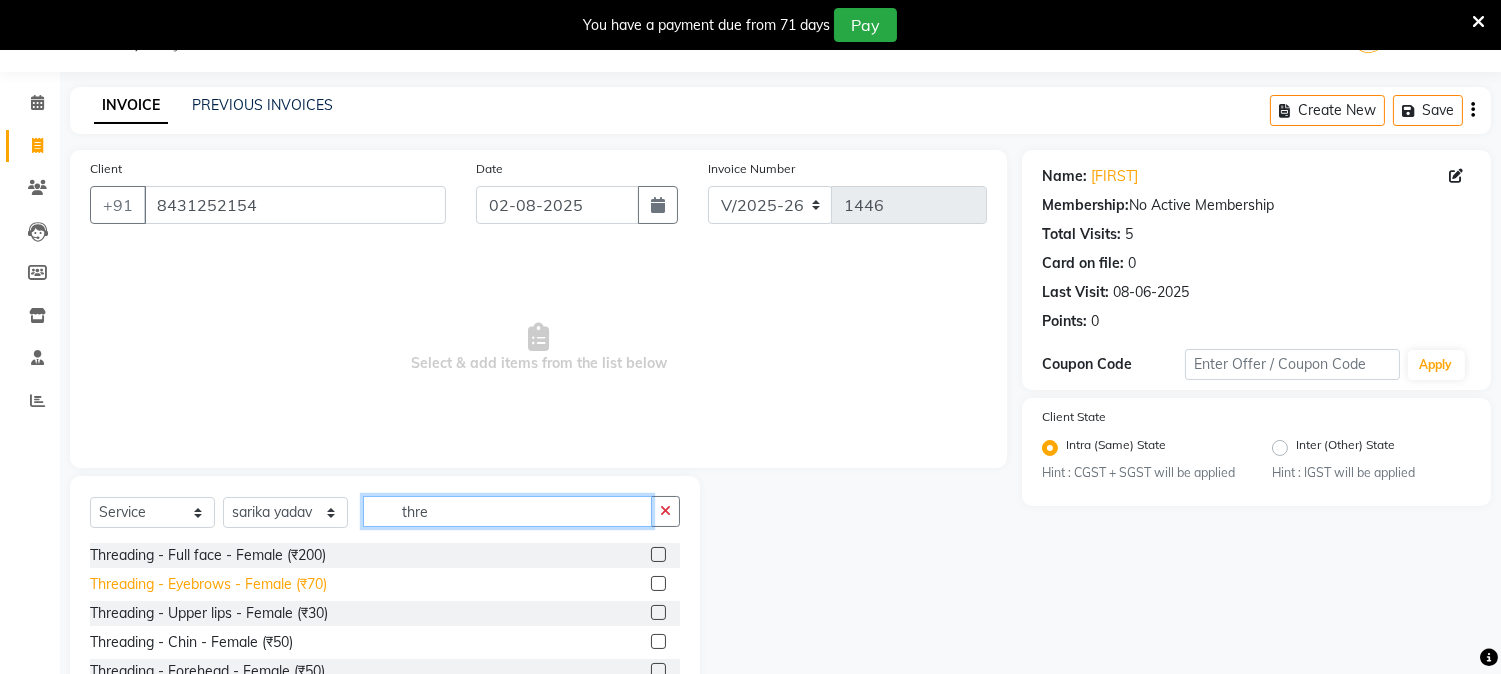type on "thre" 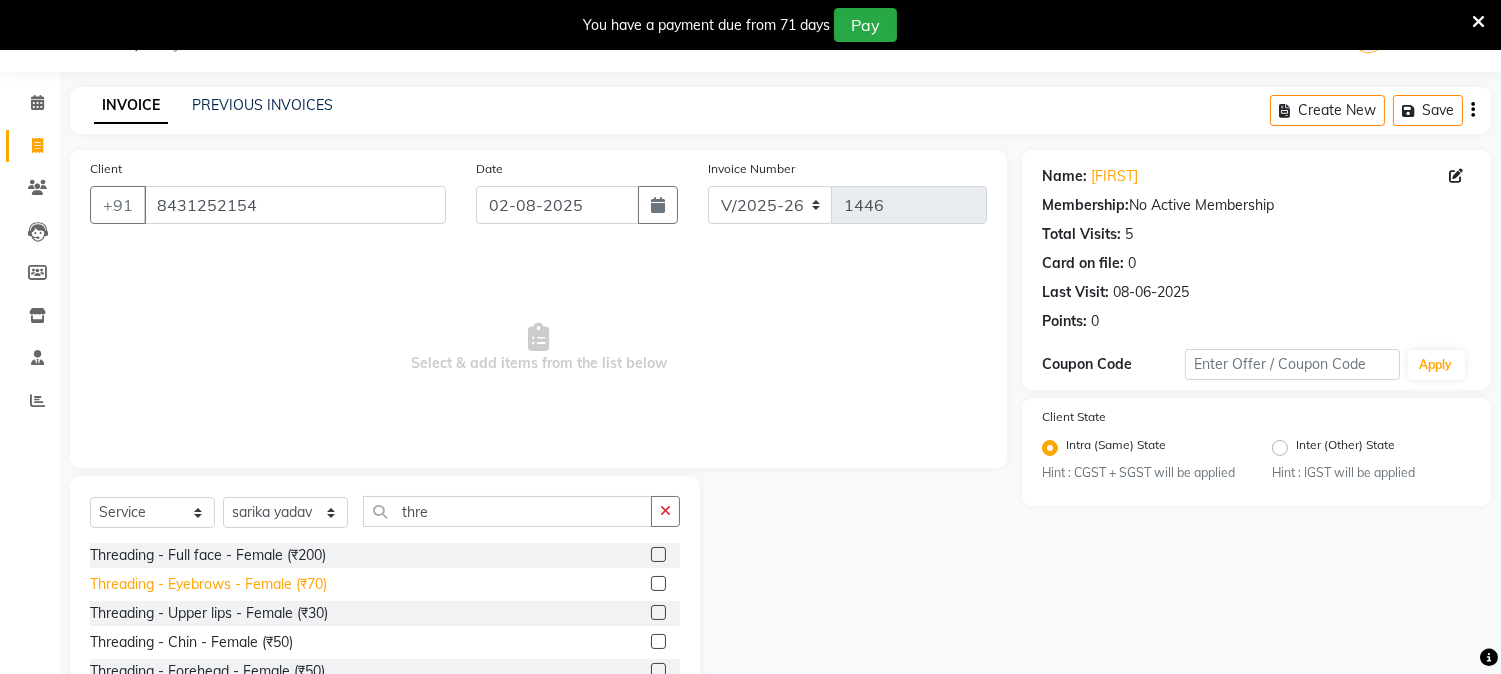 click on "Threading - Eyebrows - Female (₹70)" 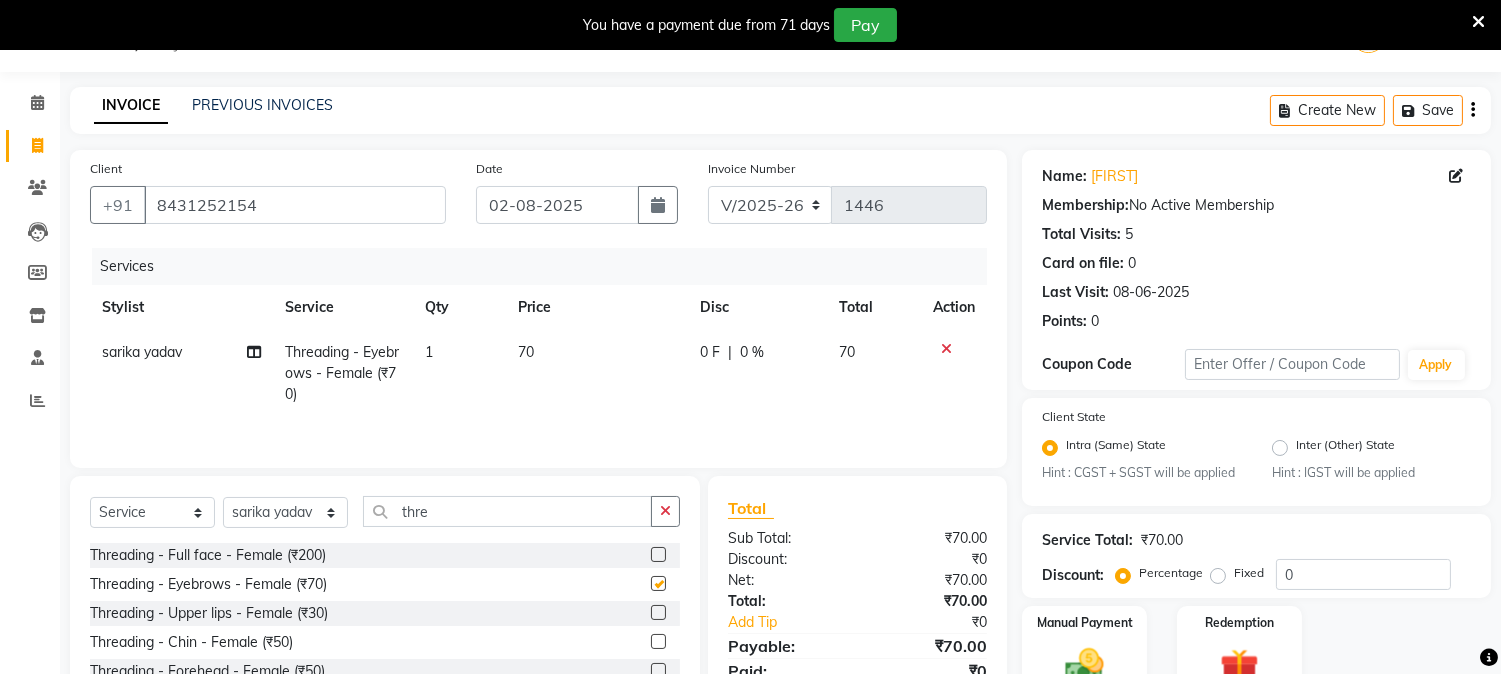 checkbox on "false" 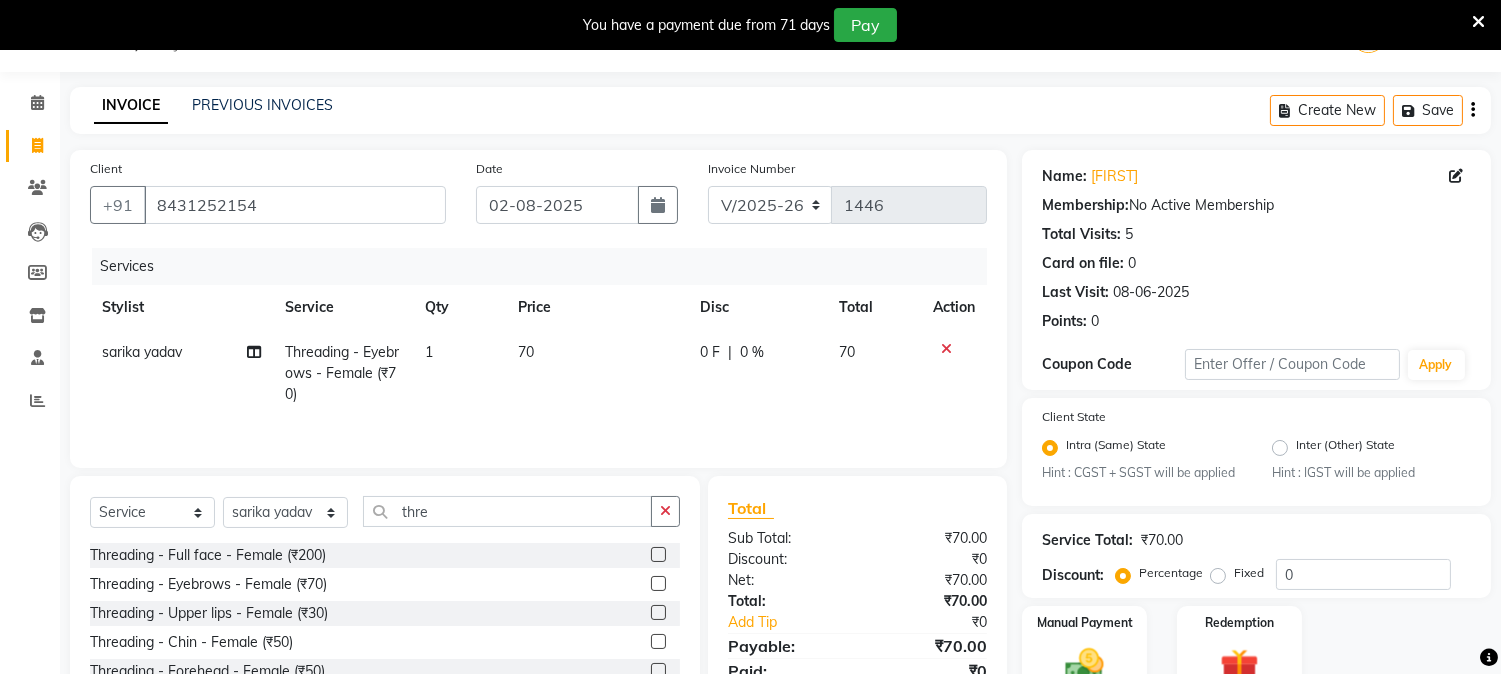 scroll, scrollTop: 178, scrollLeft: 0, axis: vertical 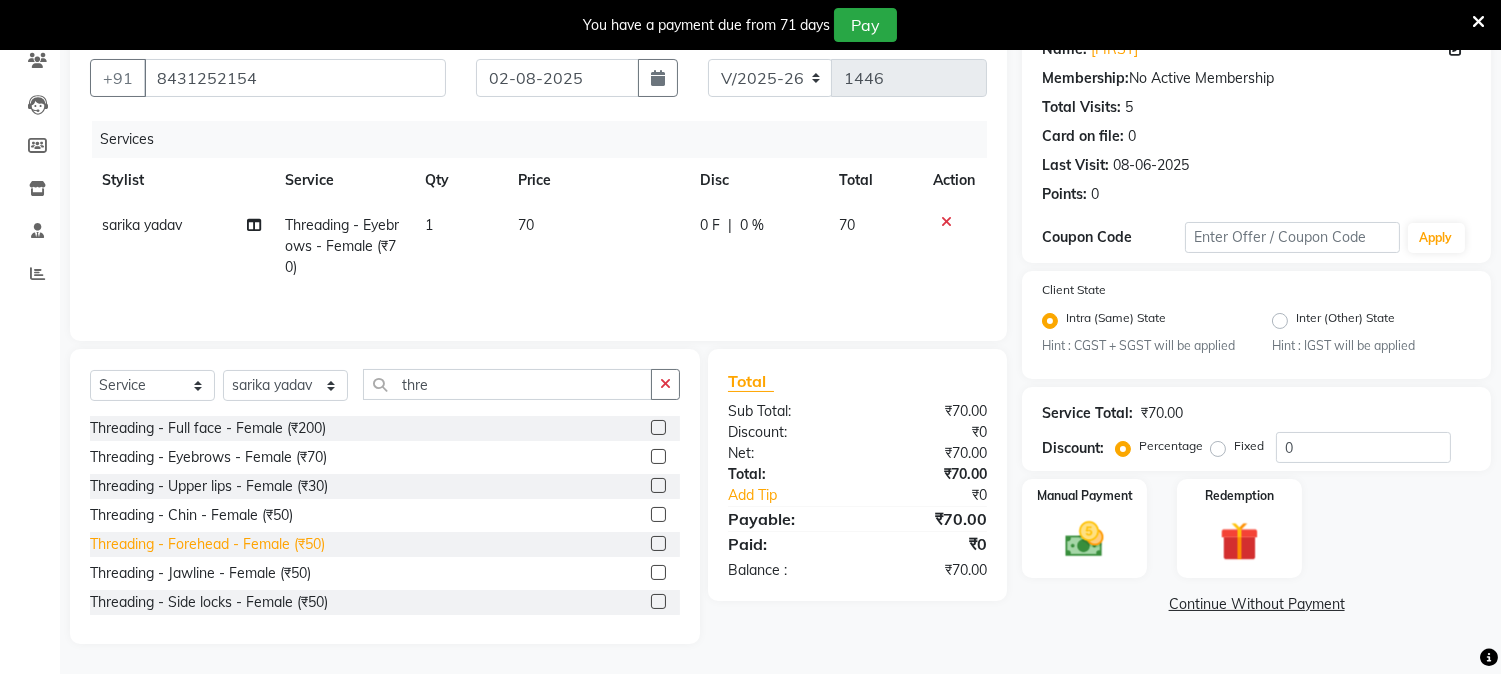 click on "Threading - Forehead - Female (₹50)" 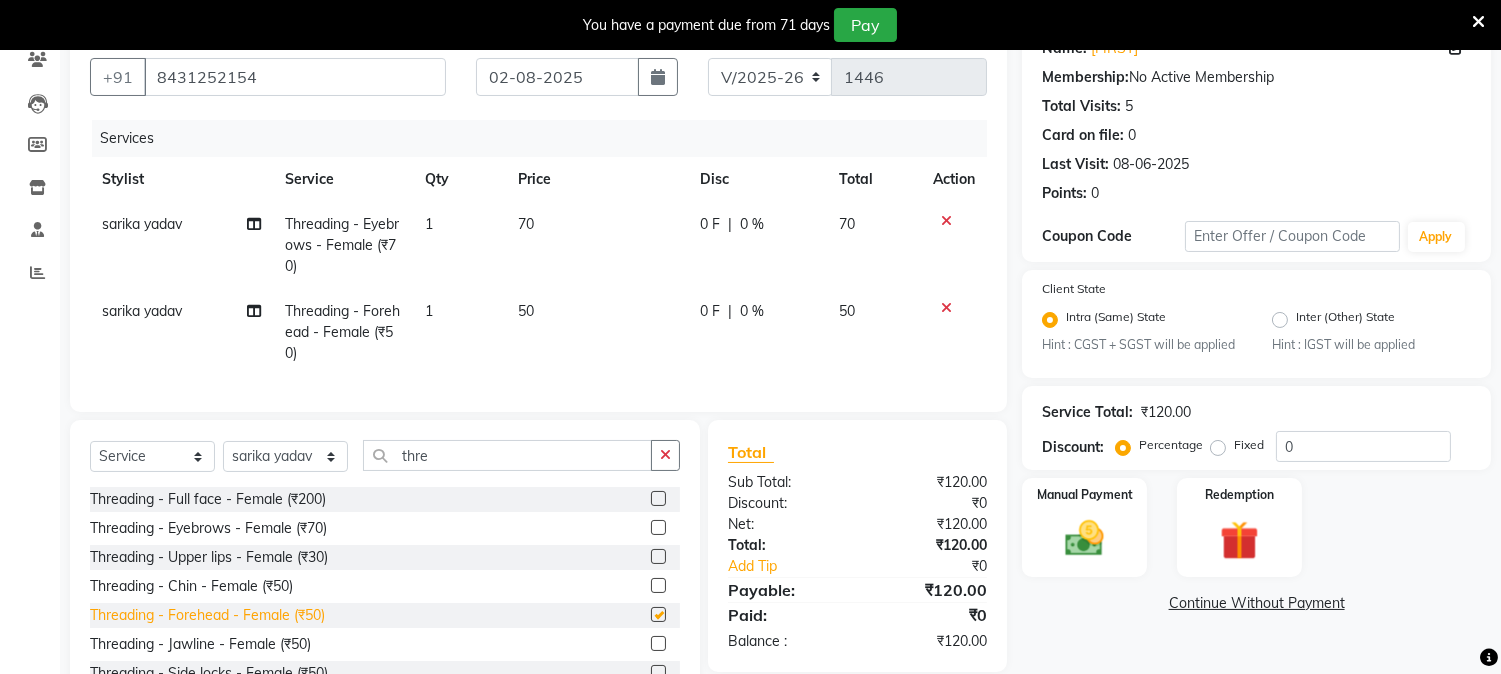checkbox on "false" 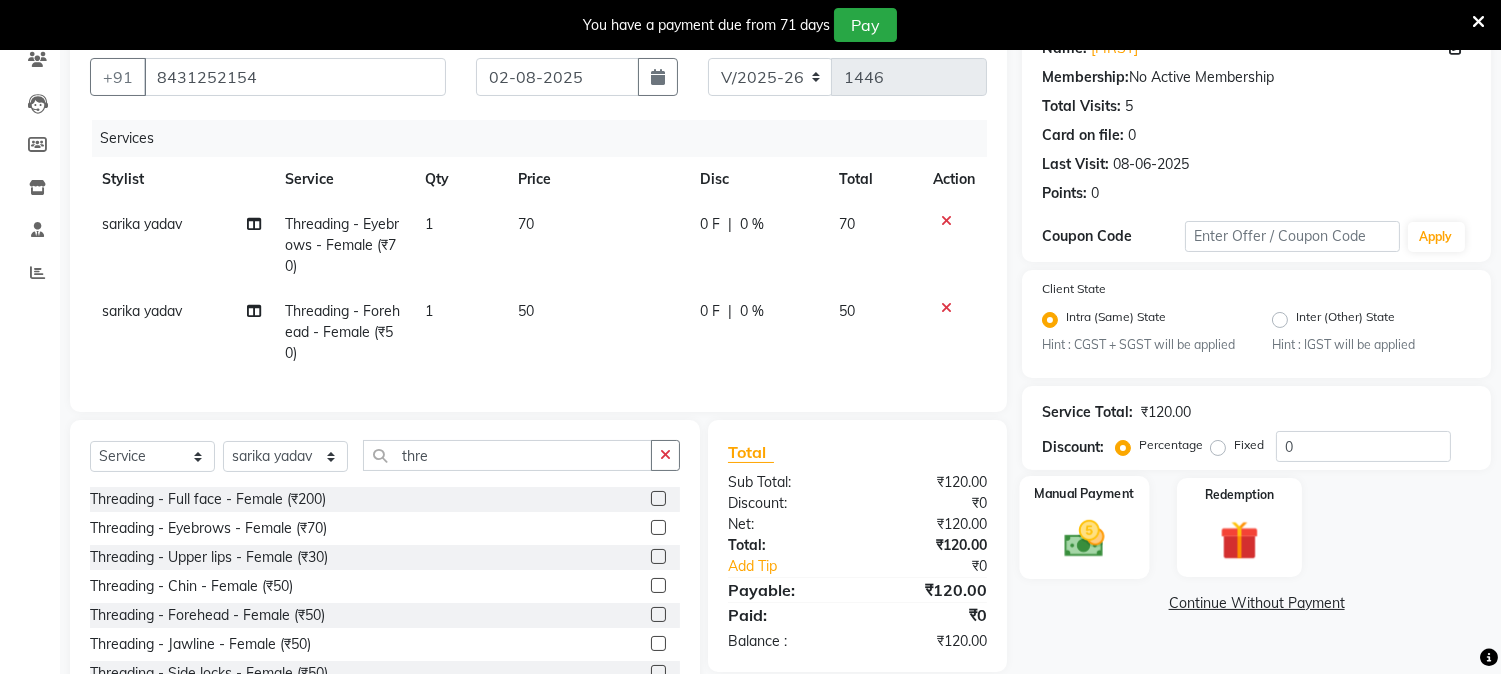 click 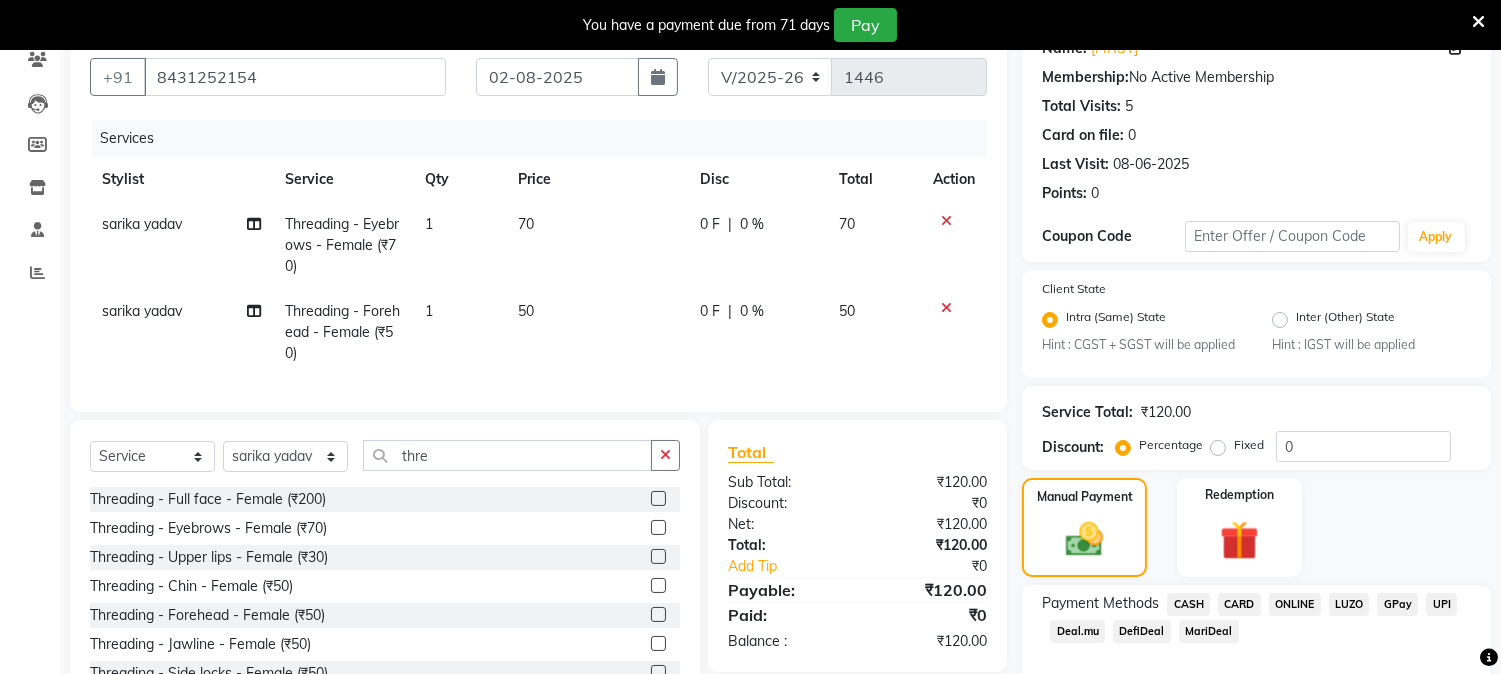 click on "ONLINE" 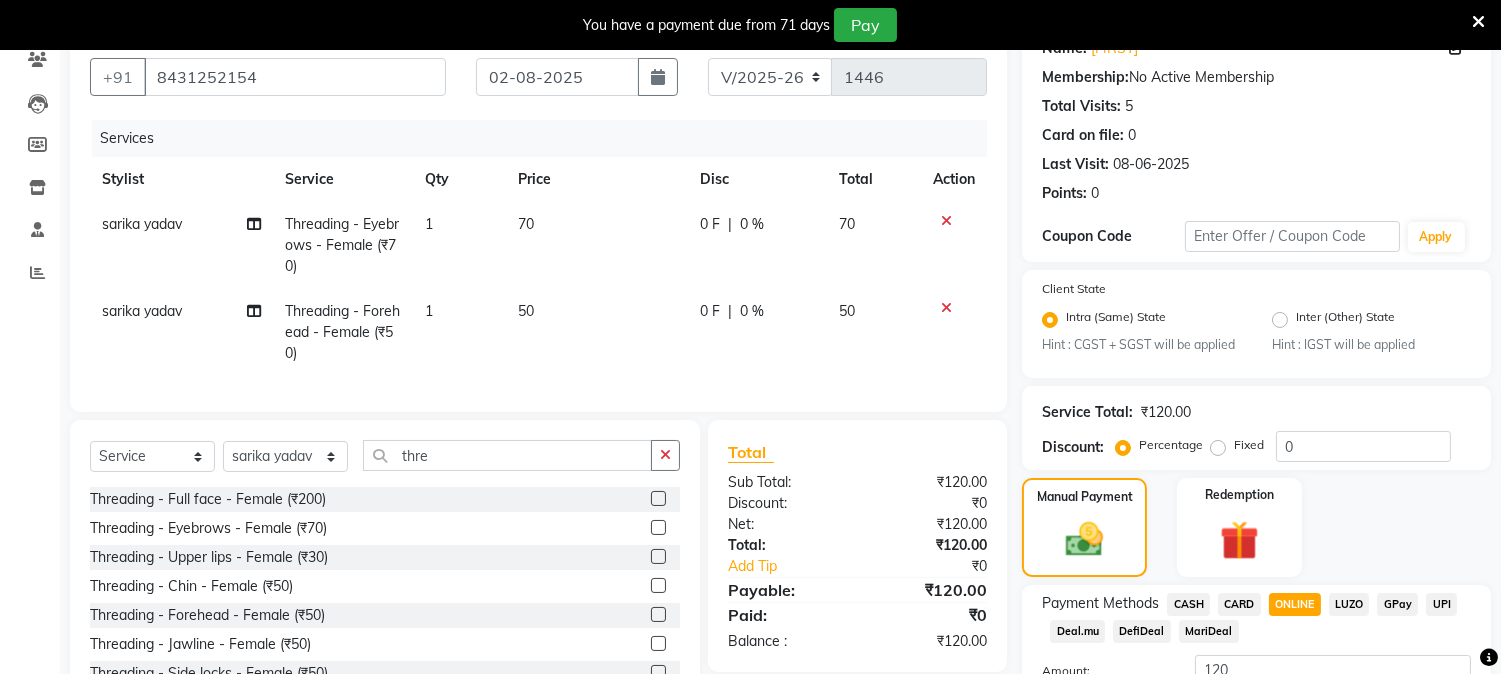 scroll, scrollTop: 336, scrollLeft: 0, axis: vertical 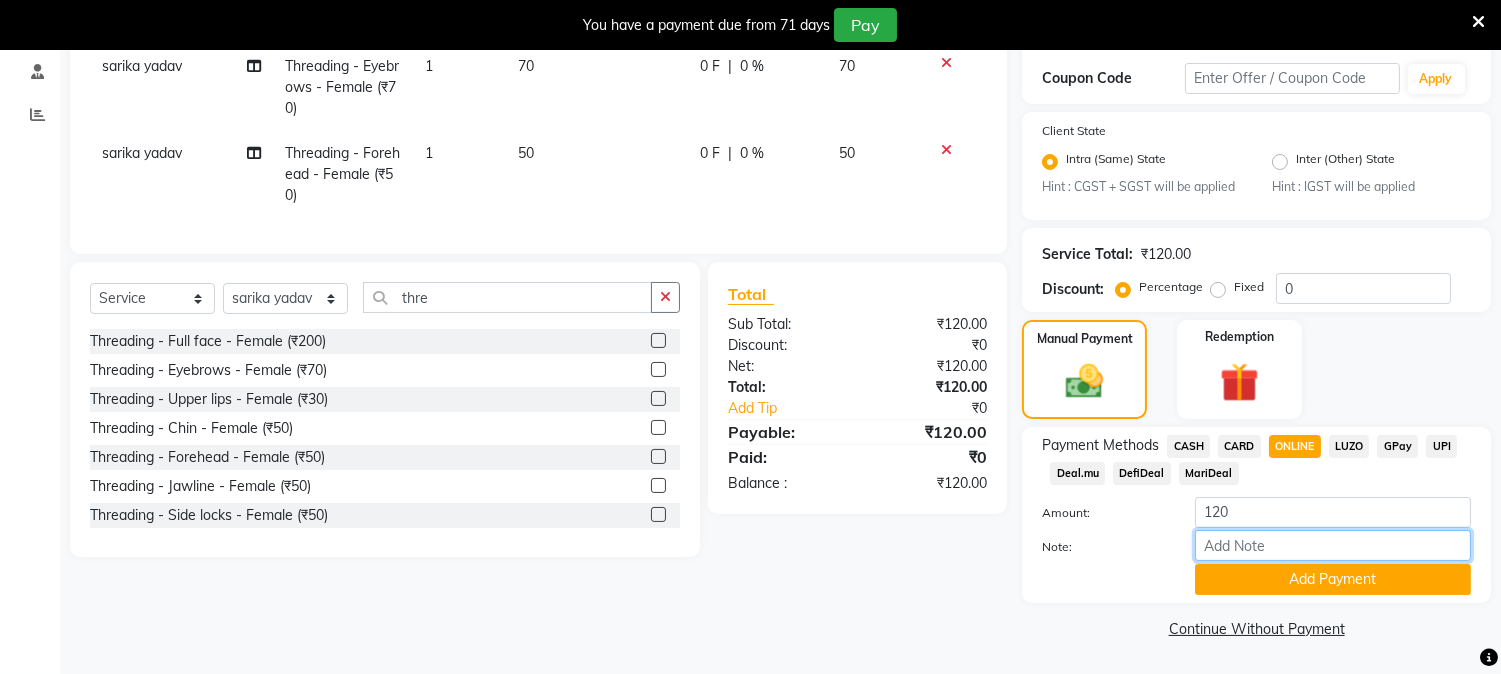 click on "Note:" at bounding box center (1333, 545) 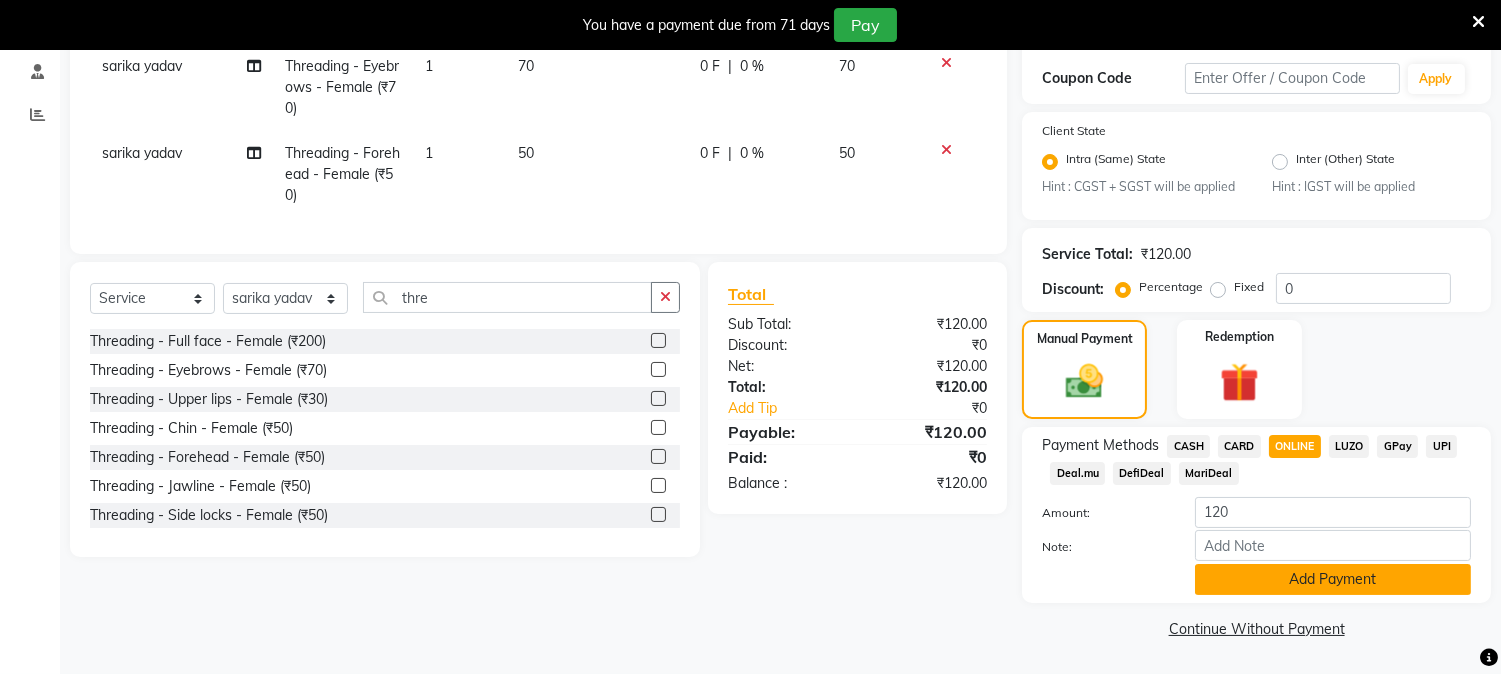 click on "Add Payment" 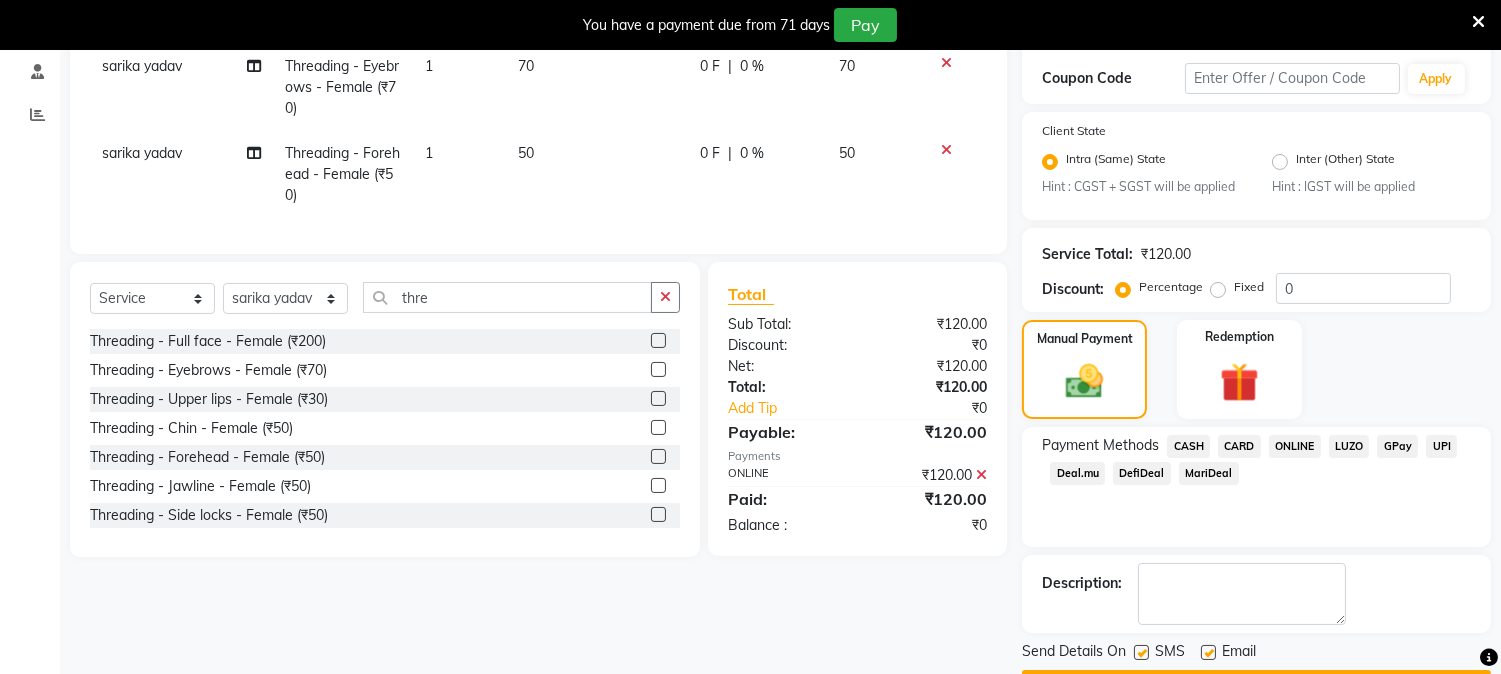 scroll, scrollTop: 393, scrollLeft: 0, axis: vertical 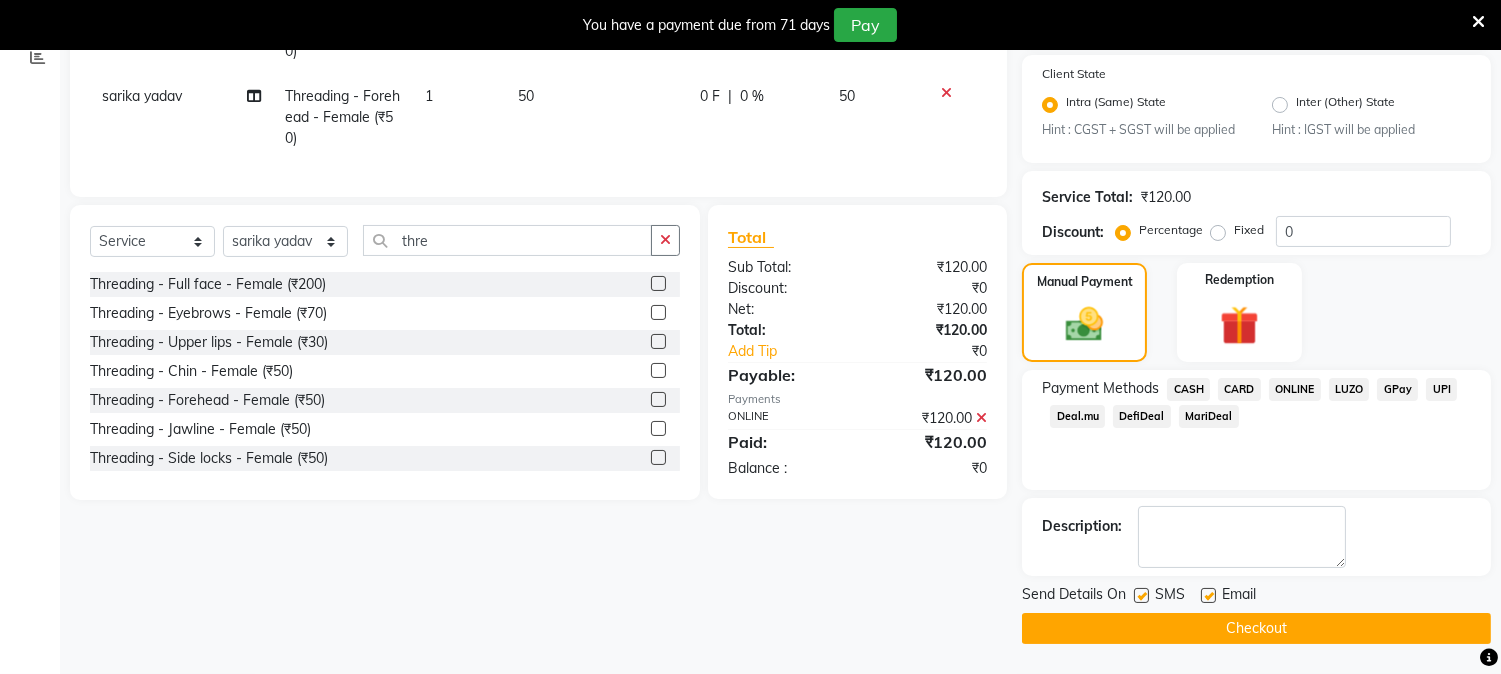 click on "Checkout" 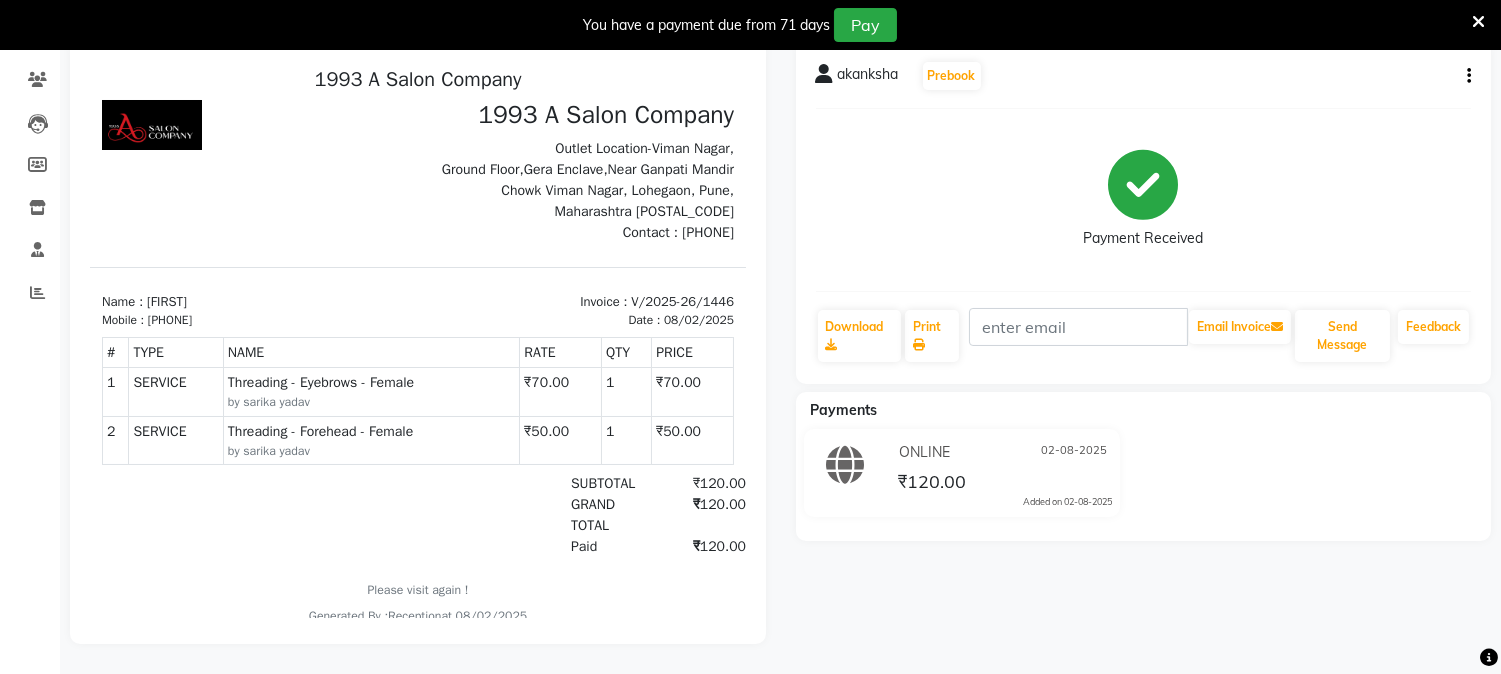 scroll, scrollTop: 0, scrollLeft: 0, axis: both 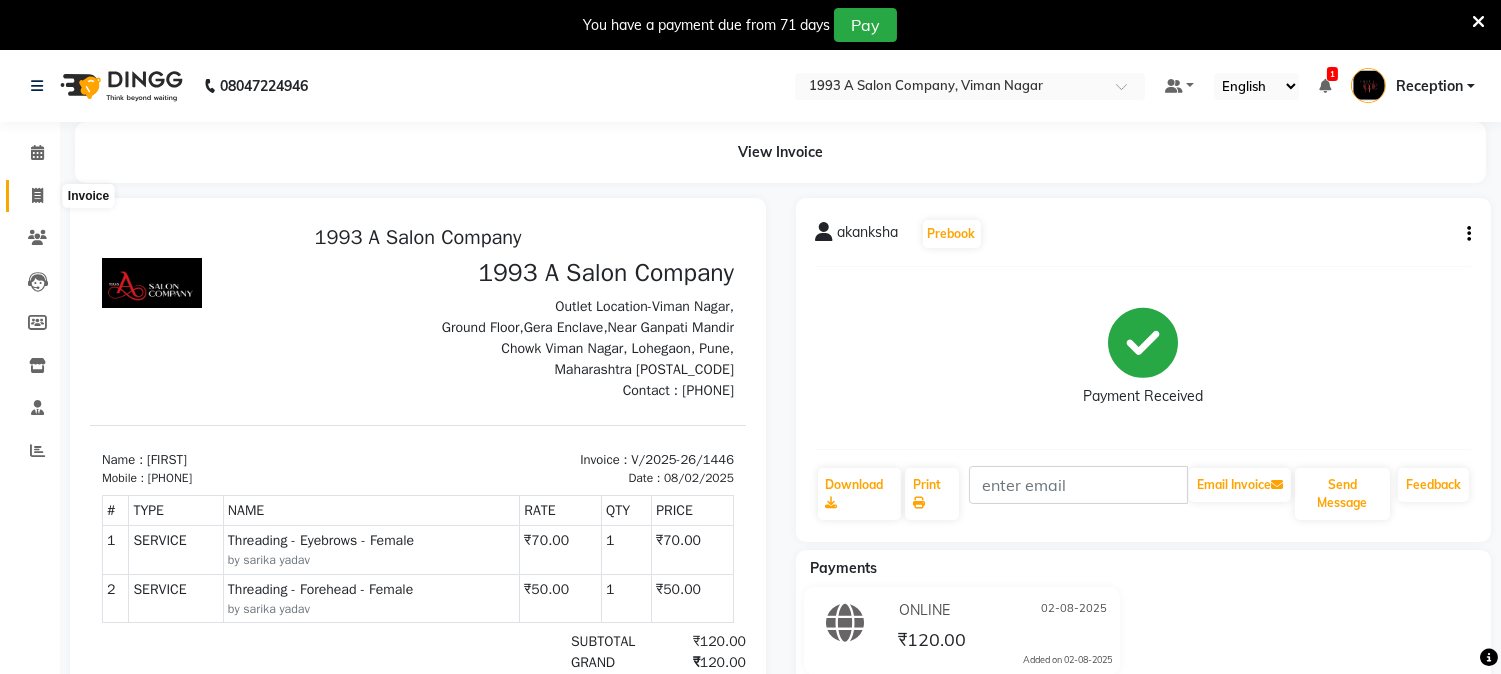 click 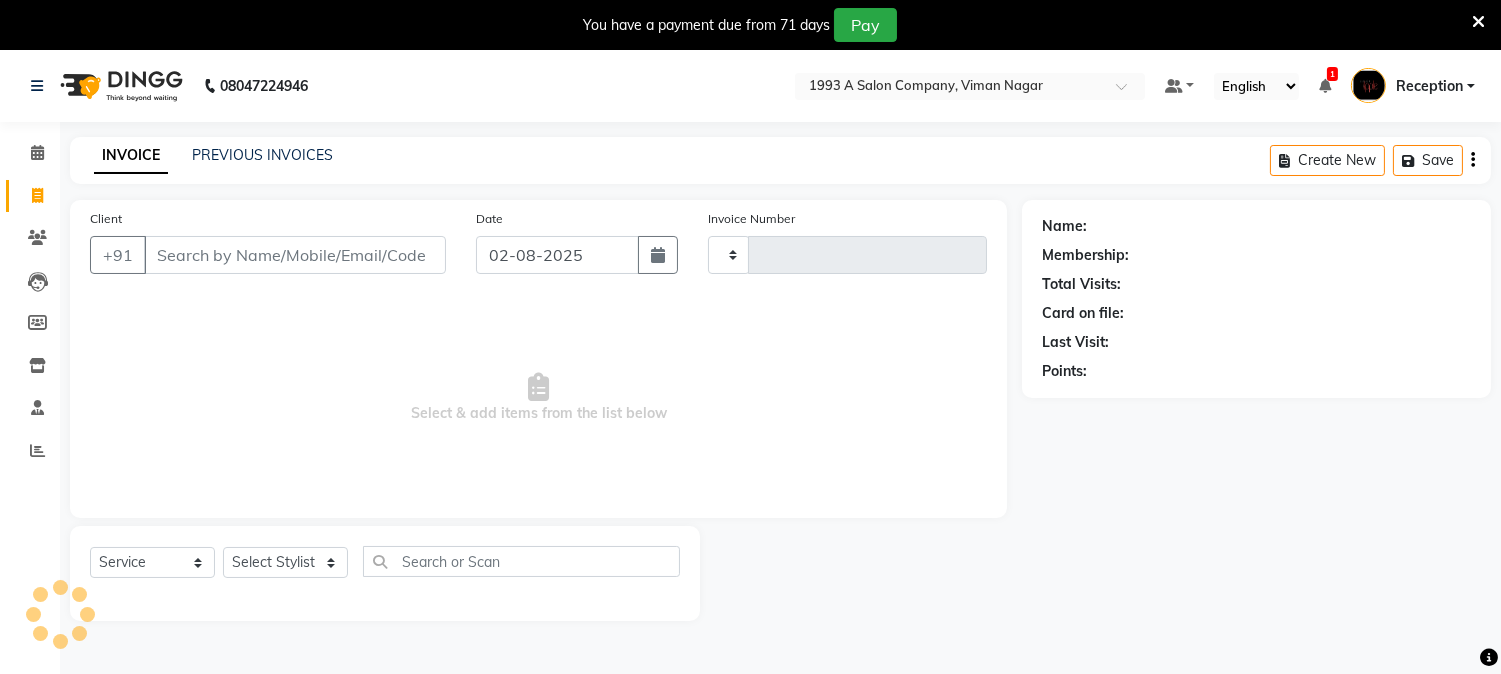 scroll, scrollTop: 50, scrollLeft: 0, axis: vertical 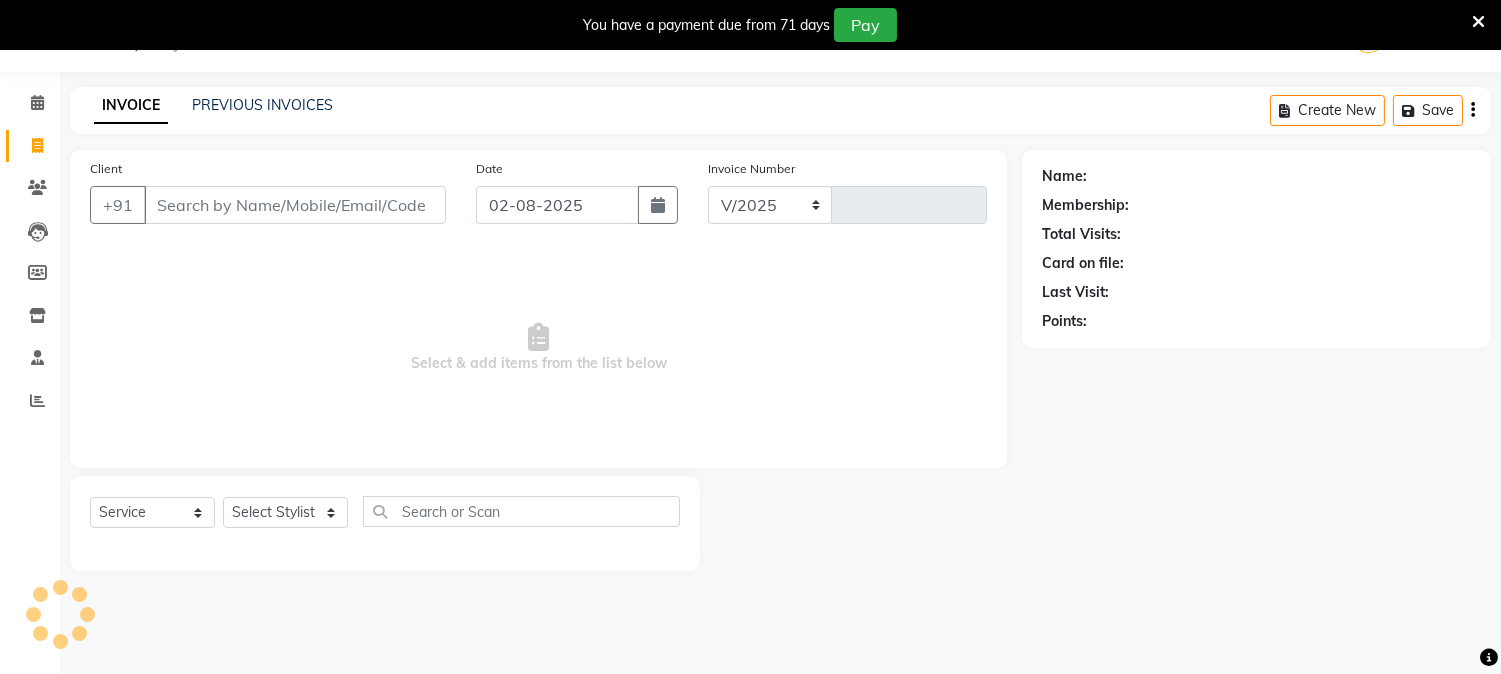 select on "144" 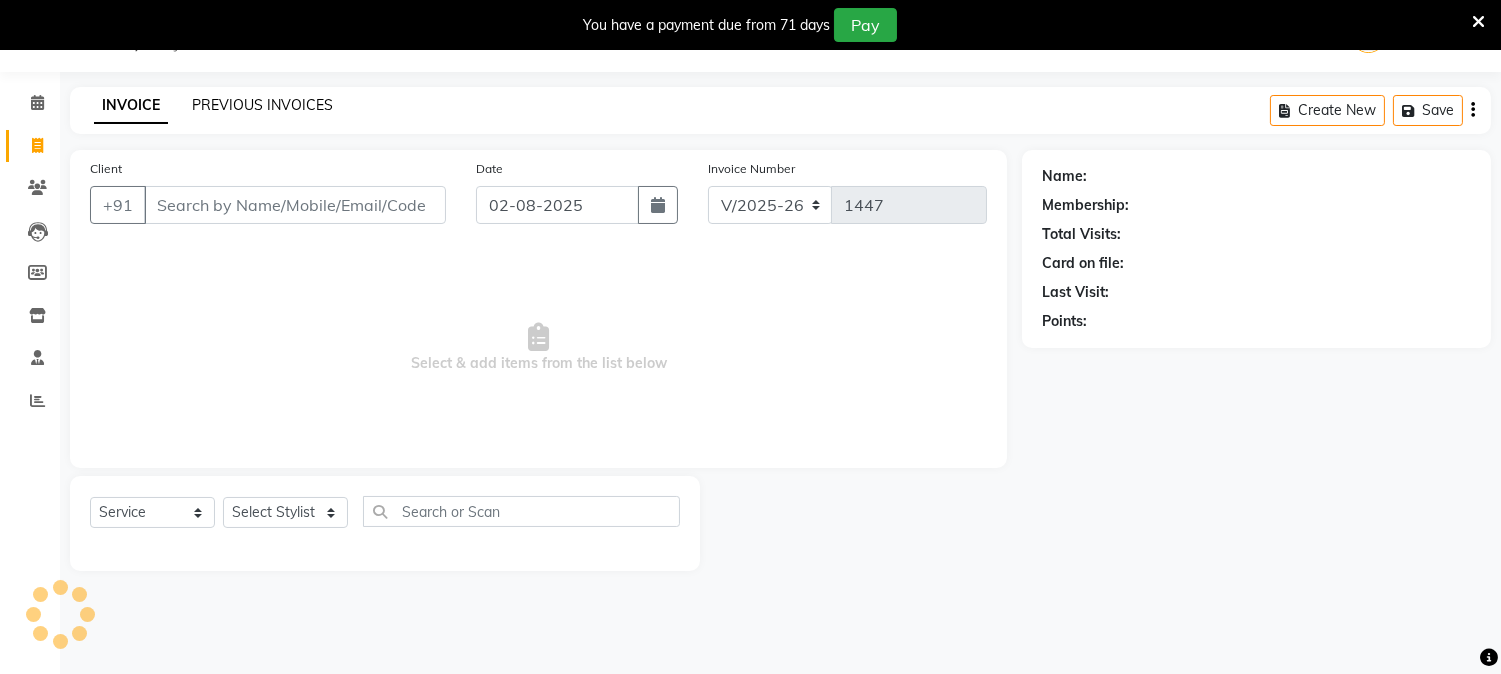 click on "PREVIOUS INVOICES" 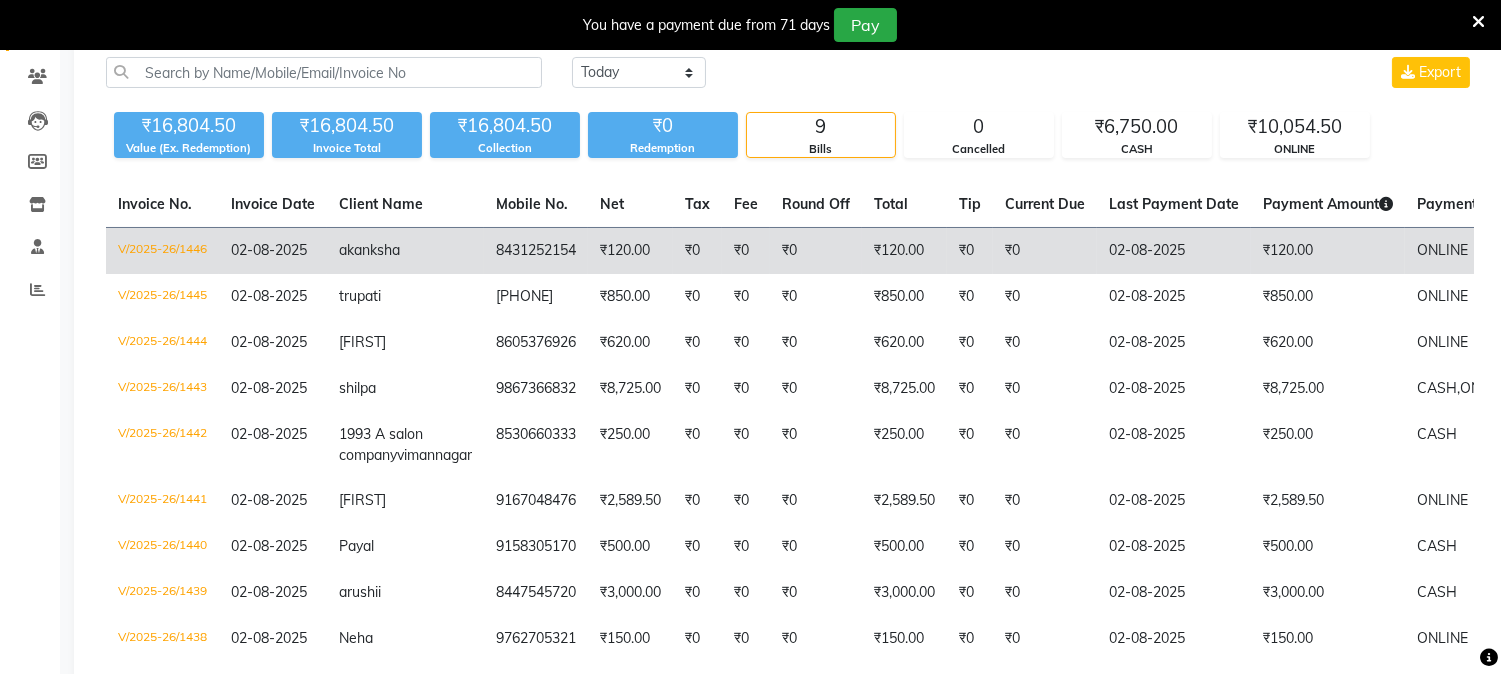 scroll, scrollTop: 0, scrollLeft: 0, axis: both 